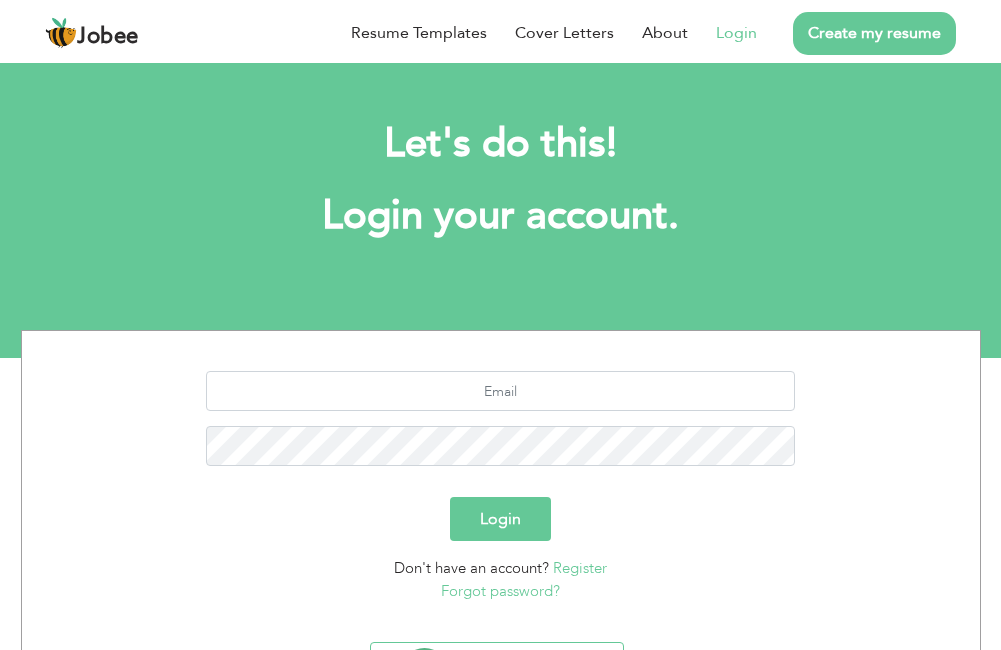 scroll, scrollTop: 0, scrollLeft: 0, axis: both 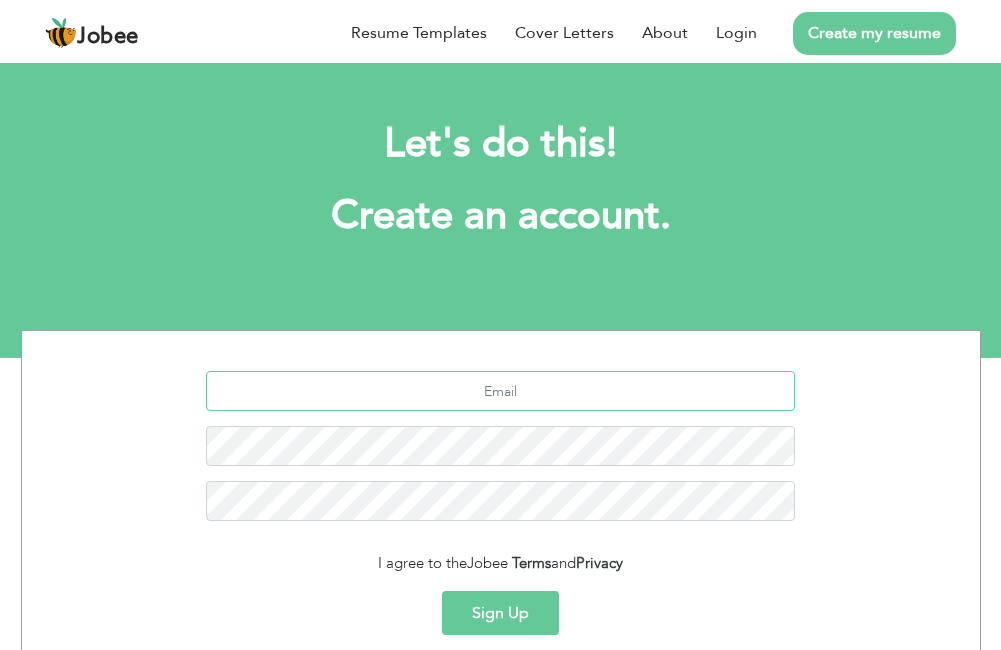 click at bounding box center (500, 391) 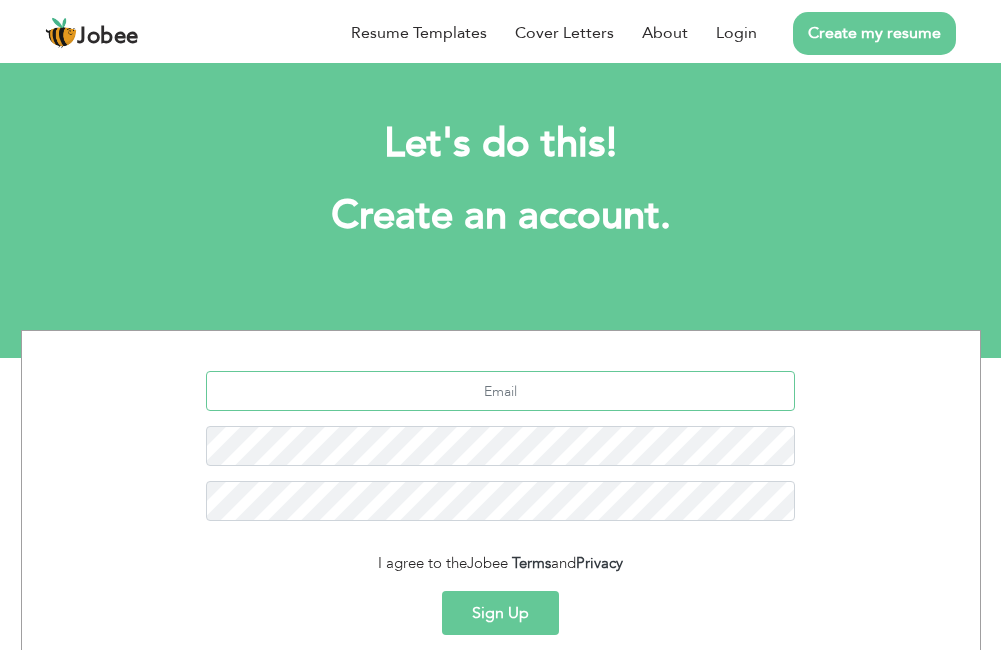 type on "[EMAIL_ADDRESS][PERSON_NAME][DOMAIN_NAME]" 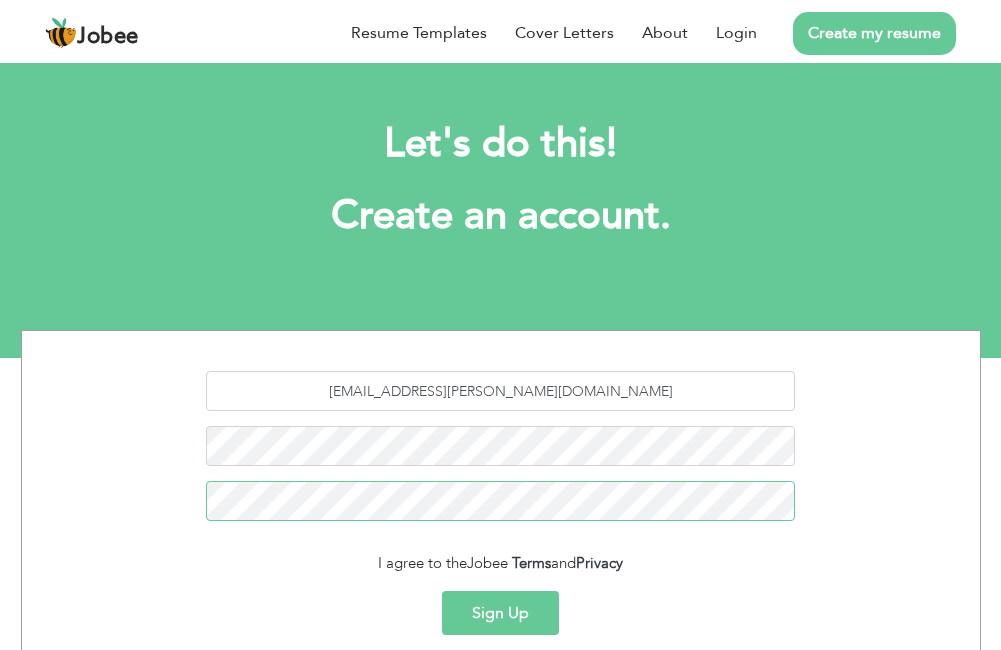 click on "Sign Up" at bounding box center [500, 613] 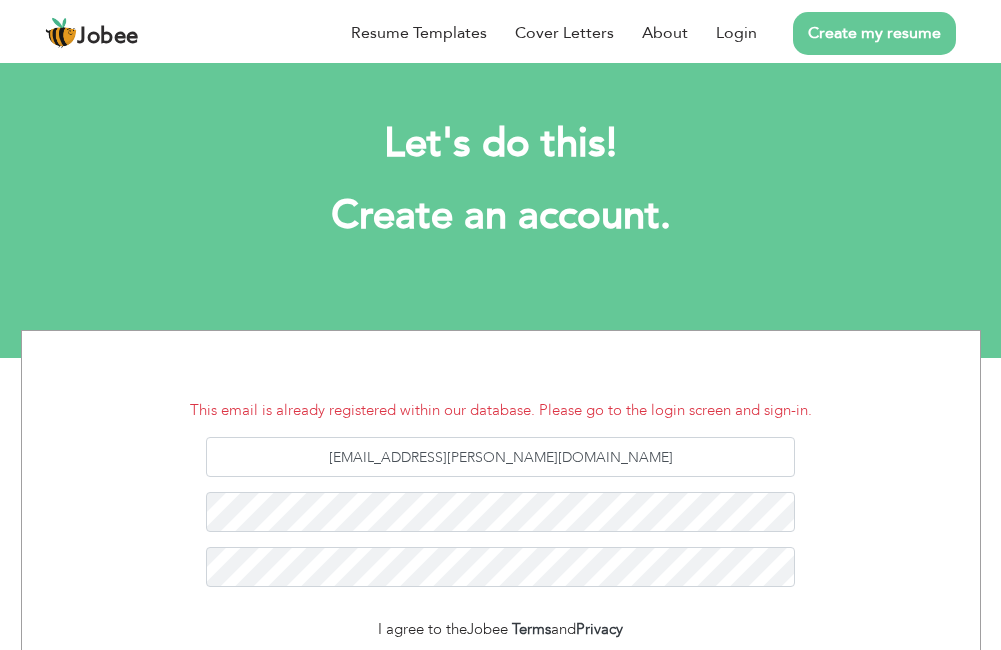 scroll, scrollTop: 0, scrollLeft: 0, axis: both 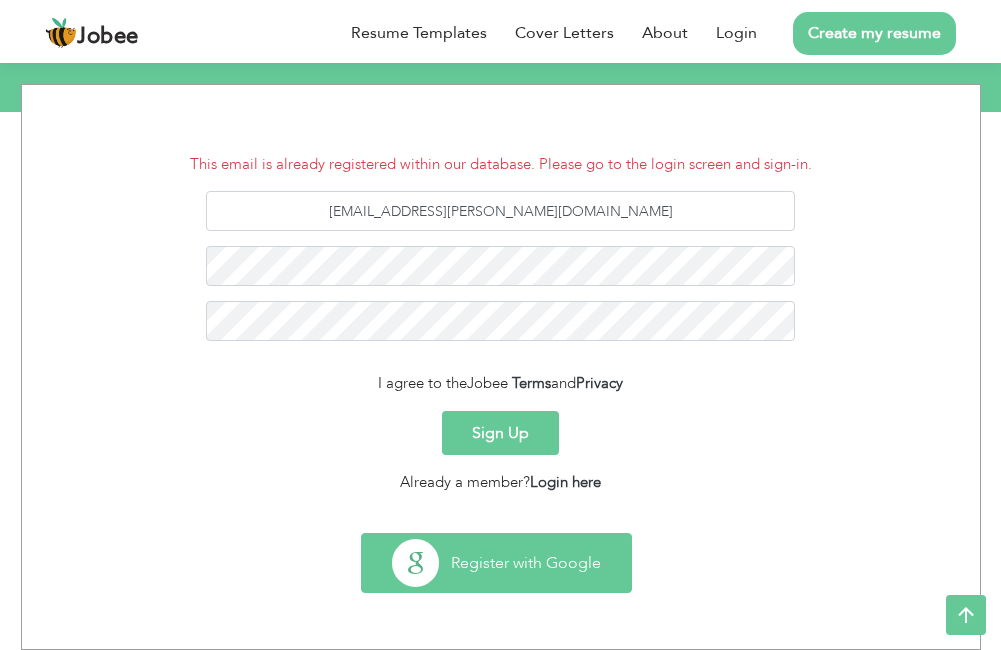 click on "Register with Google" at bounding box center (496, 563) 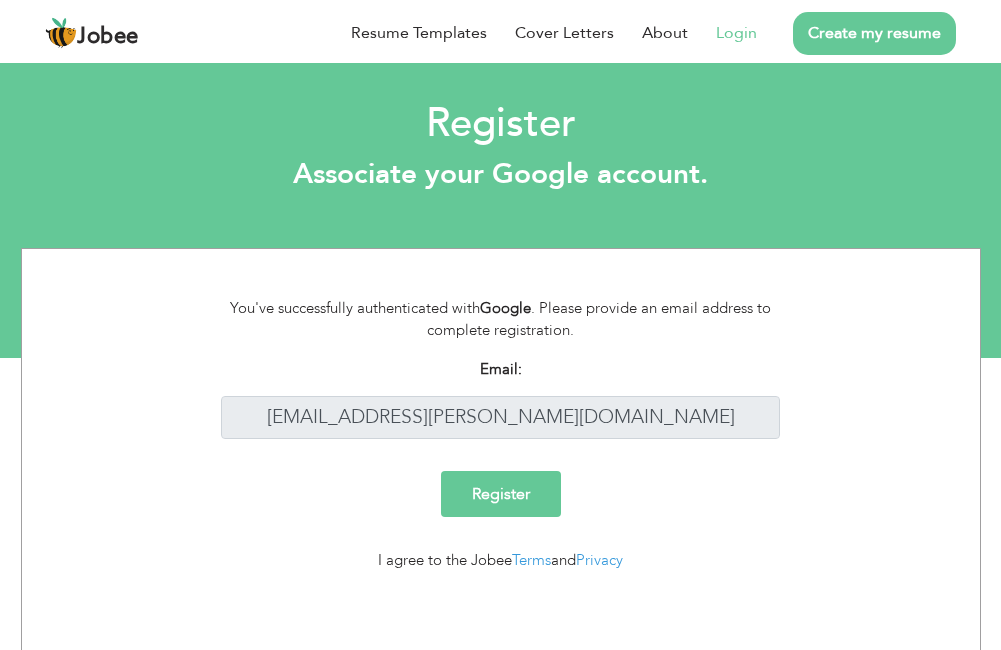 scroll, scrollTop: 0, scrollLeft: 0, axis: both 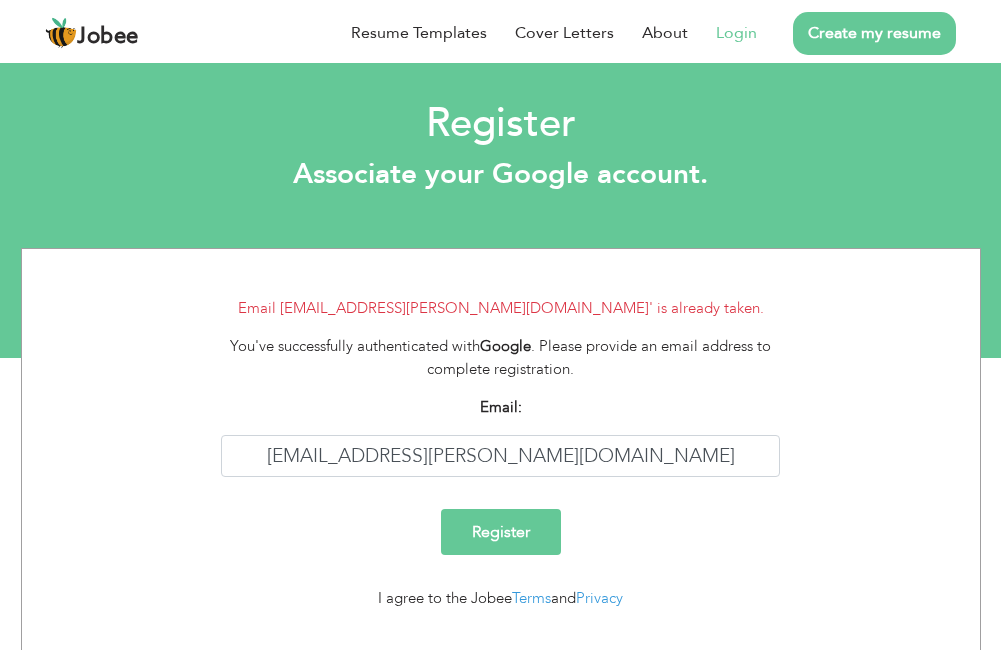click on "Login" at bounding box center [736, 33] 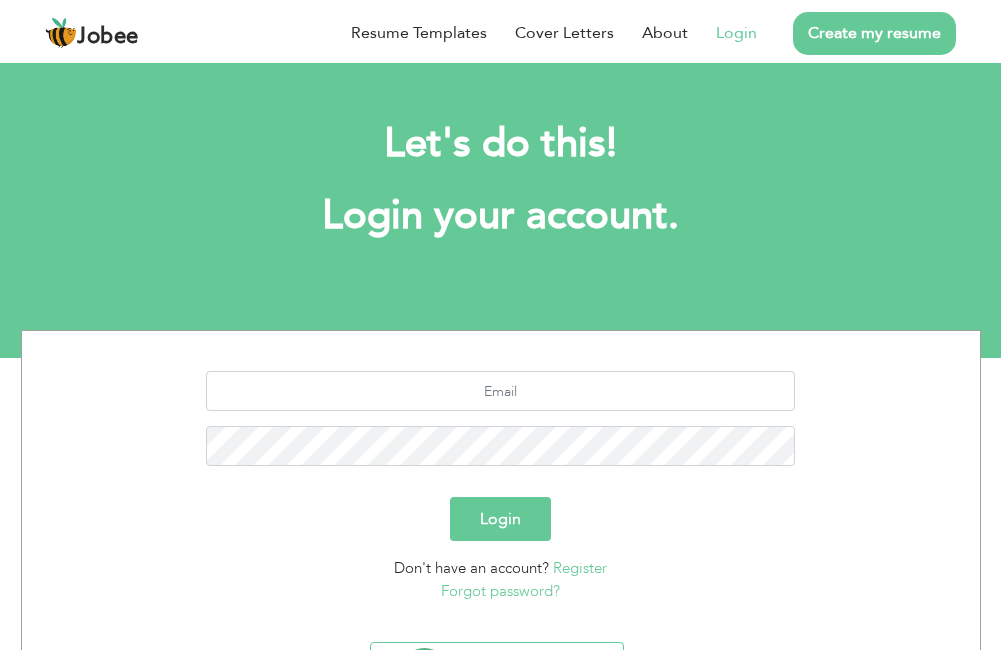 scroll, scrollTop: 0, scrollLeft: 0, axis: both 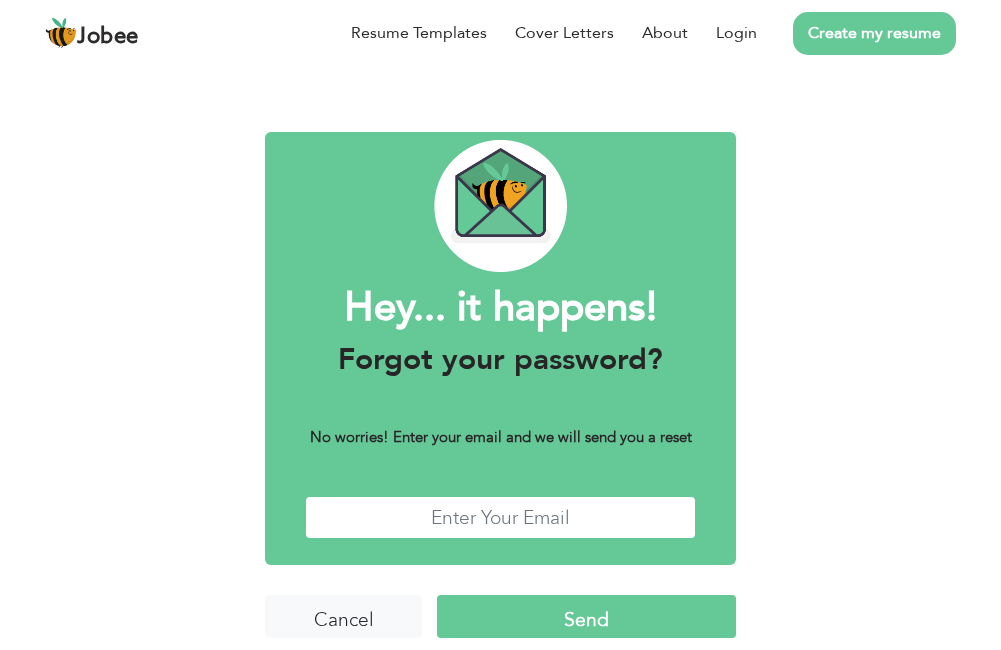 click at bounding box center [500, 517] 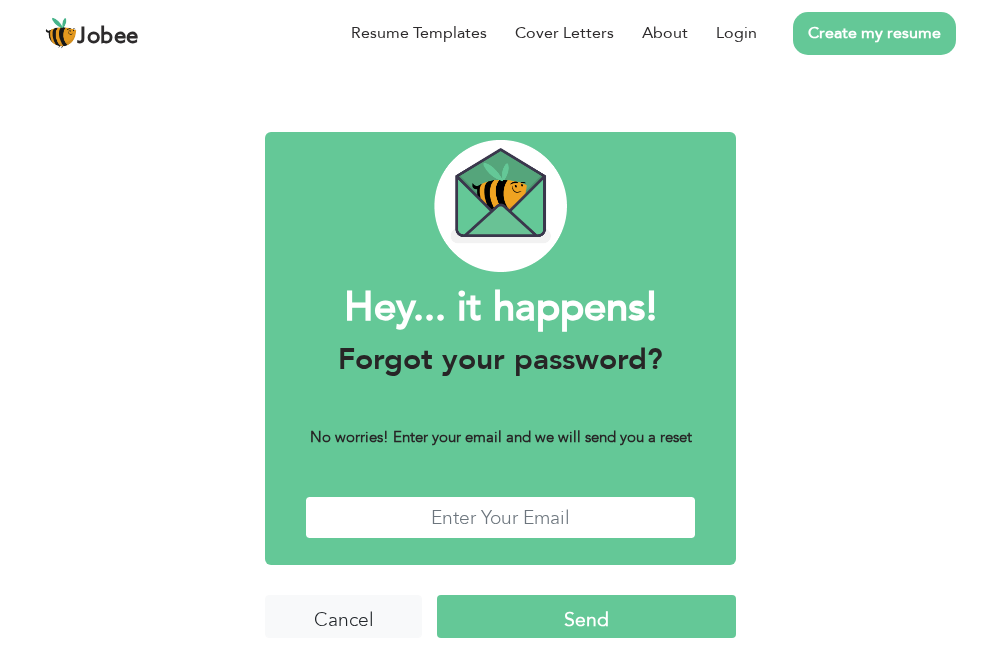 type on "sana.kanjee@gmail.com" 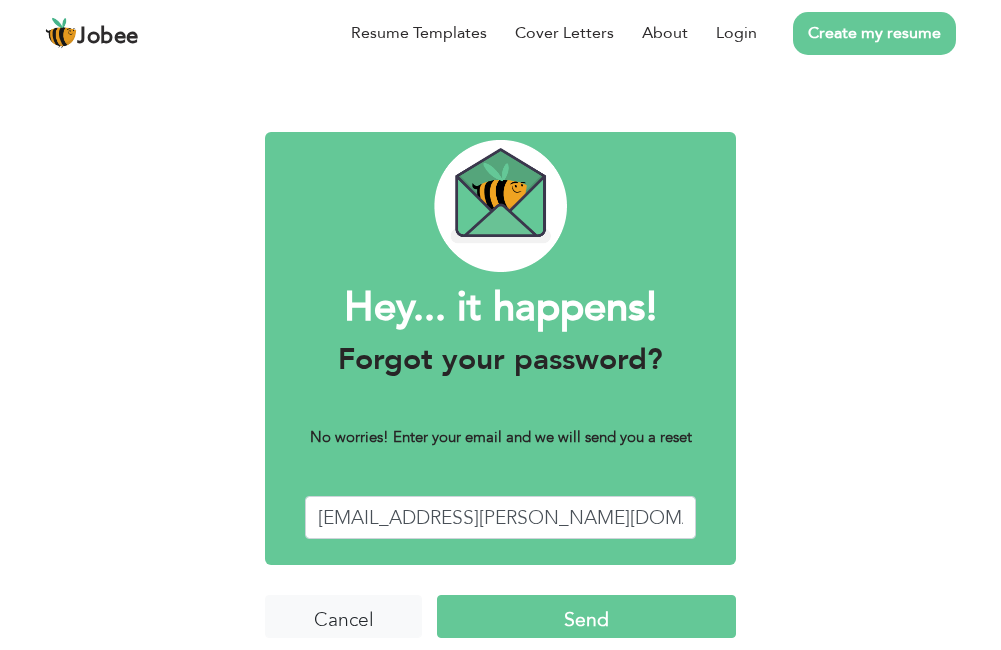 click on "Send" at bounding box center [586, 616] 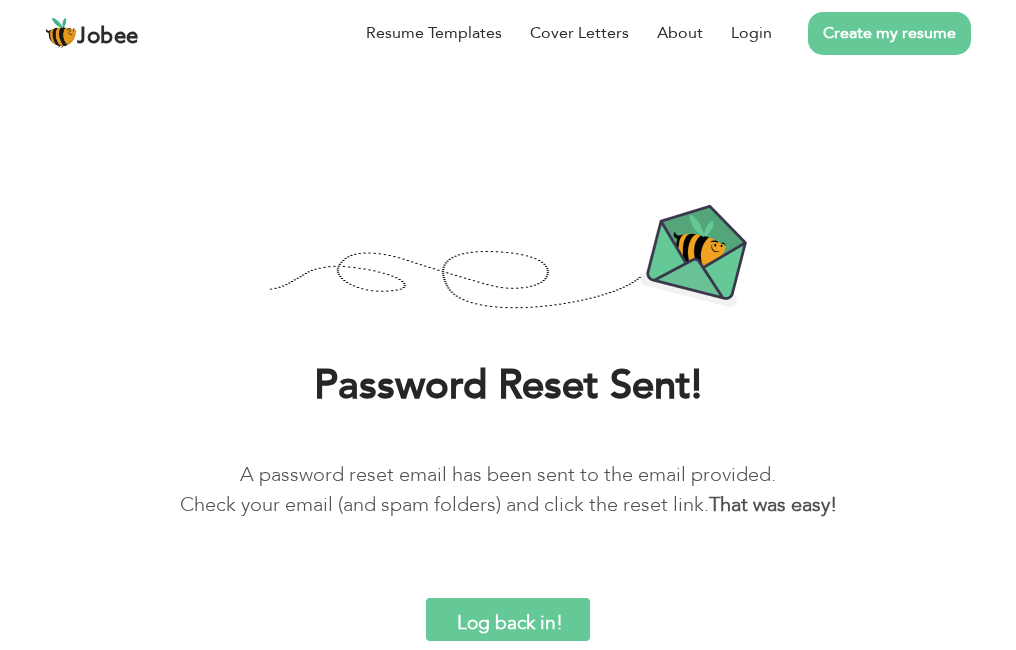 scroll, scrollTop: 0, scrollLeft: 0, axis: both 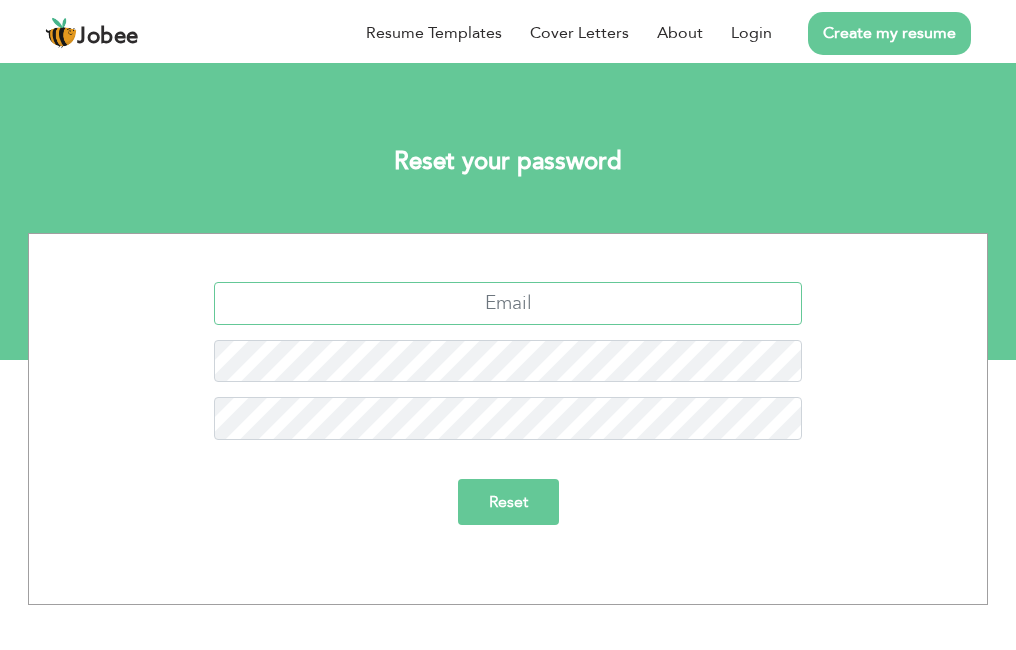 click at bounding box center (508, 303) 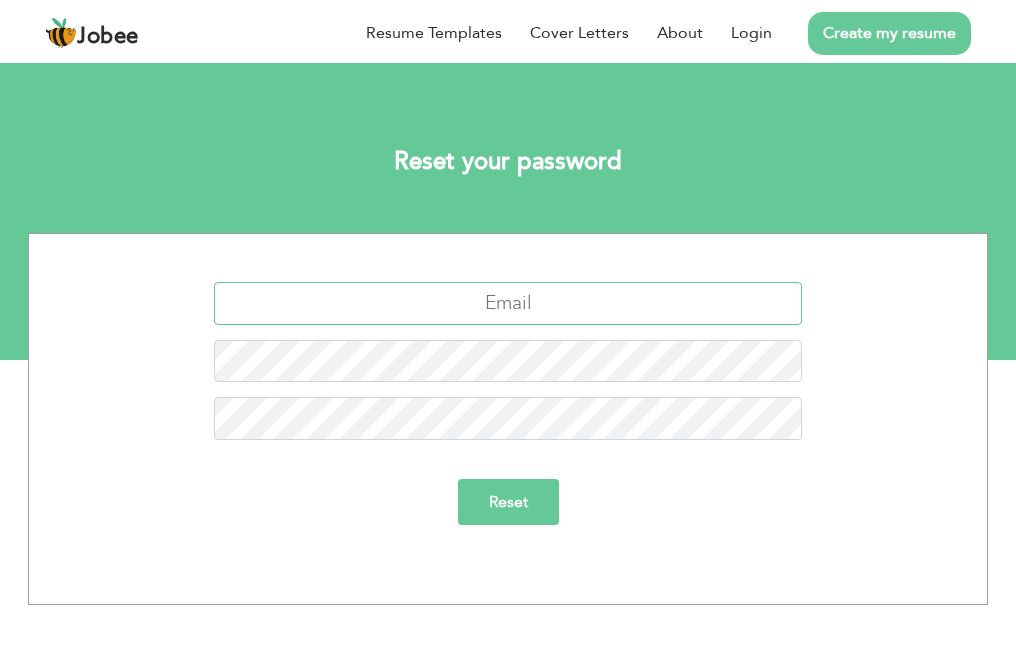 type on "[EMAIL_ADDRESS][PERSON_NAME][DOMAIN_NAME]" 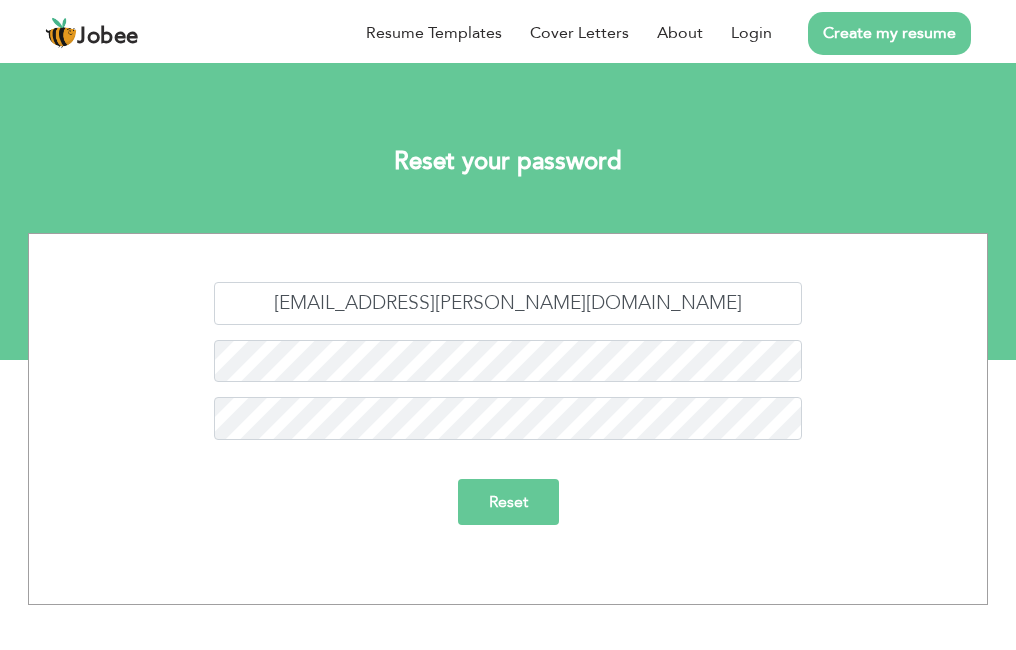 click on "Reset" at bounding box center (508, 502) 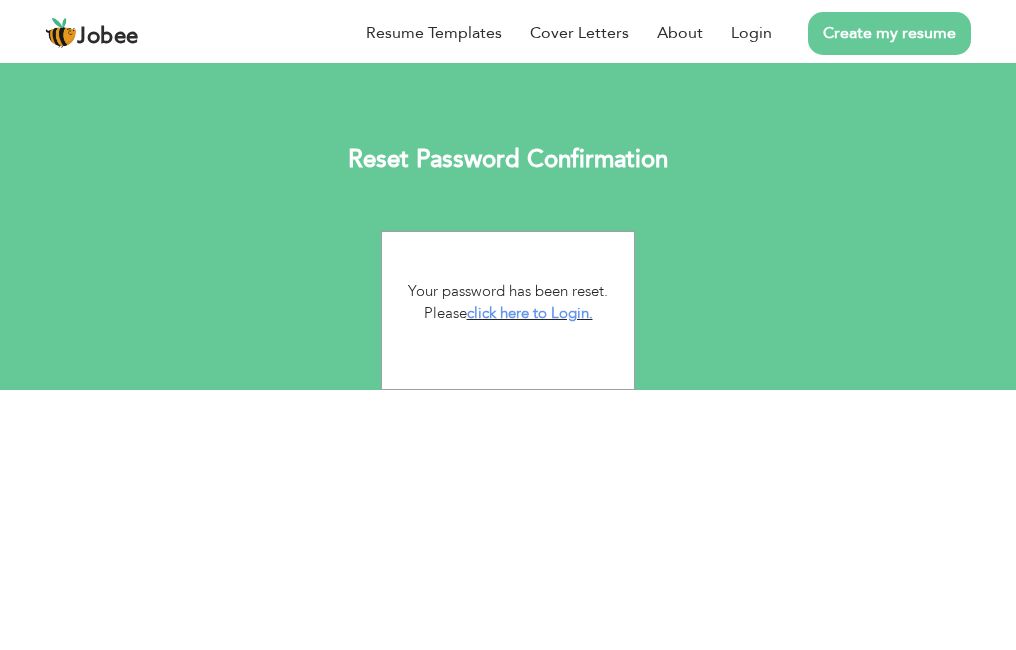 scroll, scrollTop: 0, scrollLeft: 0, axis: both 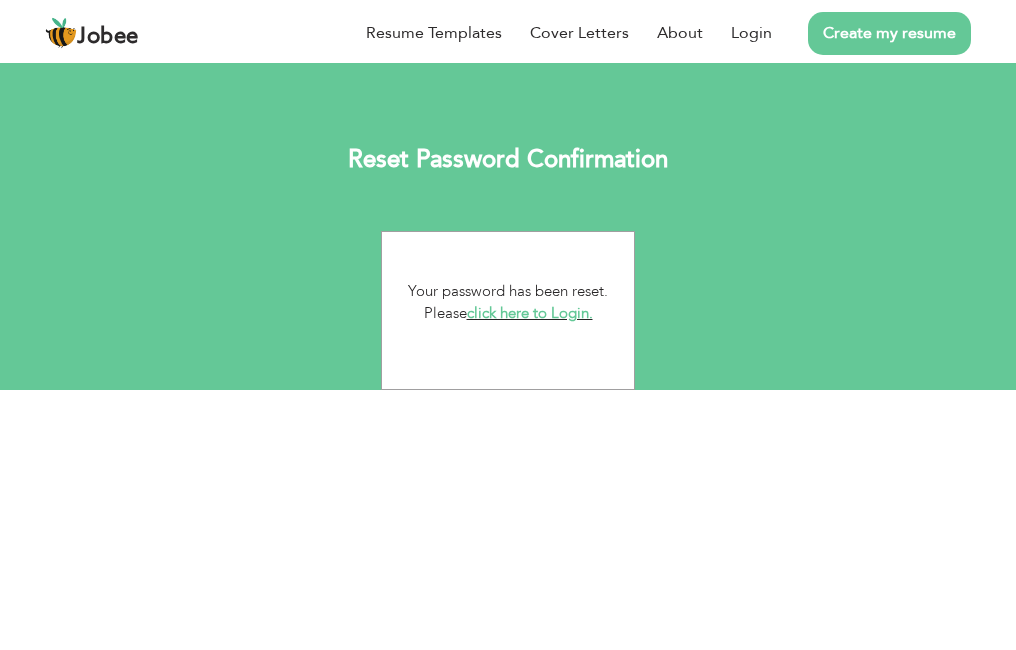 click on "click here to Login." at bounding box center (530, 313) 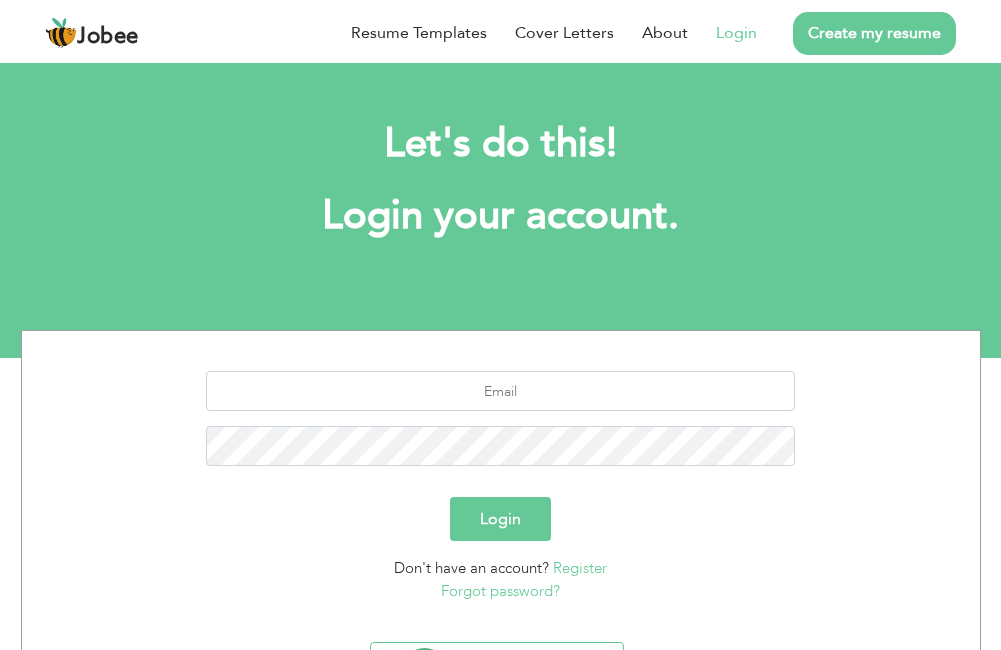 scroll, scrollTop: 0, scrollLeft: 0, axis: both 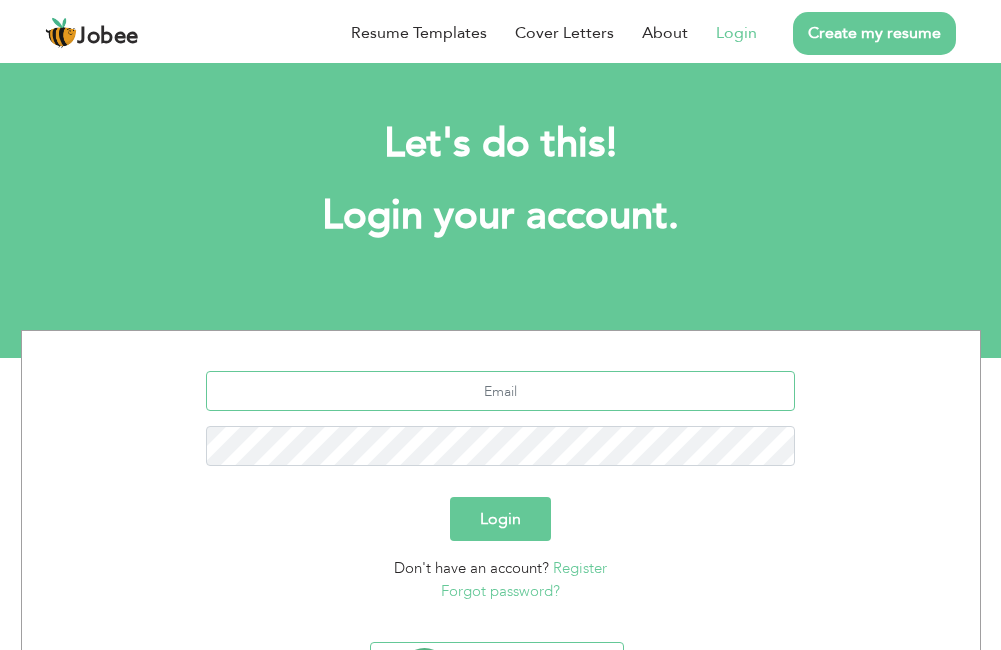 click at bounding box center [500, 391] 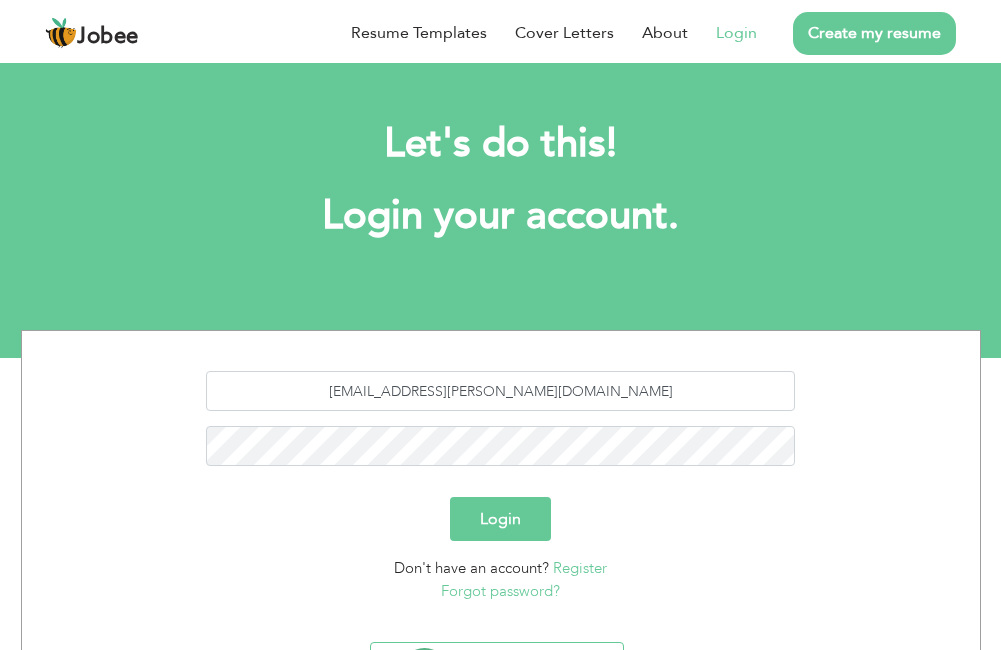 click on "Login" at bounding box center (500, 519) 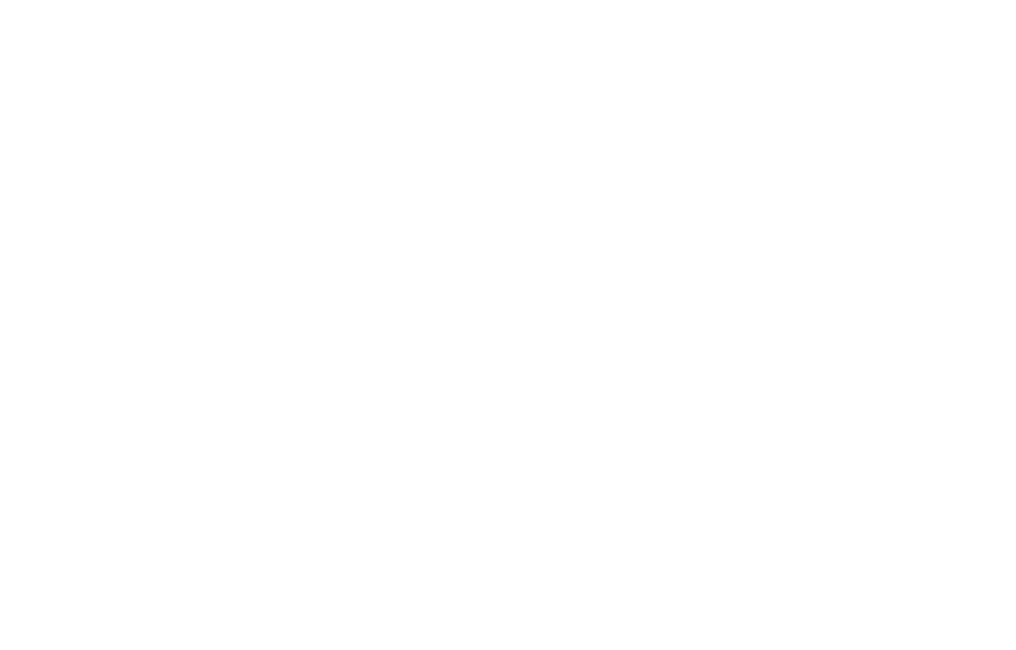 scroll, scrollTop: 0, scrollLeft: 0, axis: both 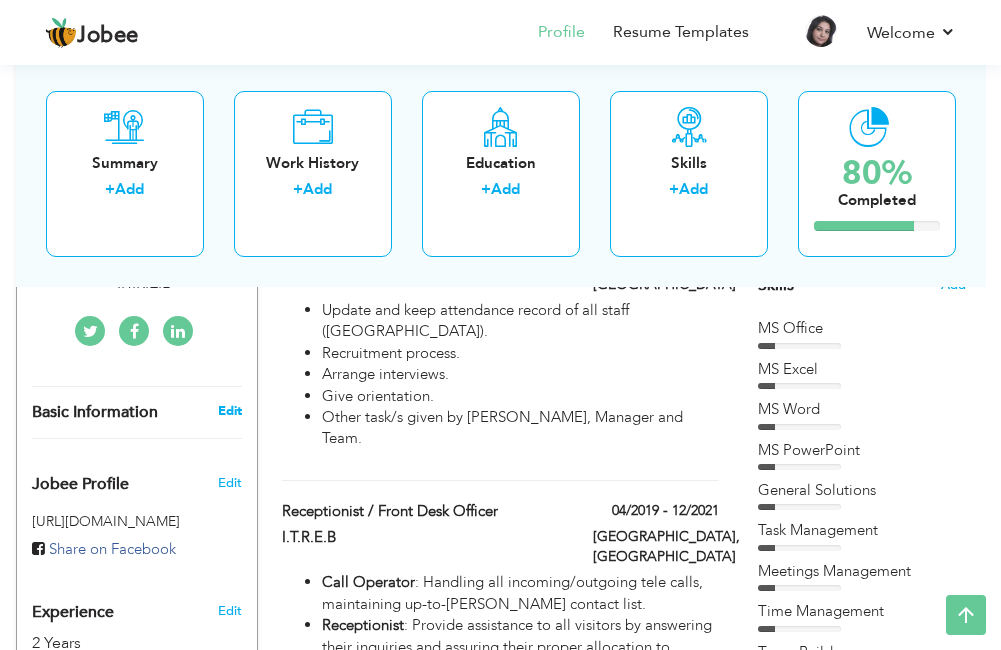 click on "Edit" at bounding box center [230, 411] 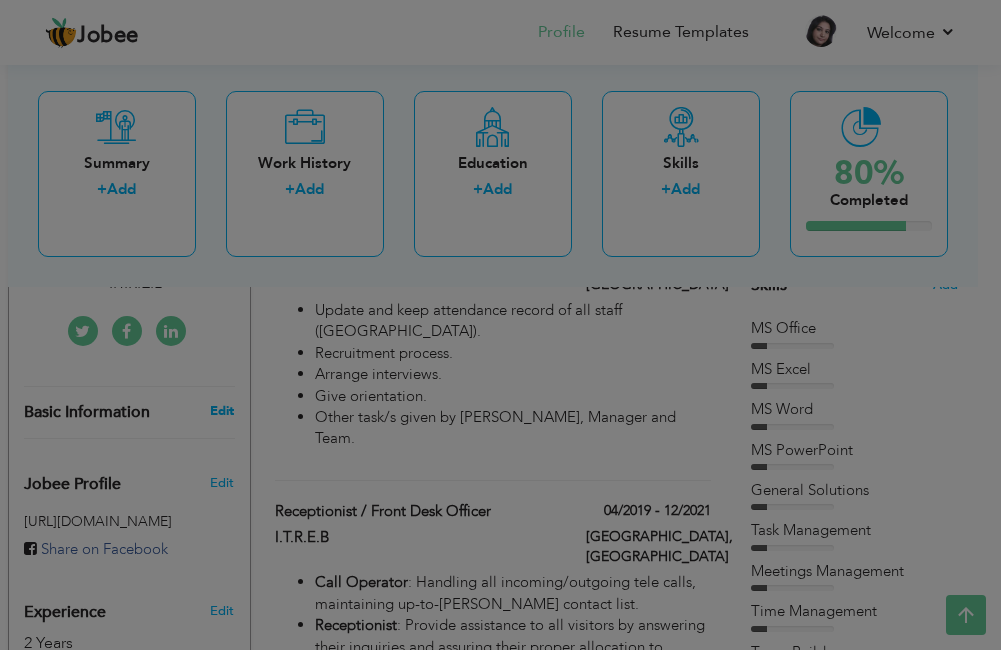 type on "Sana" 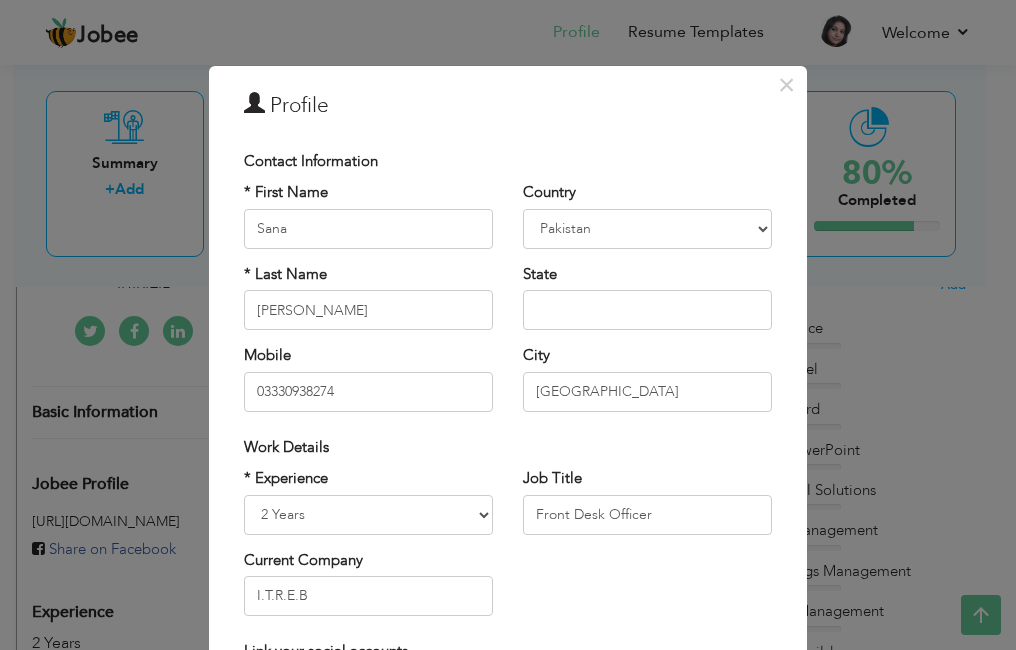 click on "* Experience
Entry Level Less than 1 Year 1 Year 2 Years 3 Years 4 Years 5 Years 6 Years 7 Years 8 Years 9 Years 10 Years 11 Years 12 Years 13 Years 14 Years 15 Years 16 Years 17 Years 18 Years 19 Years 20 Years 21 Years 22 Years 23 Years 24 Years 25 Years 26 Years 27 Years 28 Years 29 Years 30 Years 31 Years 32 Years 33 Years 34 Years 35 Years More than 35 Years
Current Company
I.T.R.E.B
Job Title" at bounding box center (508, 549) 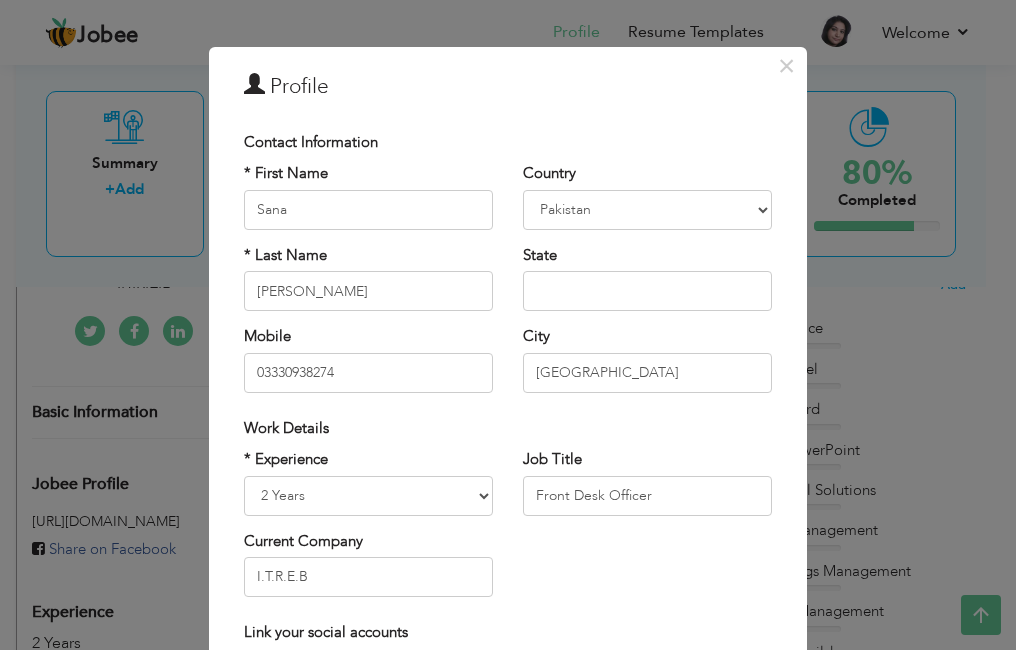 scroll, scrollTop: 0, scrollLeft: 0, axis: both 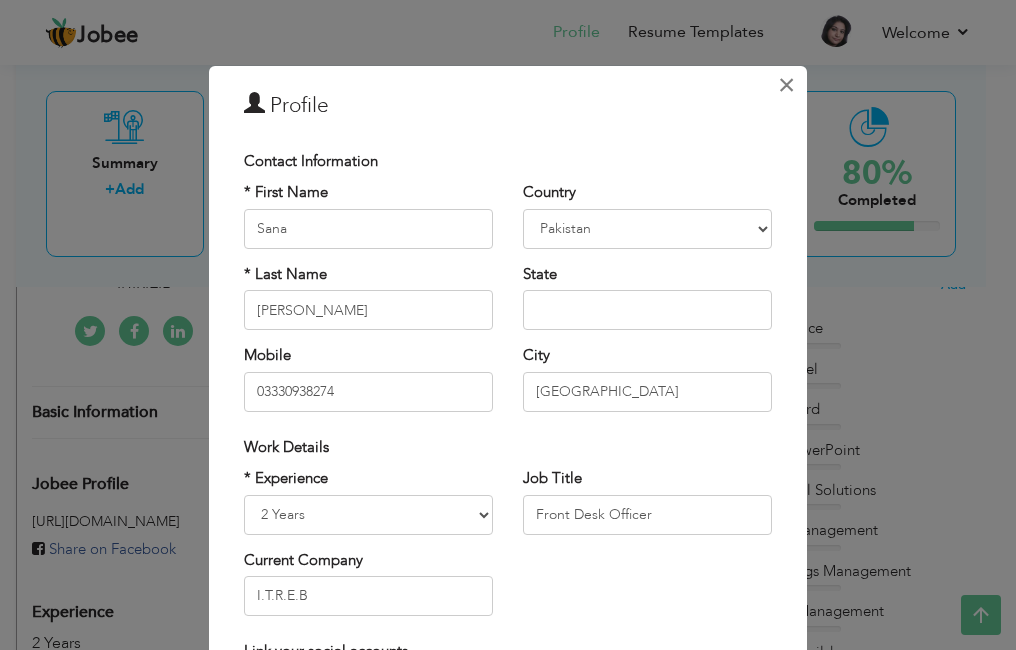 click on "×" at bounding box center (786, 85) 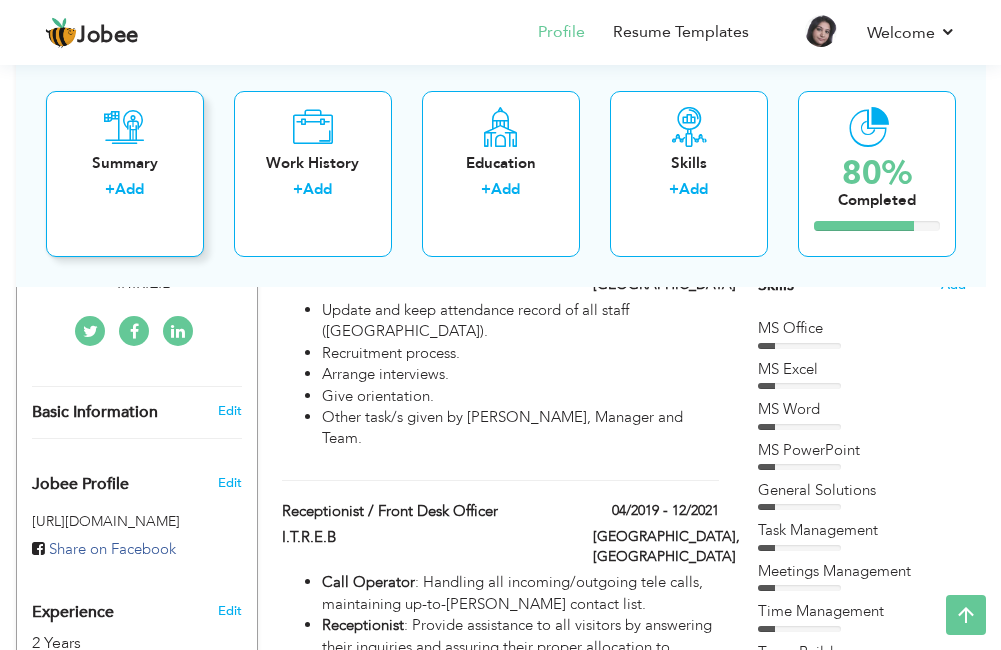 click on "Summary" at bounding box center (125, 162) 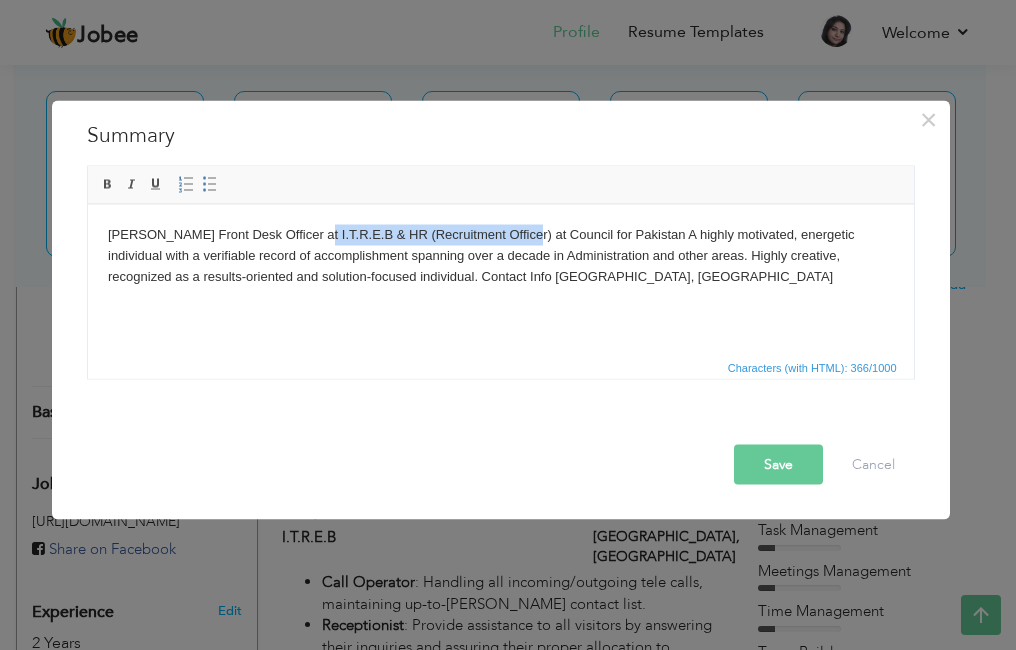 drag, startPoint x: 306, startPoint y: 232, endPoint x: 519, endPoint y: 235, distance: 213.02112 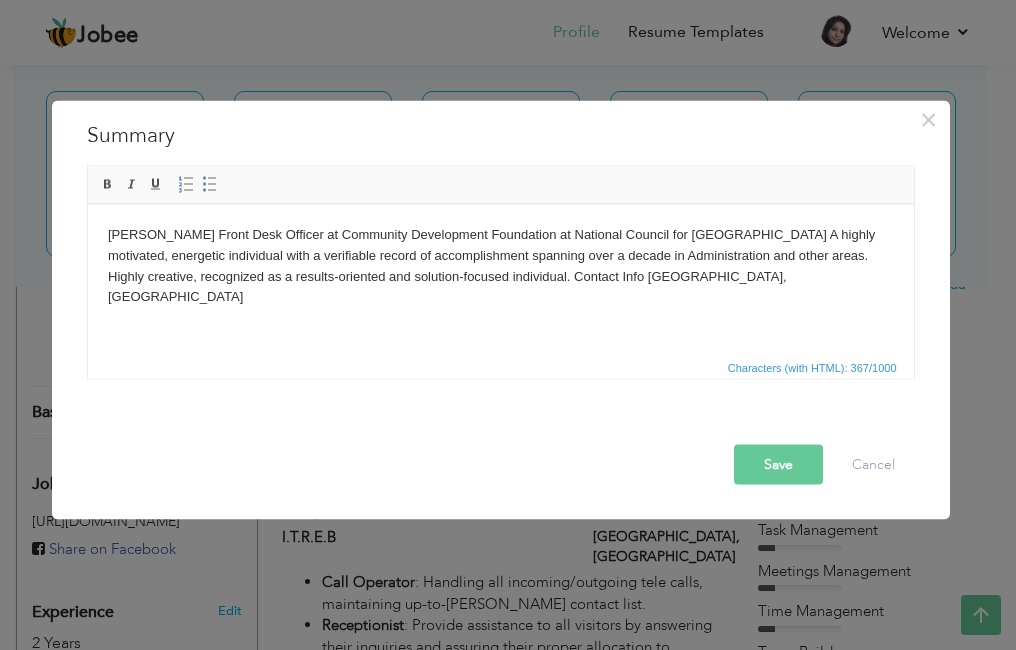 click on "Save" at bounding box center (778, 465) 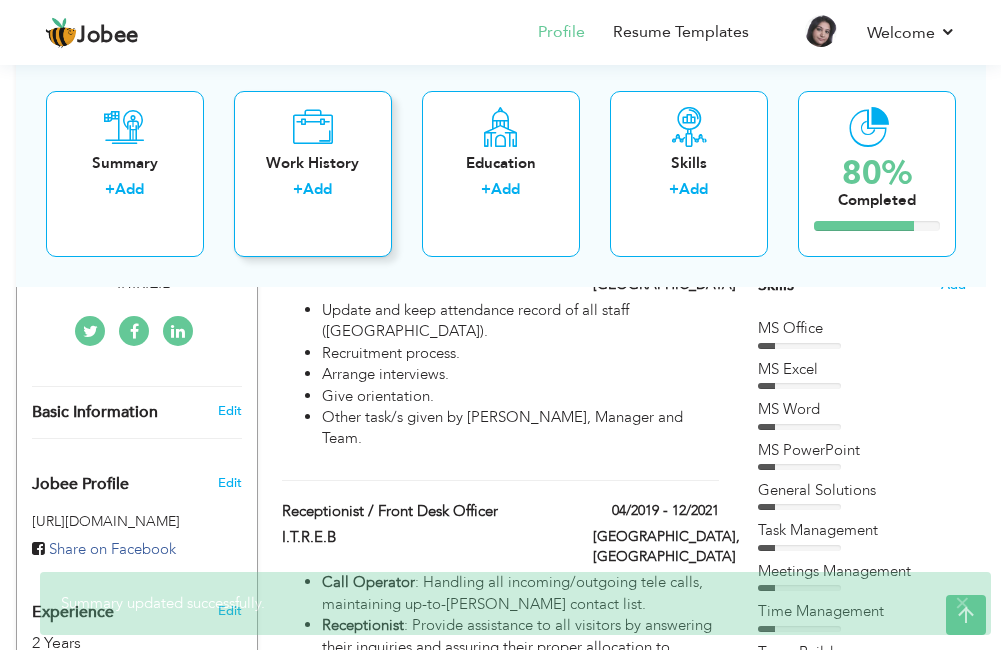 click on "Work History
+  Add" at bounding box center [313, 173] 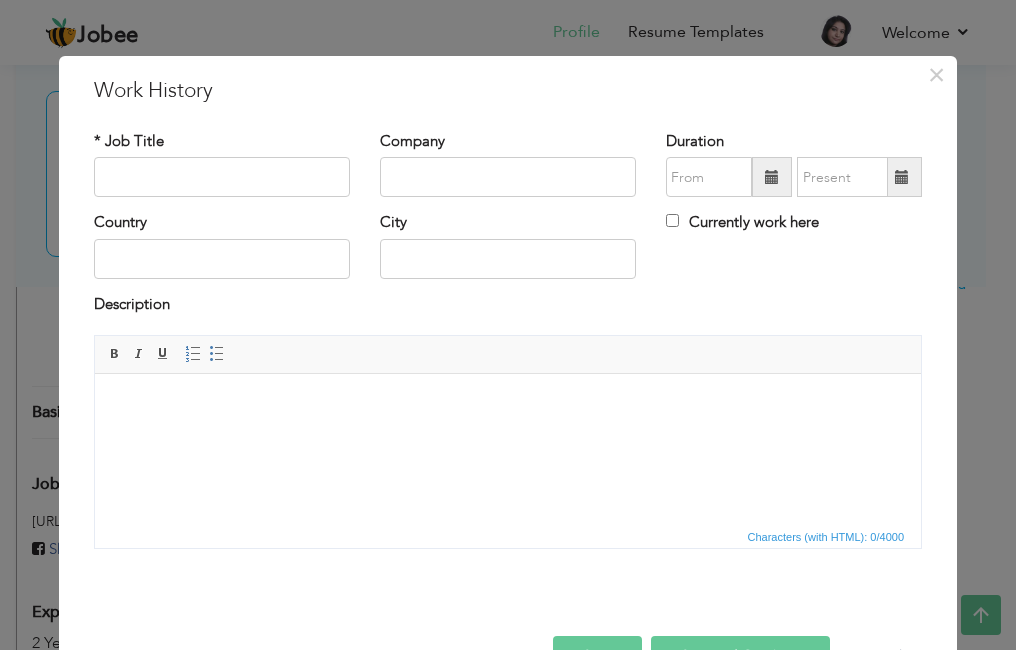 scroll, scrollTop: 0, scrollLeft: 0, axis: both 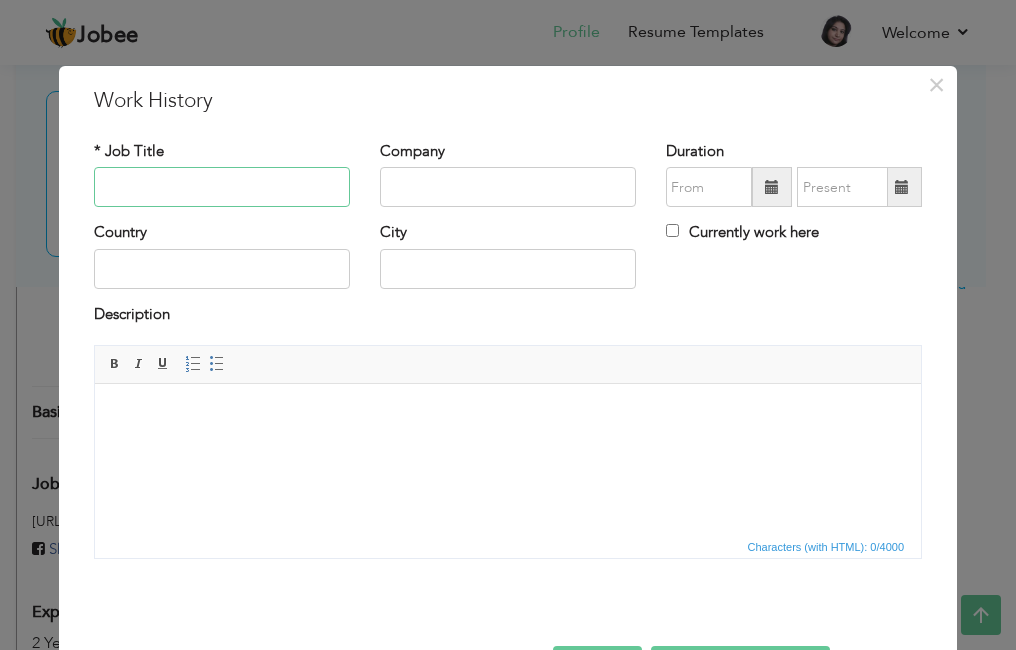 click at bounding box center (222, 187) 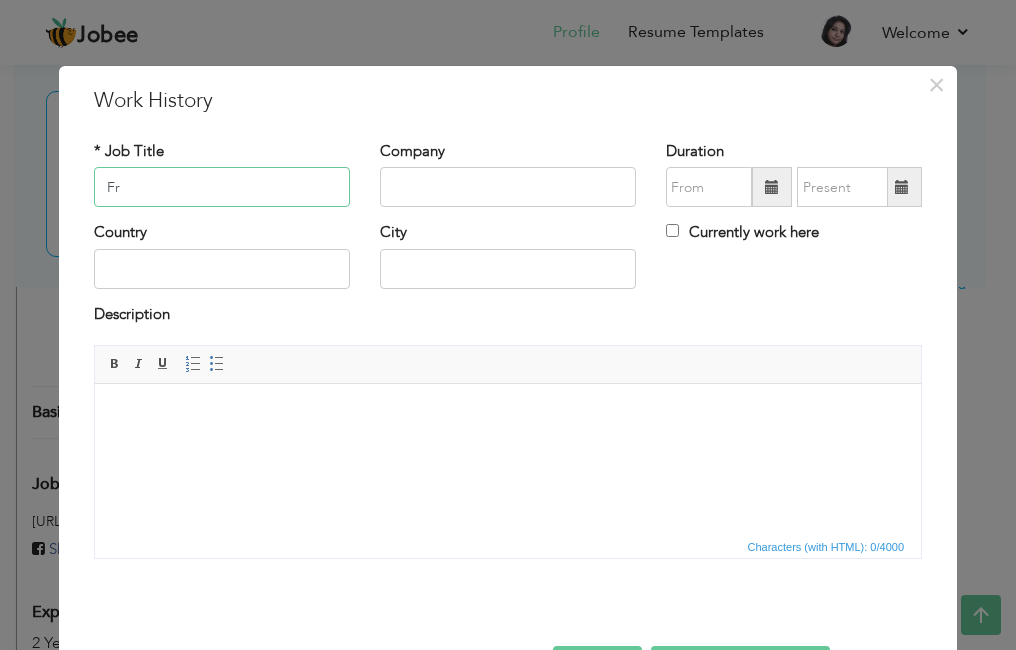 type on "F" 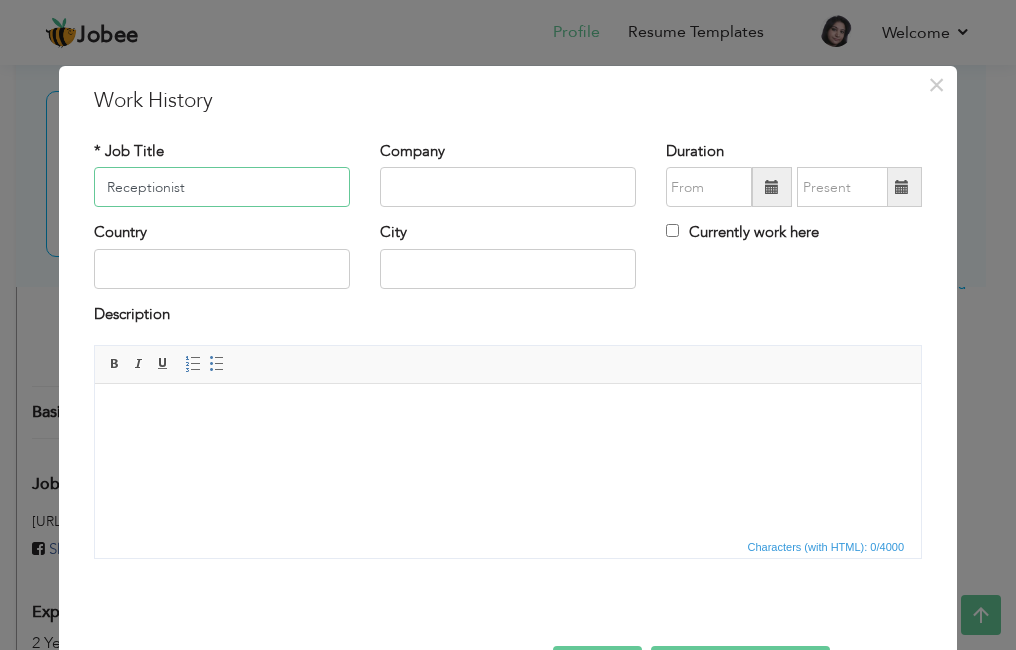 type on "Receptionist" 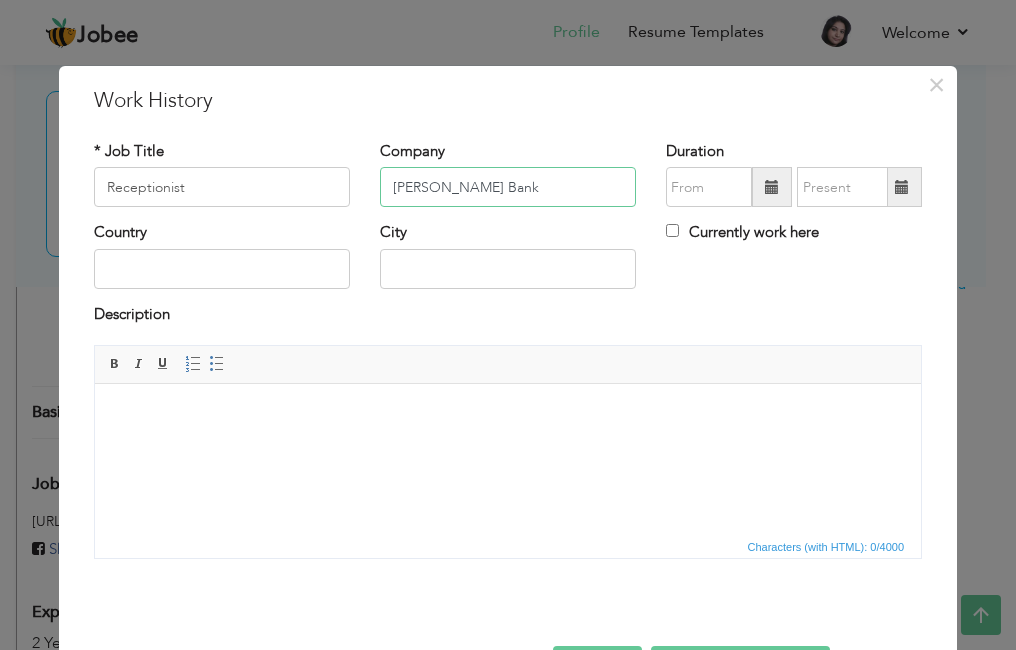 type on "Al Baraka Bank" 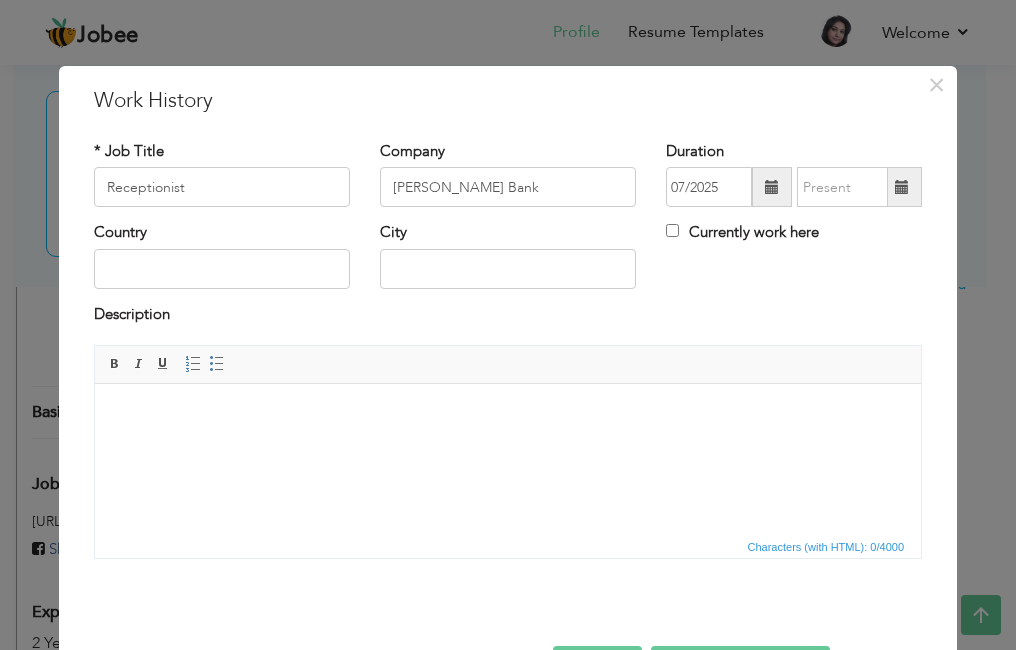 click at bounding box center (772, 187) 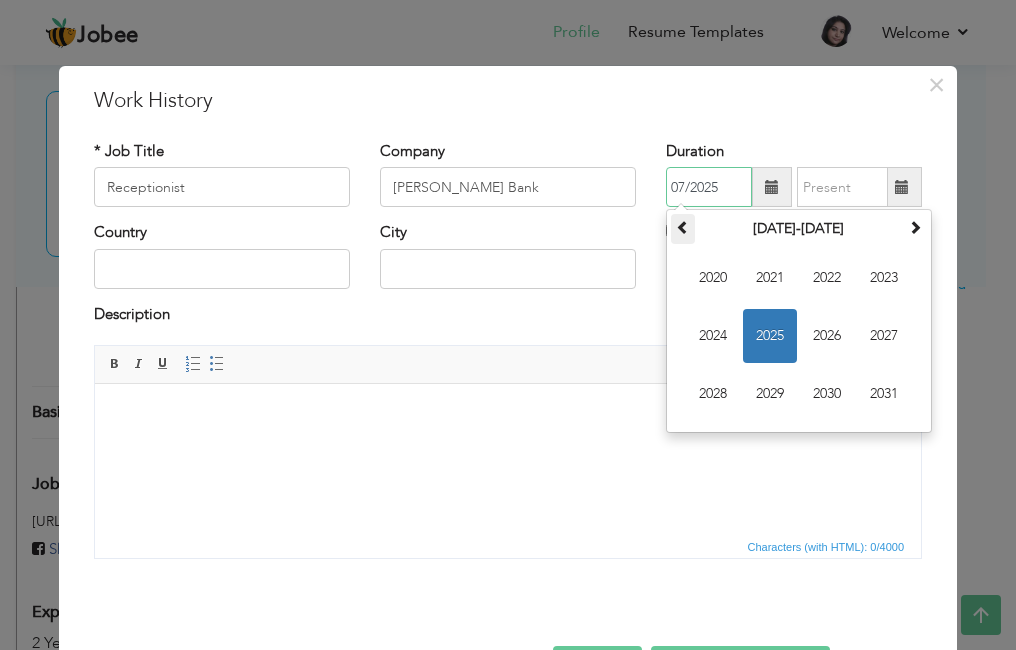 click at bounding box center [683, 227] 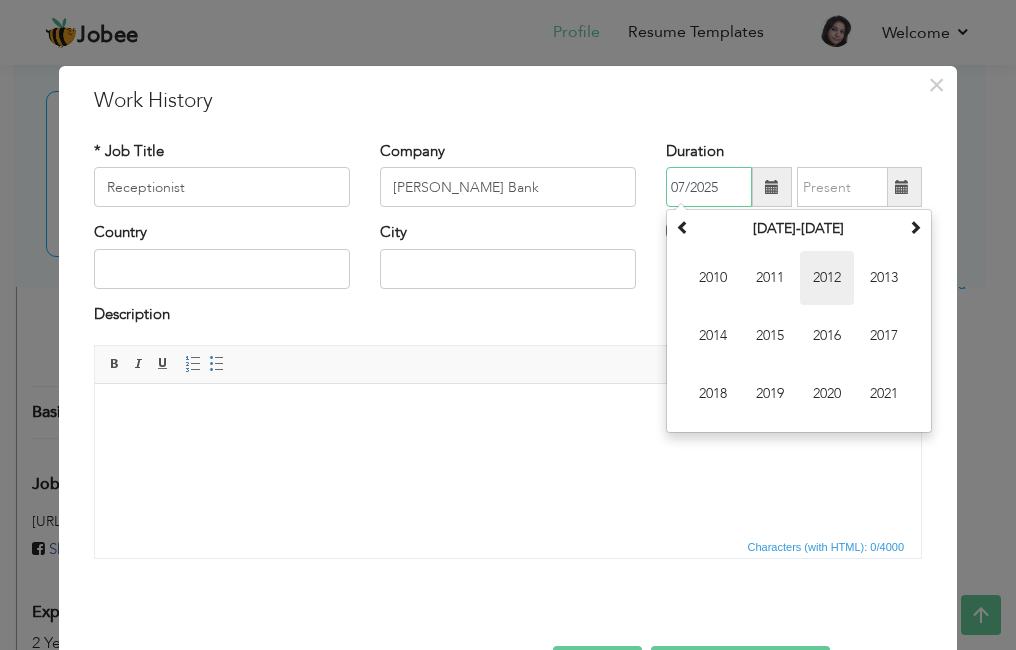 click on "2012" at bounding box center [827, 278] 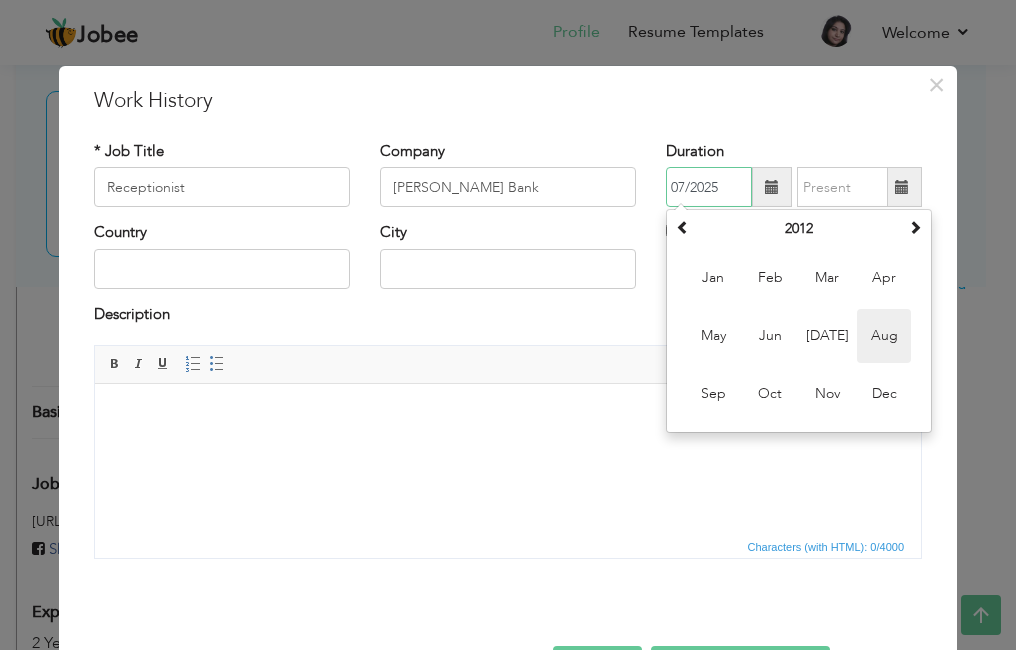 click on "Aug" at bounding box center (884, 336) 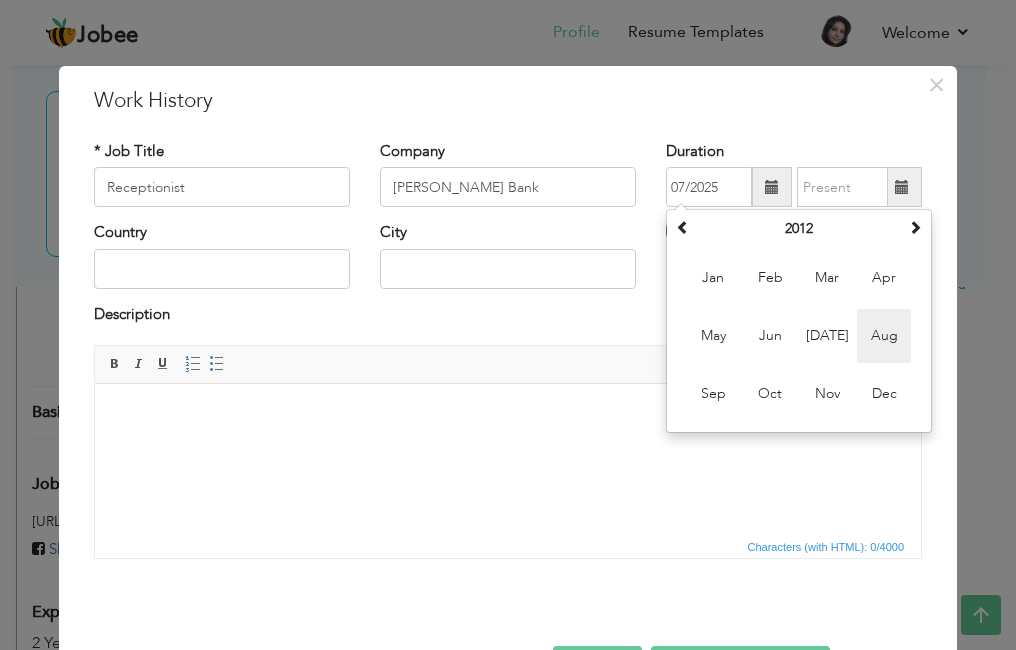 type on "08/2012" 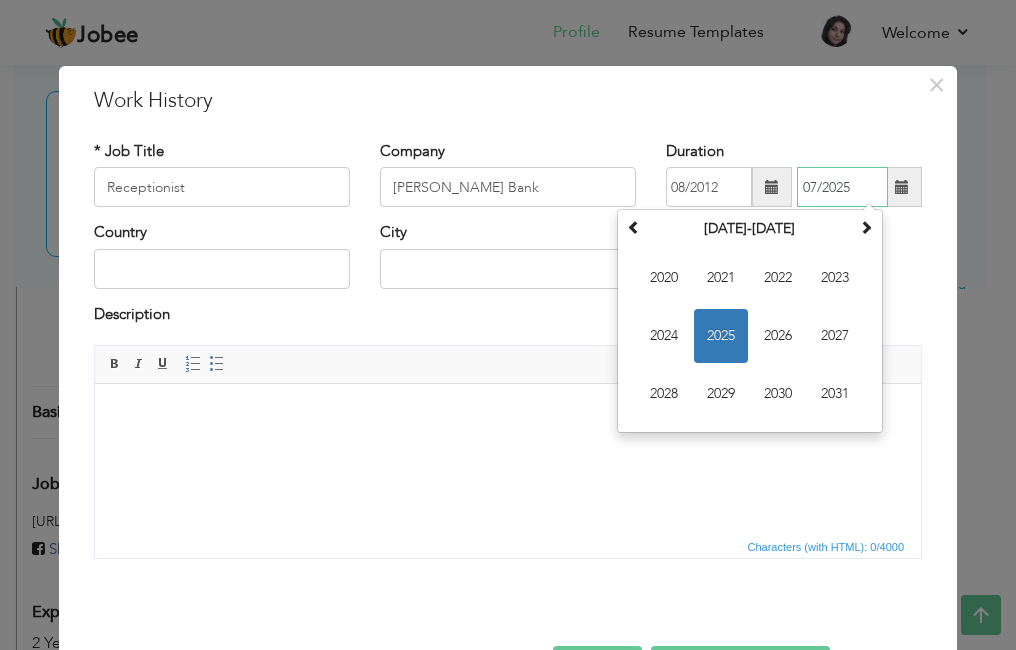 click on "07/2025" at bounding box center [842, 187] 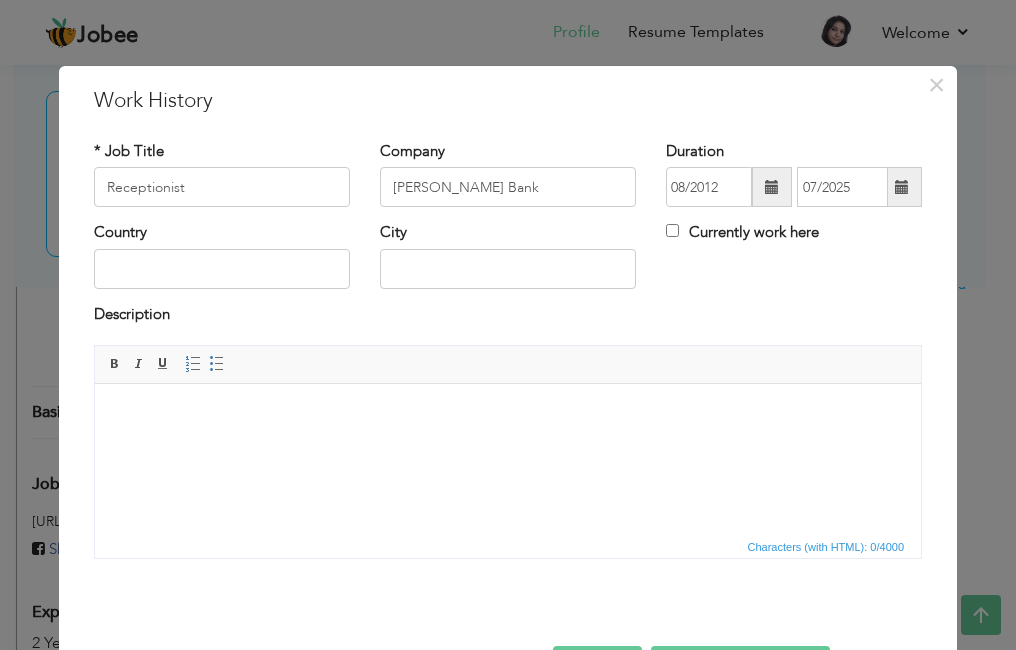 click at bounding box center (902, 187) 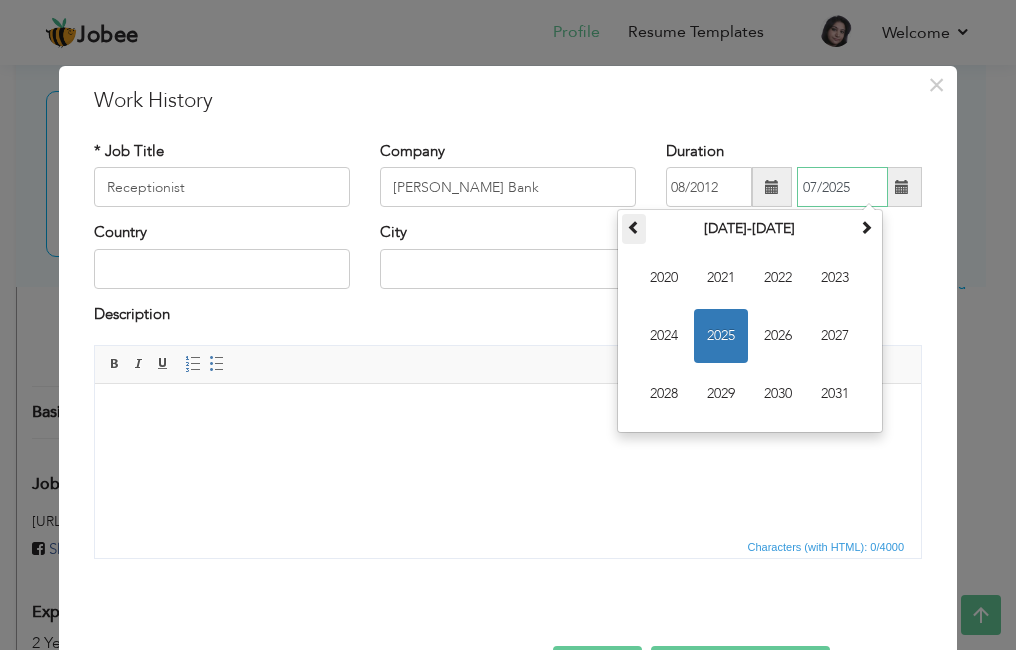 click at bounding box center (634, 229) 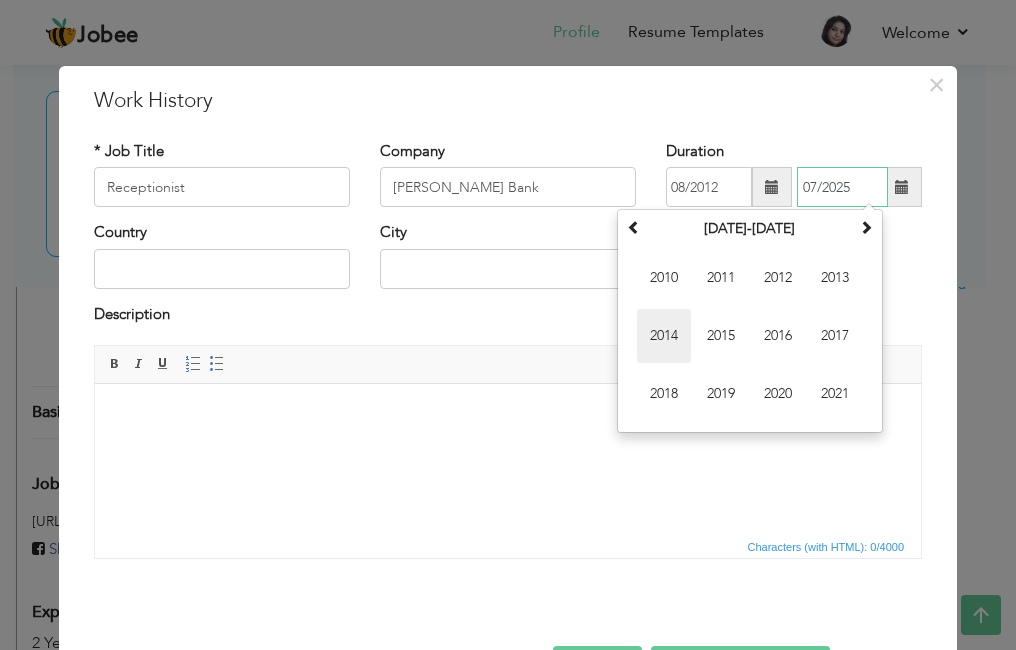 click on "2014" at bounding box center [664, 336] 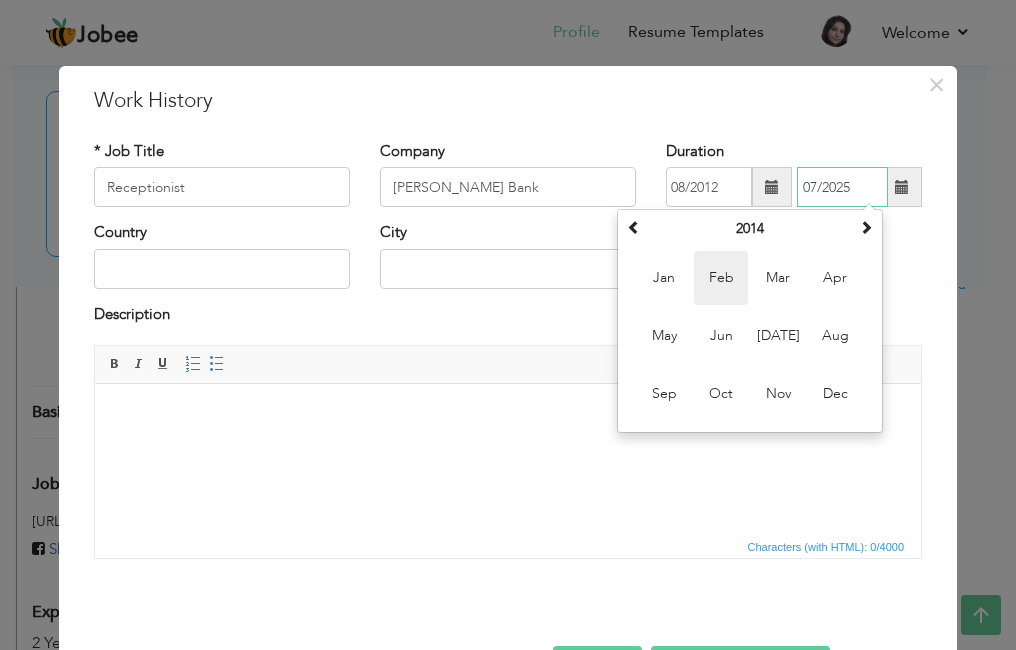 click on "Feb" at bounding box center (721, 278) 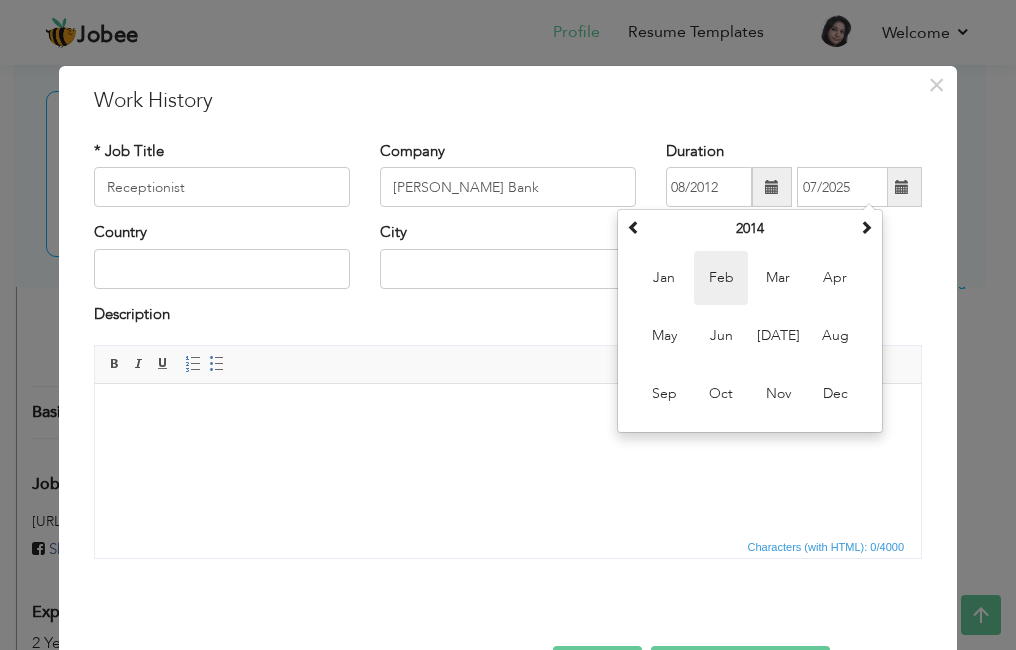 type on "02/2014" 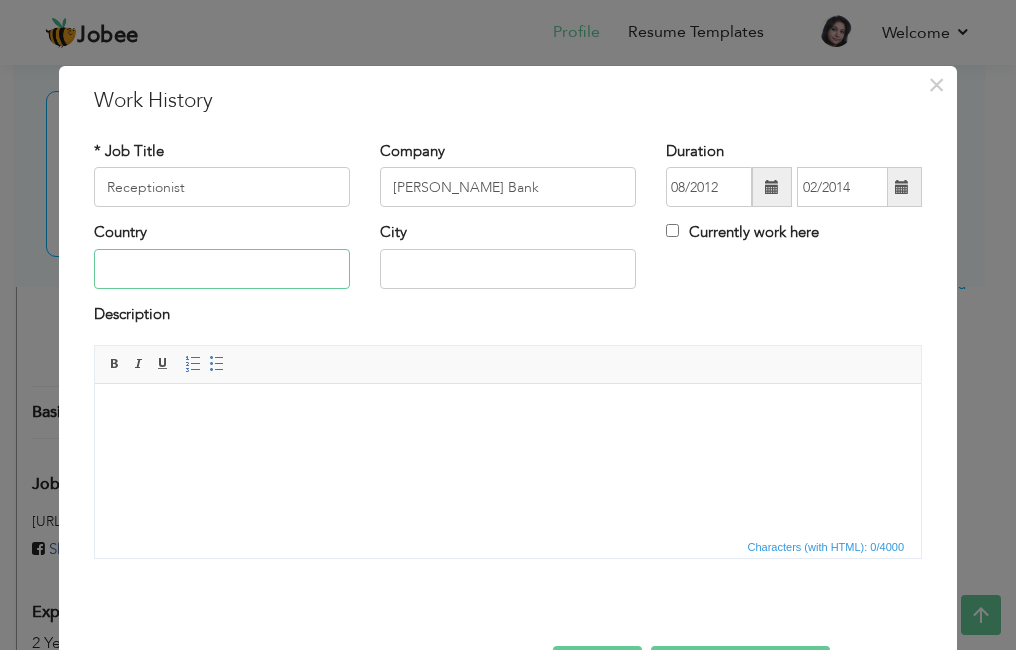 click at bounding box center [222, 269] 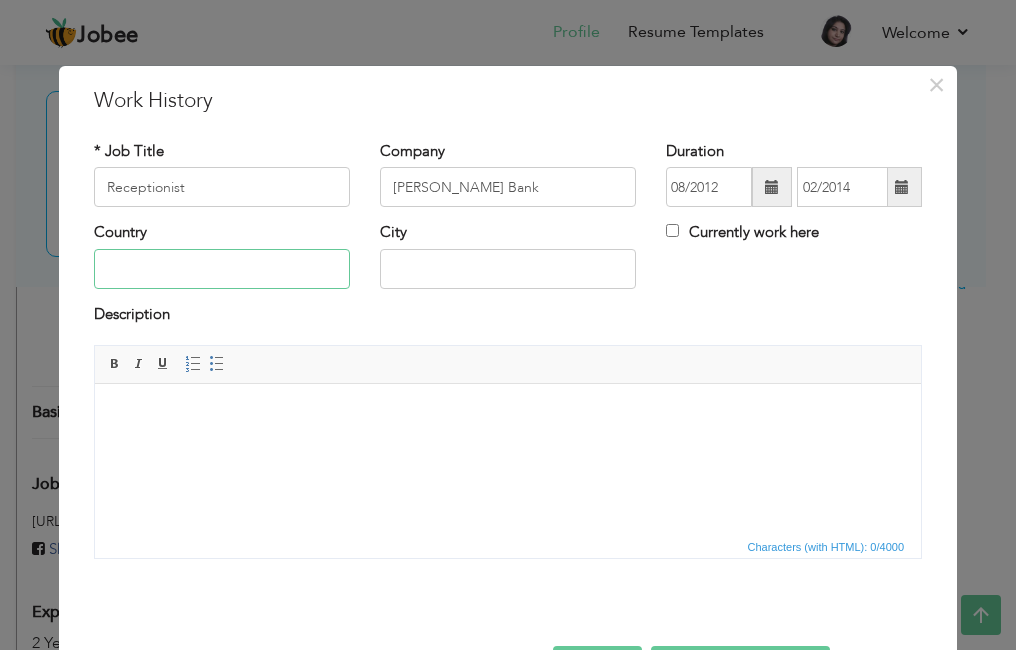 type on "[GEOGRAPHIC_DATA]" 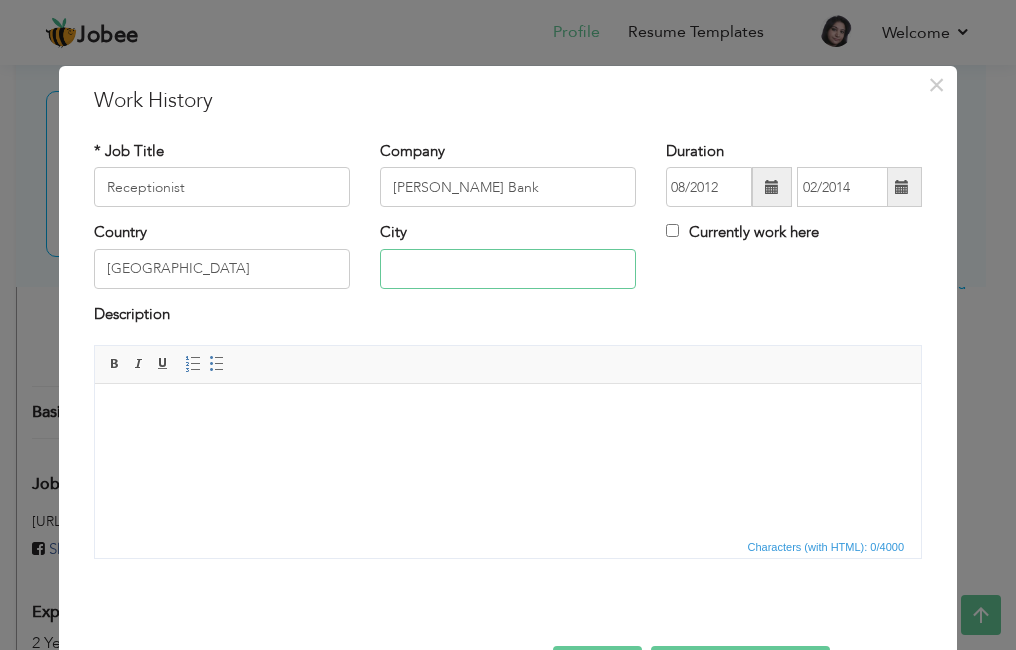 type on "KARACHI" 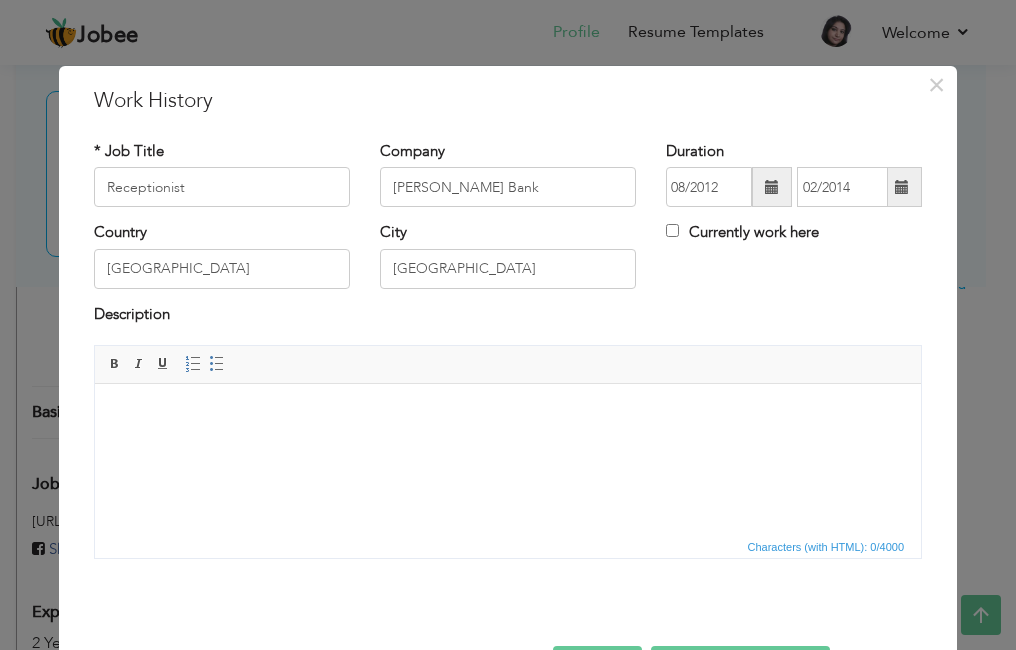 click at bounding box center (508, 414) 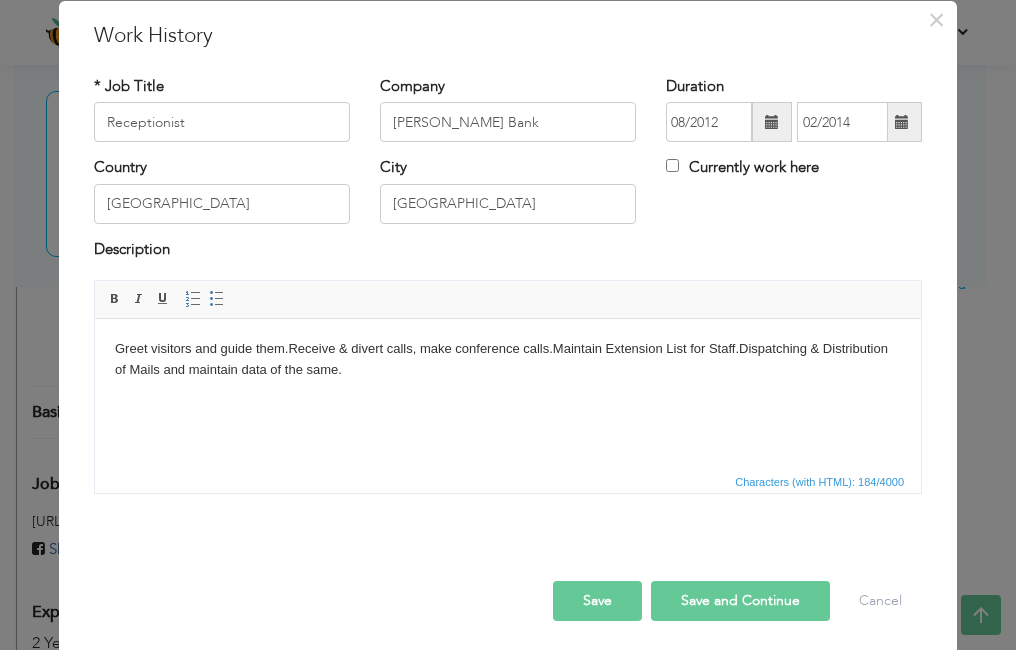 scroll, scrollTop: 71, scrollLeft: 0, axis: vertical 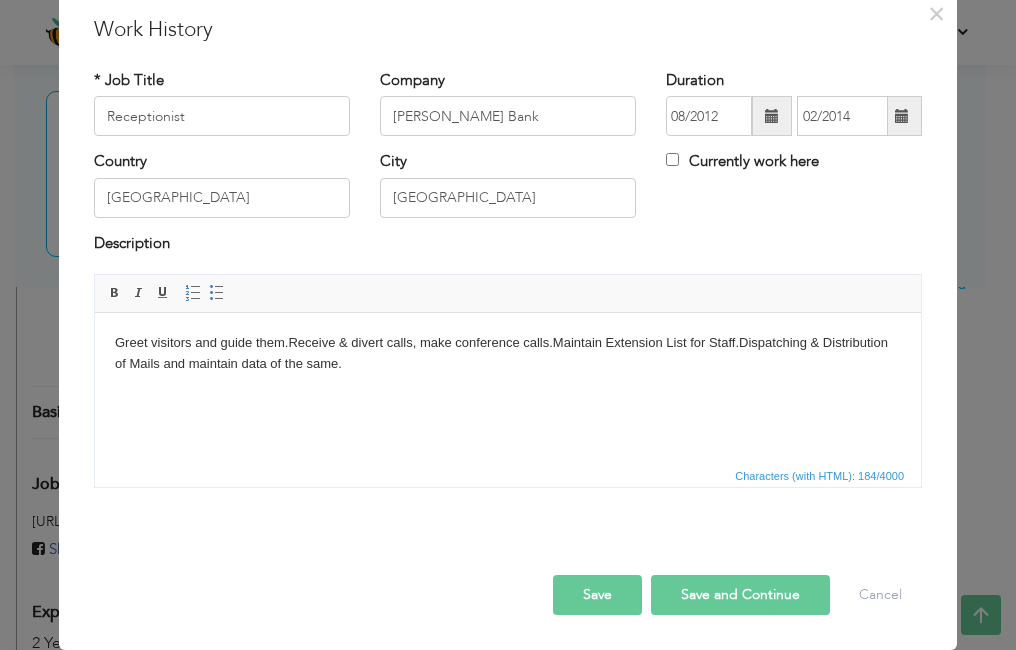 click on "Save and Continue" at bounding box center [740, 595] 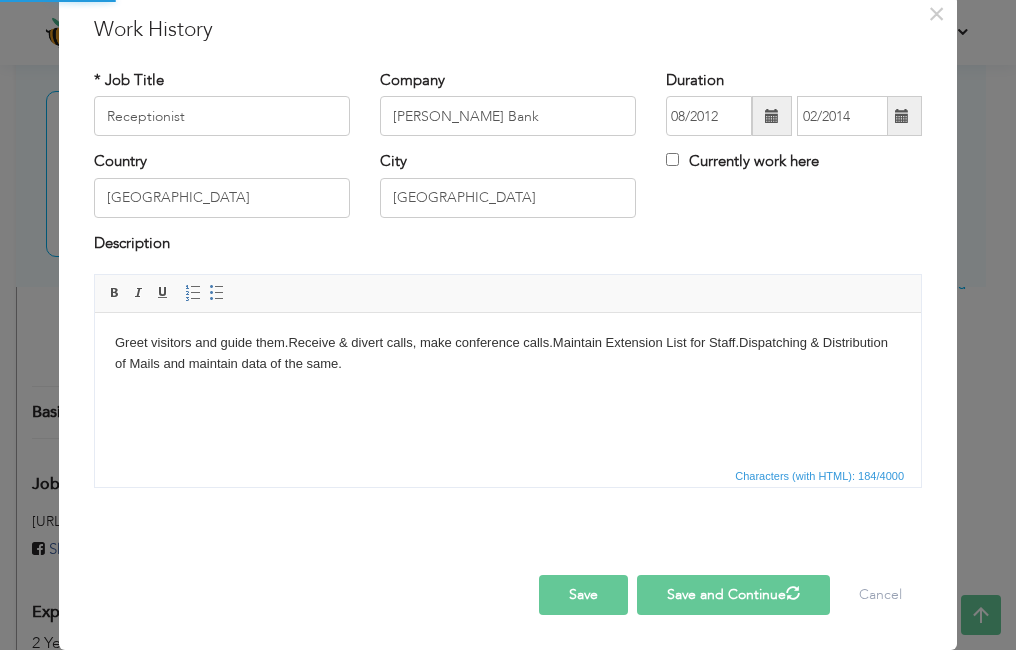 type 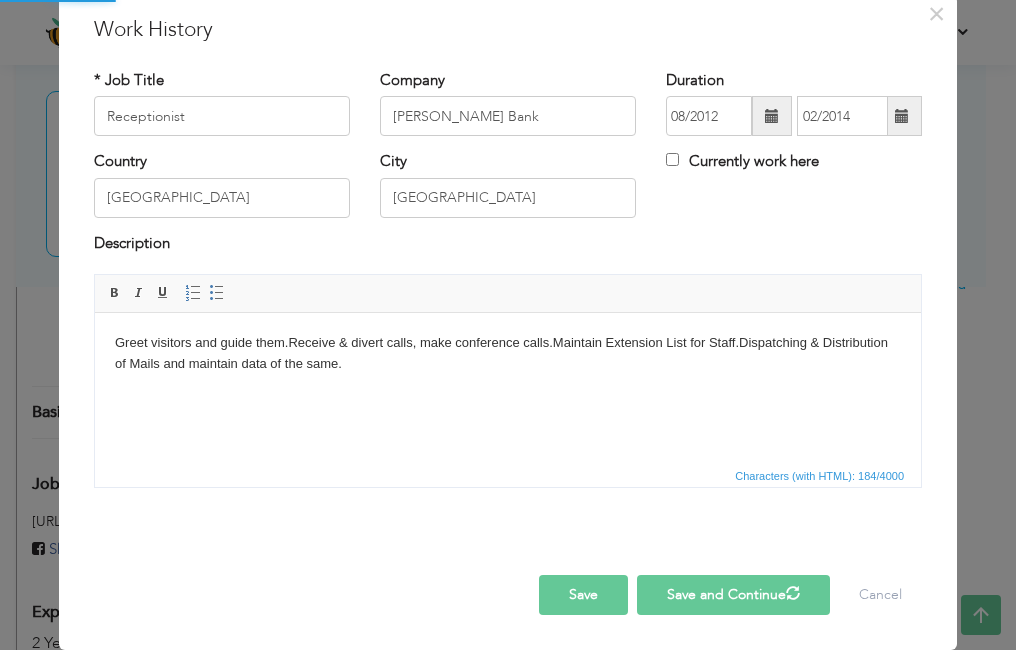 type 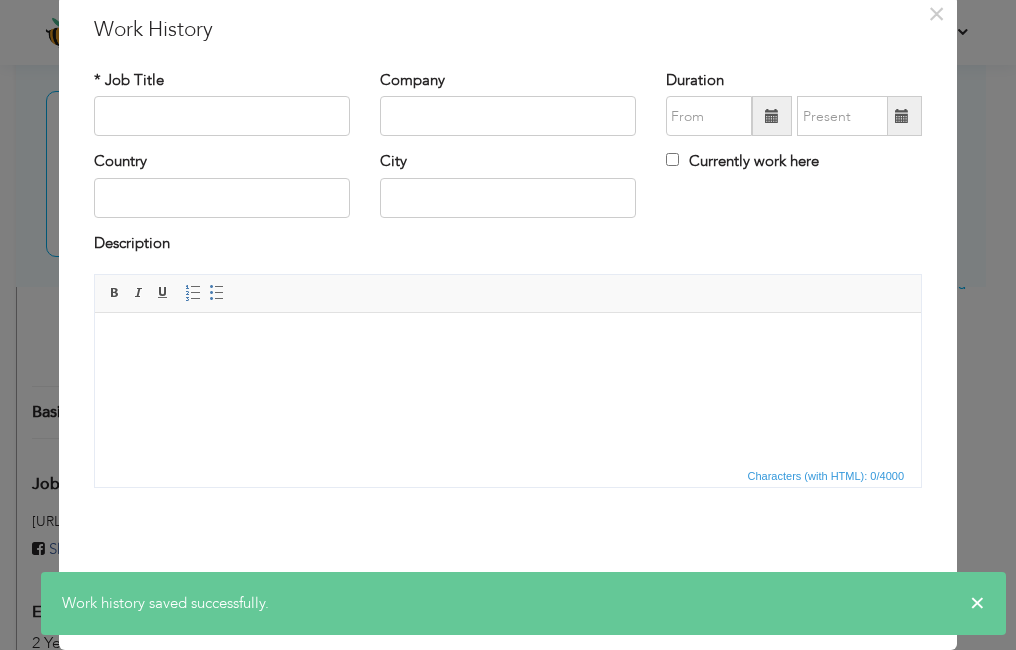 type 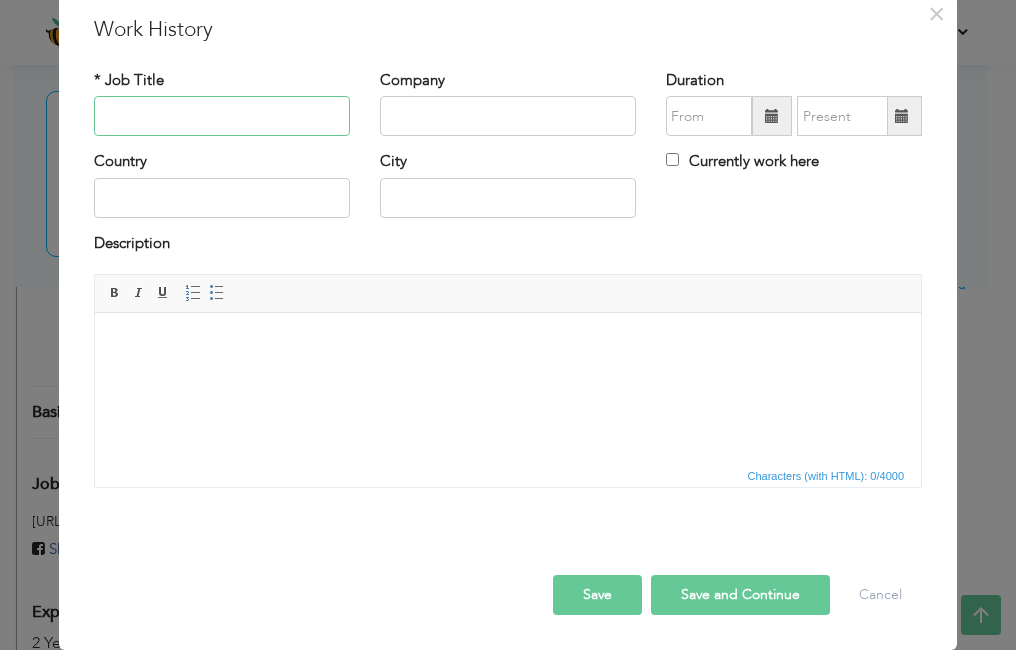 click at bounding box center (222, 116) 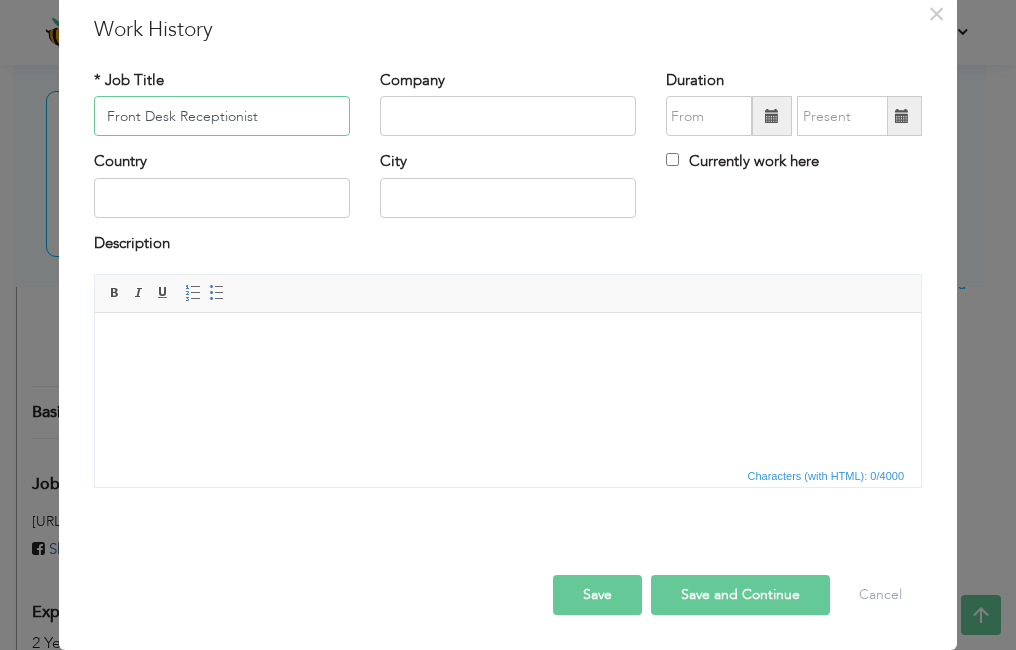 type on "Front Desk Receptionist" 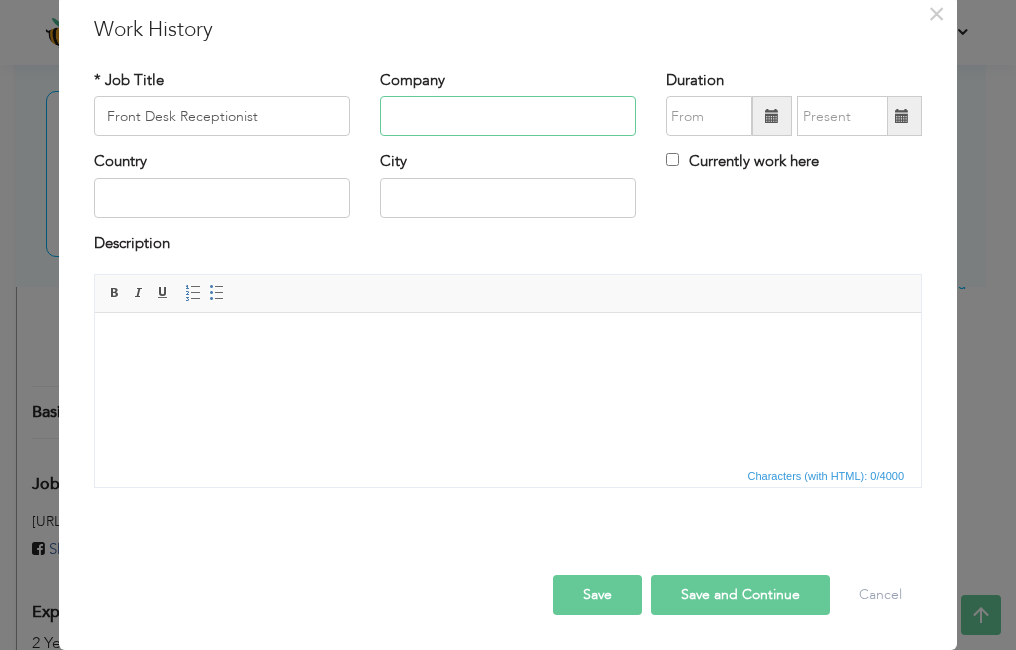 paste on "TPL Corp Ltd." 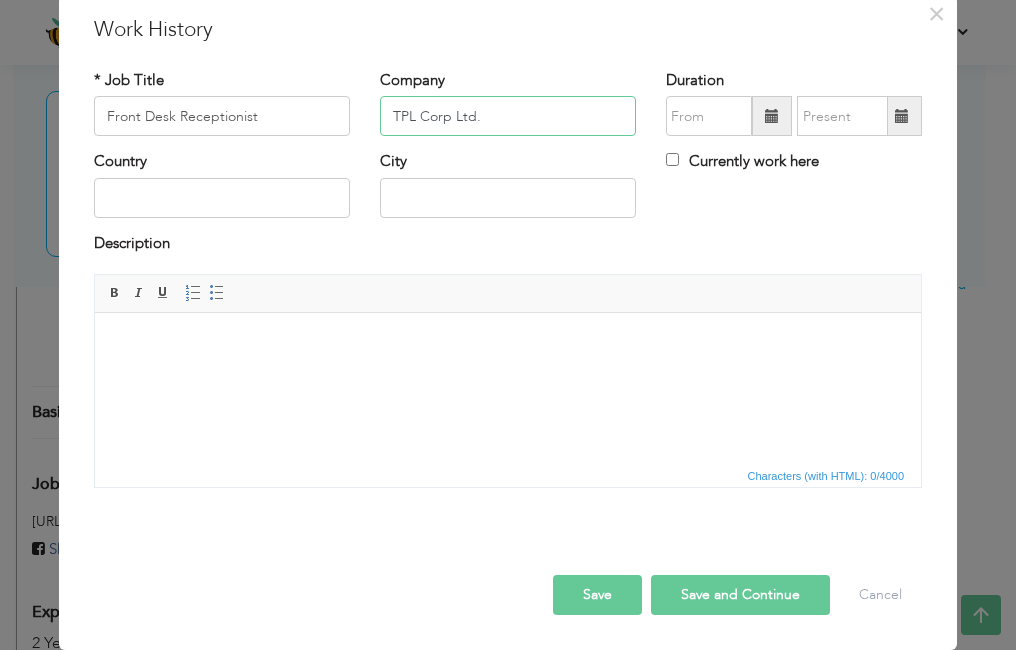 type on "TPL Corp Ltd." 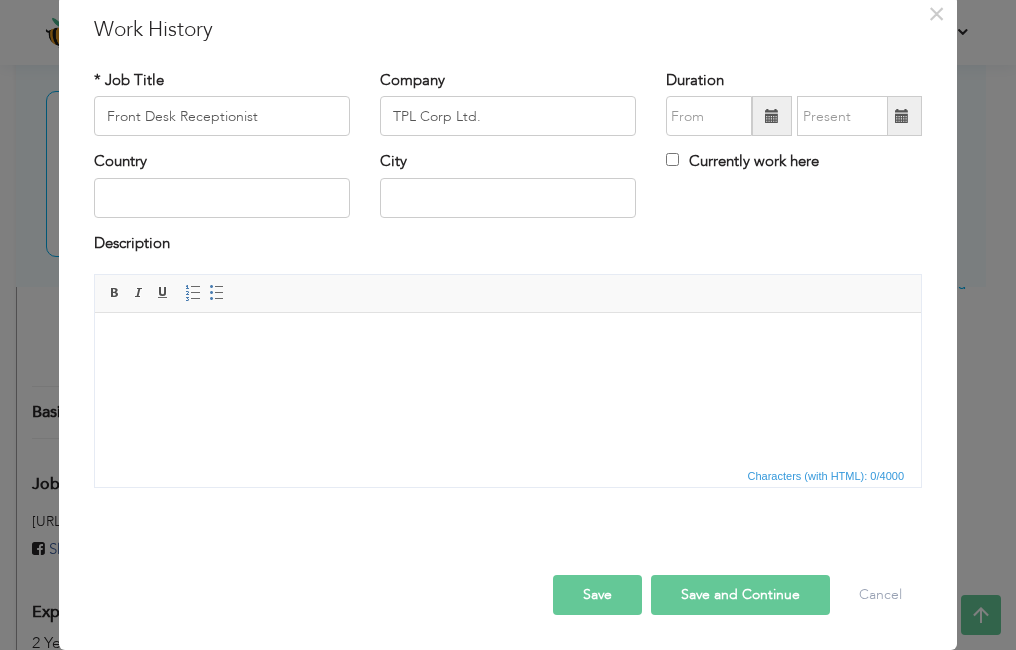 click at bounding box center (772, 116) 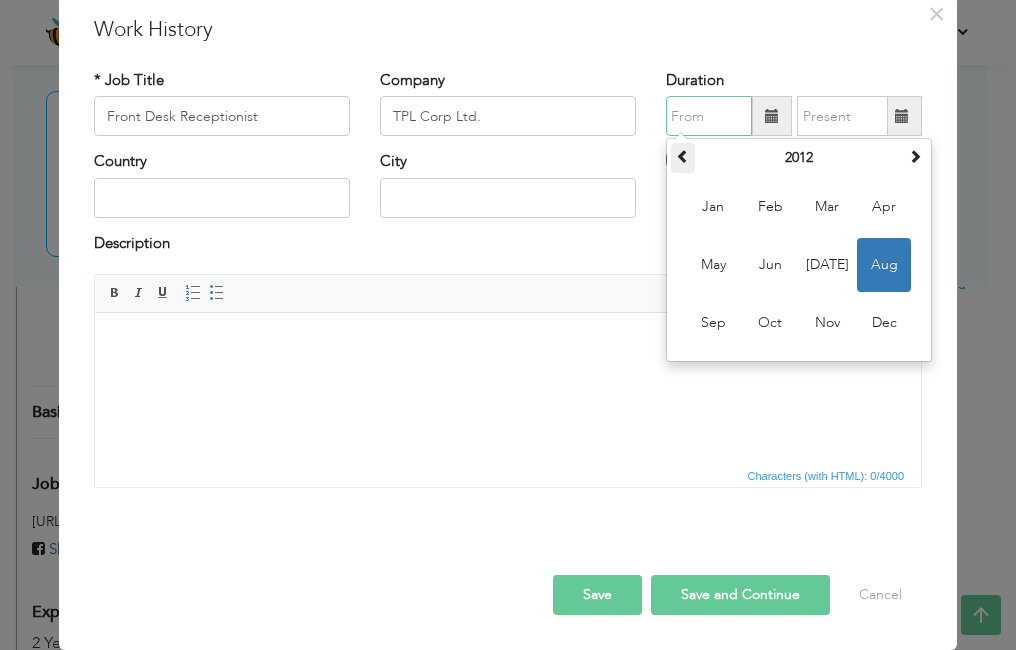 click at bounding box center [683, 156] 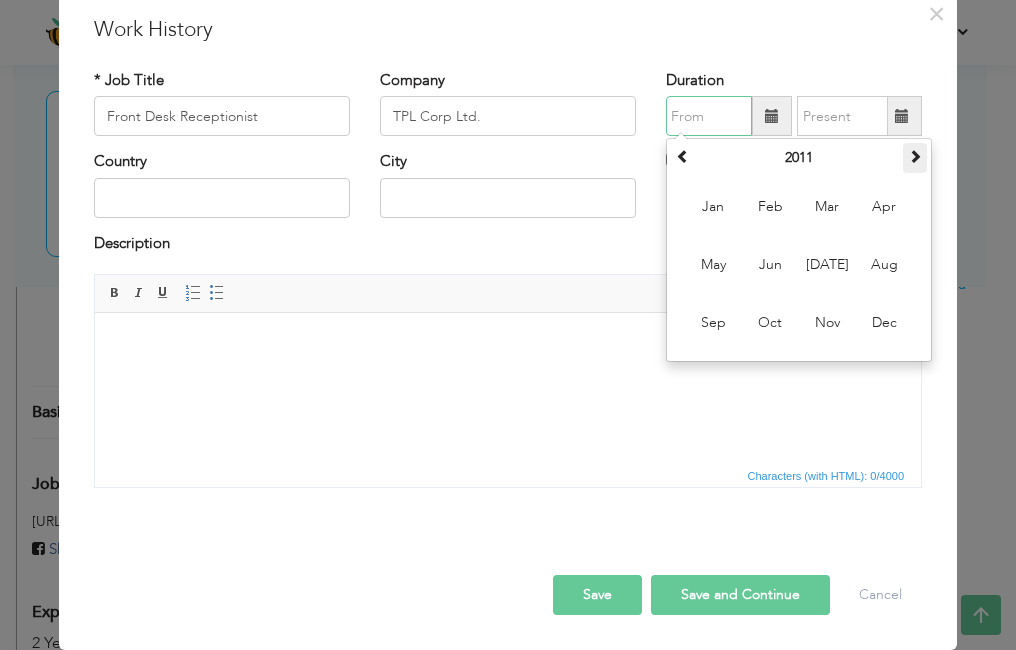 click at bounding box center (915, 156) 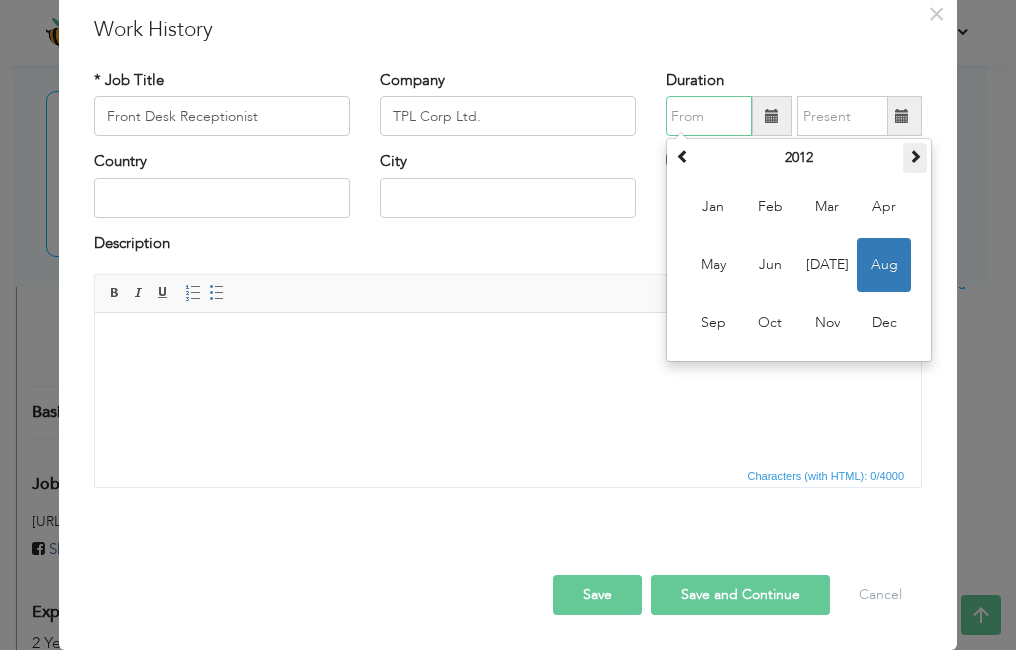 click at bounding box center (915, 156) 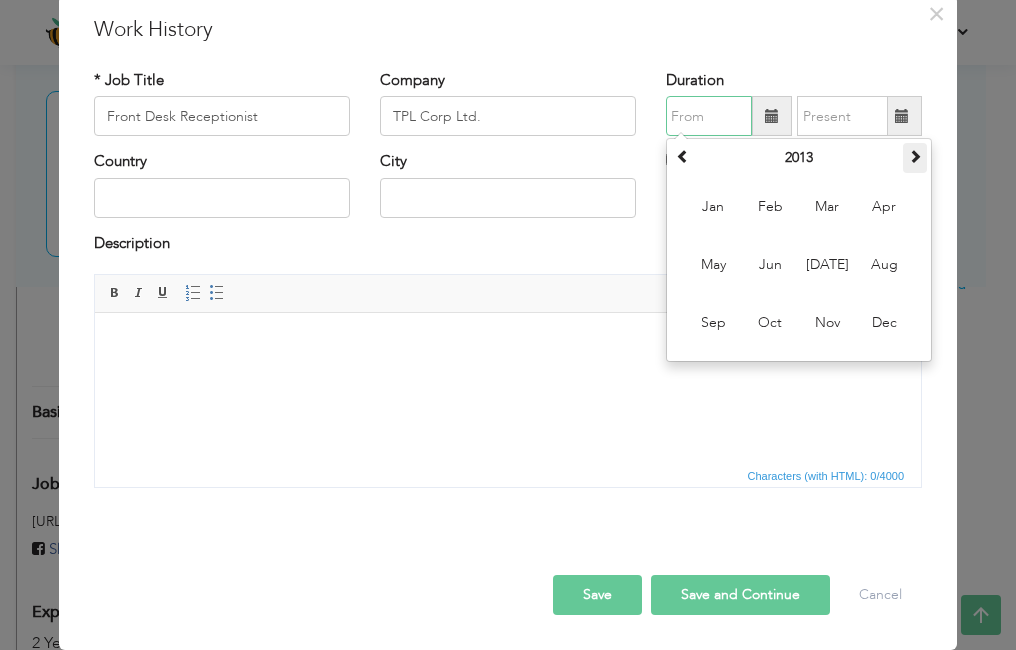 click at bounding box center (915, 156) 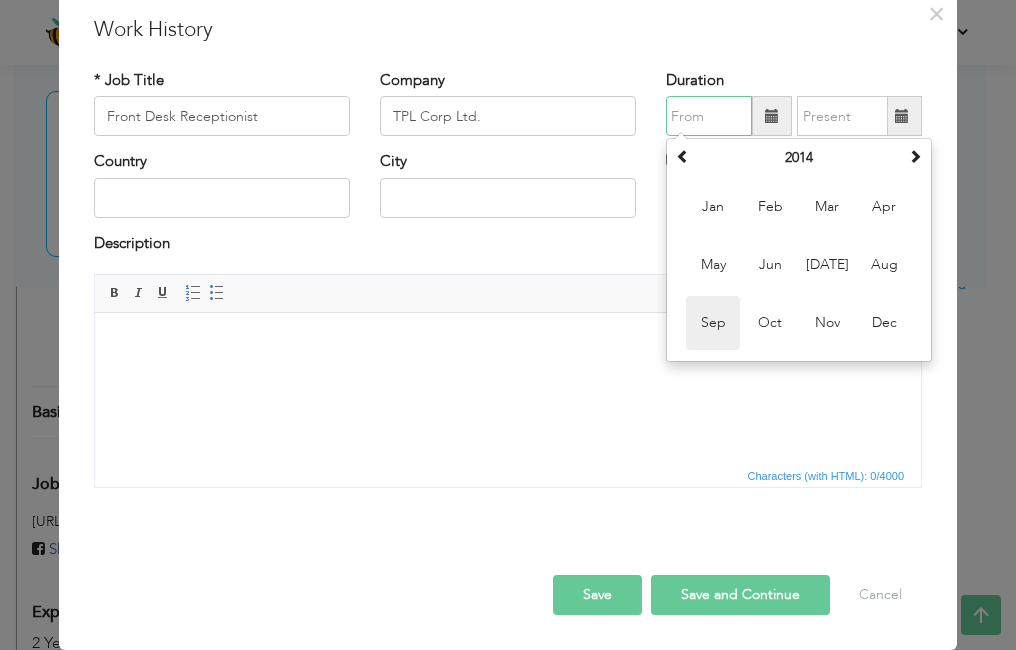click on "Sep" at bounding box center [713, 323] 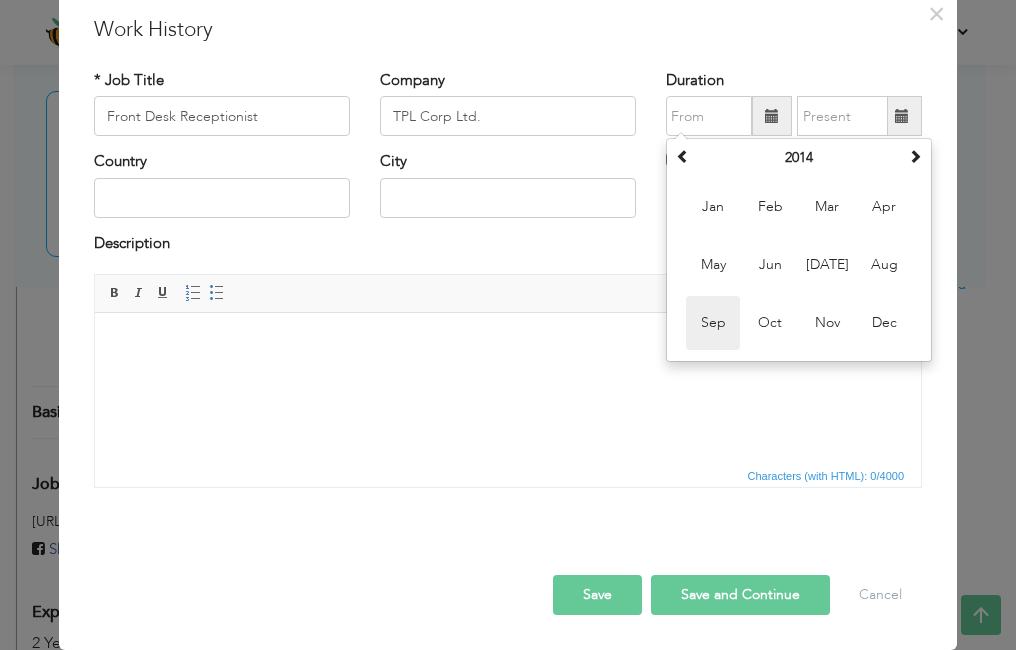 type on "09/2014" 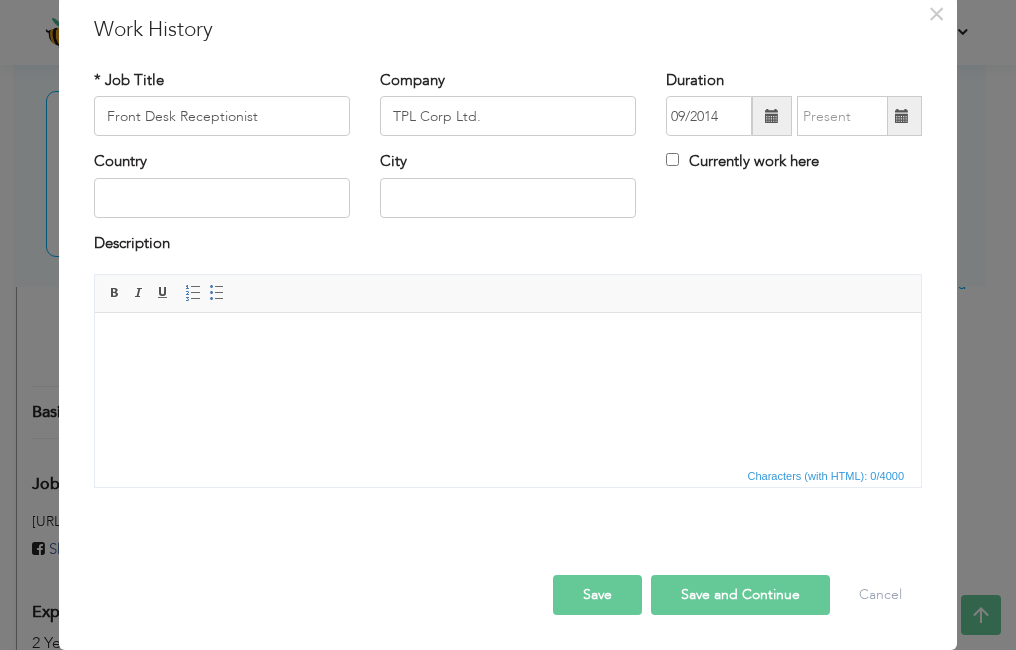 click at bounding box center (902, 116) 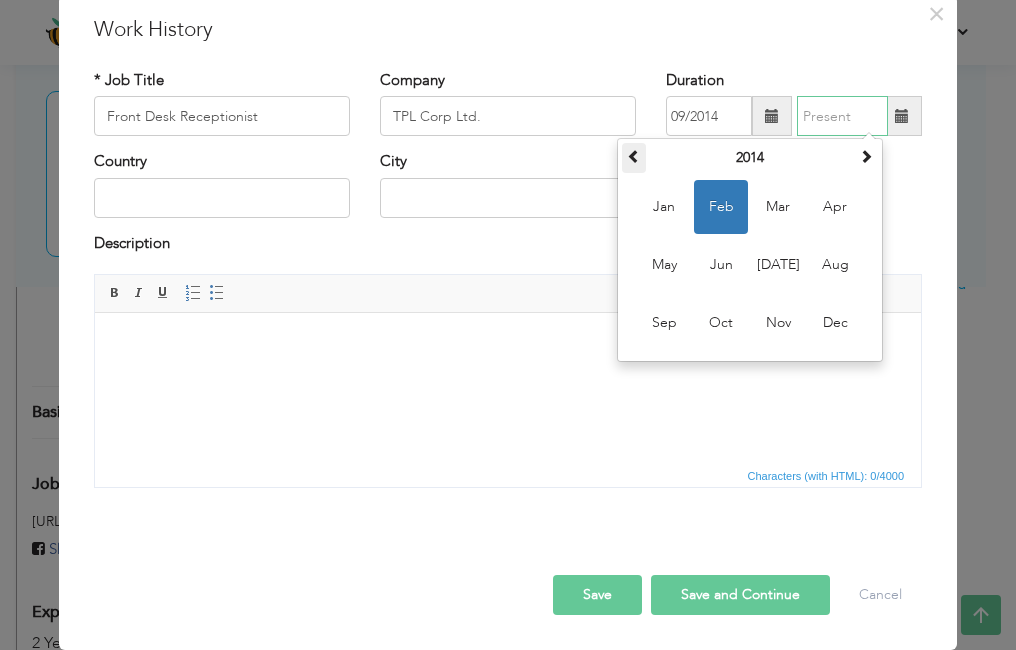 click at bounding box center [634, 156] 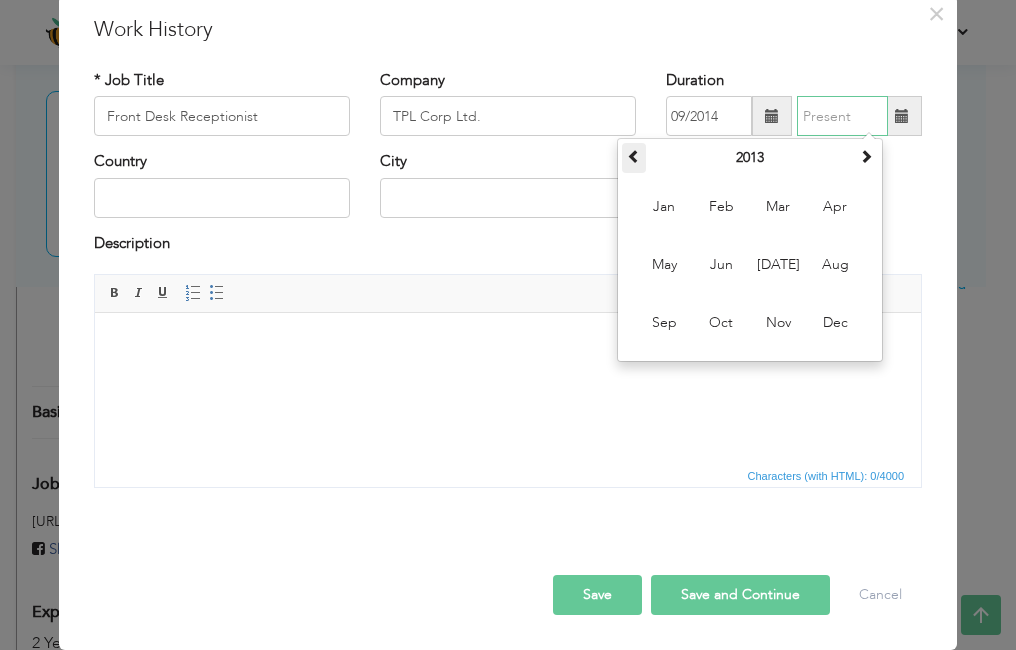 click at bounding box center (634, 156) 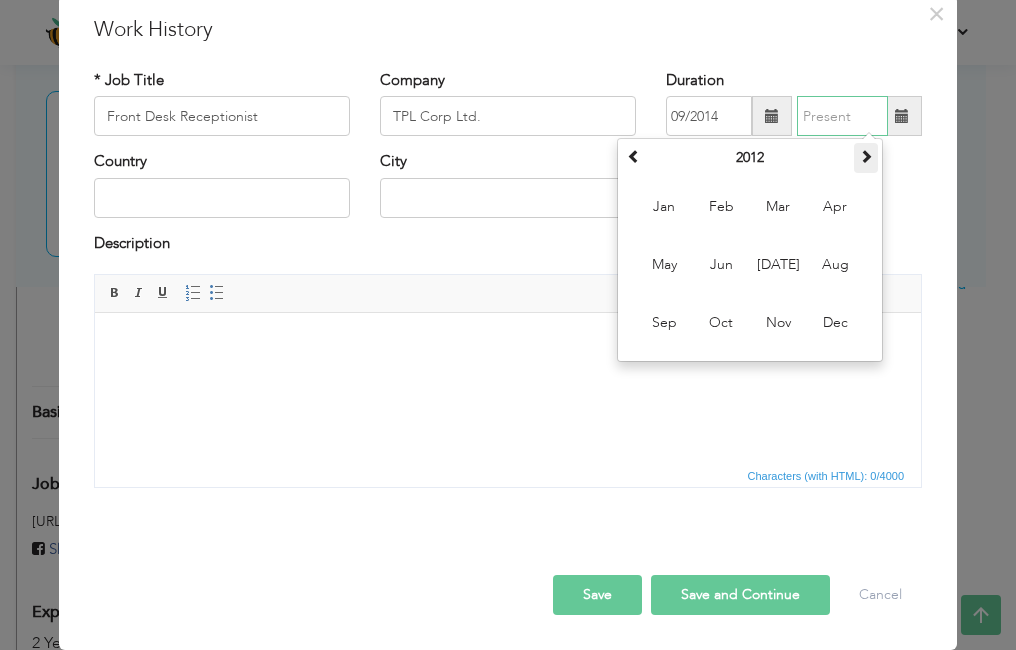 click at bounding box center [866, 158] 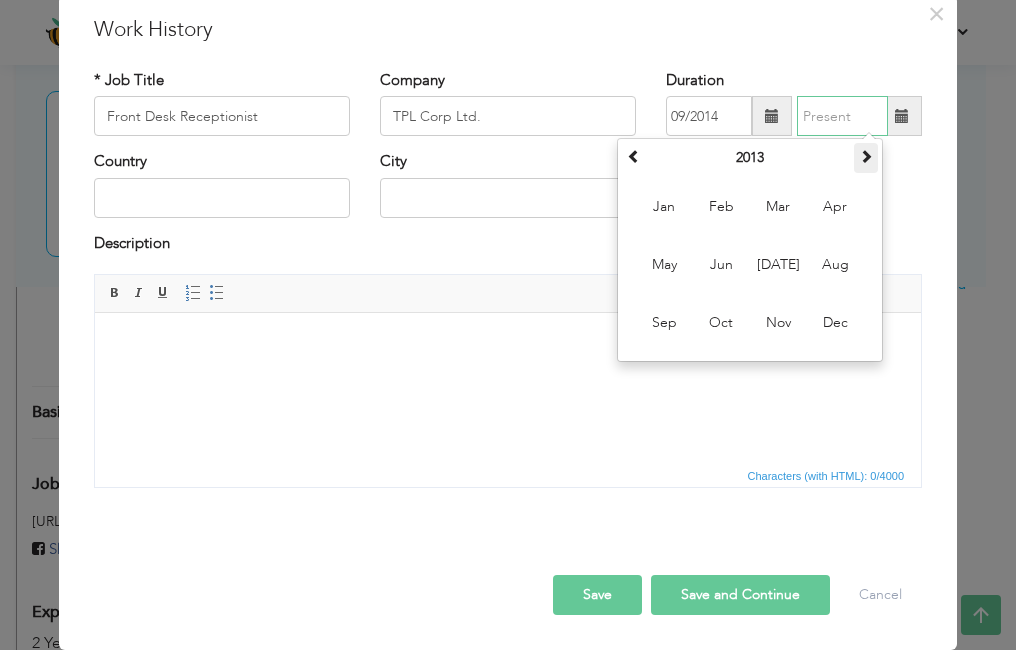 click at bounding box center [866, 158] 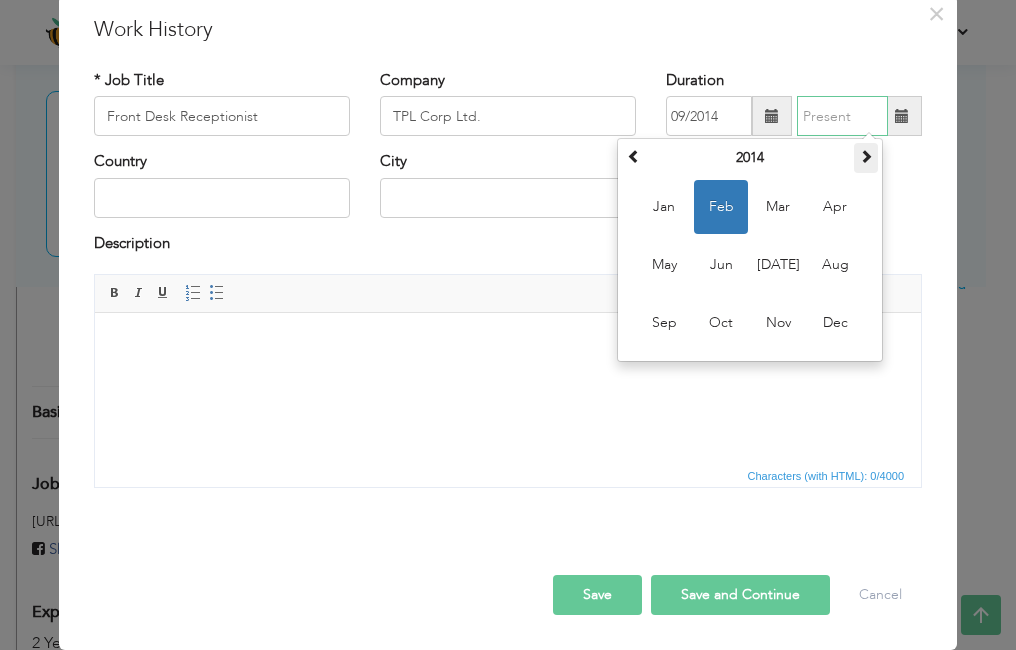 click at bounding box center [866, 158] 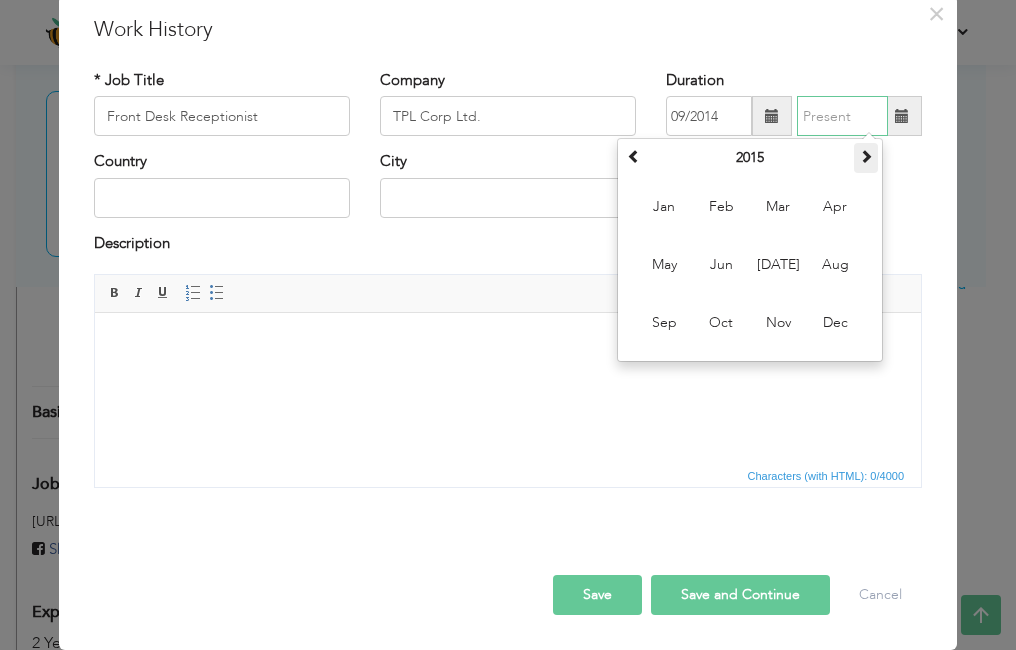 click at bounding box center [866, 158] 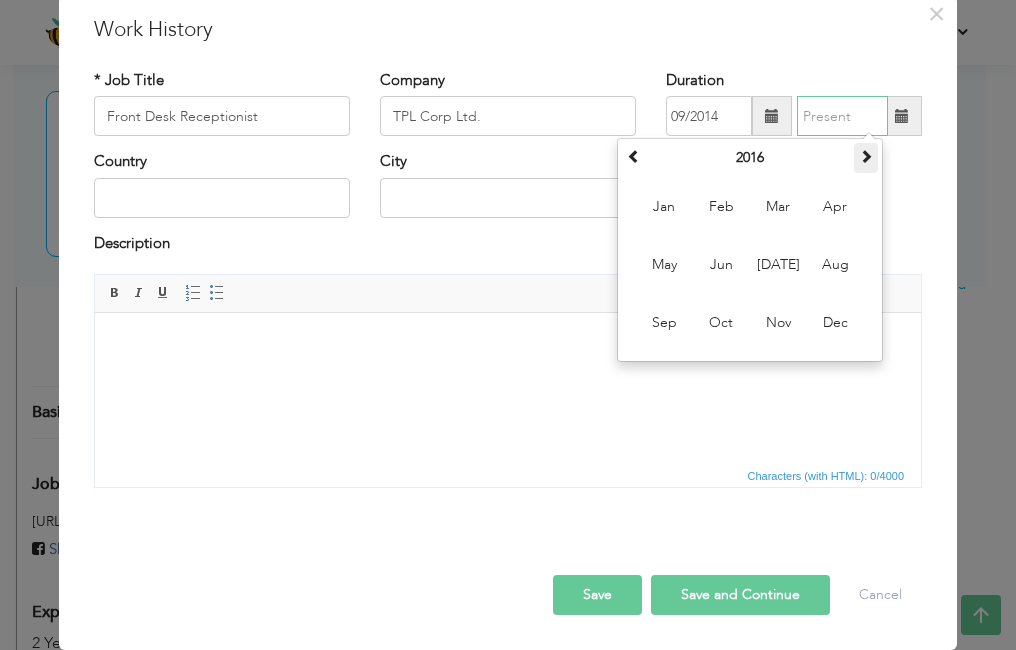 click at bounding box center [866, 158] 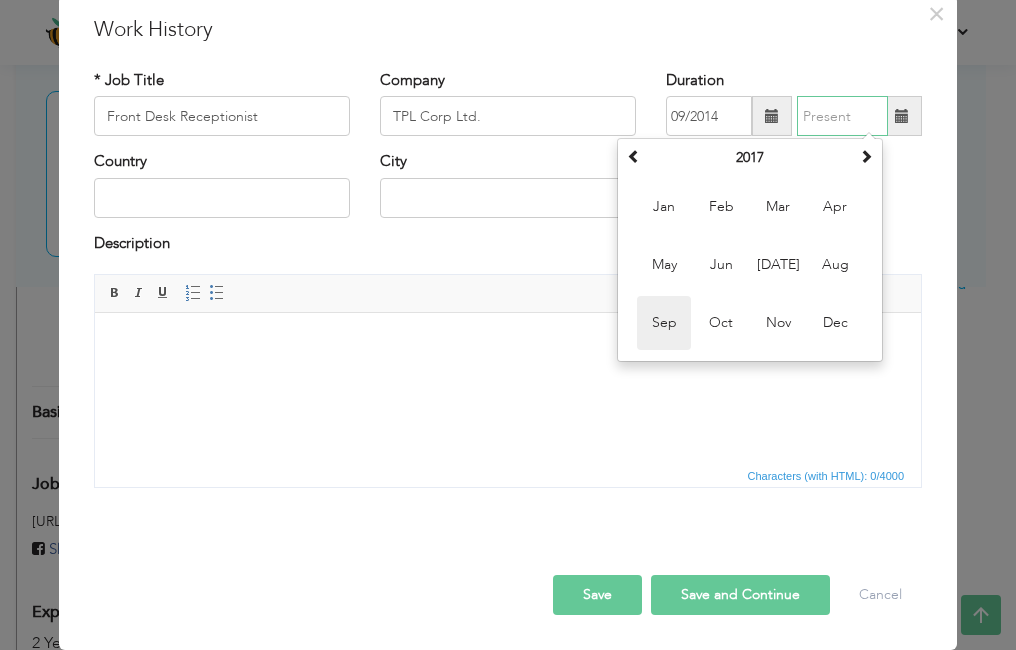 click on "Sep" at bounding box center [664, 323] 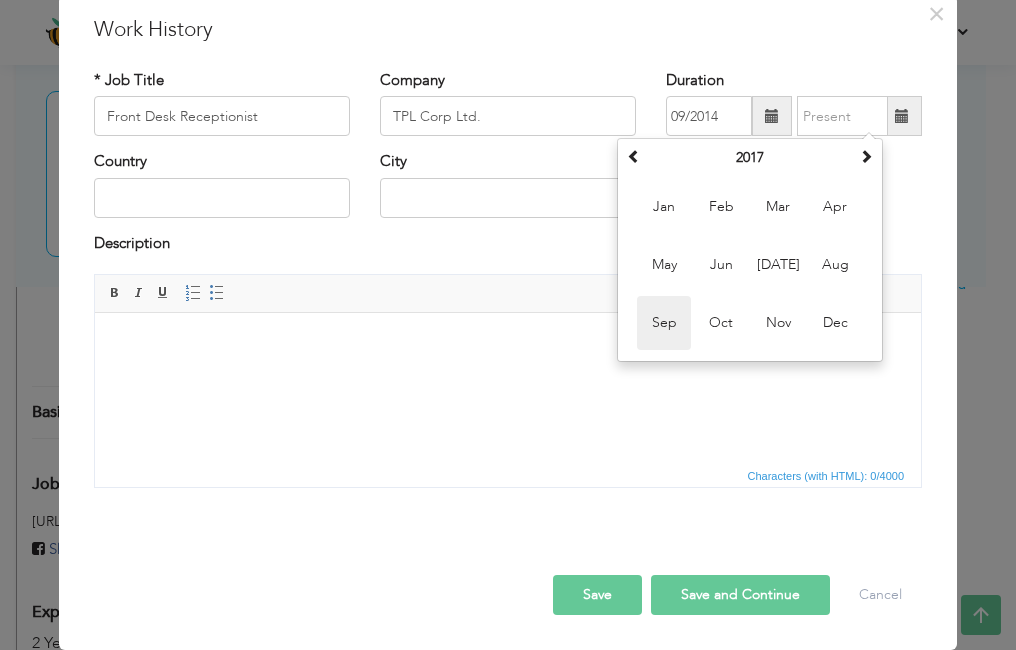 type on "09/2017" 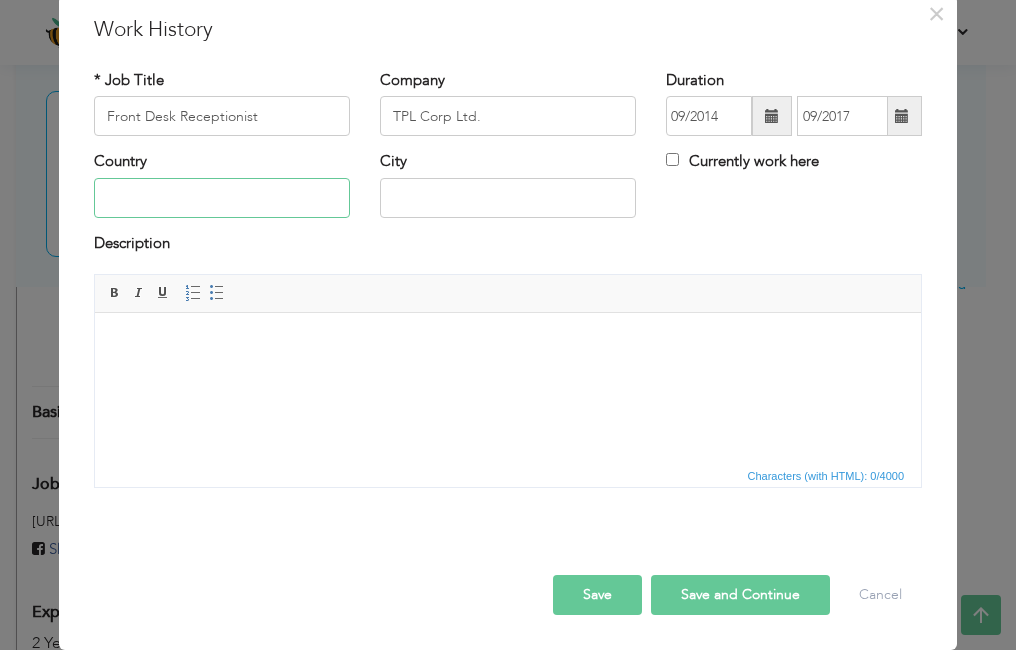 click at bounding box center [222, 198] 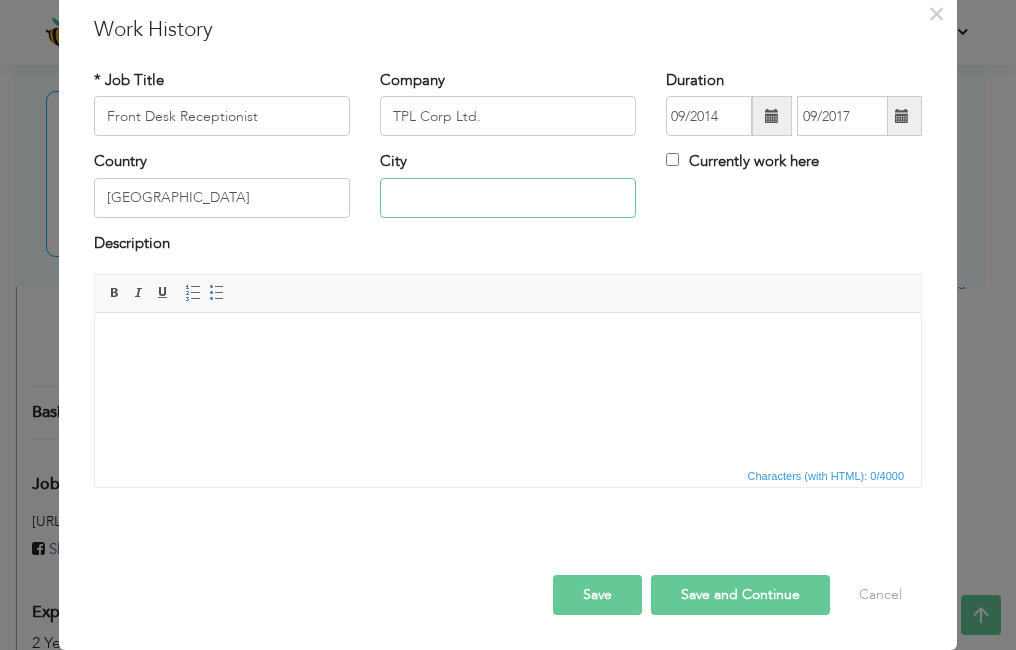 type on "KARACHI" 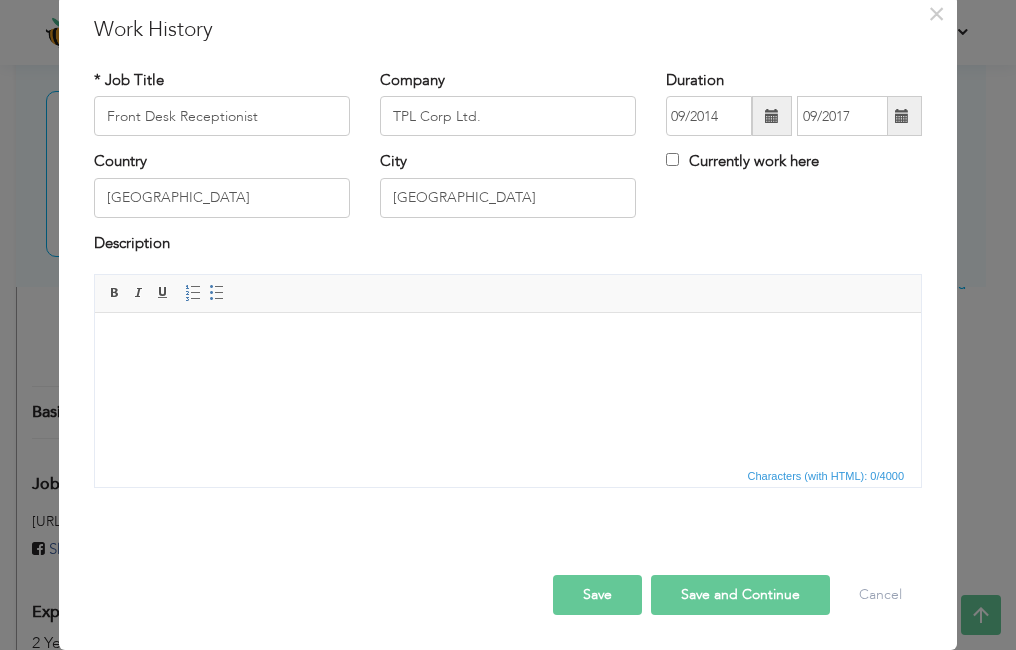 click at bounding box center [508, 343] 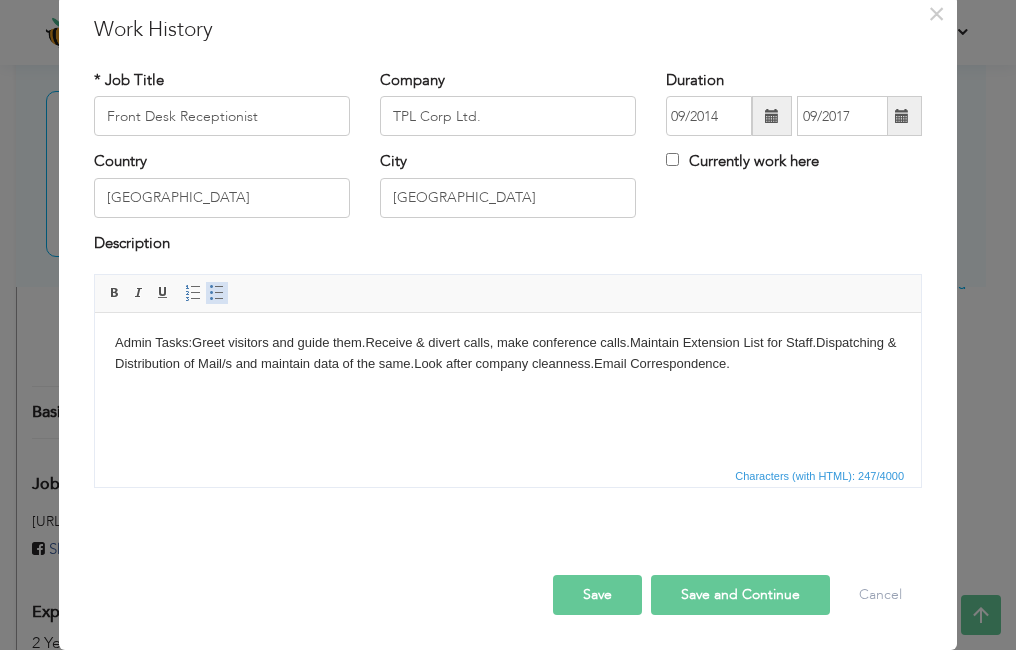 click at bounding box center (217, 293) 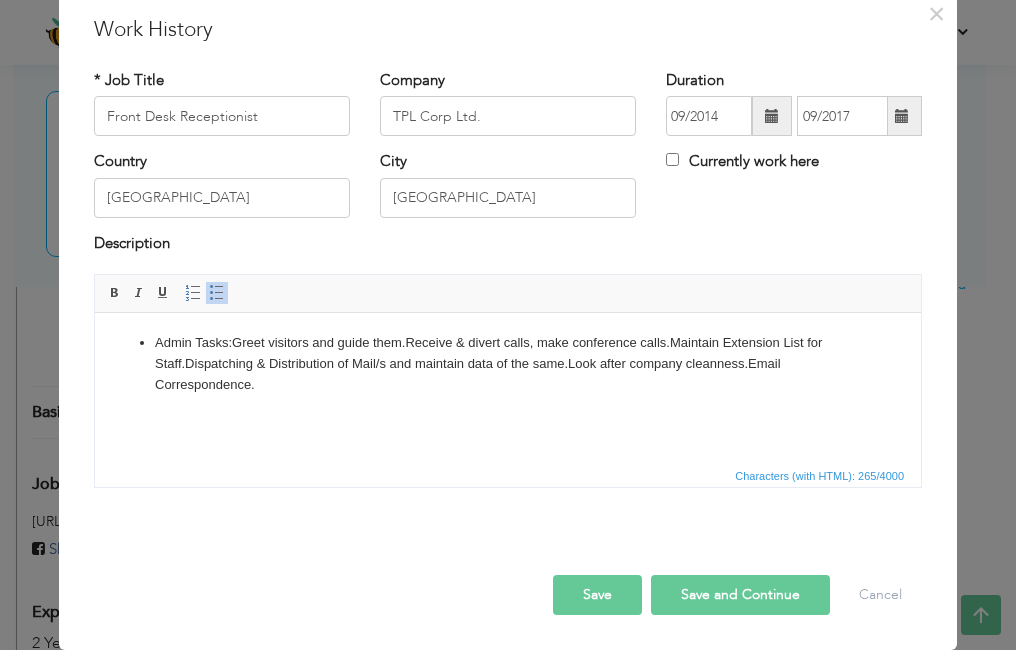 click on "Admin Tasks:Greet visitors and guide them.Receive & divert calls, make conference calls.Maintain Extension List for Staff.Dispatching & Distribution of Mail/s and maintain data of the same.Look after company cleanness. Email Correspondence." at bounding box center [508, 364] 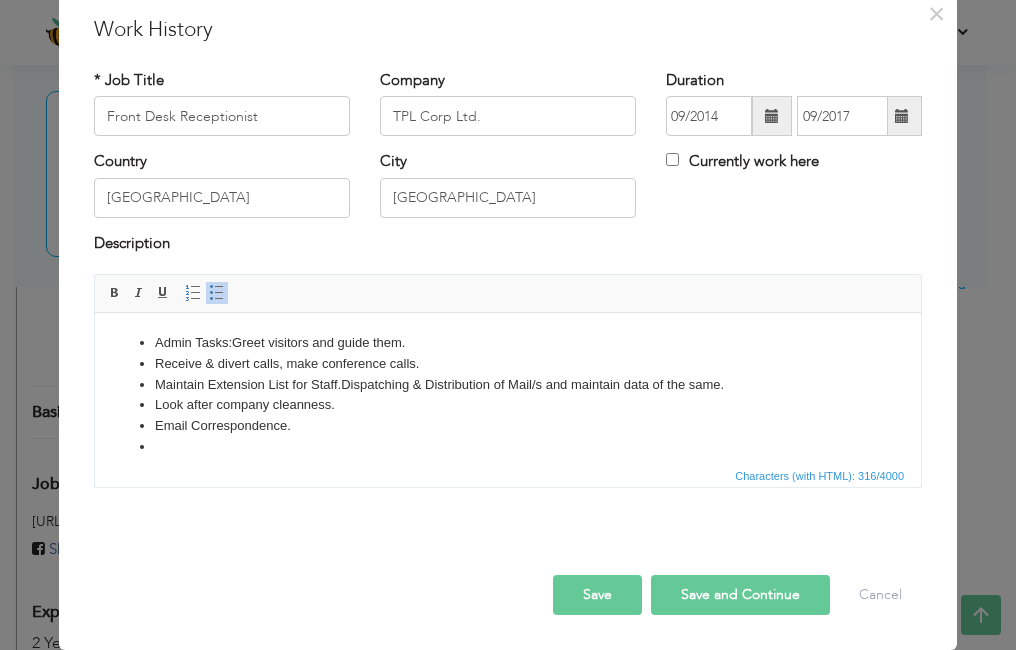 type 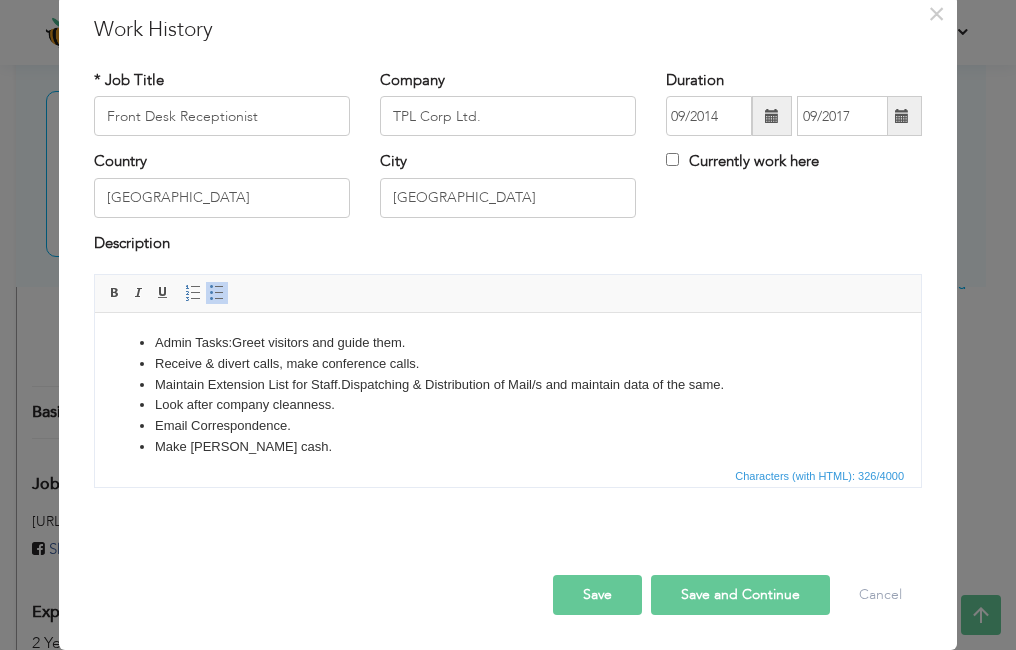 click on "Save and Continue" at bounding box center (740, 595) 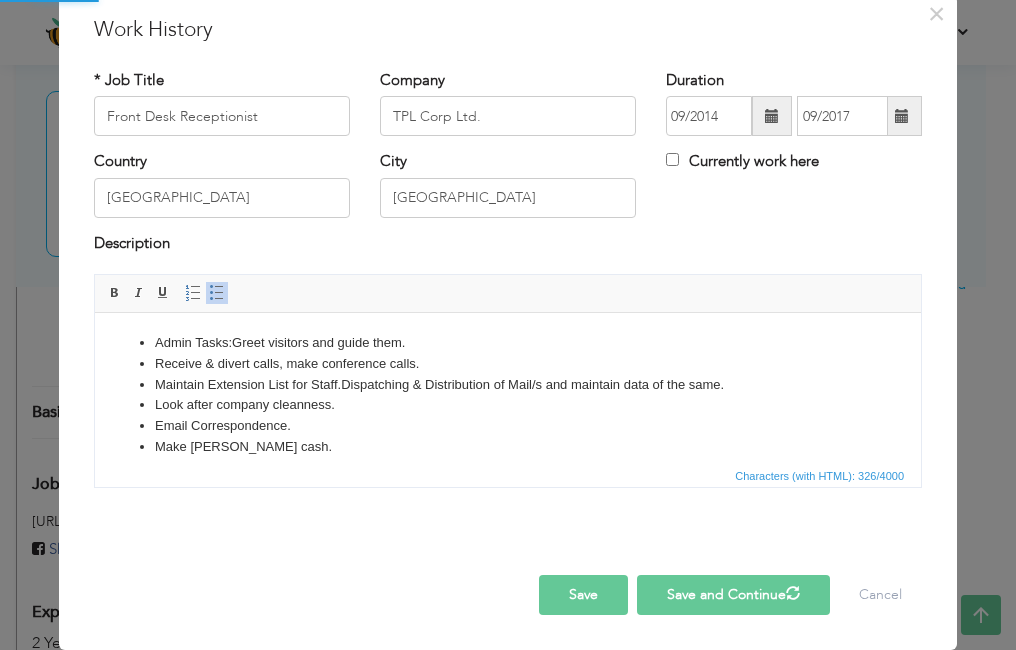type 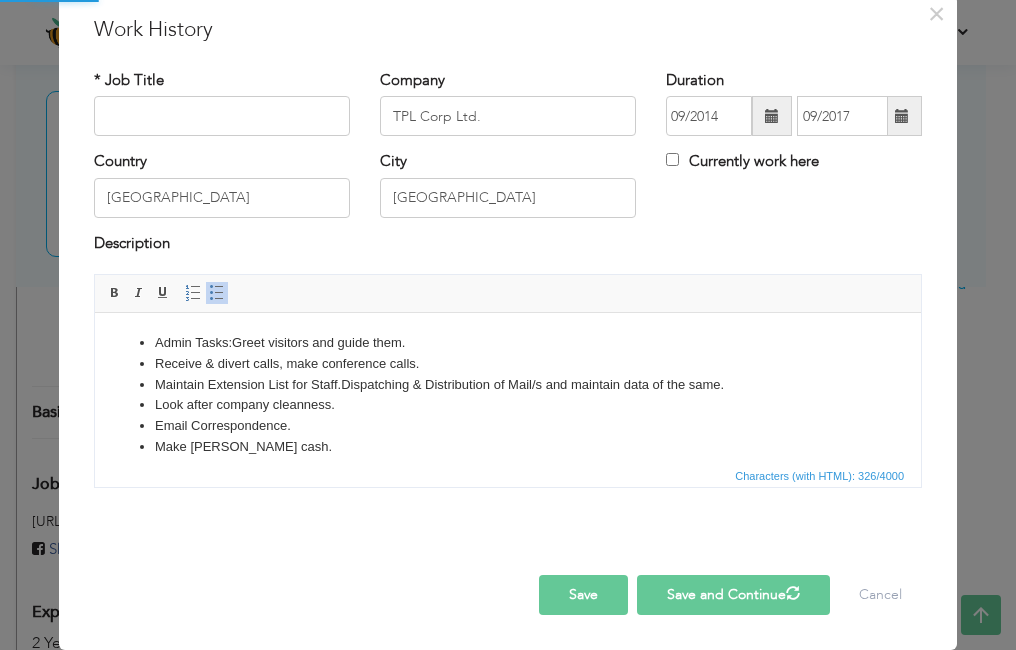 type 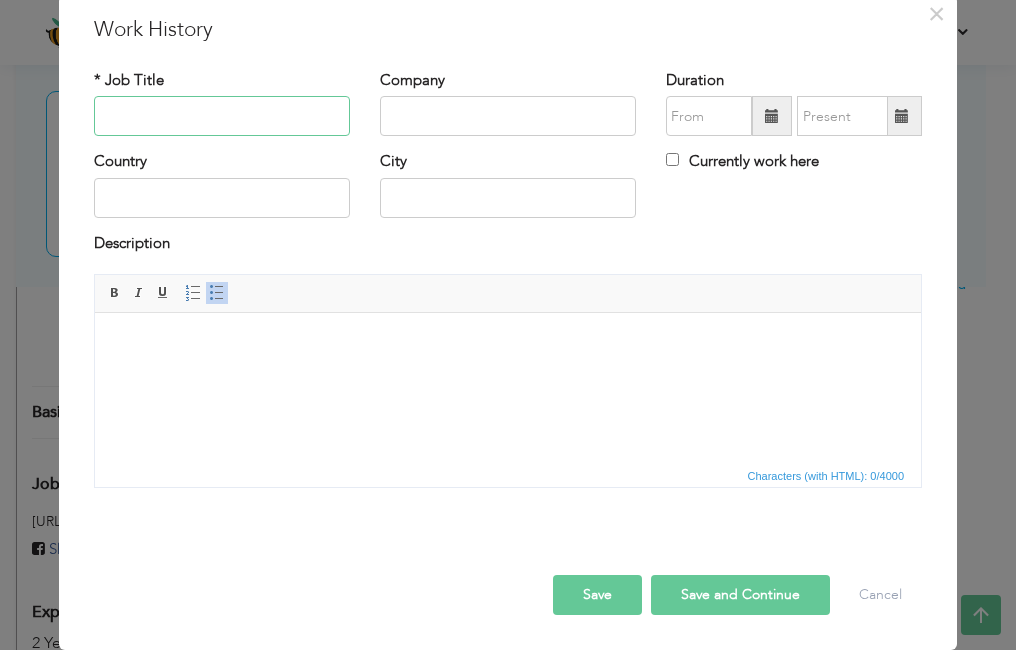 click at bounding box center (222, 116) 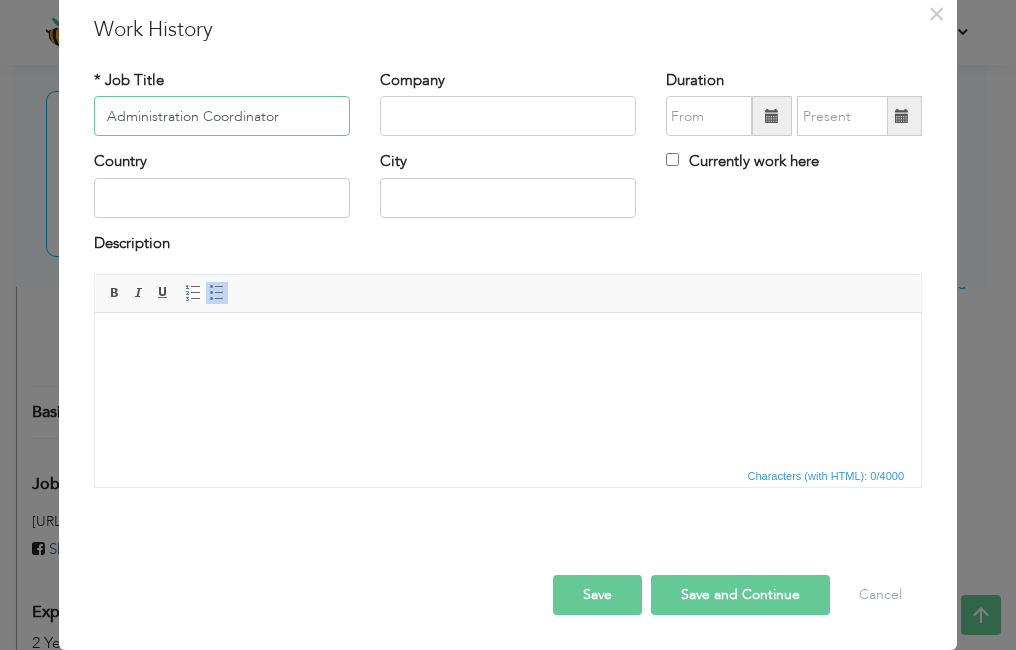 type on "Administration Coordinator" 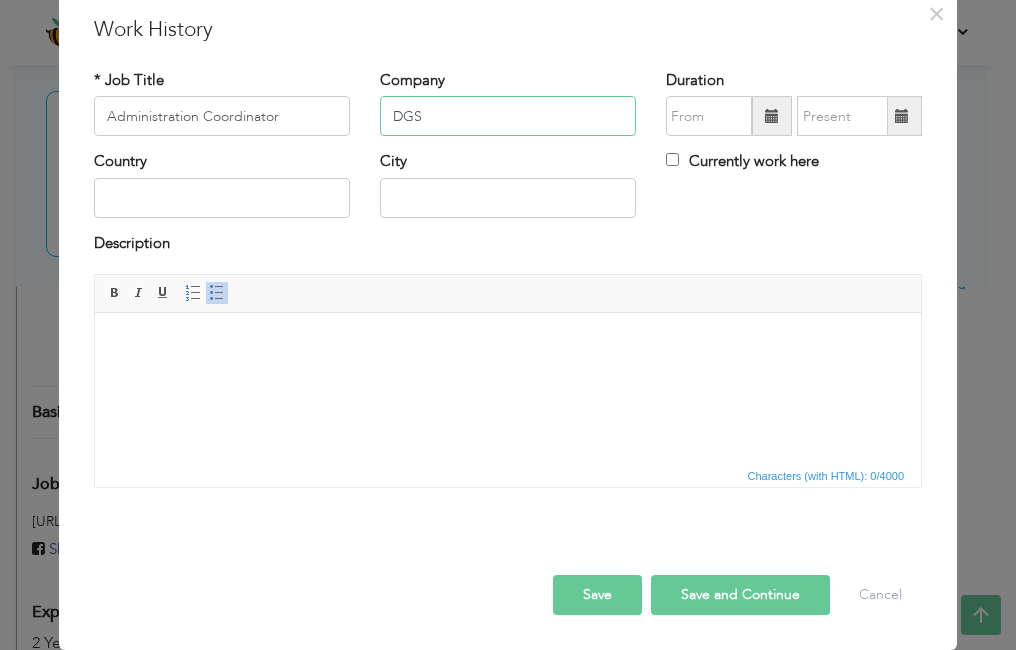 type on "DGS" 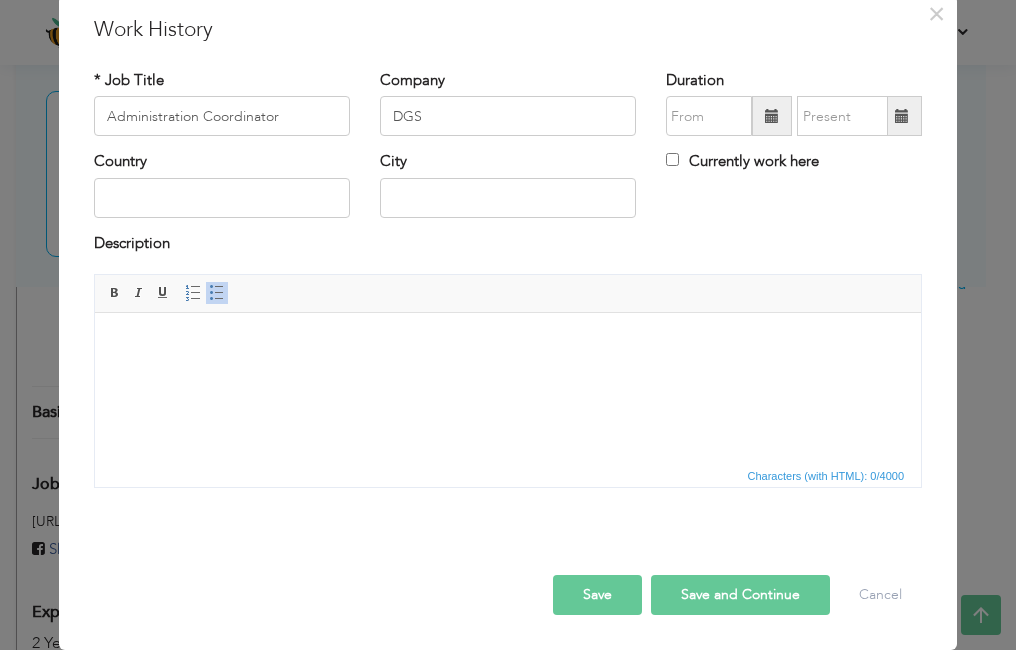 click at bounding box center [772, 116] 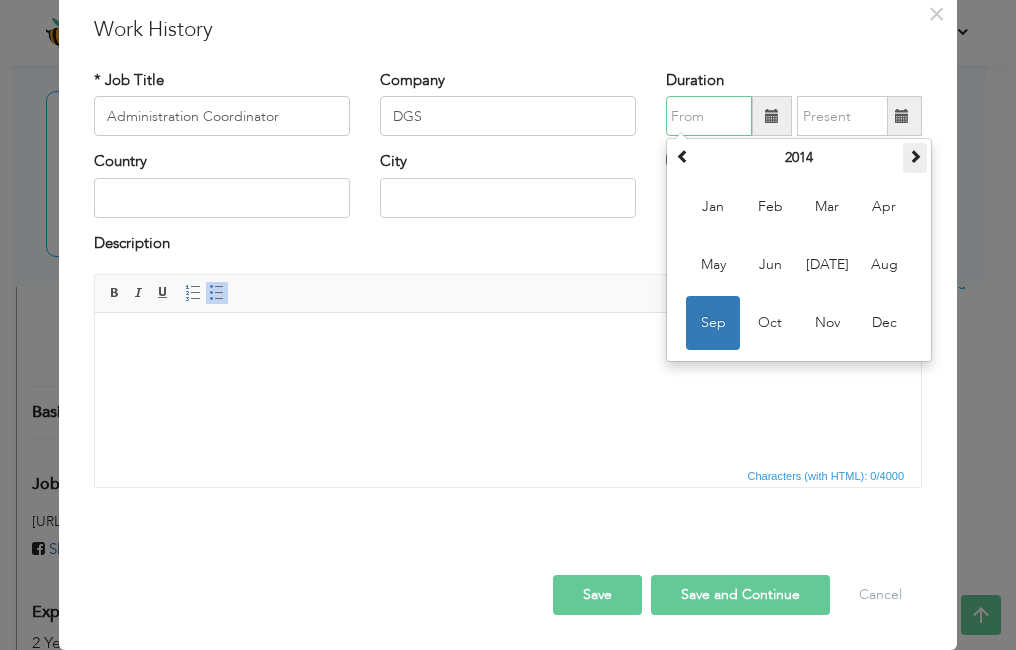 click at bounding box center (915, 156) 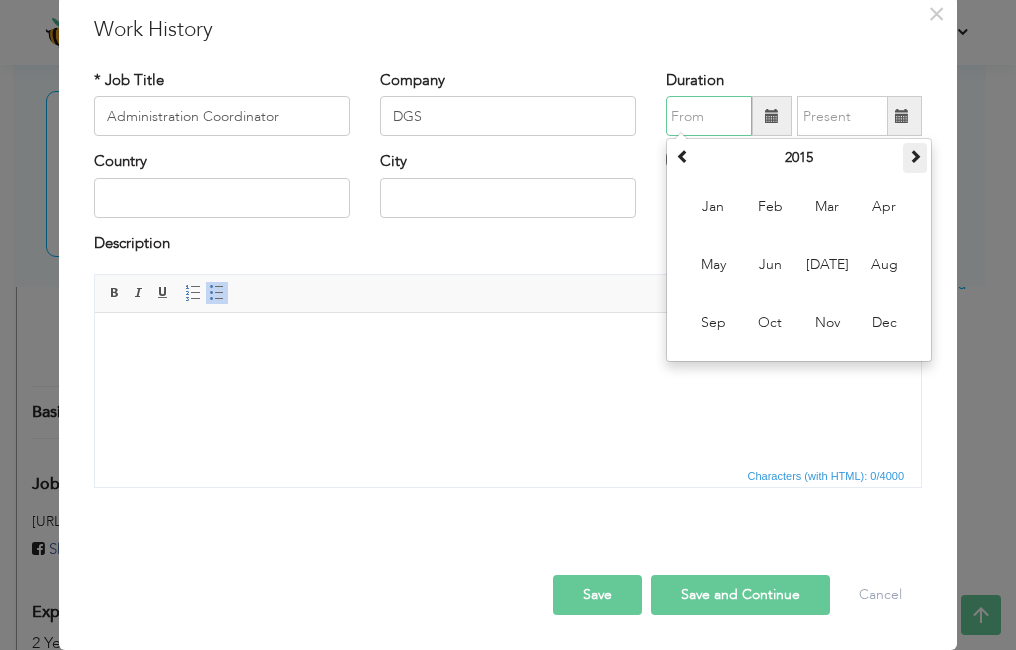 click at bounding box center [915, 156] 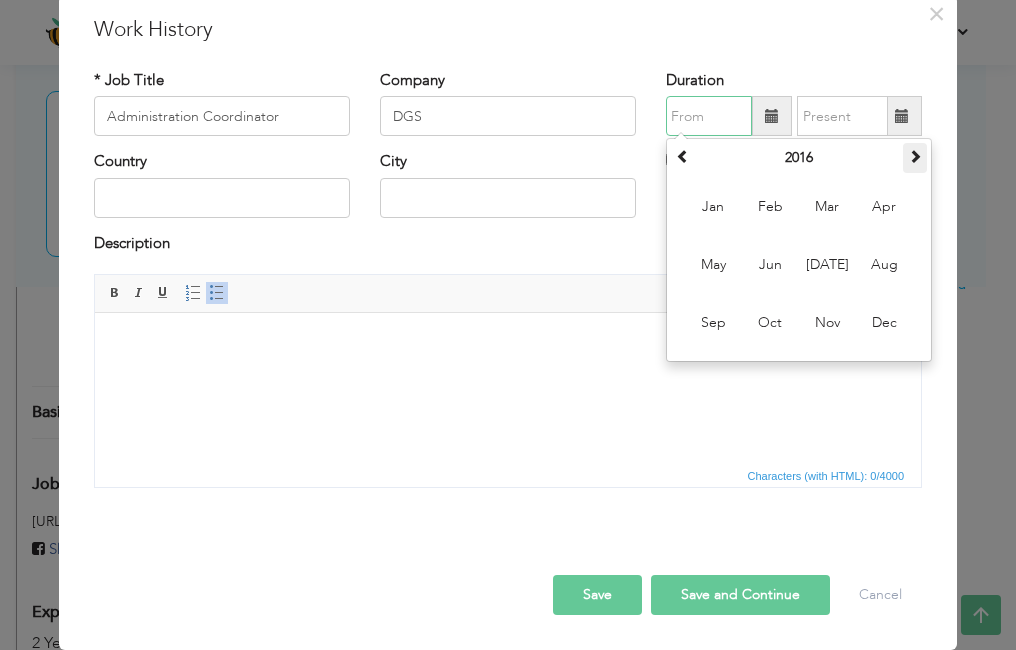 click at bounding box center [915, 156] 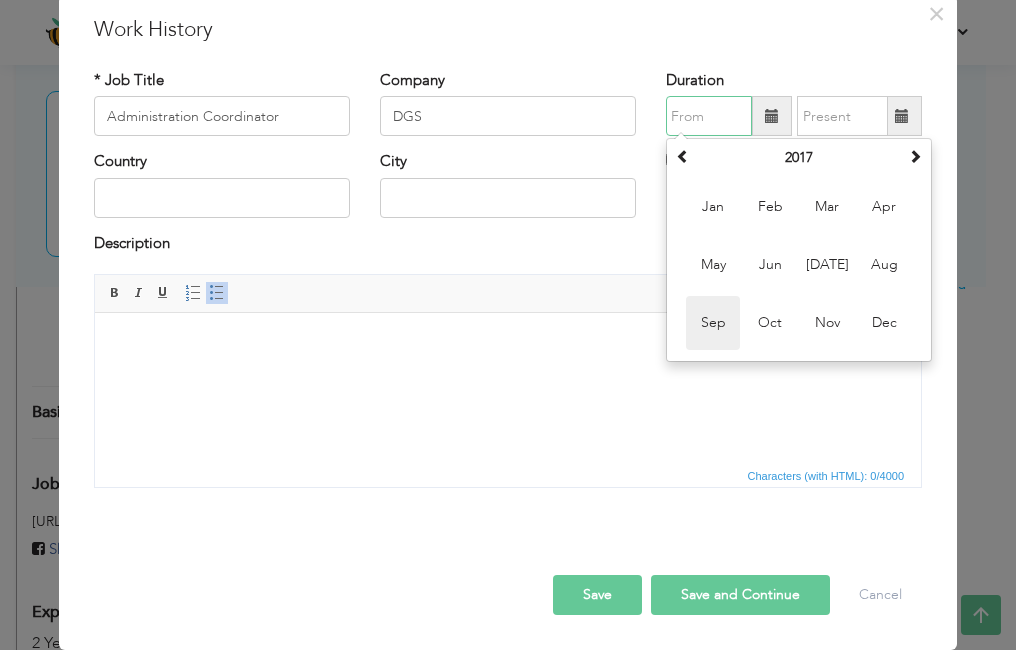 click on "Sep" at bounding box center [713, 323] 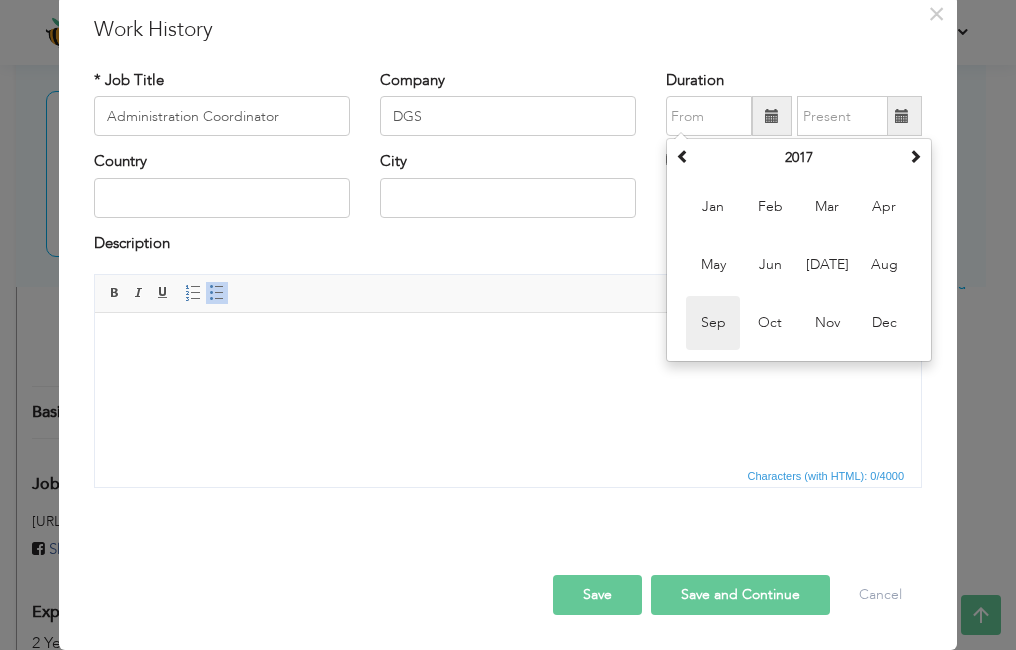 type on "09/2017" 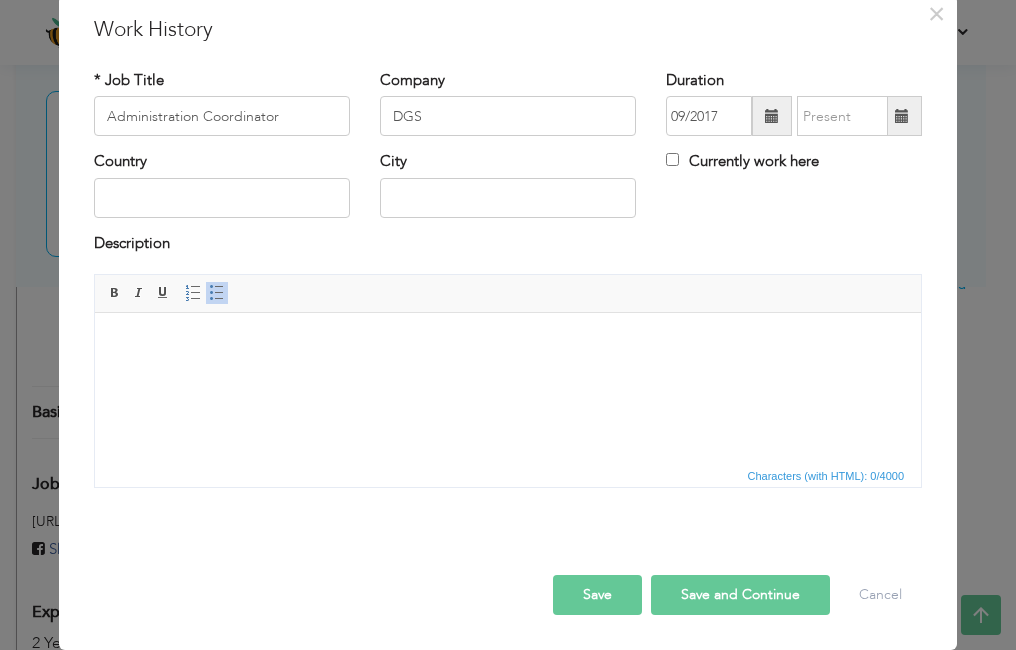 click at bounding box center [902, 116] 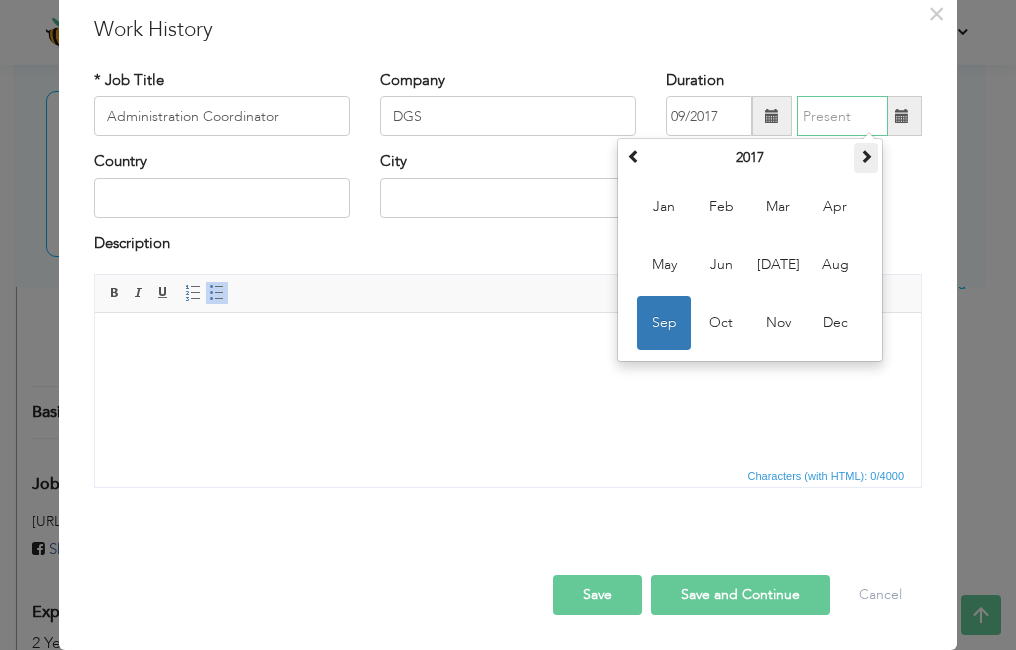 click at bounding box center (866, 156) 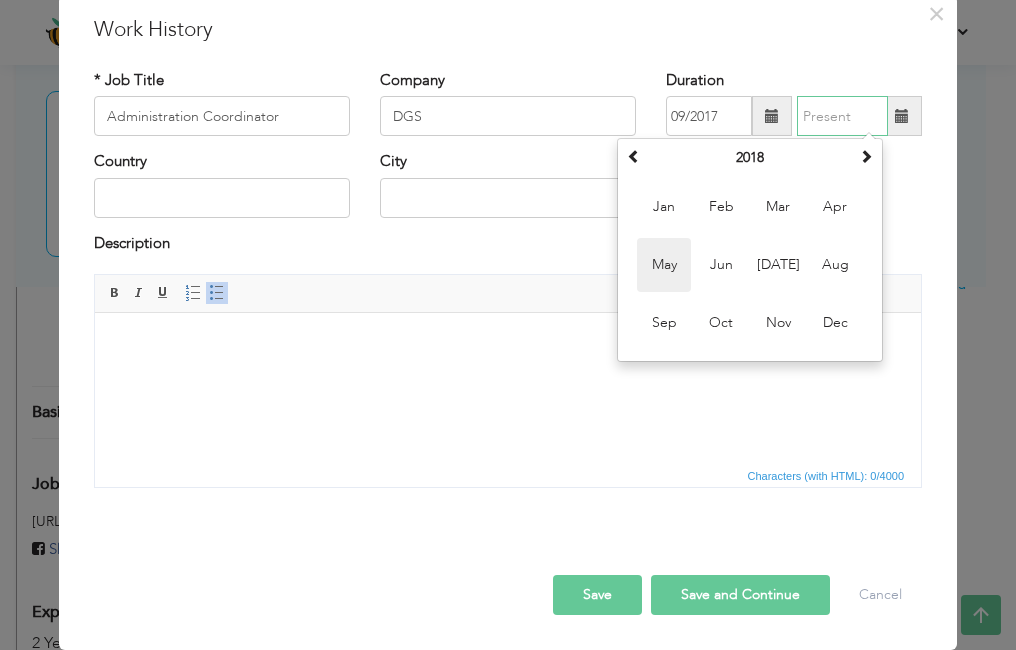 click on "May" at bounding box center (664, 265) 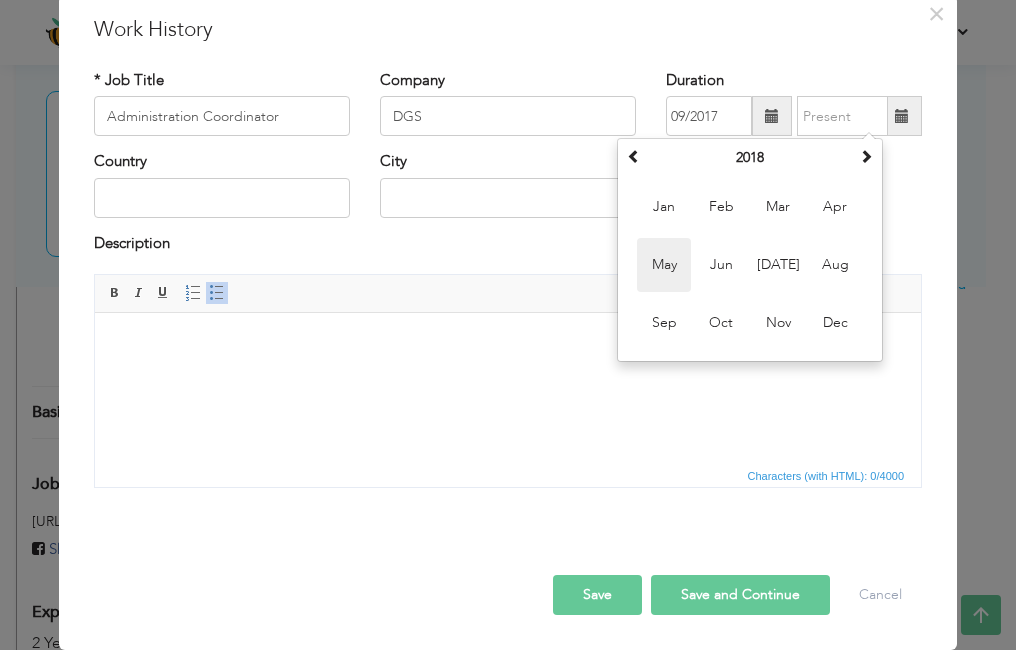 type on "05/2018" 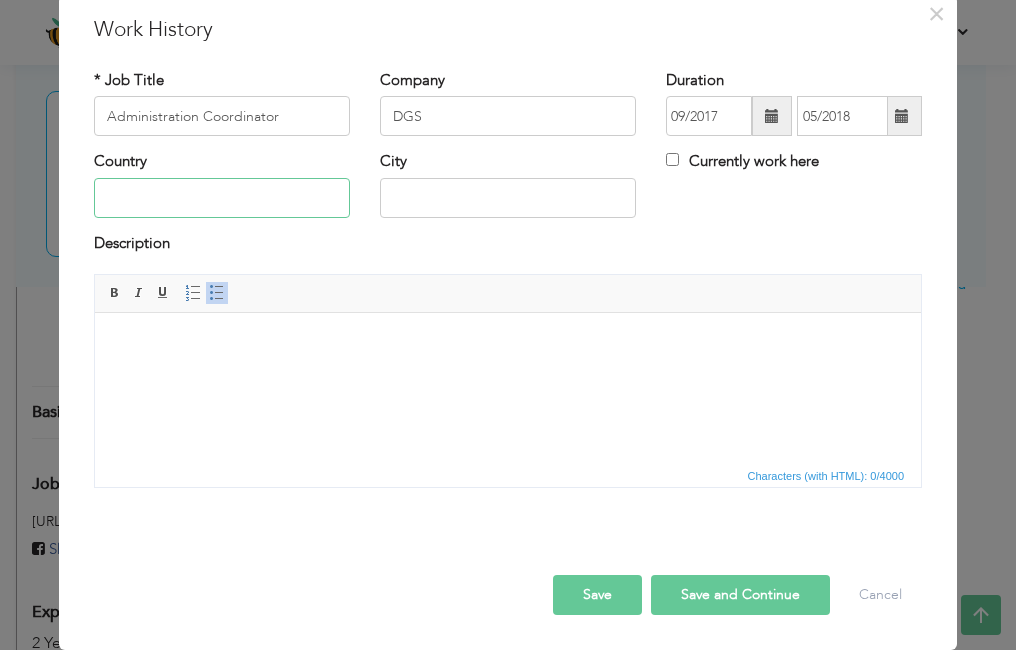 click at bounding box center (222, 198) 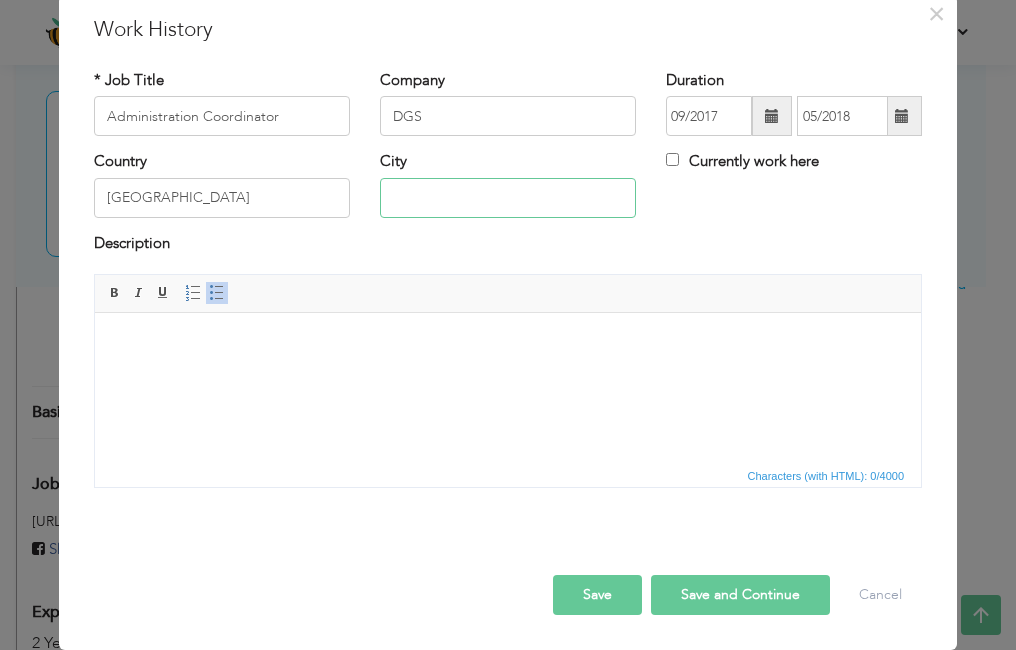 type on "KARACHI" 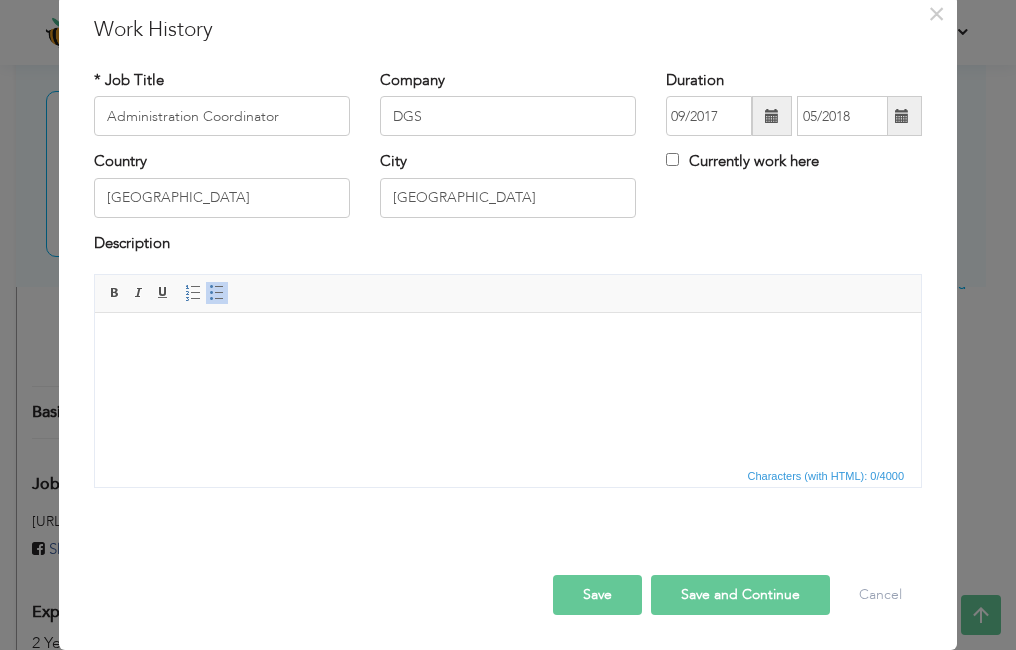 click at bounding box center [508, 343] 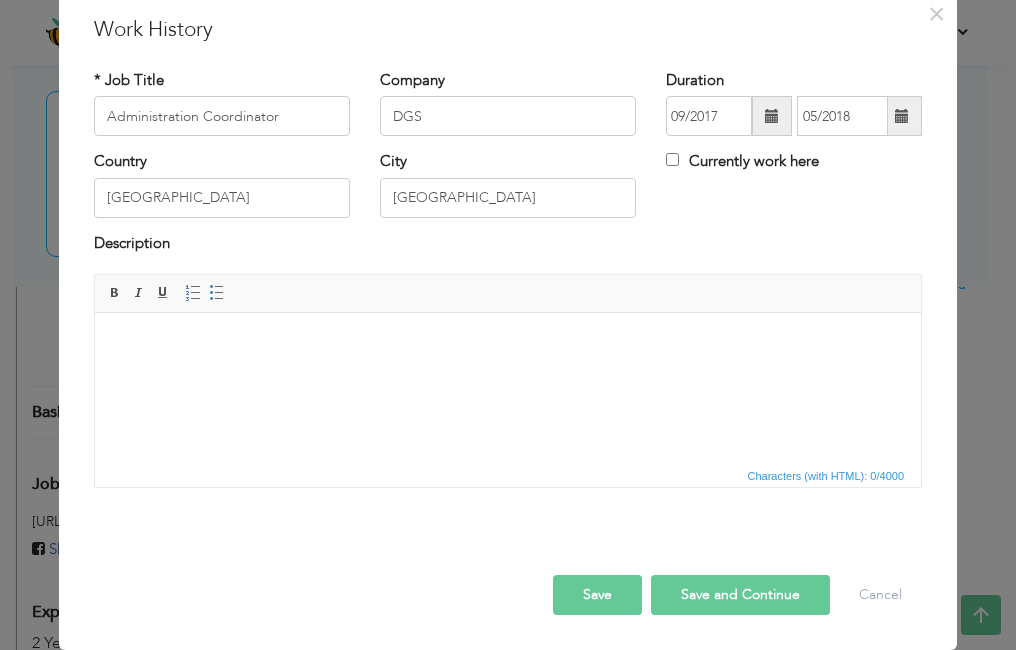 scroll, scrollTop: 74, scrollLeft: 0, axis: vertical 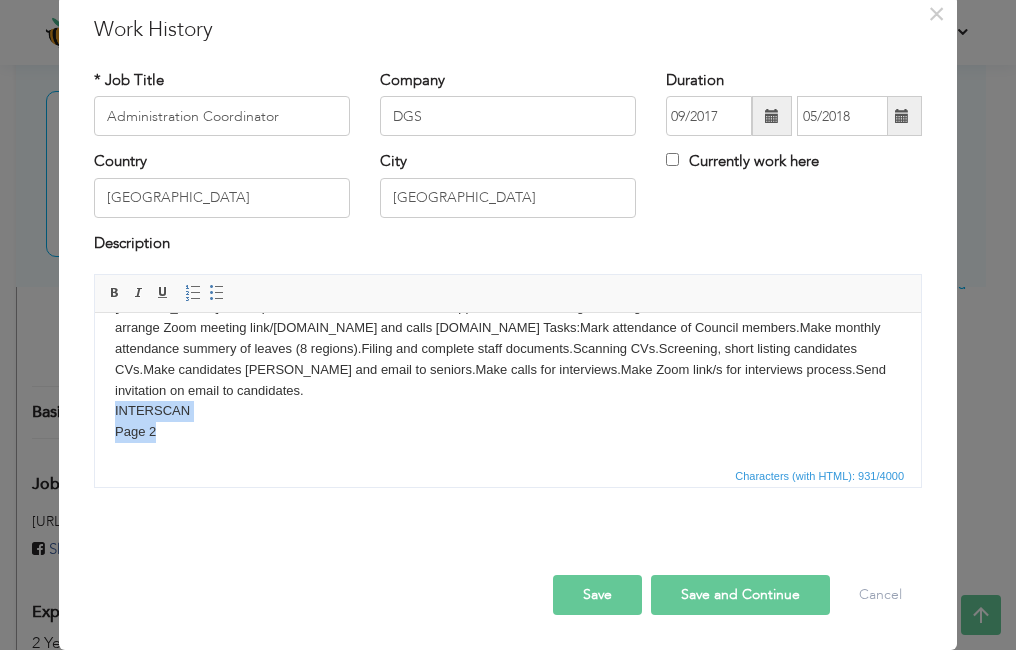drag, startPoint x: 168, startPoint y: 448, endPoint x: 102, endPoint y: 402, distance: 80.44874 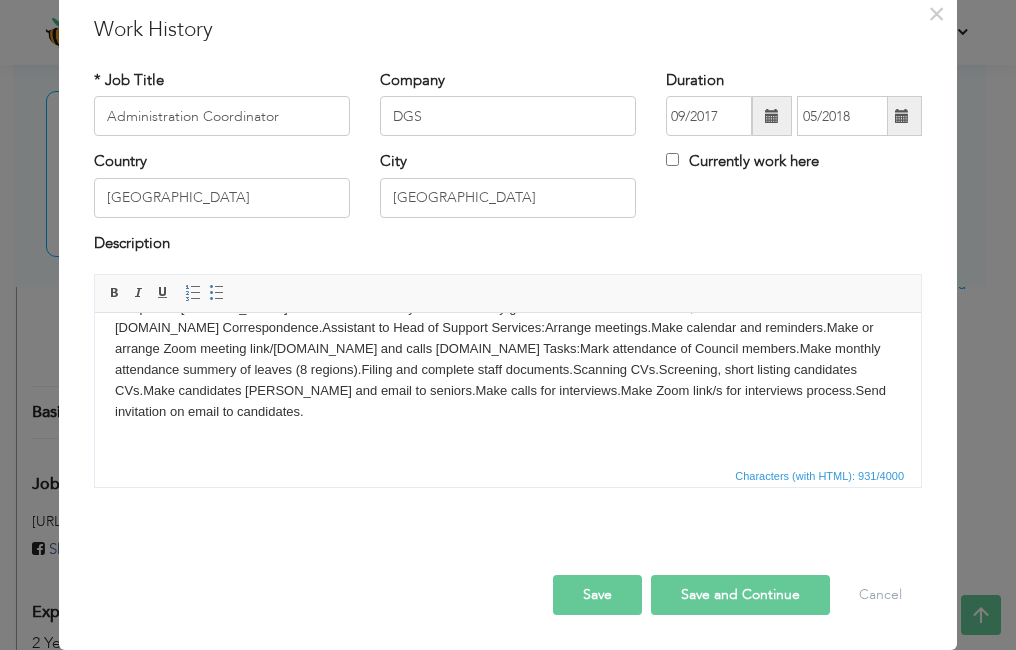 scroll, scrollTop: 77, scrollLeft: 0, axis: vertical 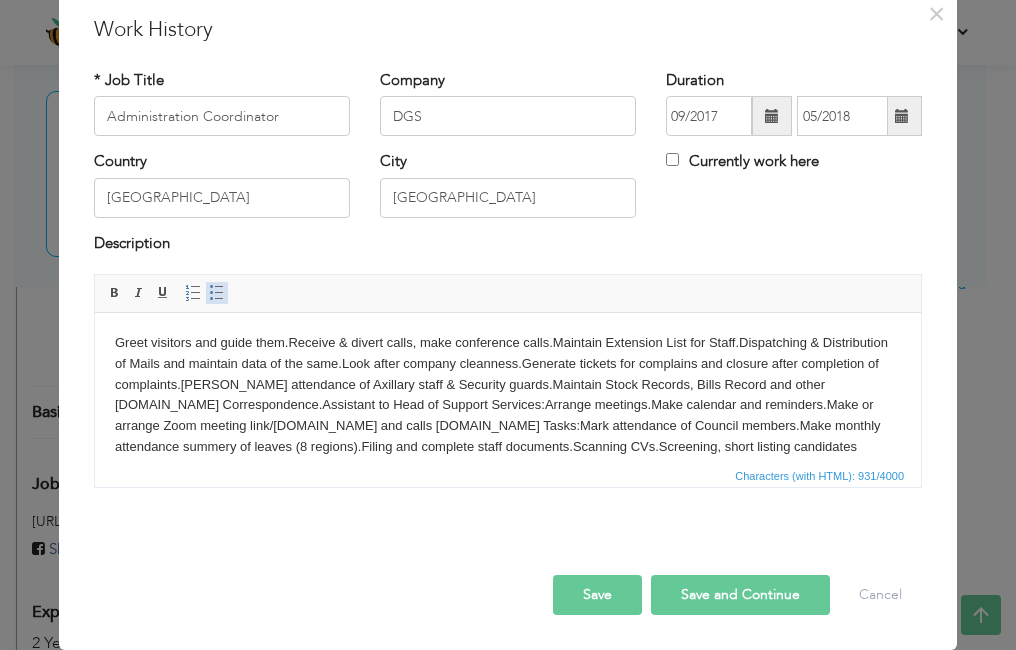 click at bounding box center (217, 293) 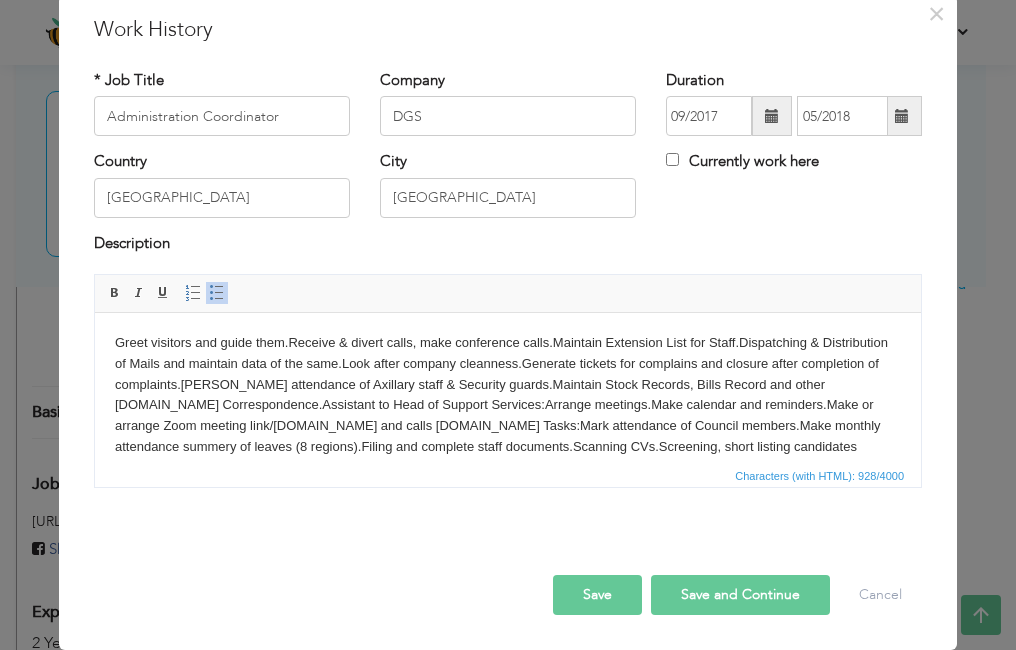 click on "Greet visitors and guide them.Receive & divert calls, make conference calls.Maintain Extension List for Staff.Dispatching & Distribution of Mails and maintain data of the same.Look after company cleanness.Generate tickets for complains and closure after completion of complaints.Mark attendance of Axillary staff & Security guards.Maintain Stock Records, Bills Record and other bills.Email Correspondence.Assistant to Head of Support Services:Arrange meetings.Make calendar and reminders.Make or arrange Zoom meeting link/s.Email and calls correspondence.HR Tasks:Mark attendance of Council members.Make monthly attendance summery of leaves (8 regions).Filing and complete staff documents.Scanning CVs.Screening, short listing candidates CVs.Make candidates summery and email to seniors.Make calls for interviews.Make Zoom link/s for interviews process.Send invitation on email to candidates." at bounding box center (508, 433) 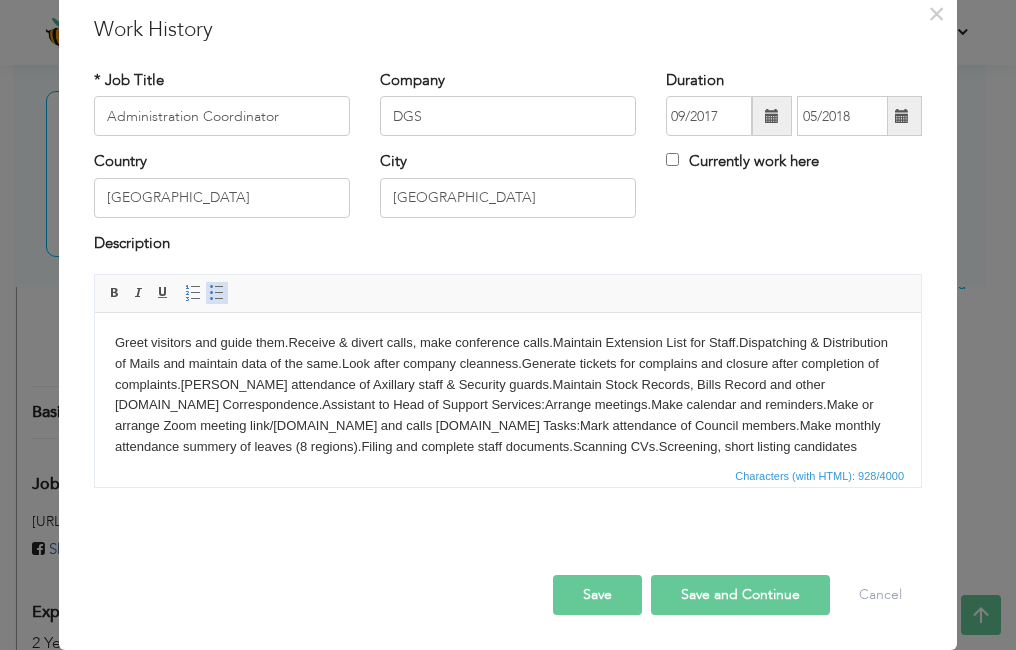 click at bounding box center [217, 293] 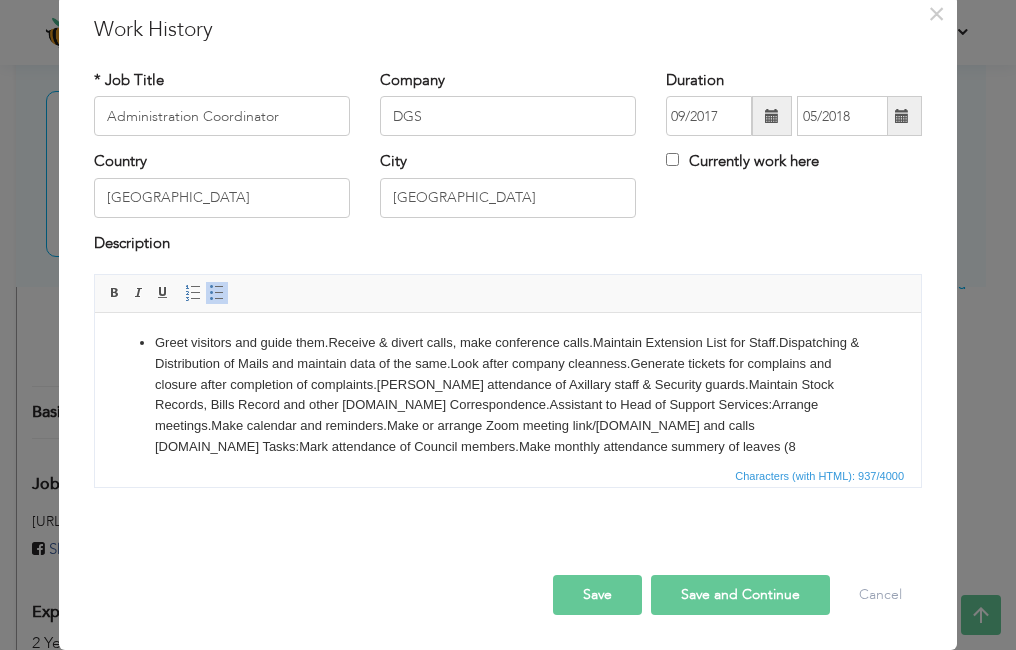 click on "Greet visitors and guide them.Receive & divert calls, make conference calls.Maintain Extension List for Staff.Dispatching & Distribution of Mails and maintain data of the same.Look after company cleanness.Generate tickets for complains and closure after completion of complaints.Mark attendance of Axillary staff & Security guards.Maintain Stock Records, Bills Record and other bills.Email Correspondence.Assistant to Head of Support Services:Arrange meetings.Make calendar and reminders.Make or arrange Zoom meeting link/s.Email and calls correspondence.HR Tasks:Mark attendance of Council members.Make monthly attendance summery of leaves (8 regions).Filing and complete staff documents.Scanning CVs.Screening, short listing candidates CVs.Make candidates summery and email to seniors.Make calls for interviews.Make Zoom link/s for interviews process.Send invitation on email to candidates." at bounding box center (508, 426) 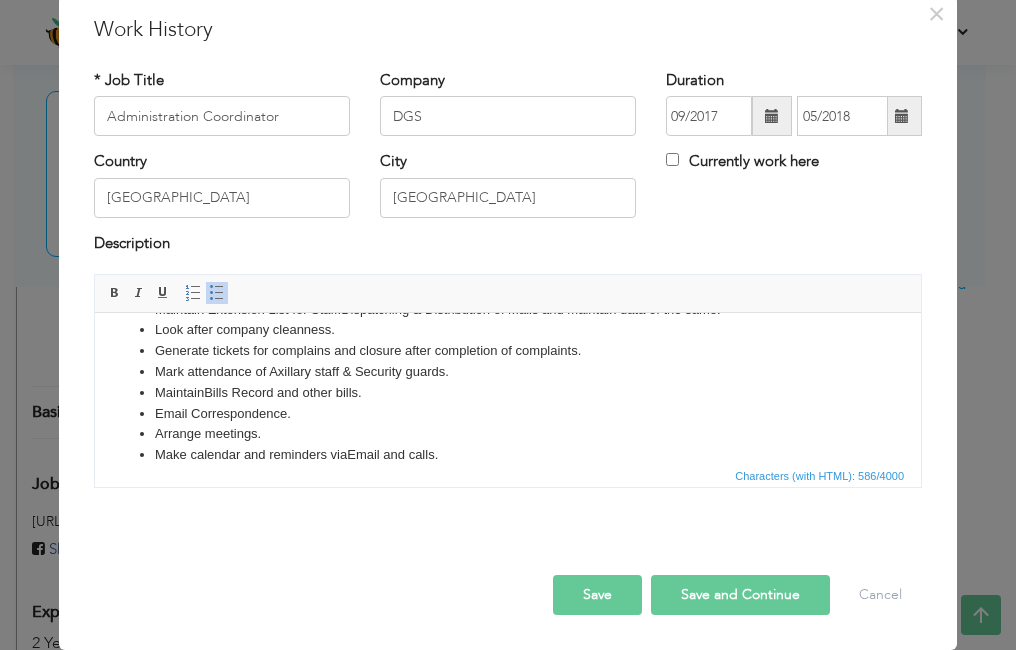 scroll, scrollTop: 95, scrollLeft: 0, axis: vertical 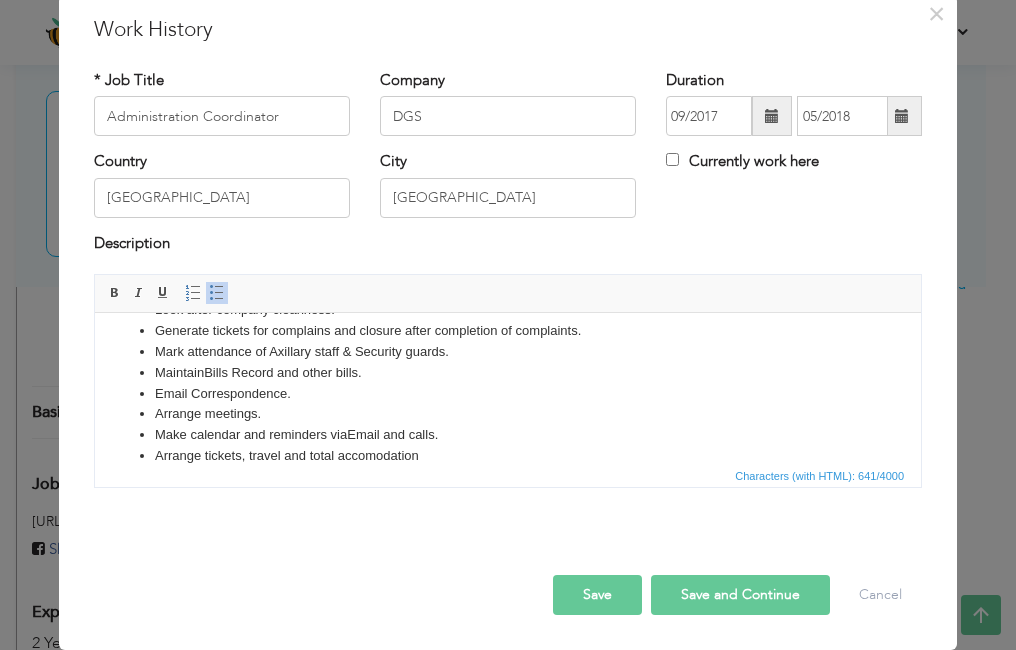 click on "Arrange tickets, travel and total accomodation" at bounding box center [508, 456] 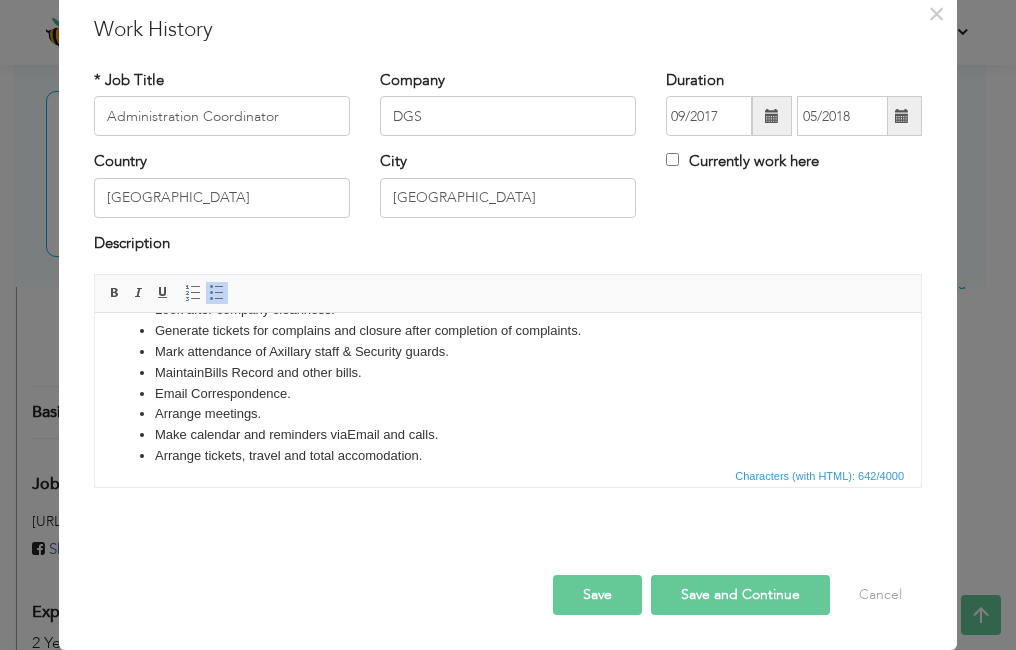 click on "Save and Continue" at bounding box center (740, 595) 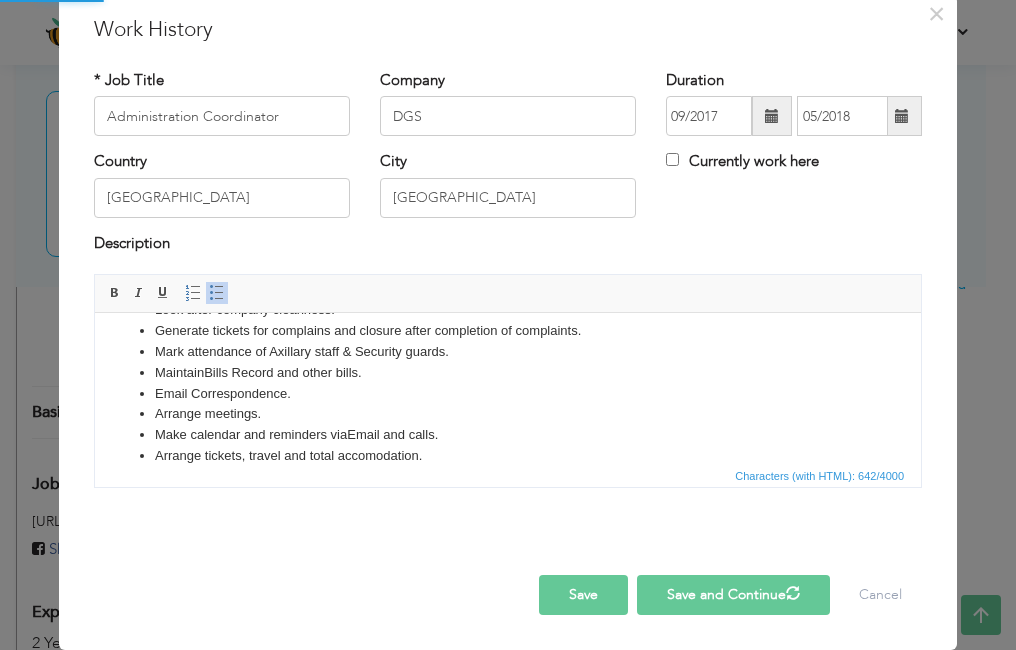 type 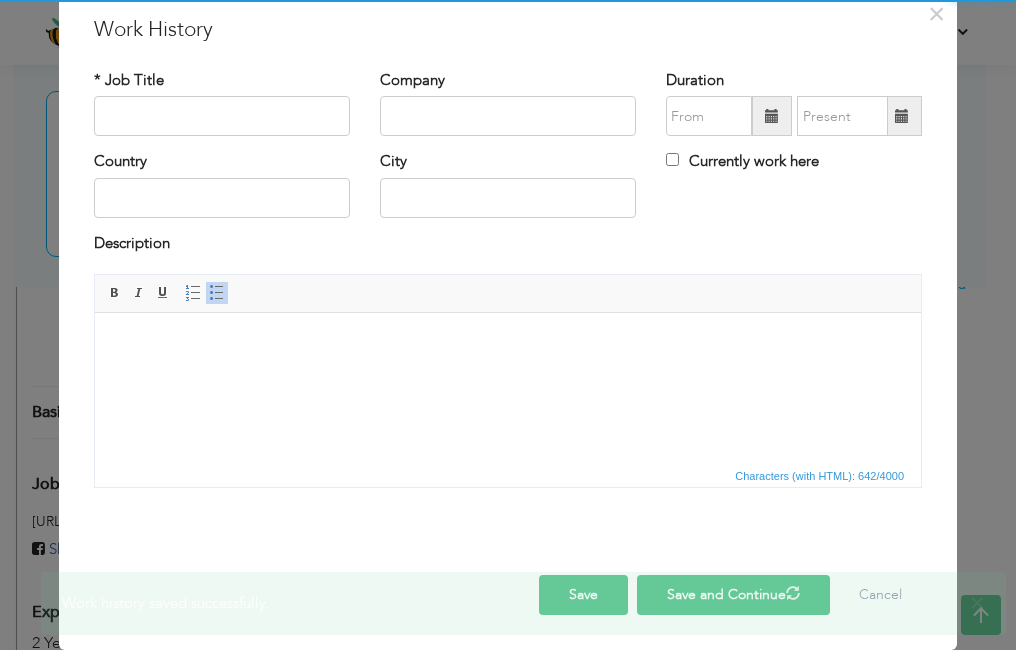scroll, scrollTop: 0, scrollLeft: 0, axis: both 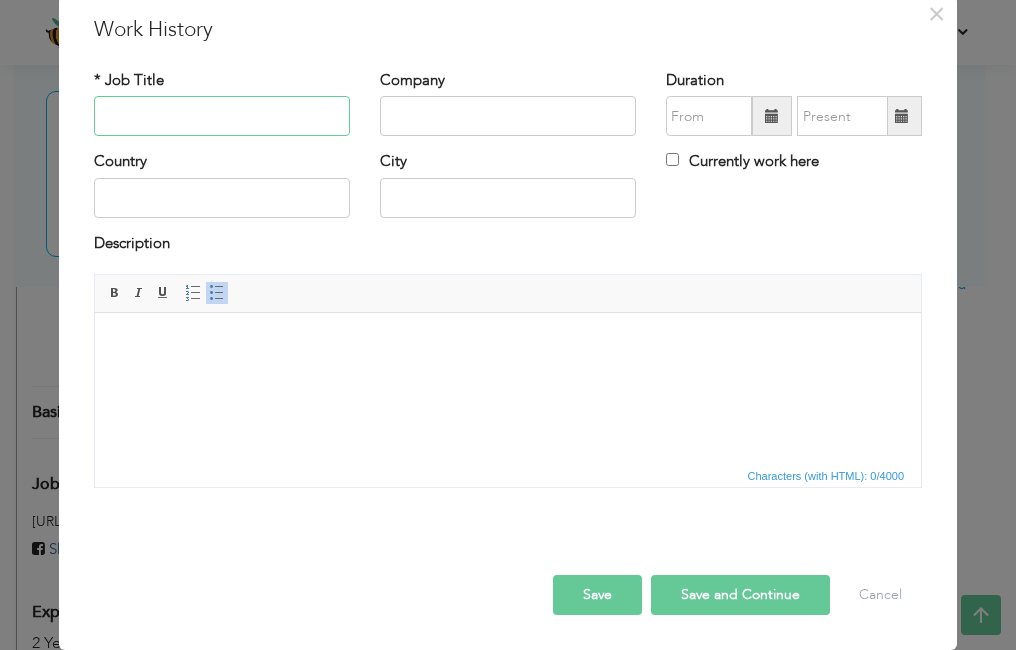click at bounding box center [222, 116] 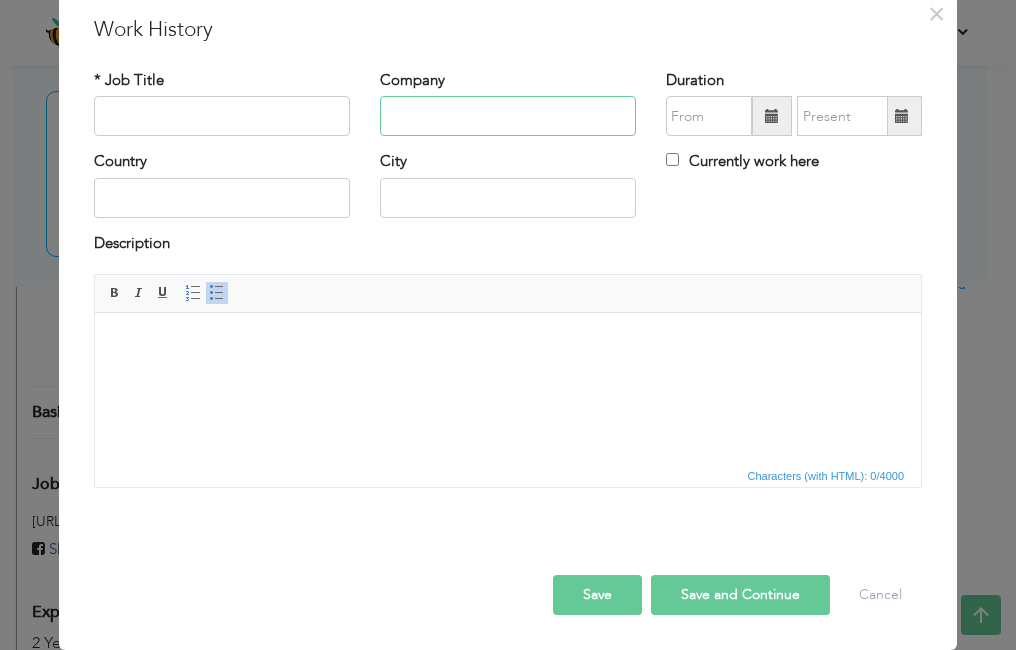 click at bounding box center [508, 116] 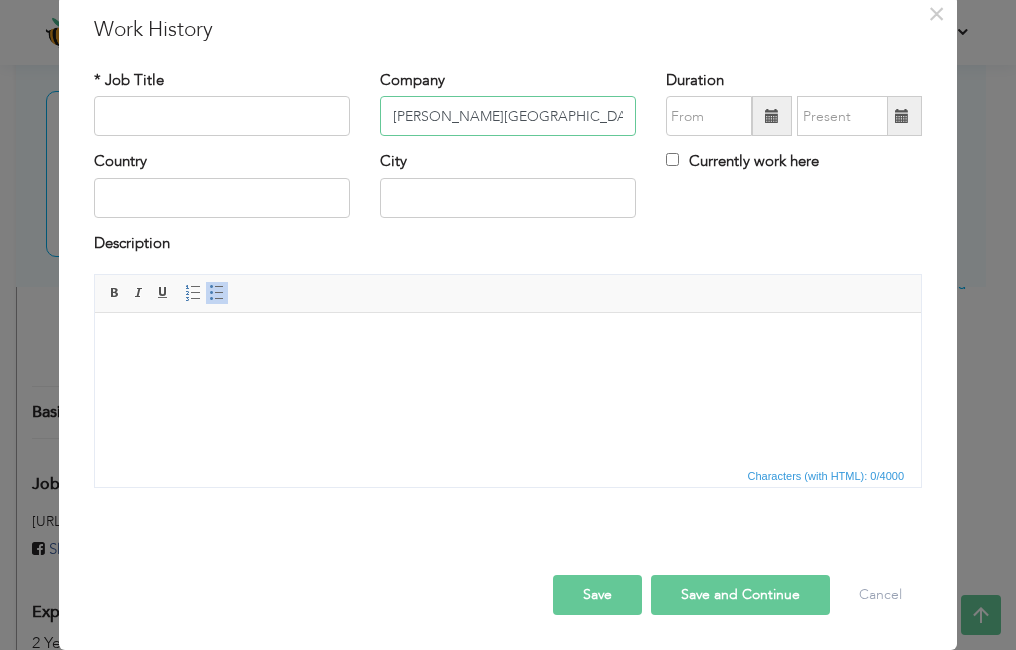 type on "Al Hamra Medical Center" 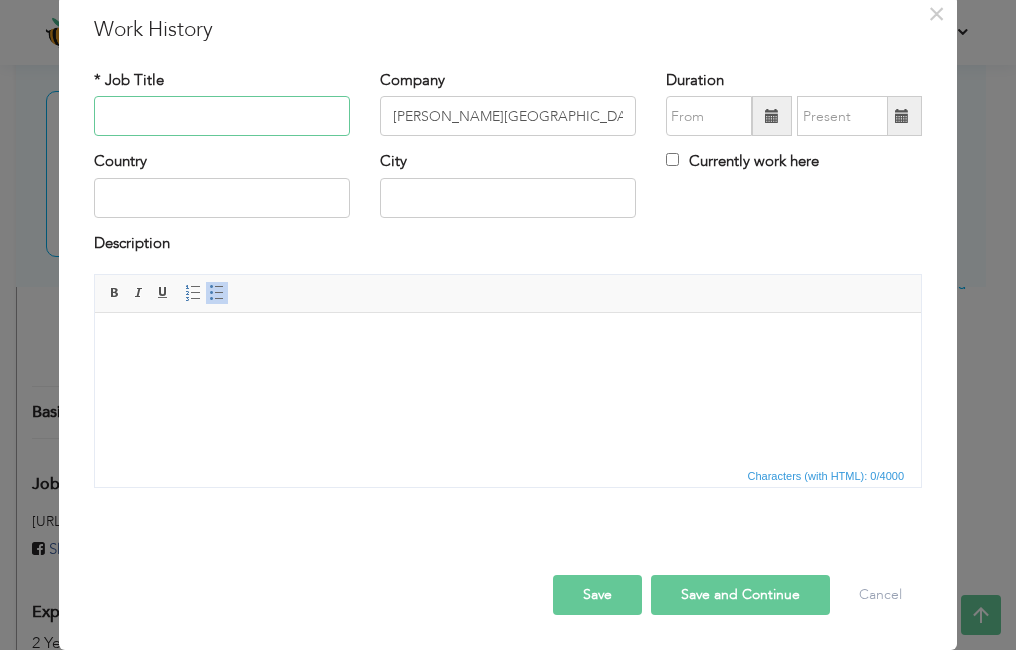 click at bounding box center (222, 116) 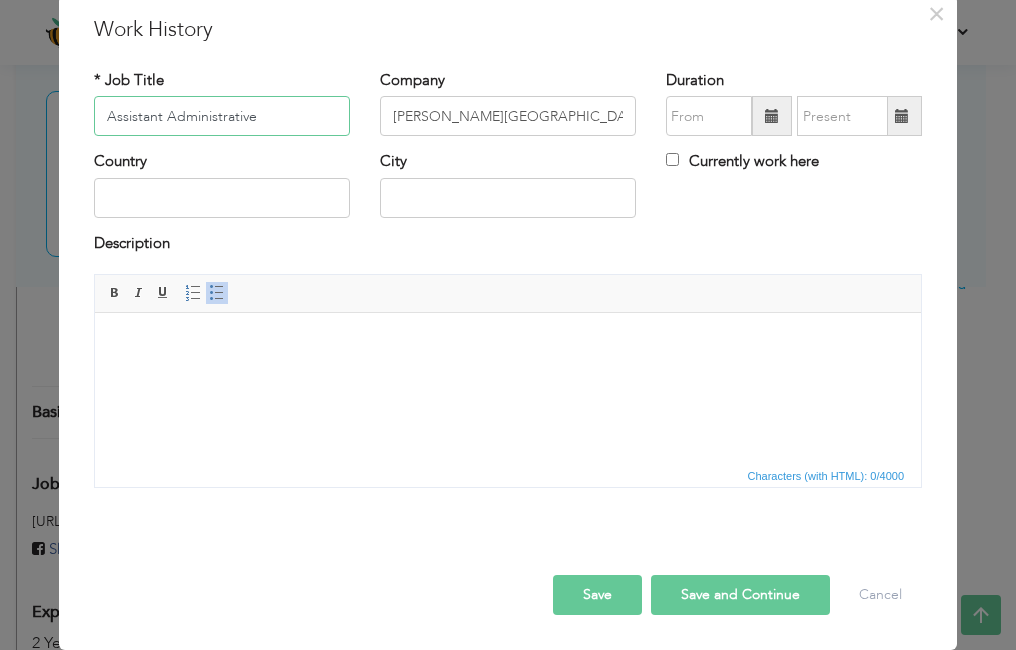 type on "Assistant Administrative" 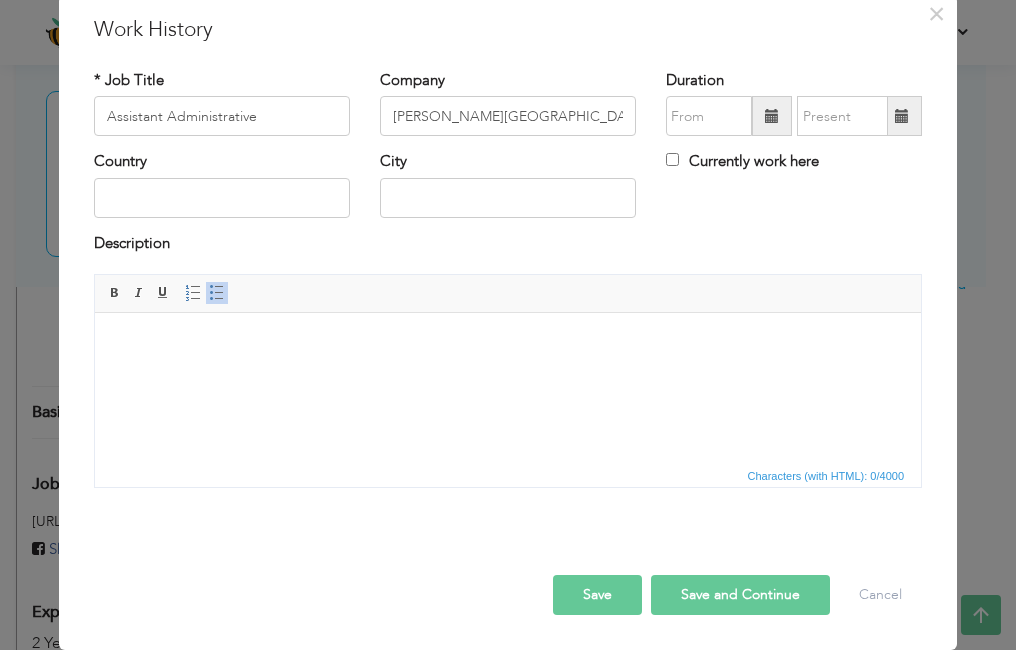 click at bounding box center (772, 116) 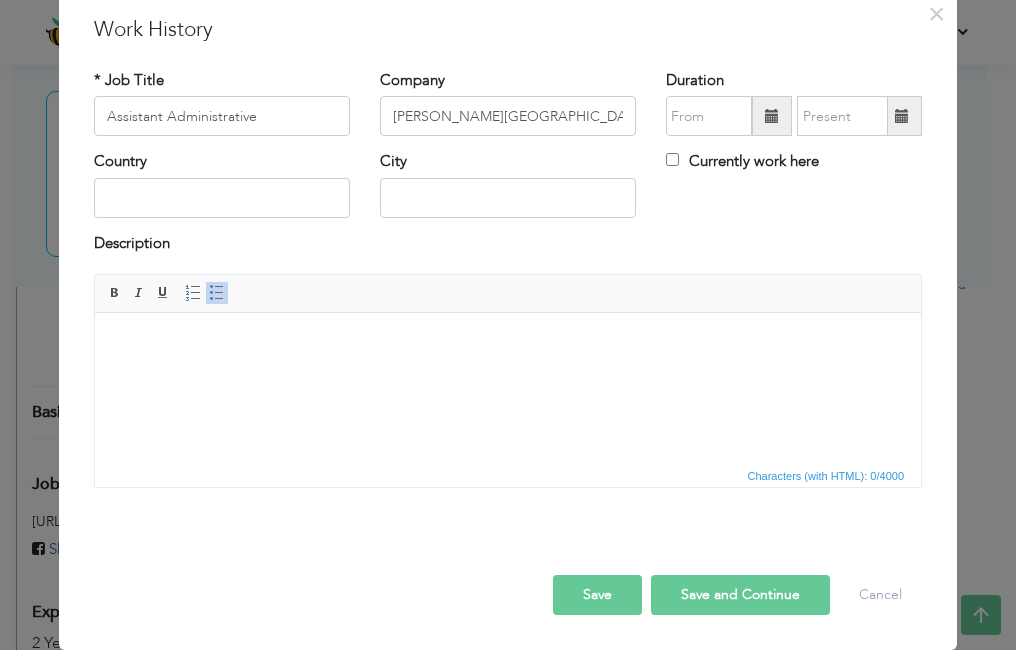 click at bounding box center [772, 116] 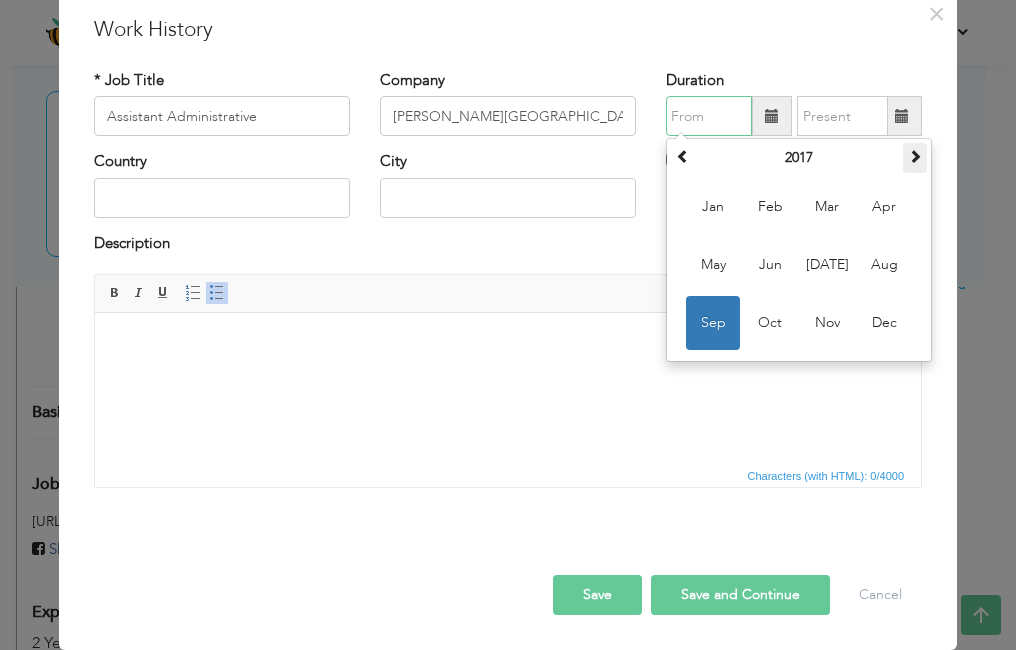 click at bounding box center (915, 156) 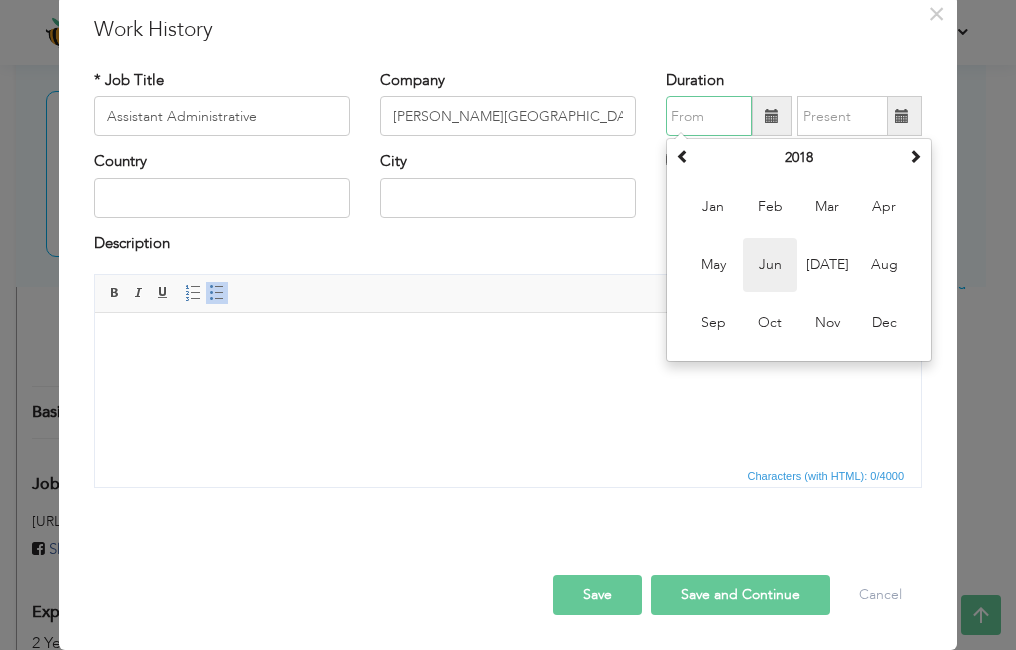 click on "Jun" at bounding box center [770, 265] 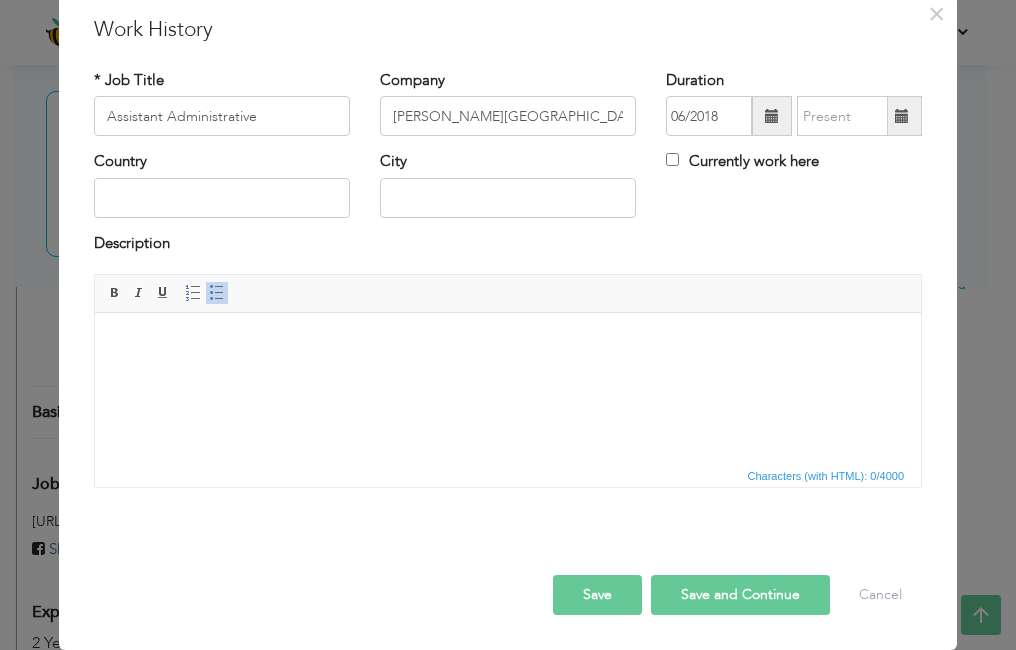 click at bounding box center (772, 116) 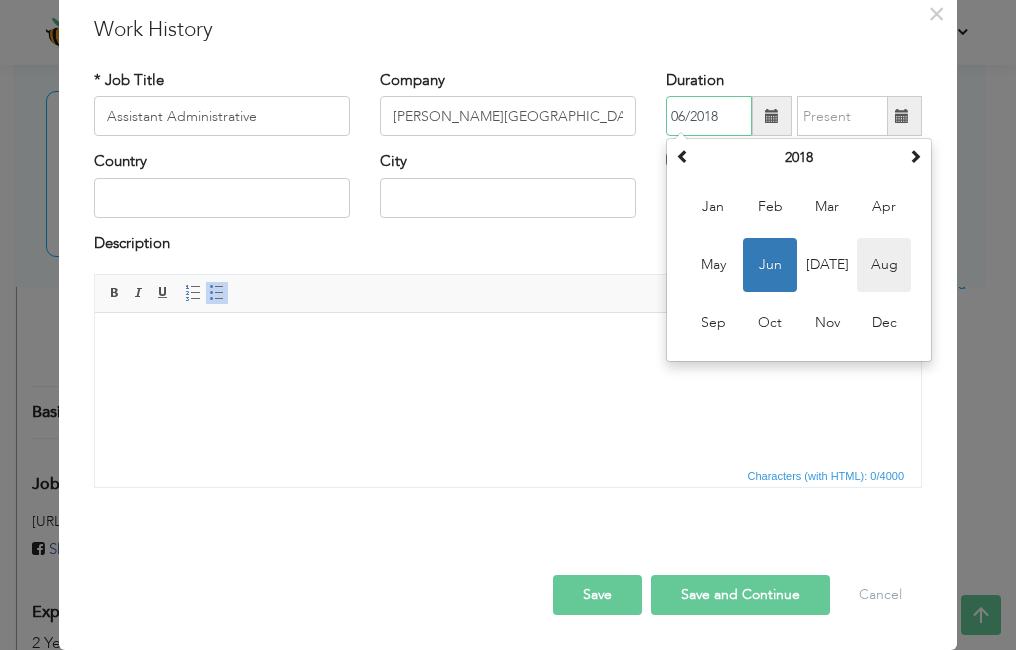 click on "Aug" at bounding box center [884, 265] 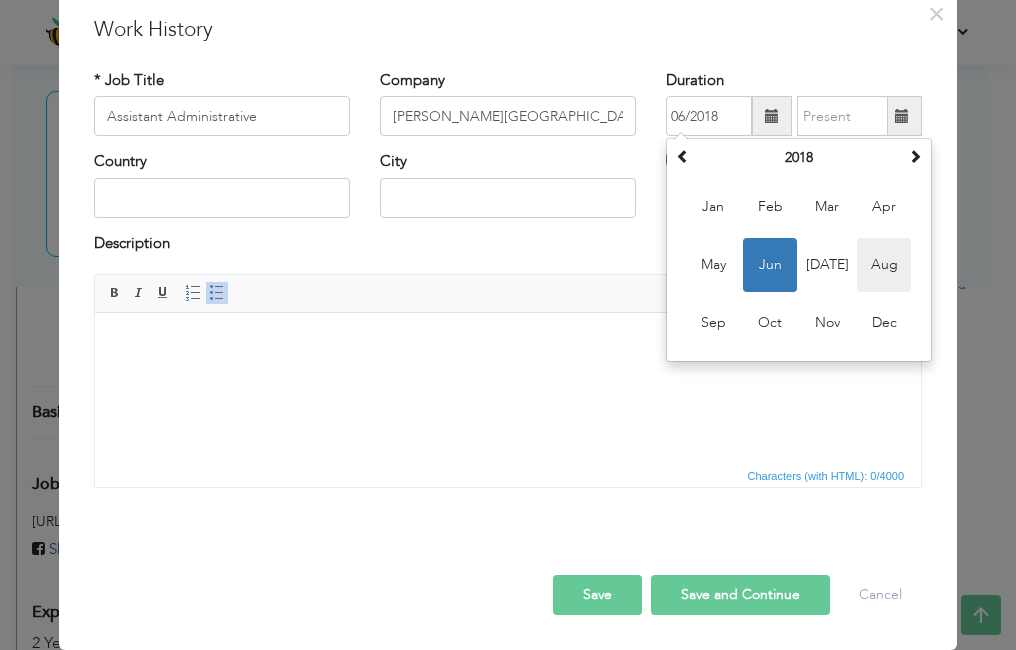 type on "08/2018" 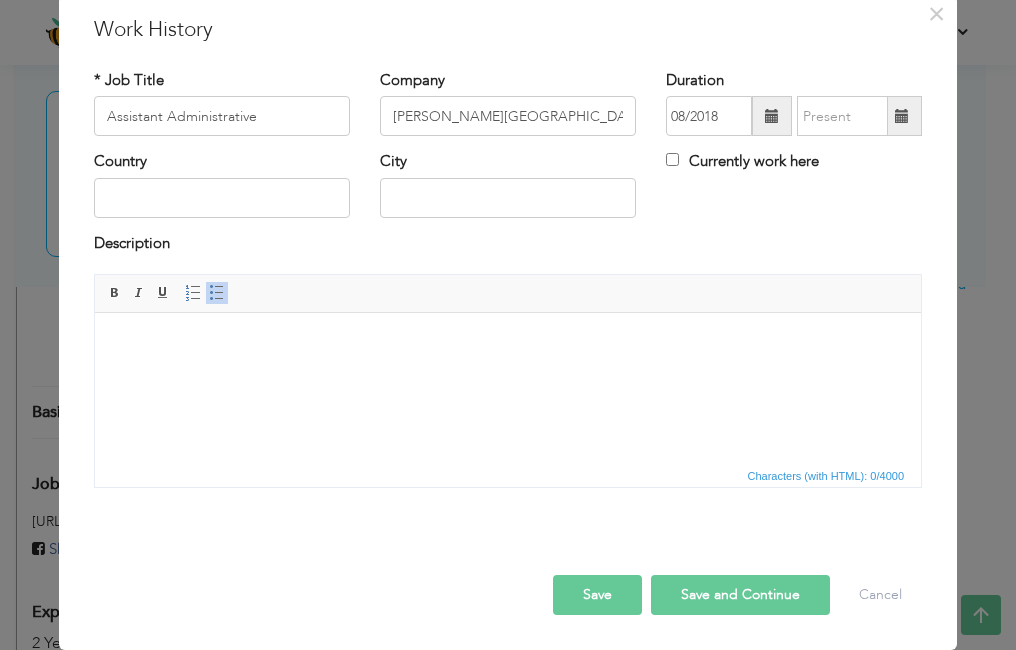 click at bounding box center [902, 116] 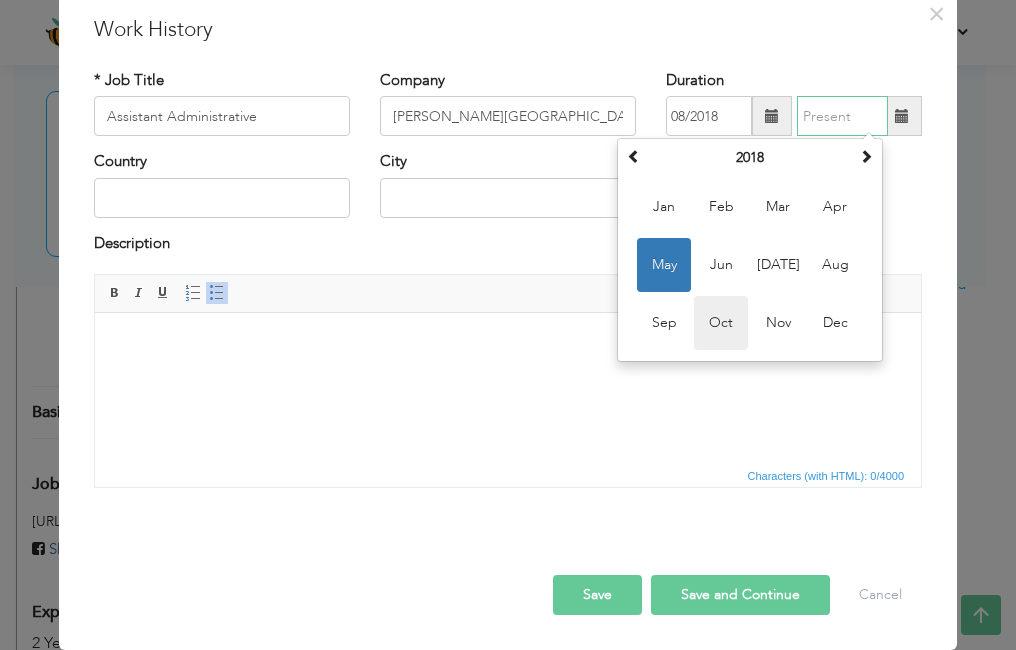 click on "Oct" at bounding box center [721, 323] 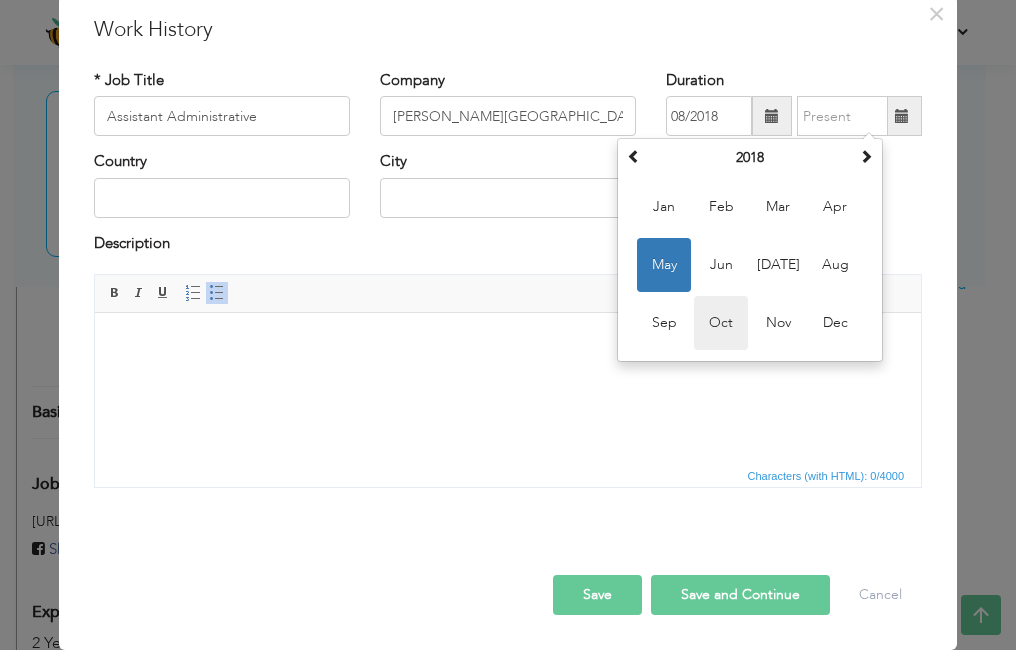 type on "10/2018" 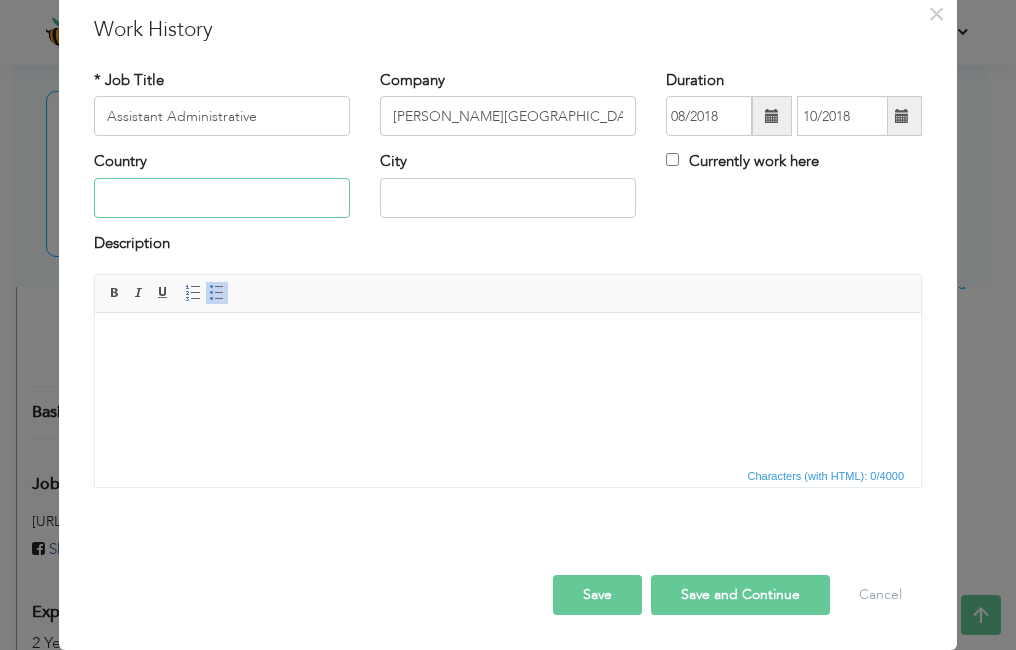 click at bounding box center (222, 198) 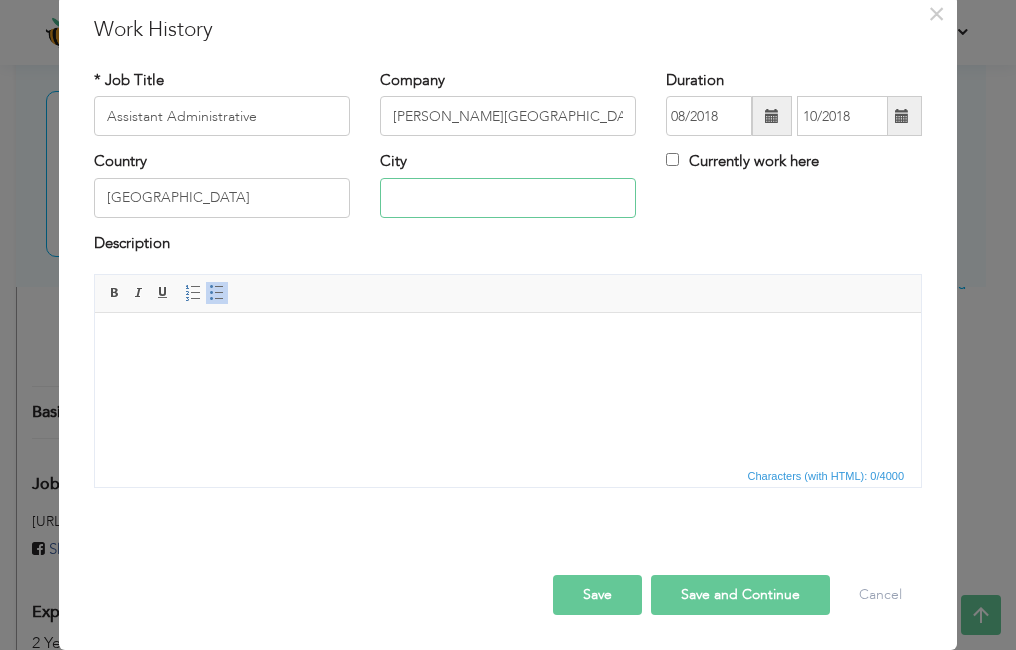 type on "KARACHI" 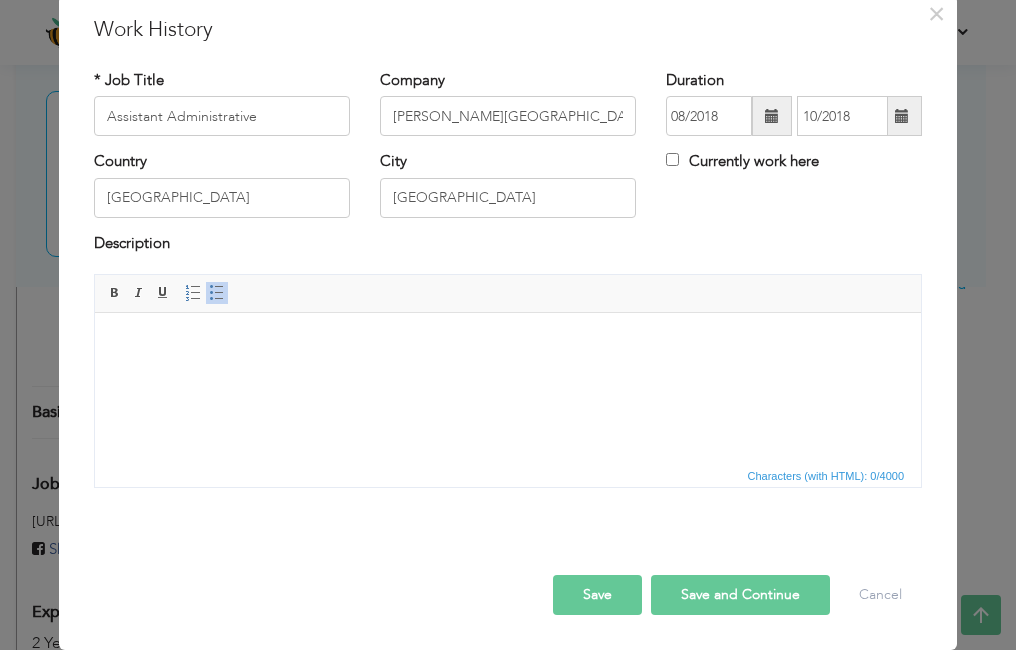 click at bounding box center (508, 343) 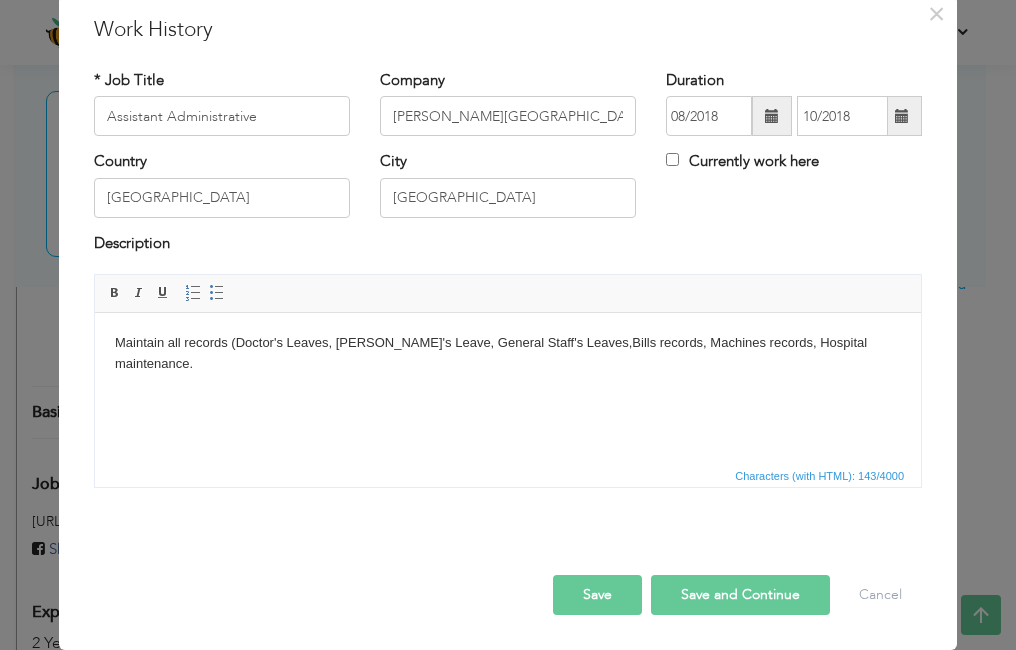 click on "Maintain all records (Doctor's Leaves, Nurse's Leave, General Staff's Leaves,Bills records, Machines records, Hospital maintenance." at bounding box center (508, 354) 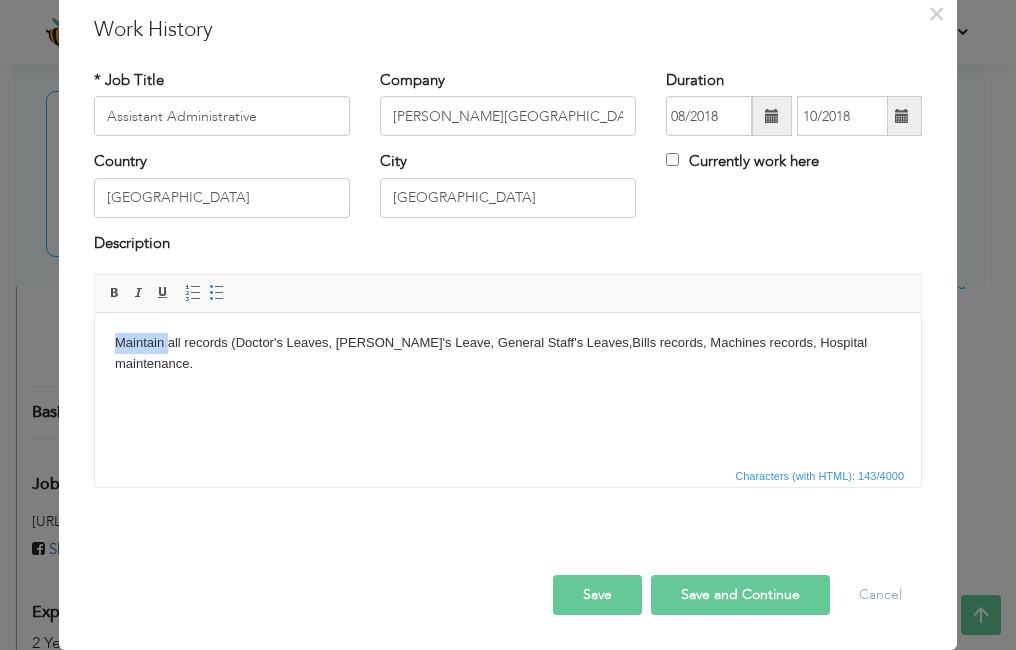 click on "Maintain all records (Doctor's Leaves, Nurse's Leave, General Staff's Leaves,Bills records, Machines records, Hospital maintenance." at bounding box center [508, 354] 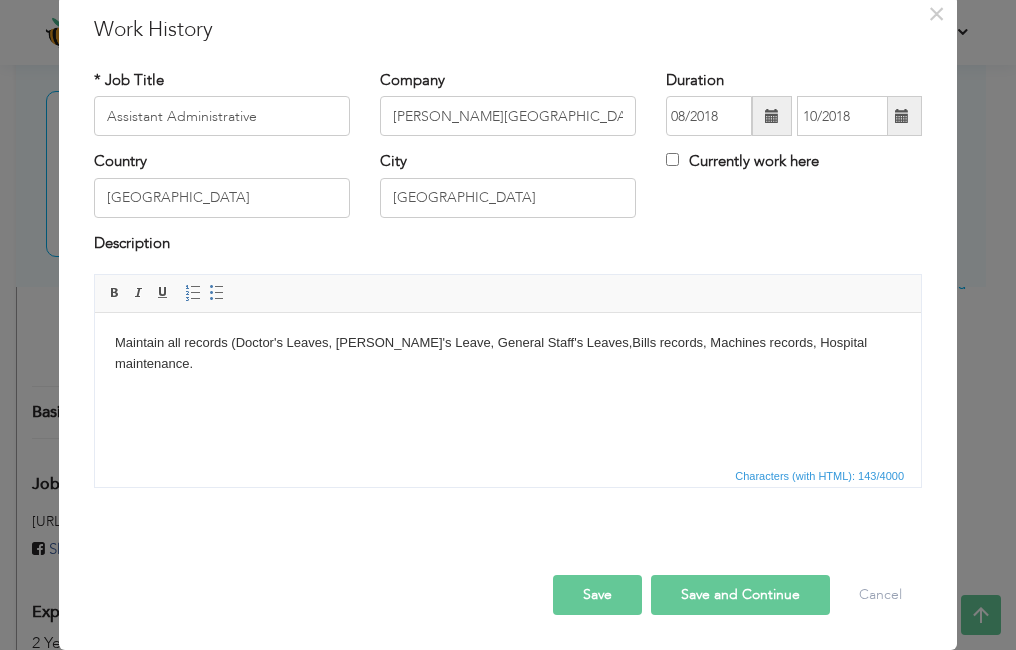 click on "Maintain all records (Doctor's Leaves, Nurse's Leave, General Staff's Leaves,Bills records, Machines records, Hospital maintenance." at bounding box center [508, 354] 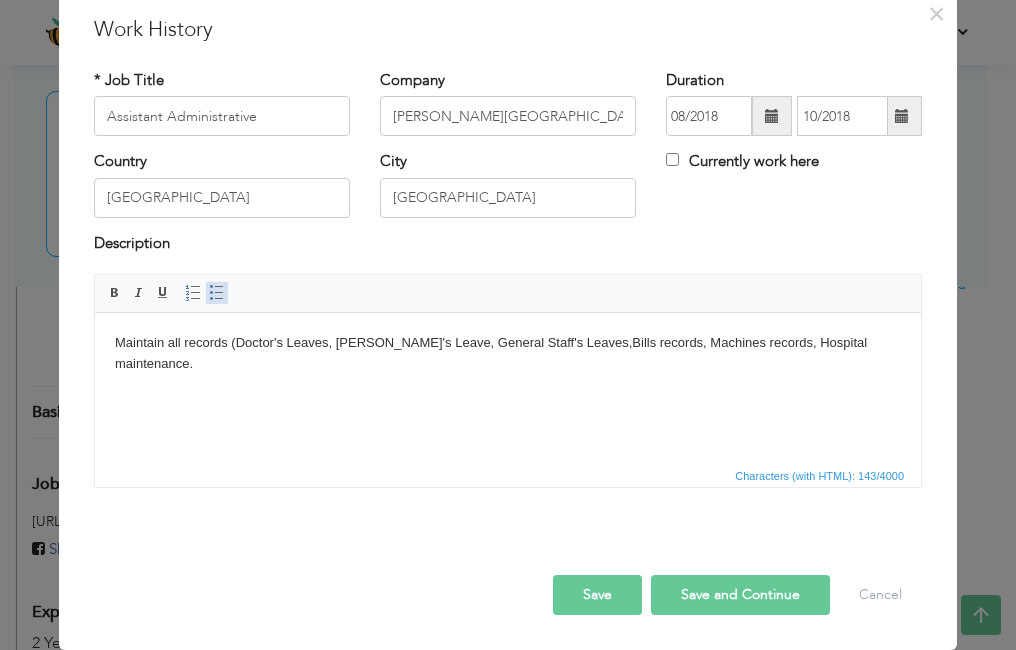 click at bounding box center (217, 293) 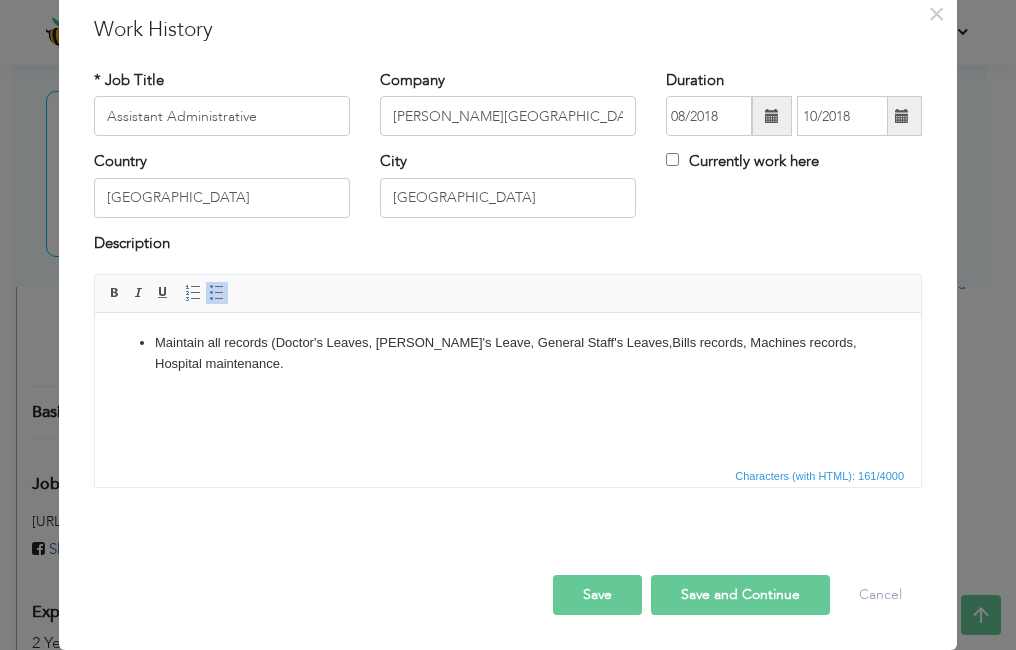 click on "Maintain all records (Doctor's Leaves, Nurse's Leave, General Staff's Leaves,Bills records, Machines records, Hospital maintenance." at bounding box center [508, 354] 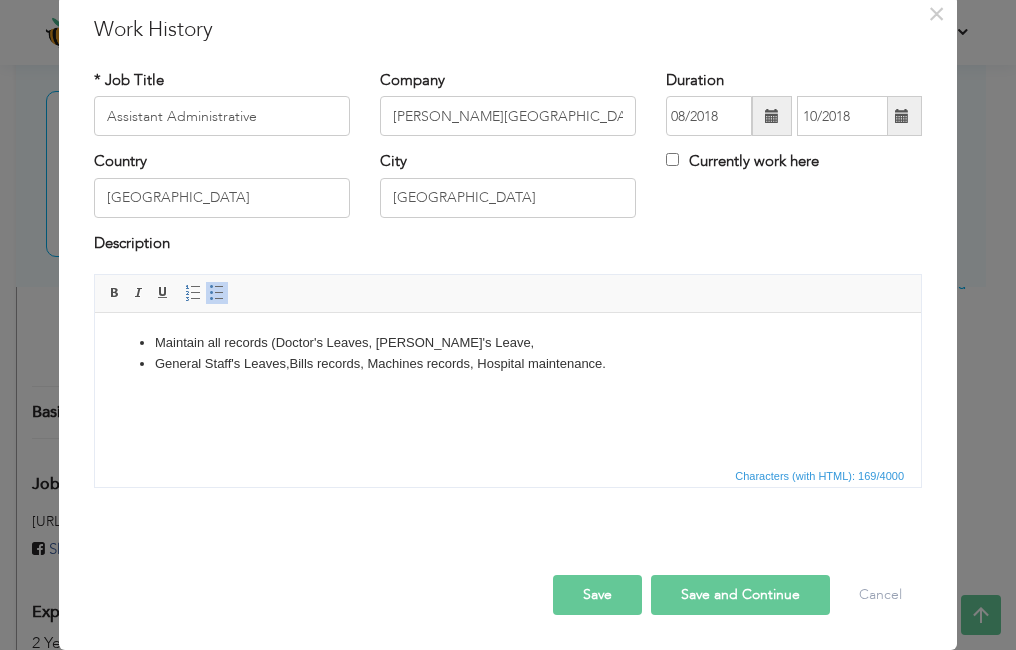 click on "General Staff's Leaves,Bills records, Machines records, Hospital maintenance." at bounding box center (508, 364) 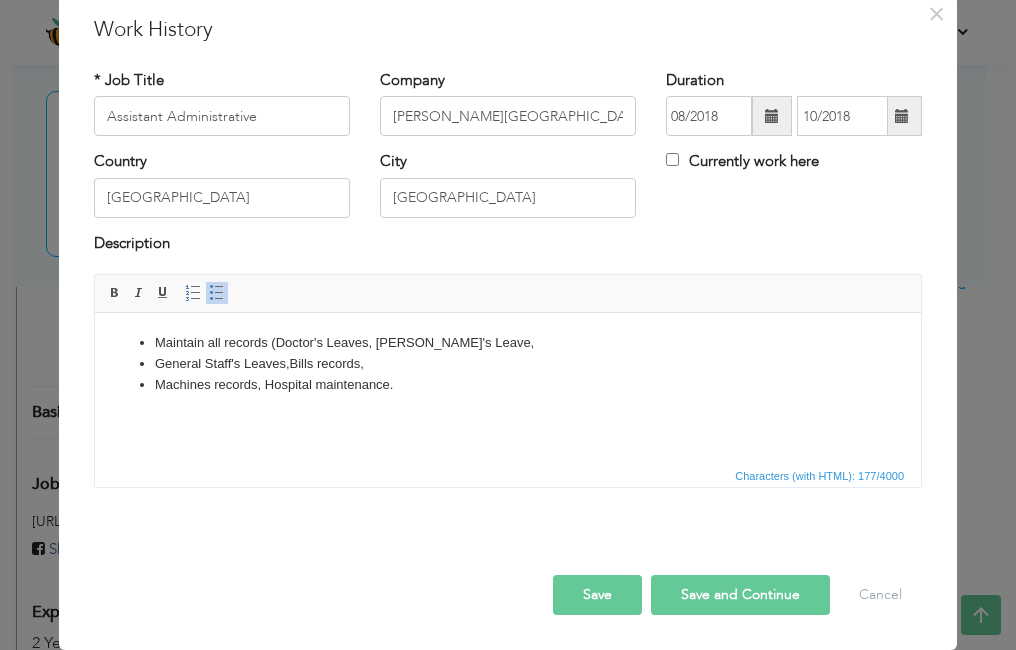 type 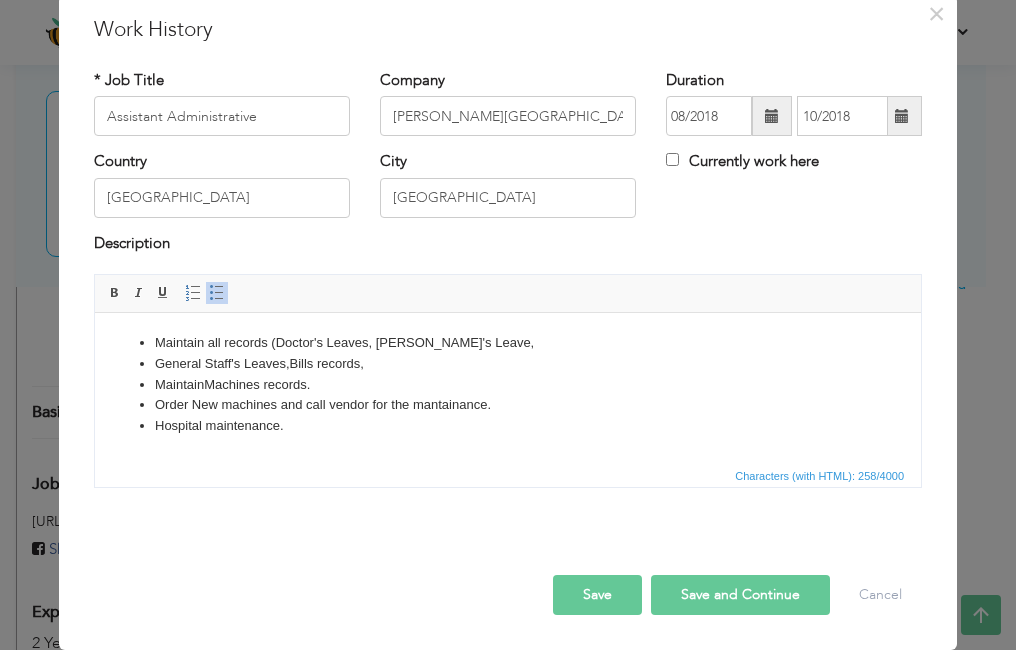 click on "Save and Continue" at bounding box center [740, 595] 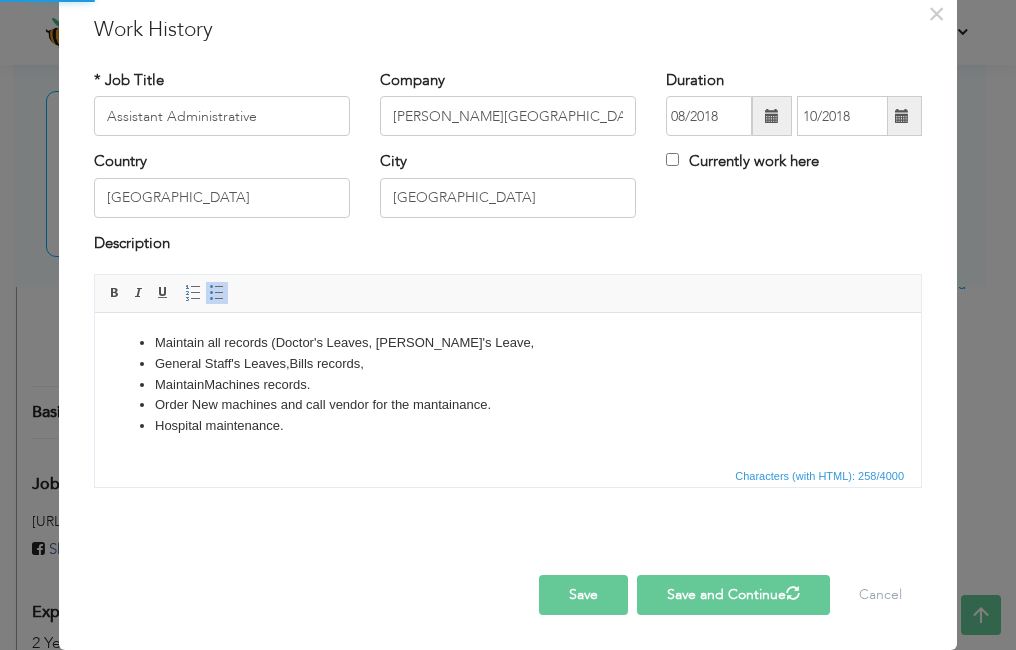 type 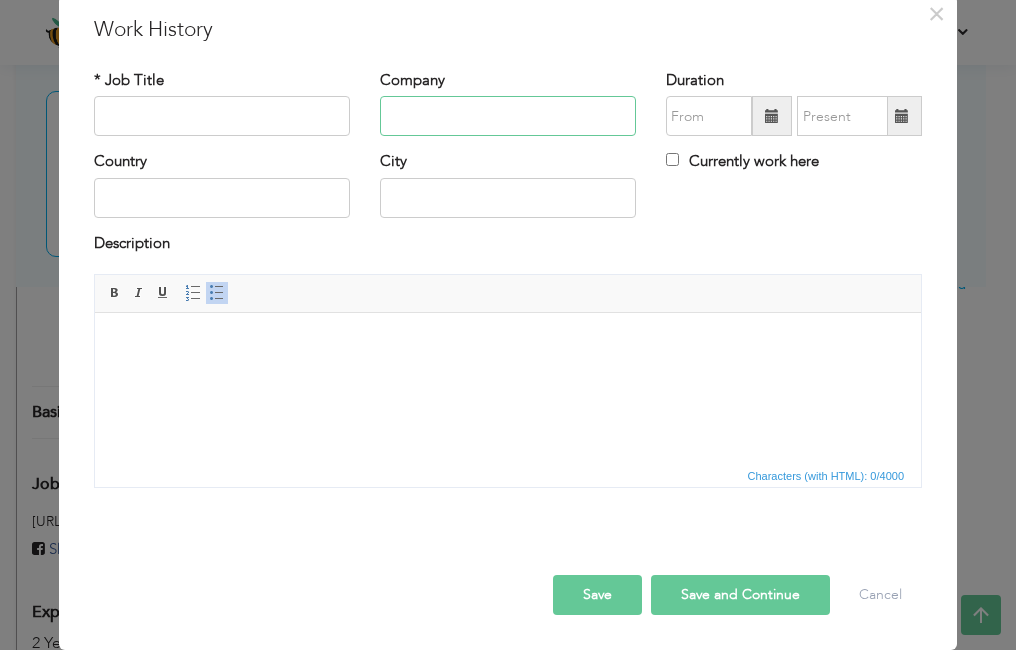 click at bounding box center [508, 116] 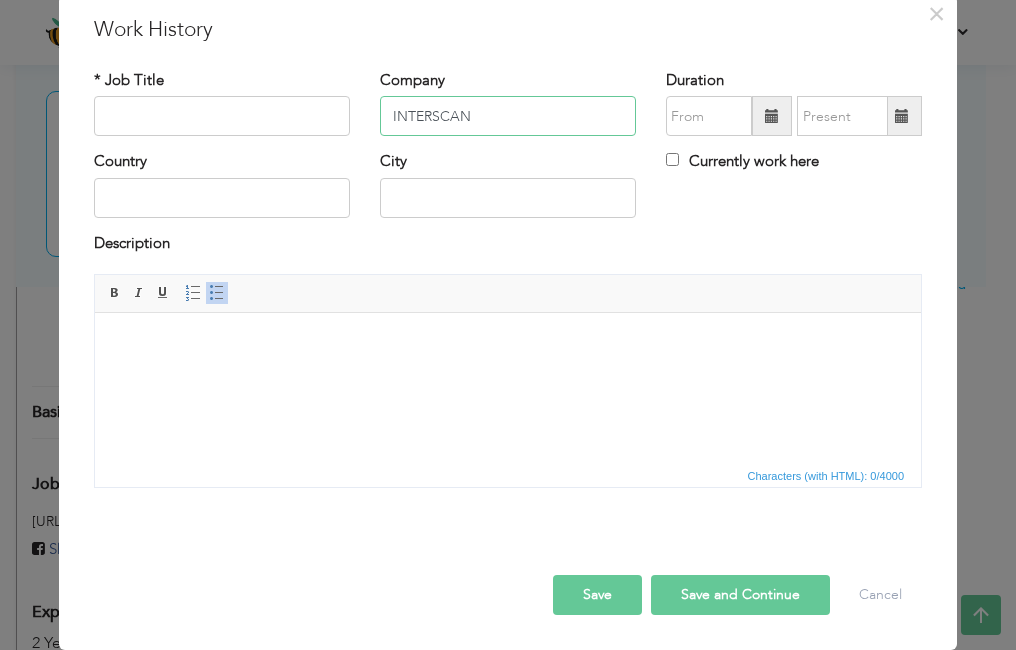 type on "INTERSCAN" 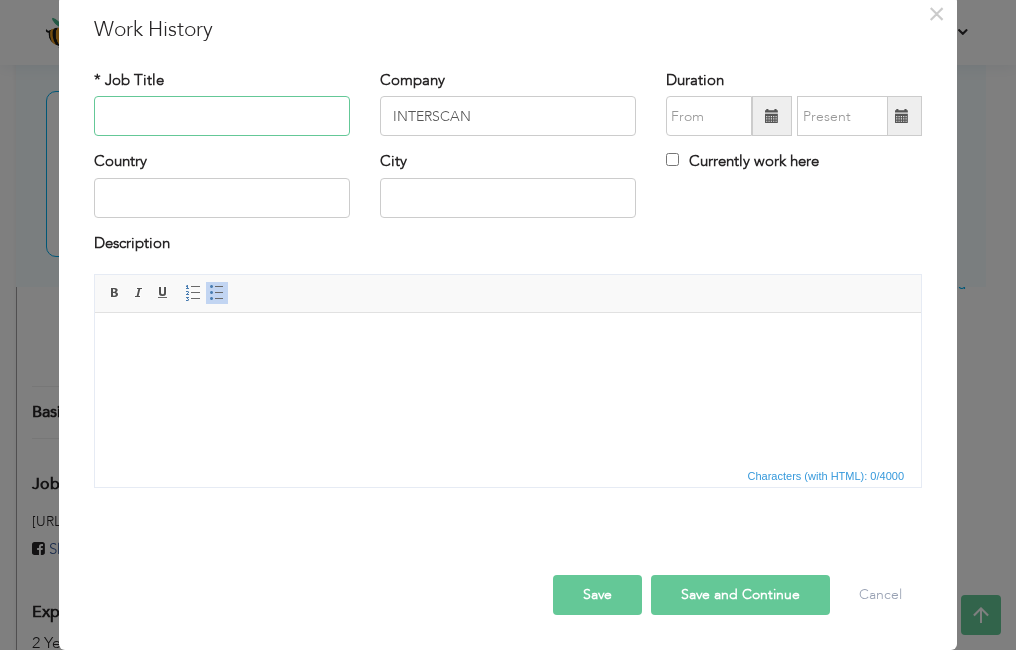 click at bounding box center (222, 116) 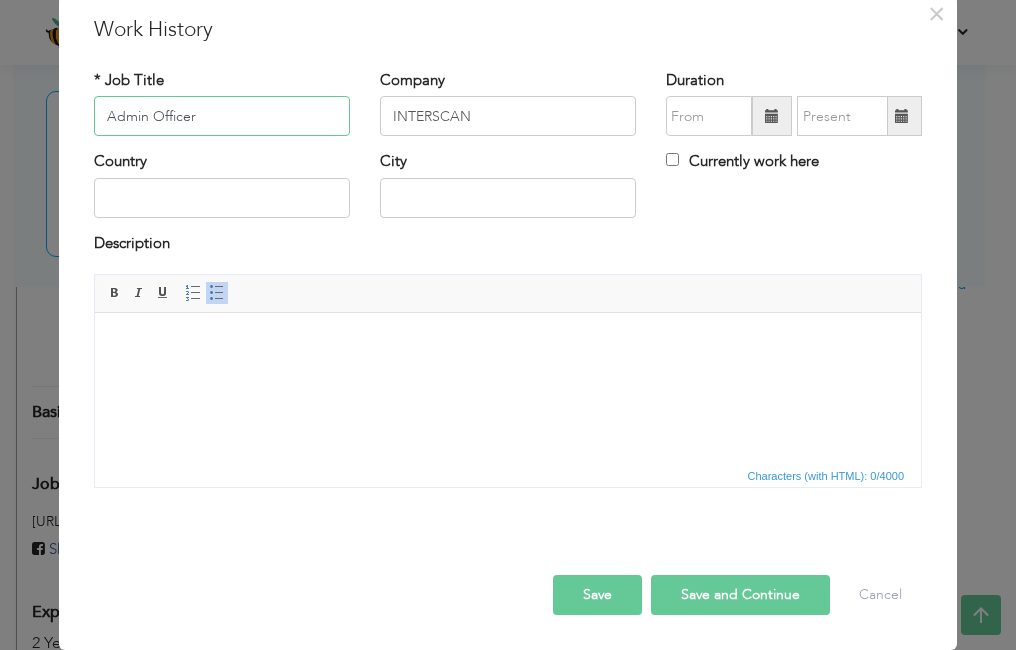 type on "Admin Officer" 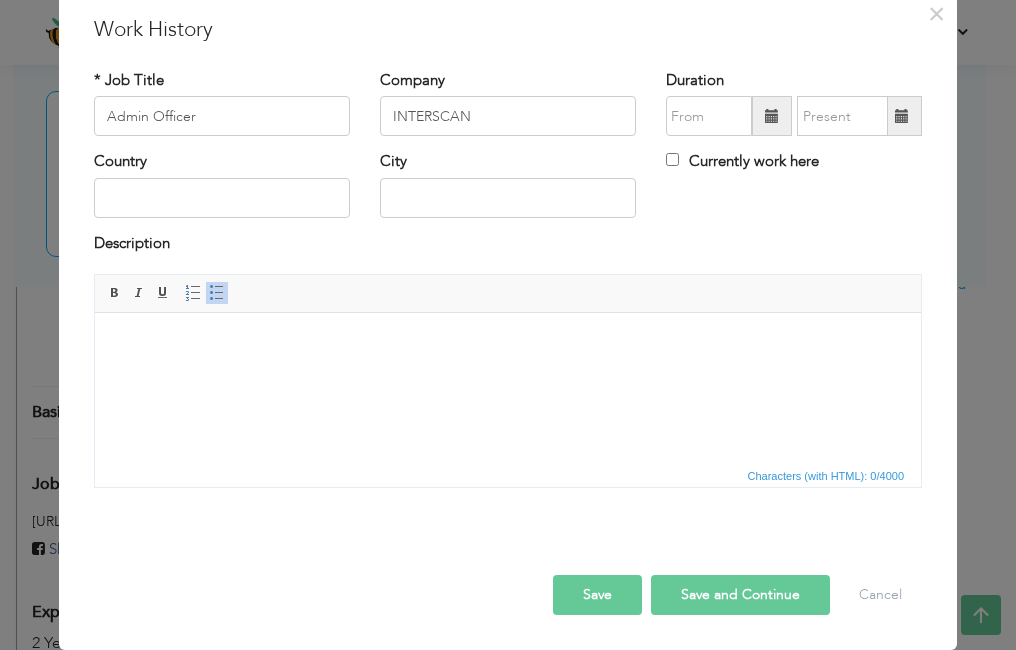 click at bounding box center (772, 116) 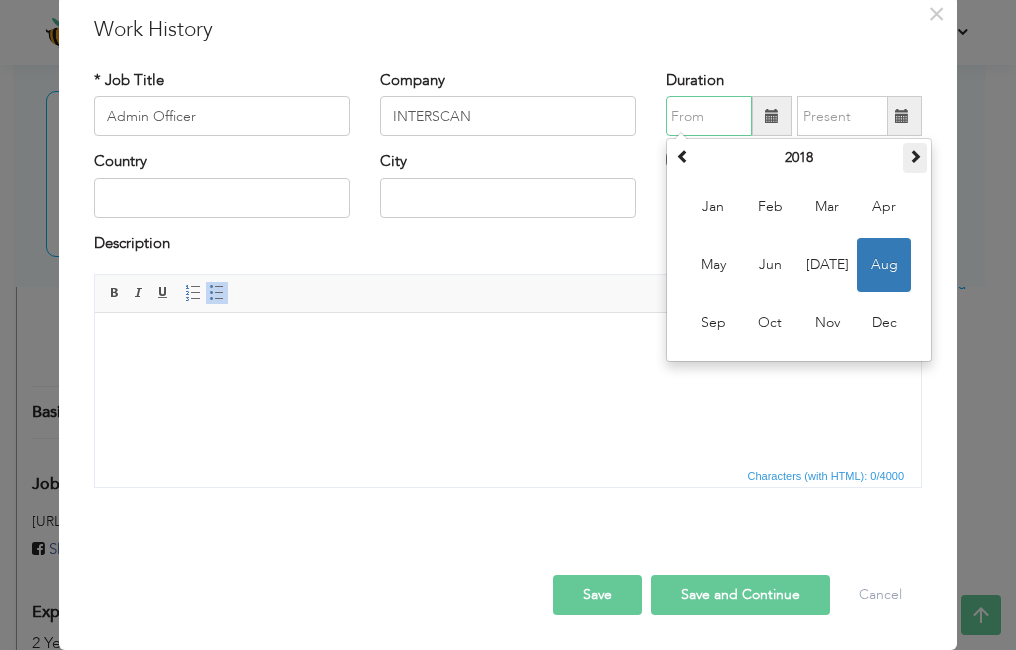 click at bounding box center [915, 156] 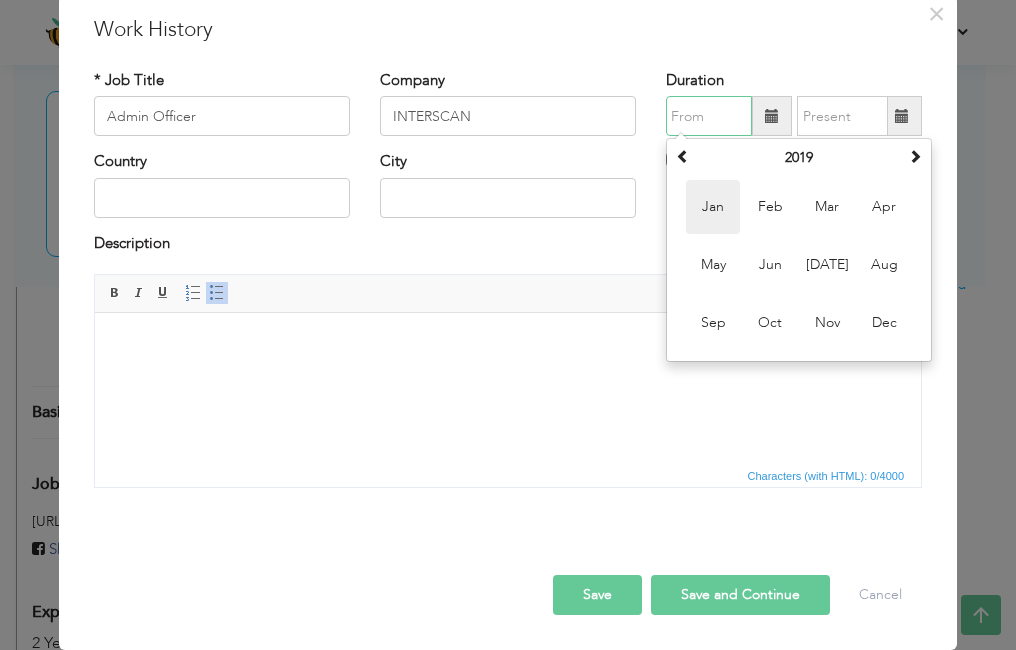 click on "Jan" at bounding box center [713, 207] 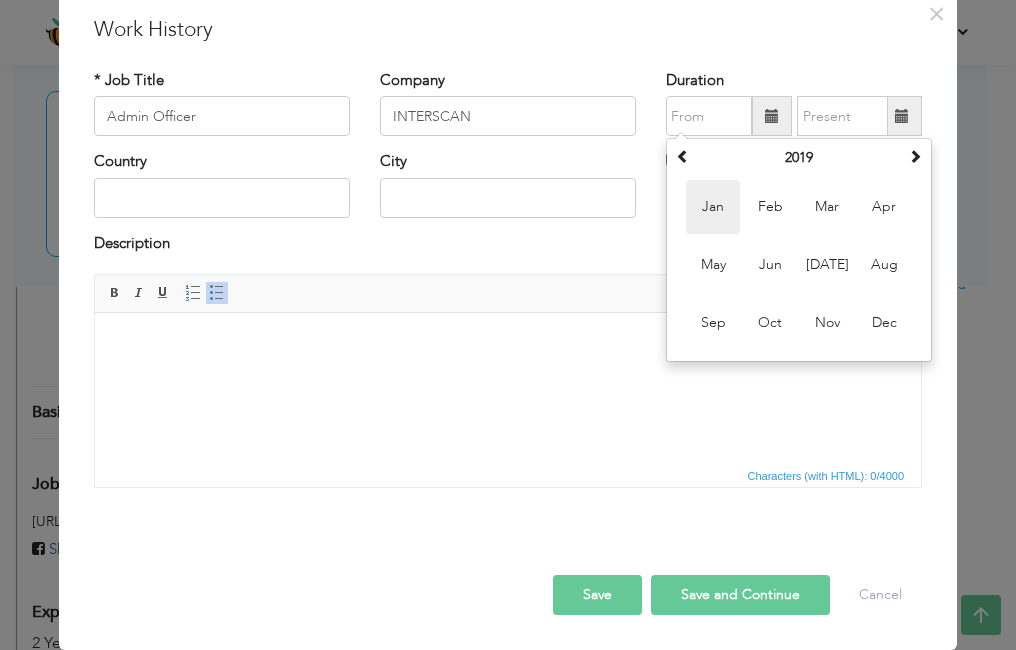 type on "01/2019" 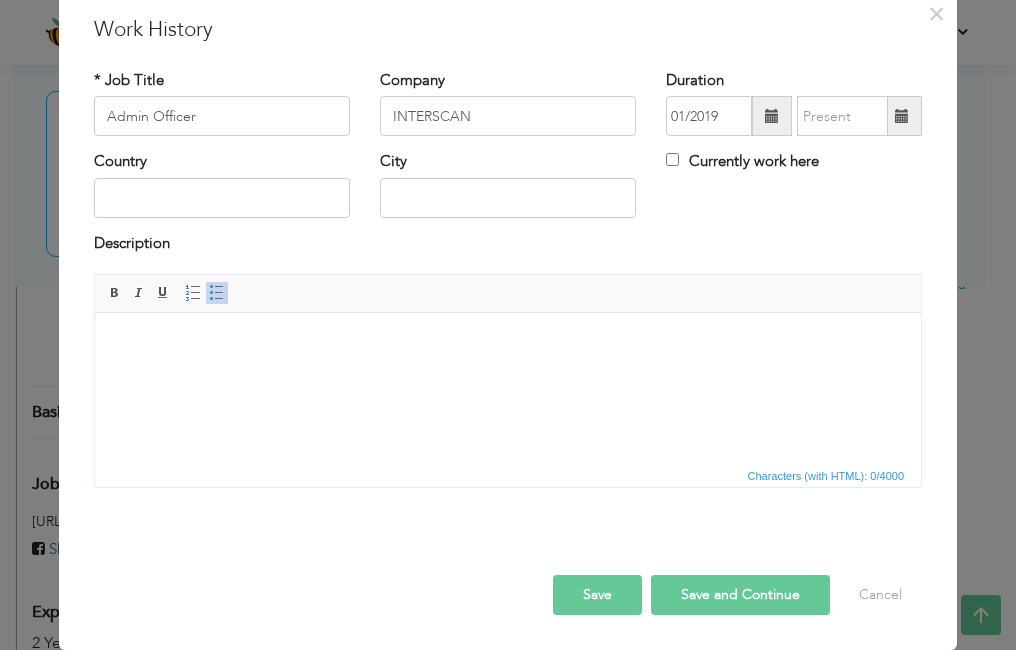 click at bounding box center [902, 116] 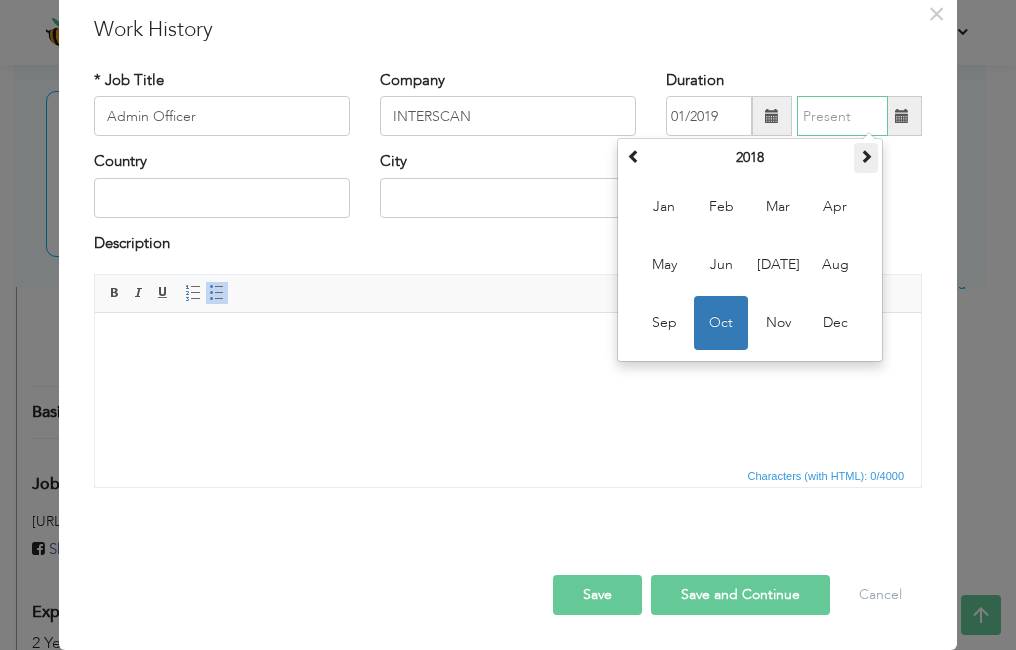 click at bounding box center (866, 156) 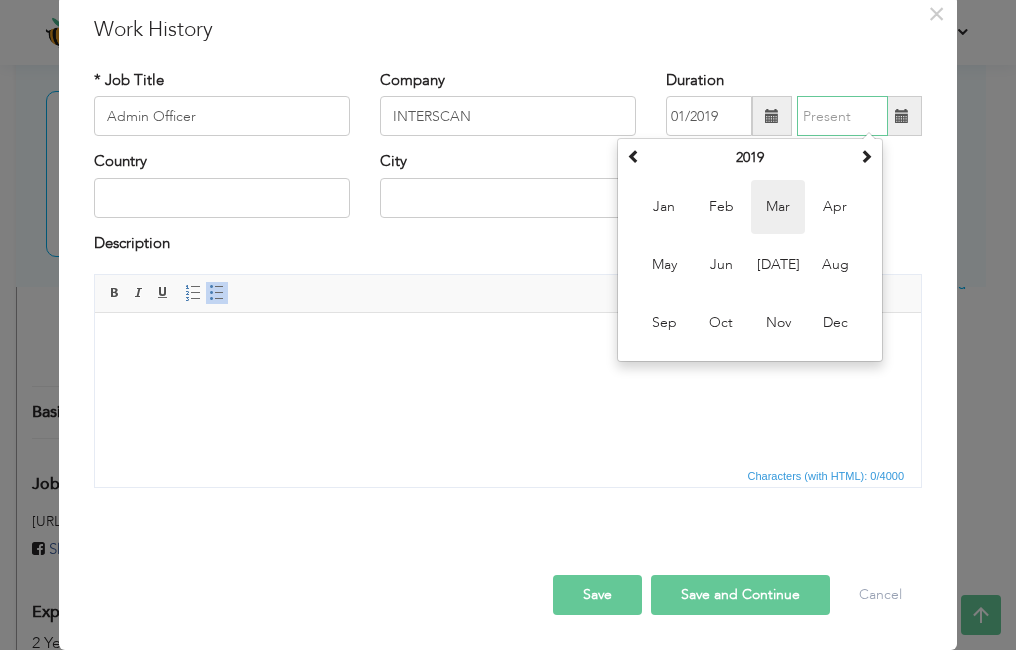 click on "Mar" at bounding box center [778, 207] 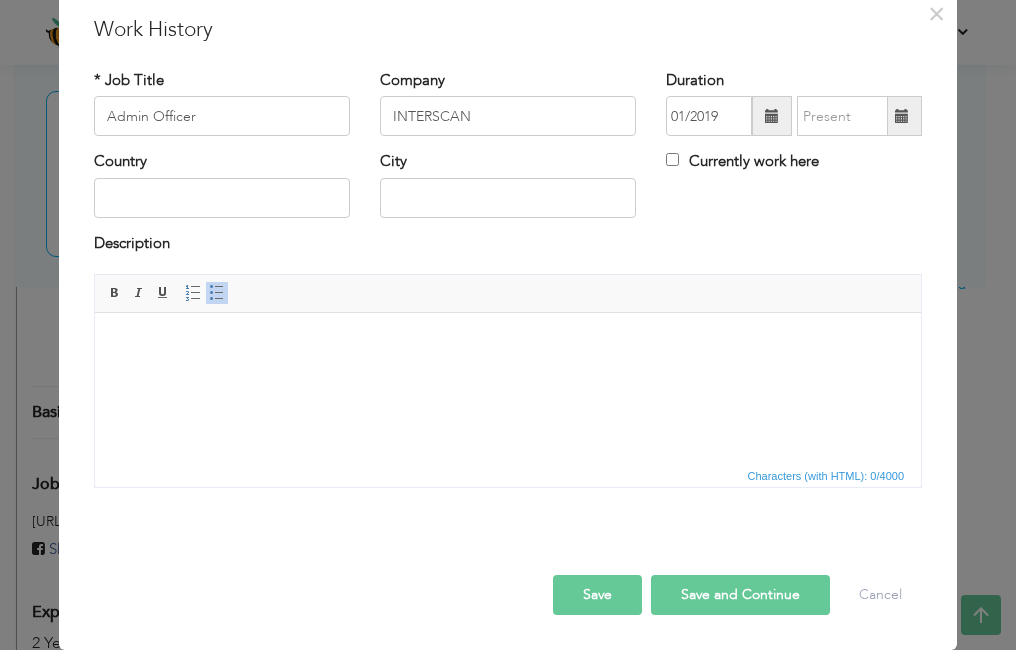 type on "03/2019" 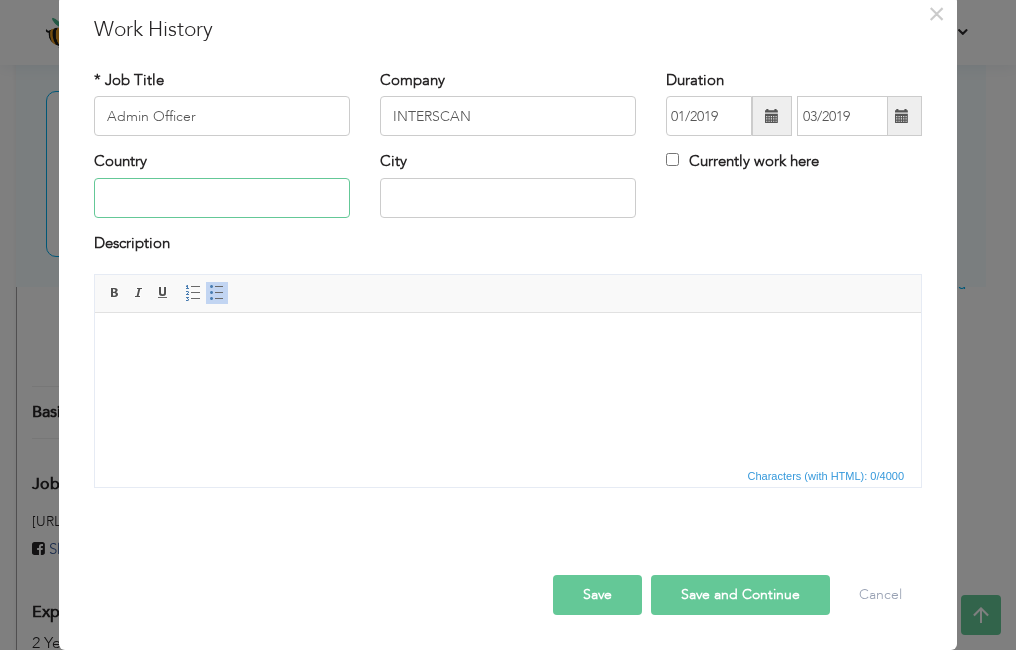 click at bounding box center (222, 198) 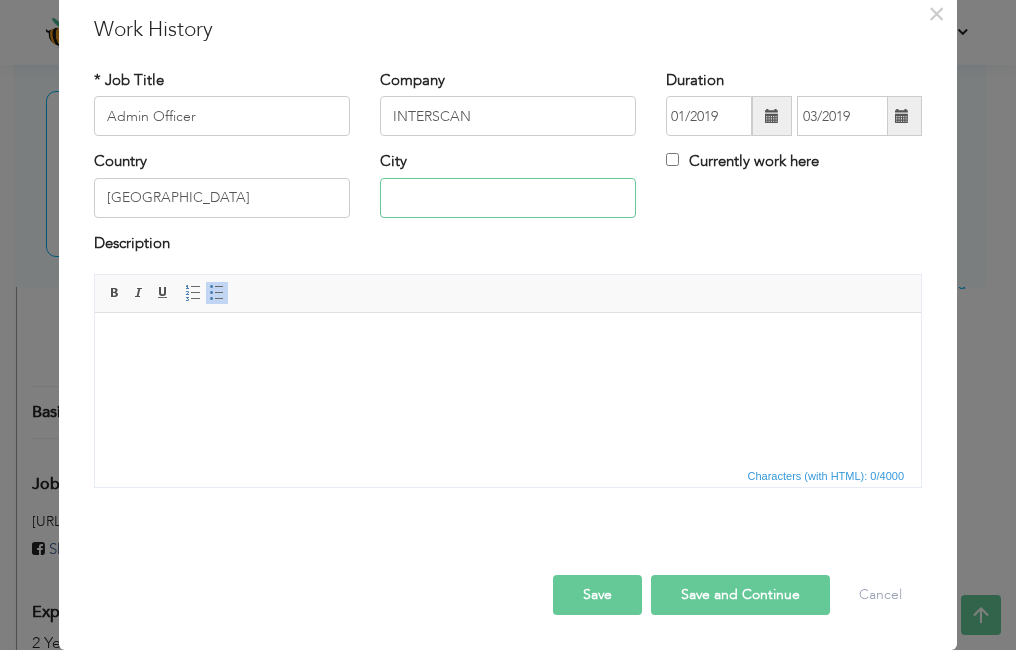 type on "KARACHI" 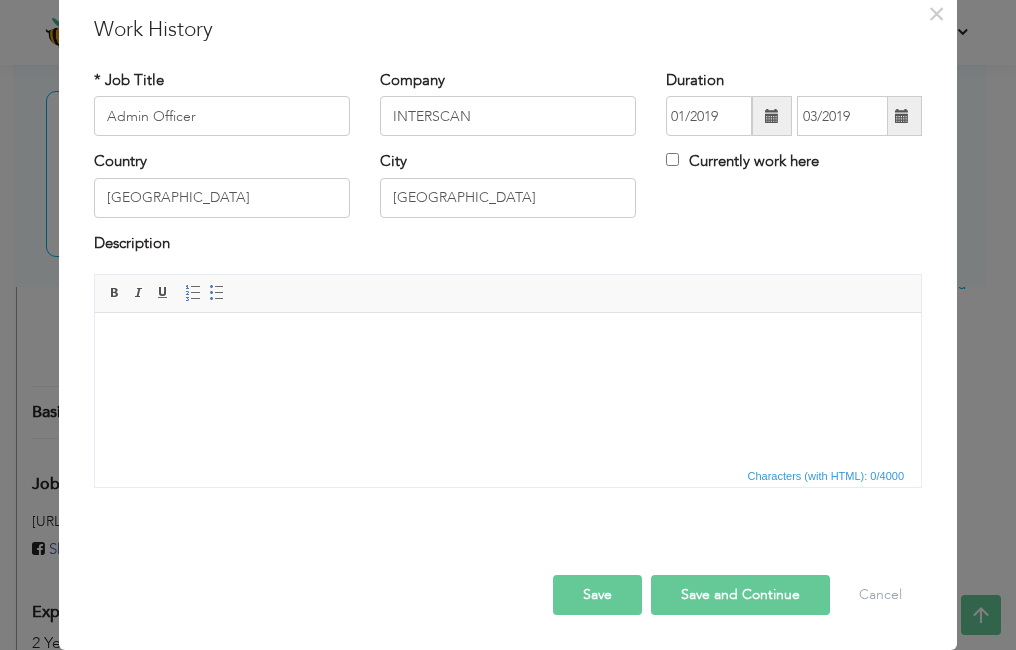 click at bounding box center (508, 343) 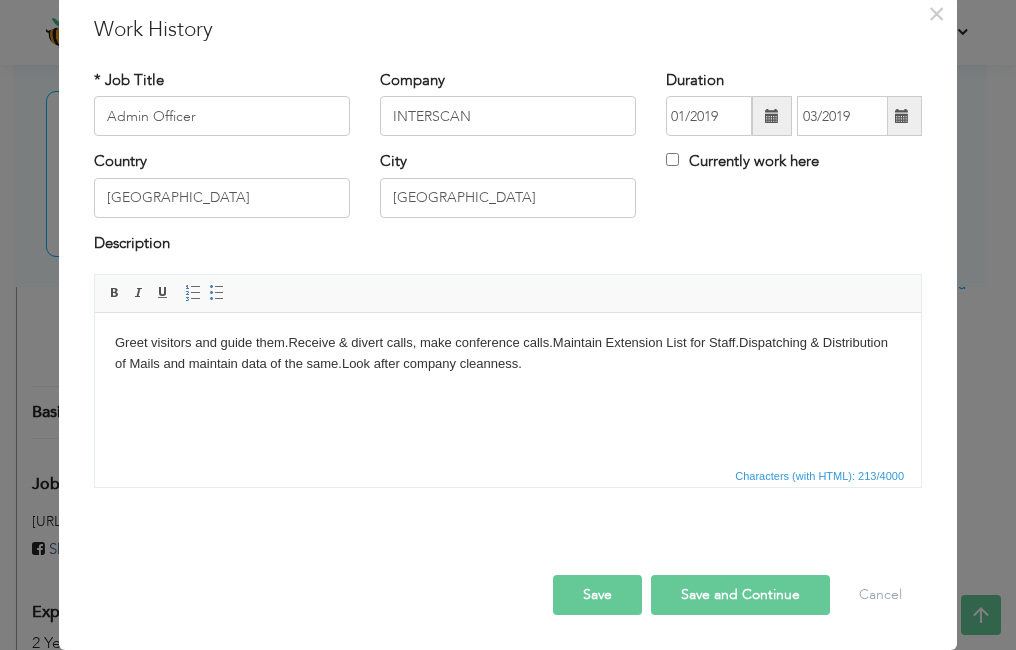 click on "Greet visitors and guide them.Receive & divert calls, make conference calls.Maintain Extension List for Staff.Dispatching & Distribution of Mails and maintain data of the same.Look after company cleanness." at bounding box center (508, 354) 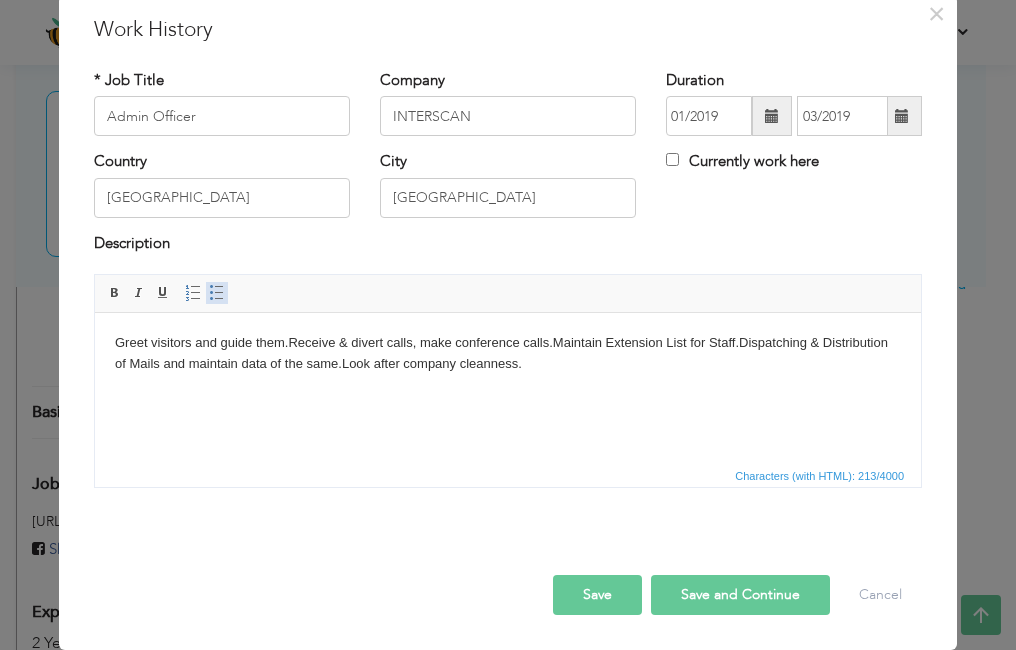 click at bounding box center (217, 293) 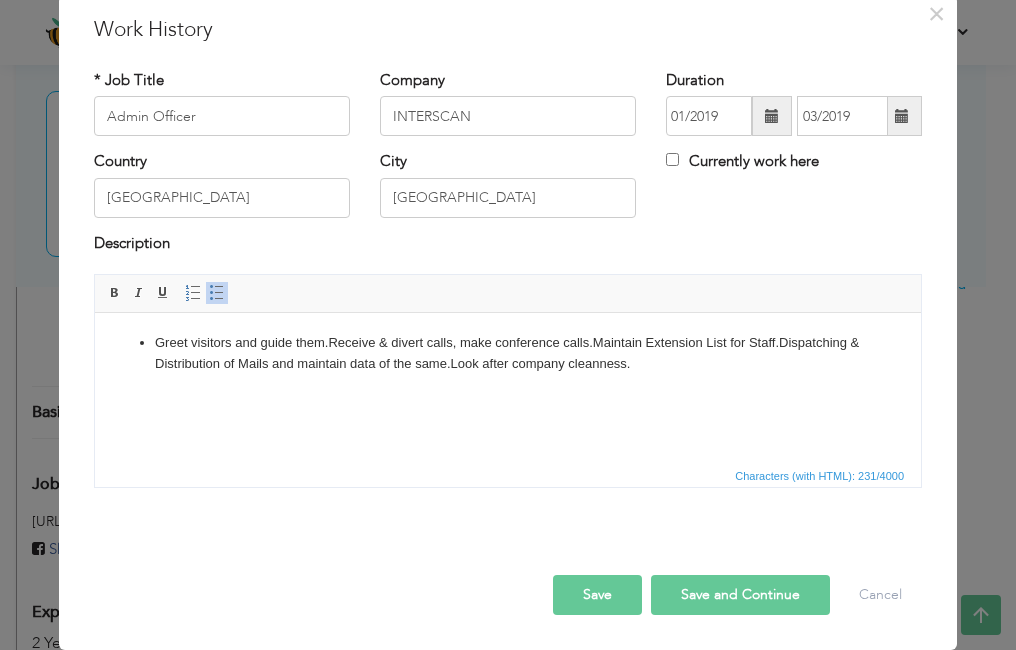 click on "Greet visitors and guide them.Receive & divert calls, make conference calls.Maintain Extension List for Staff.Dispatching & Distribution of Mails and maintain data of the same.Look after company cleanness." at bounding box center (508, 354) 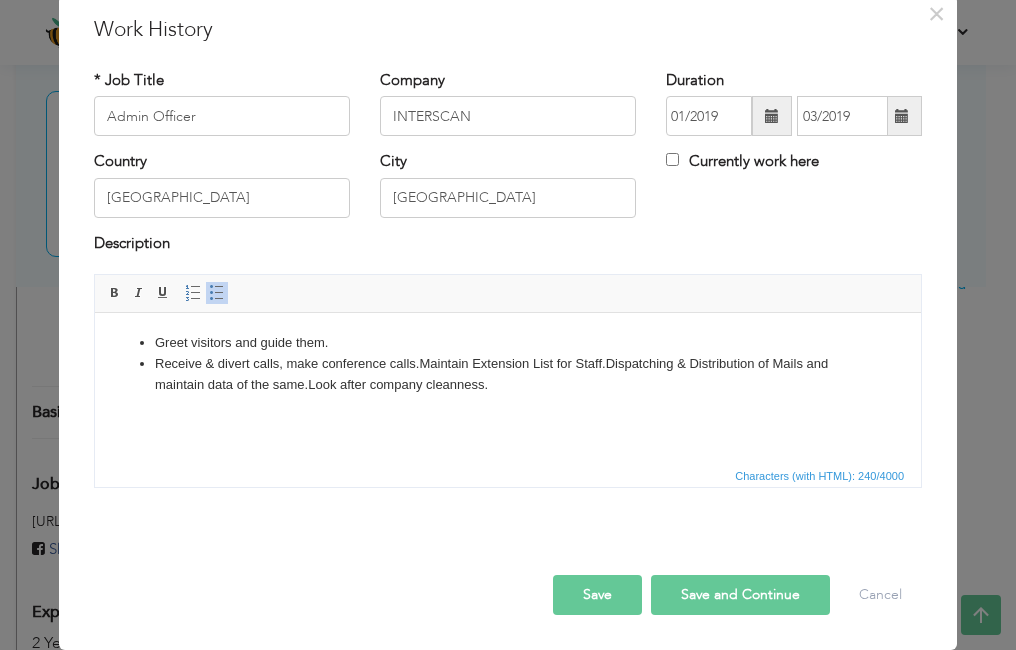 type 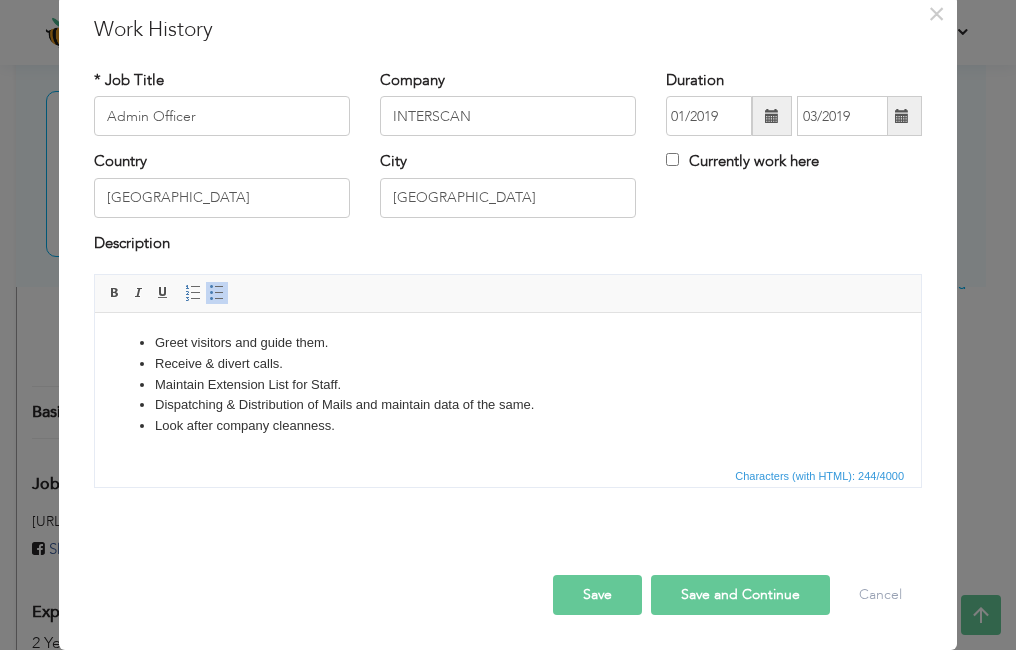 click on "Save and Continue" at bounding box center [740, 595] 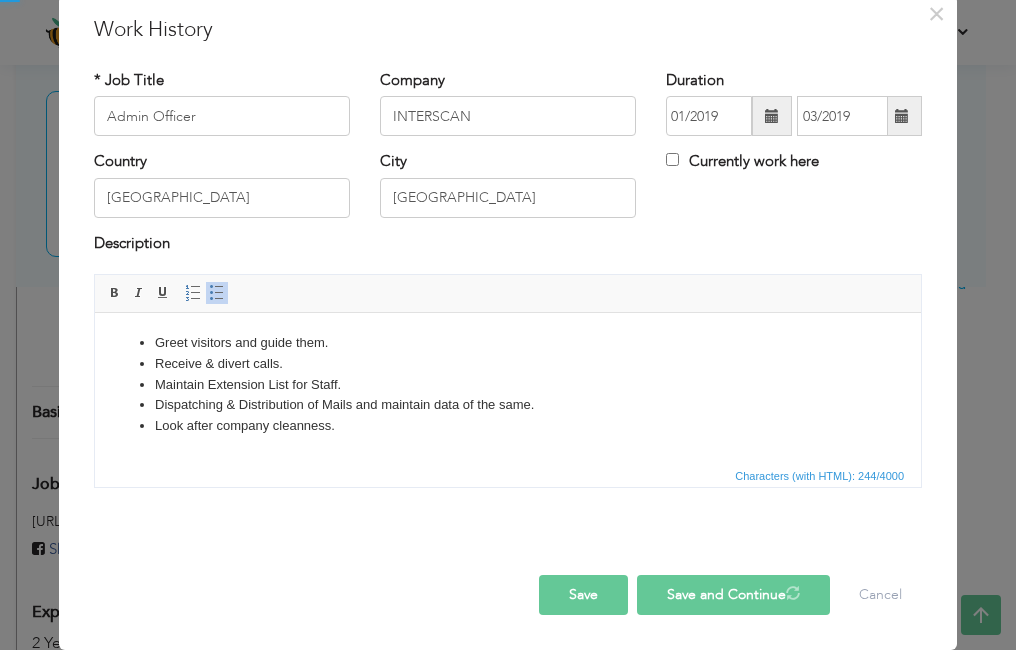 type 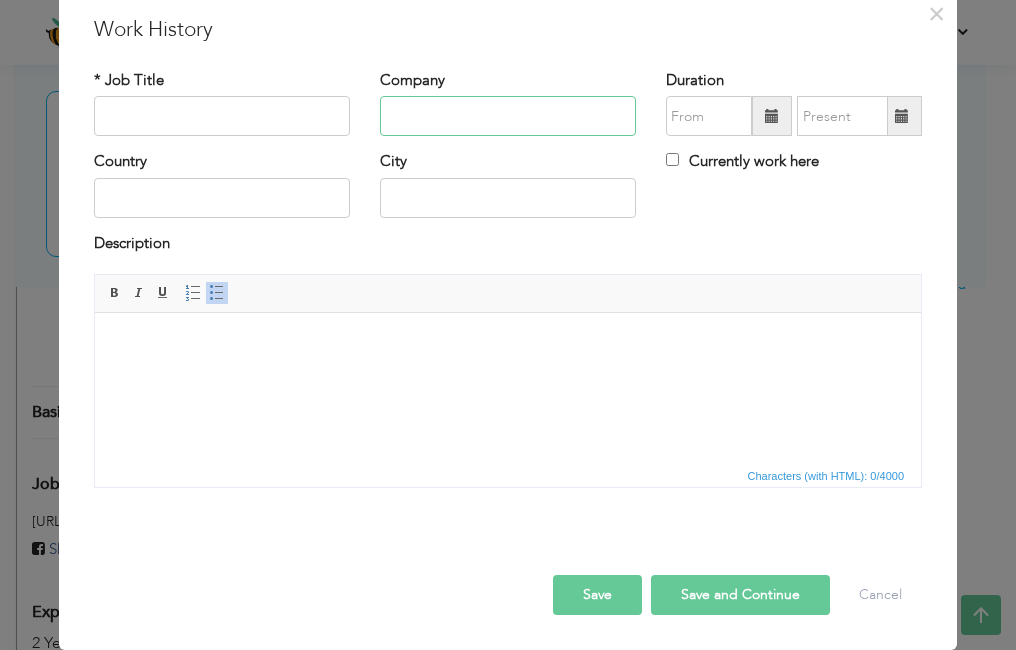 click at bounding box center [508, 116] 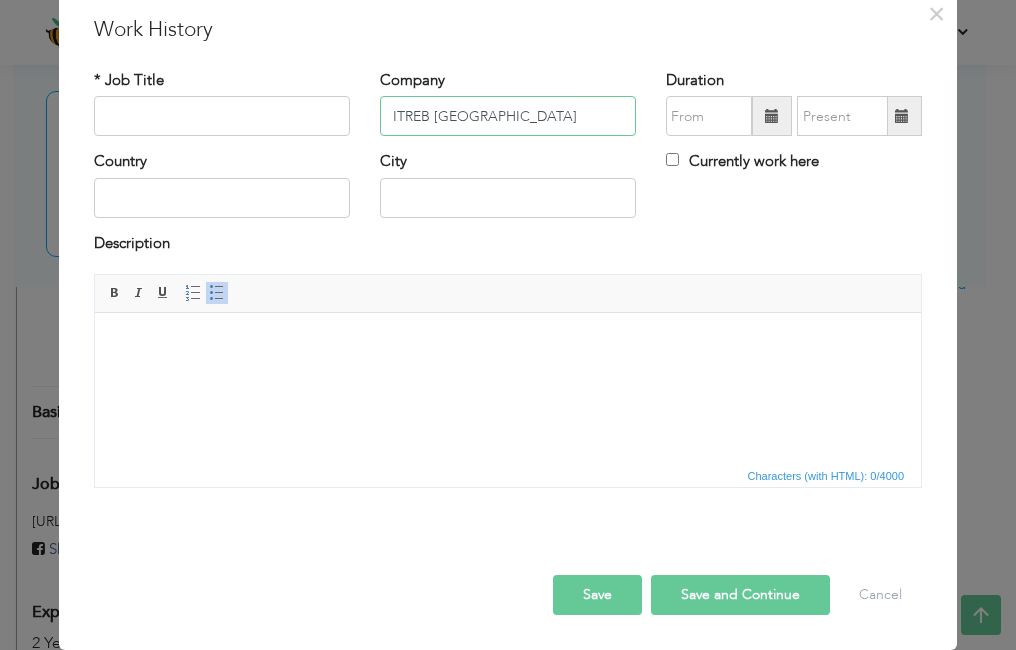 type on "ITREB Pakistan" 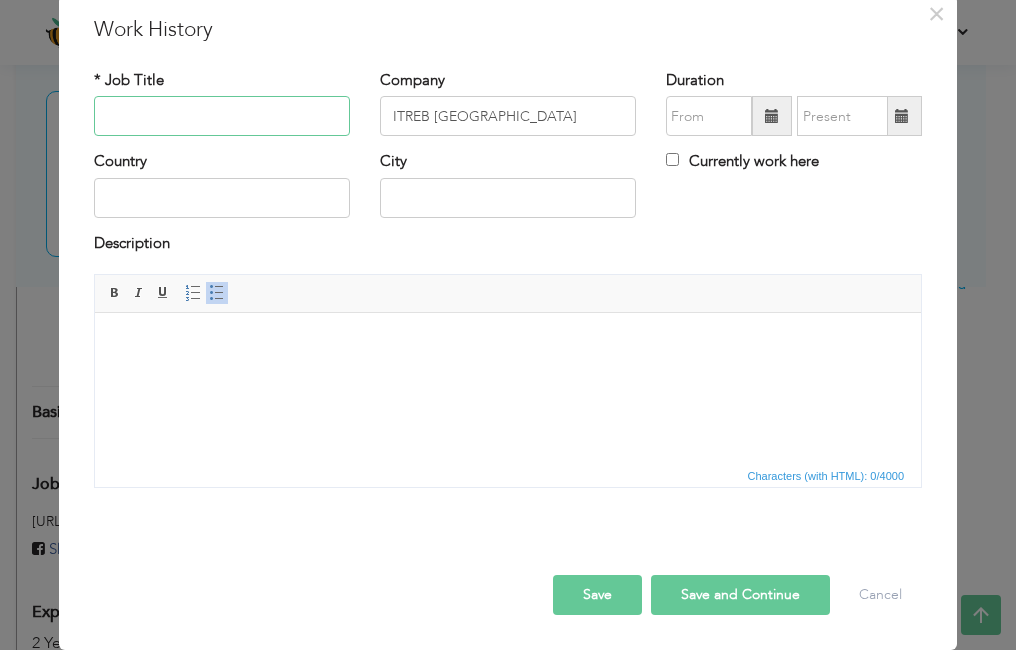 click at bounding box center [222, 116] 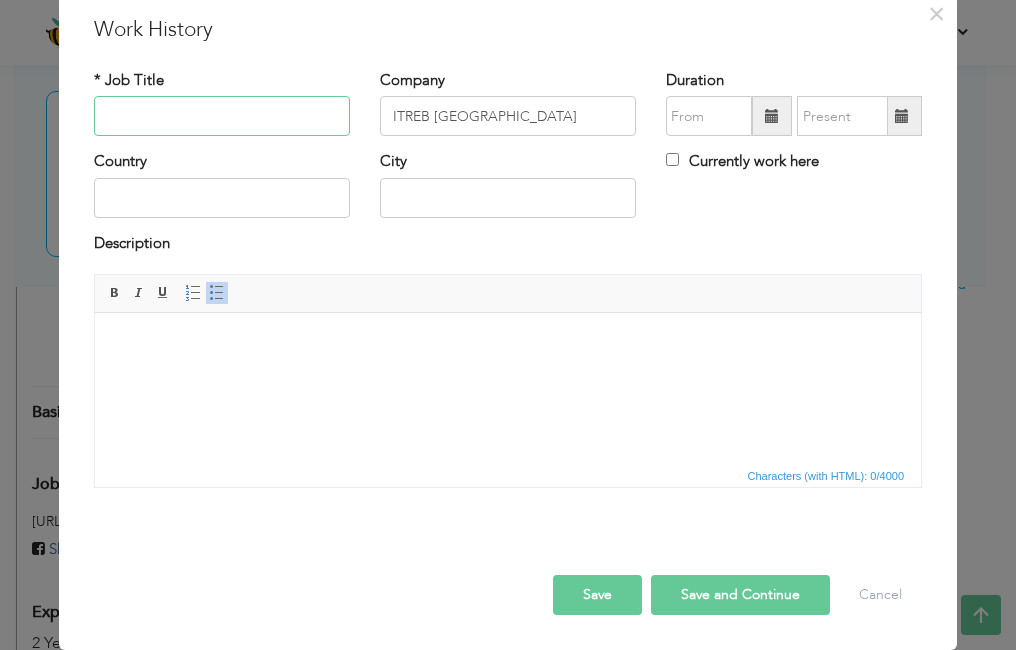 paste on "Front Desk Officer" 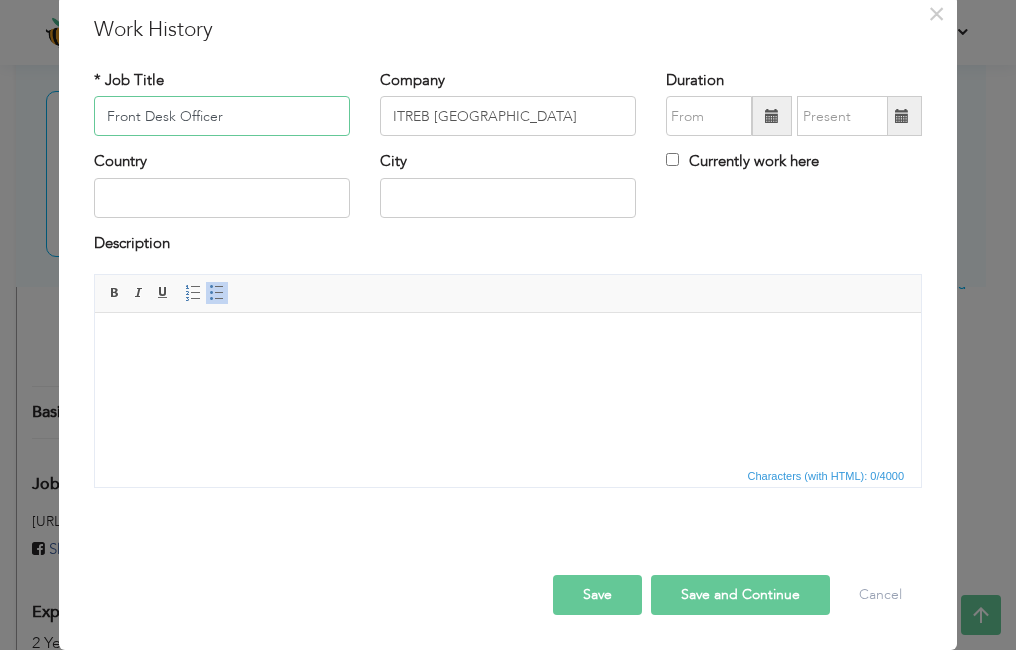 type on "Front Desk Officer" 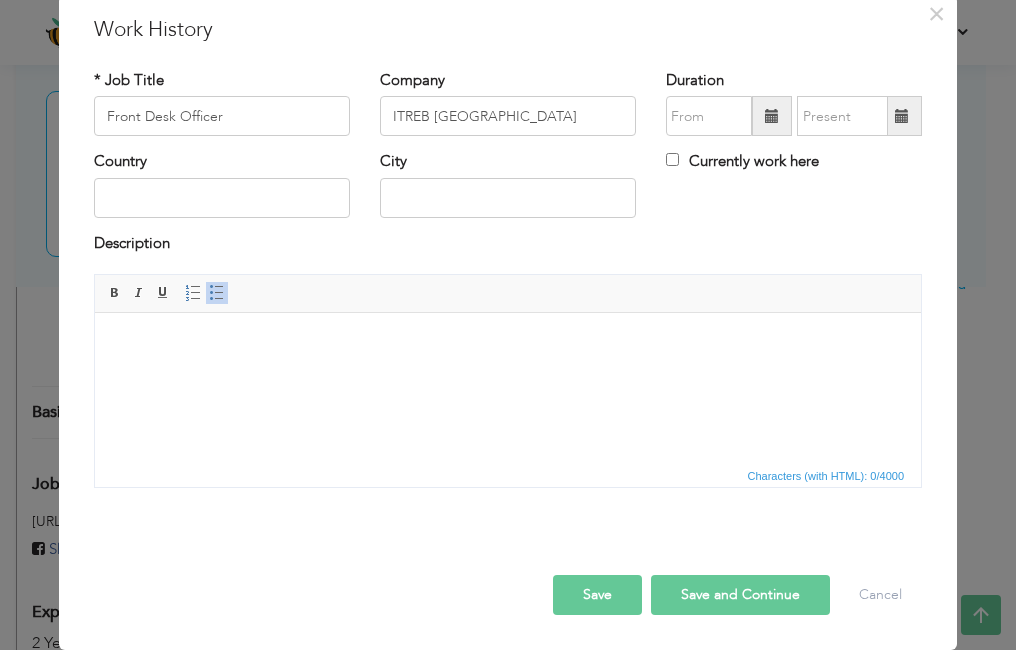 click at bounding box center (772, 116) 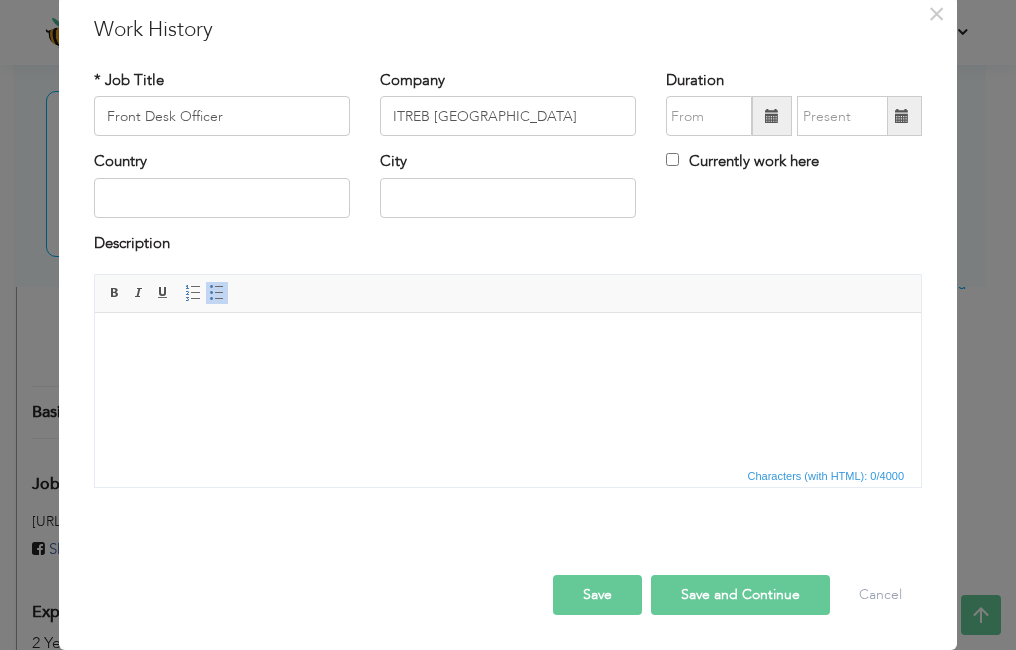 click at bounding box center (772, 116) 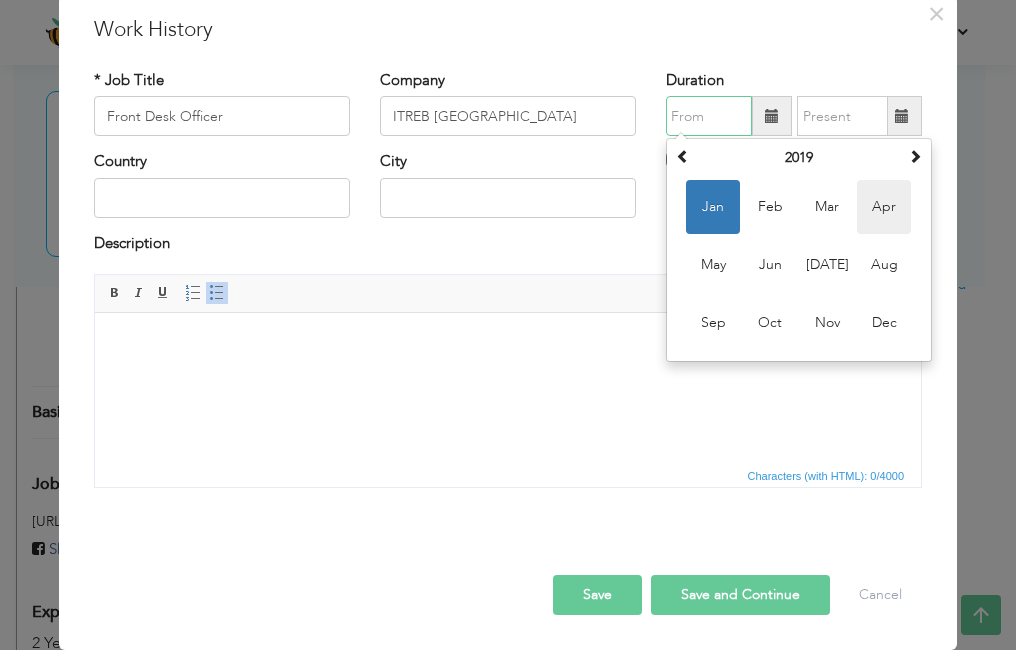 click on "Apr" at bounding box center [884, 207] 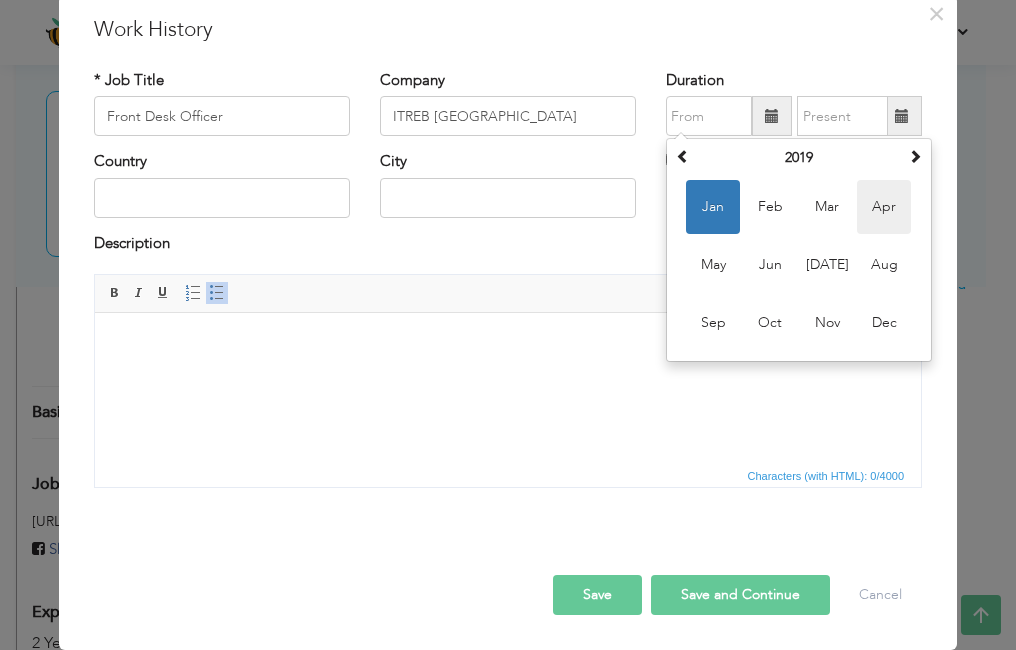 type on "04/2019" 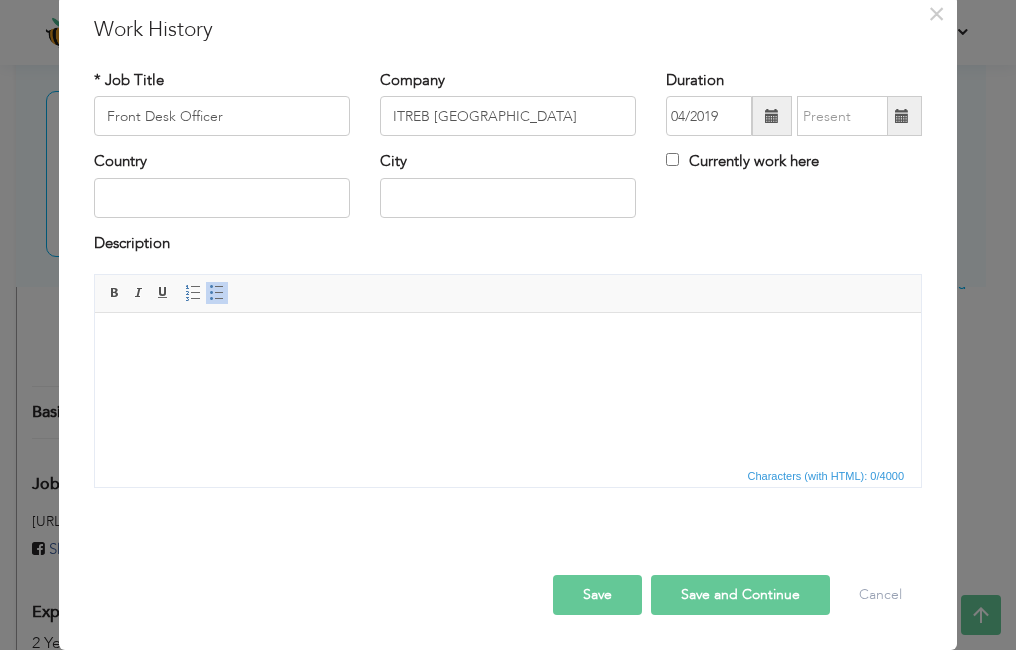 click at bounding box center [902, 116] 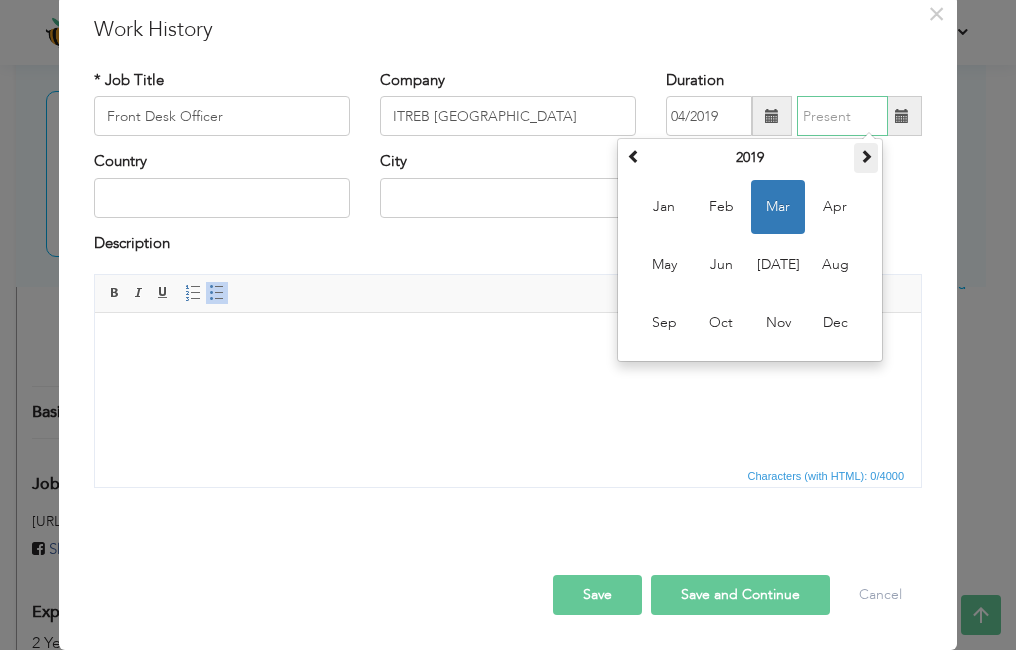 click at bounding box center [866, 156] 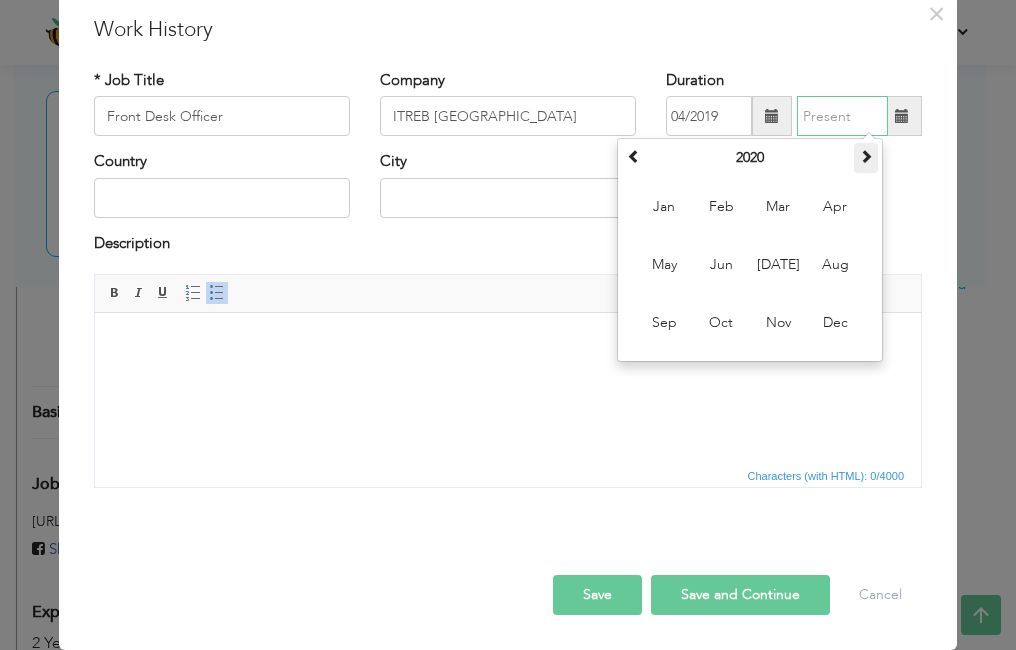 click at bounding box center (866, 156) 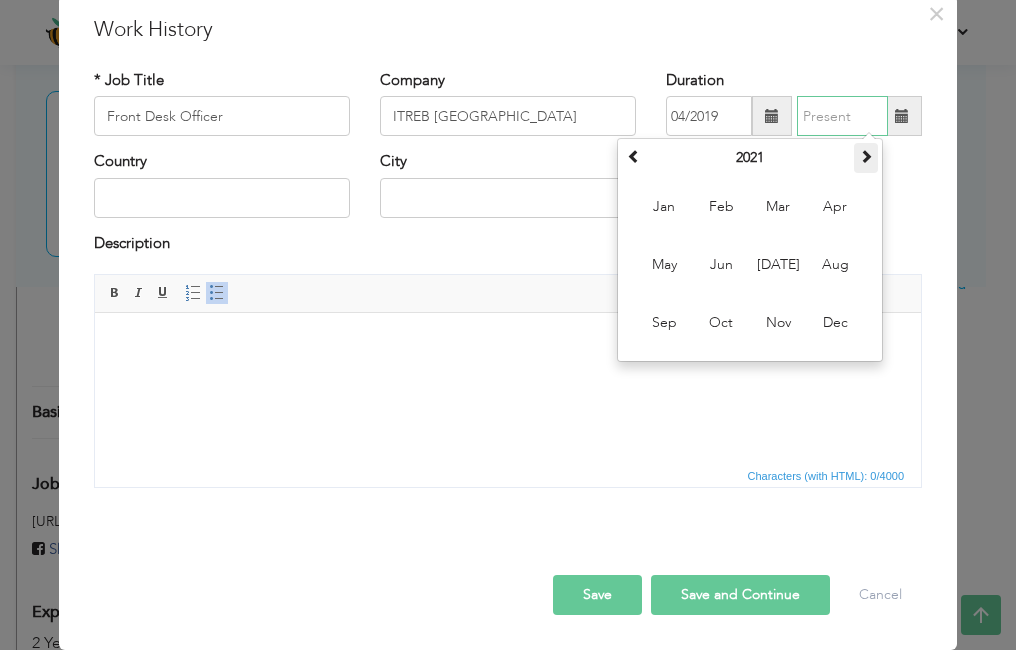 click at bounding box center (866, 156) 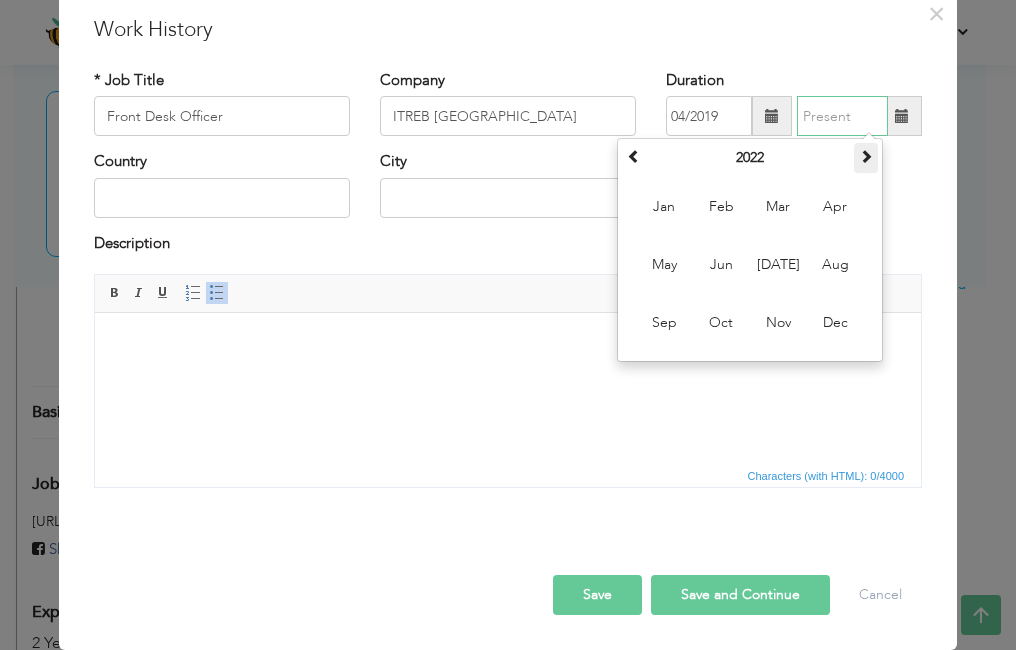 click at bounding box center [866, 156] 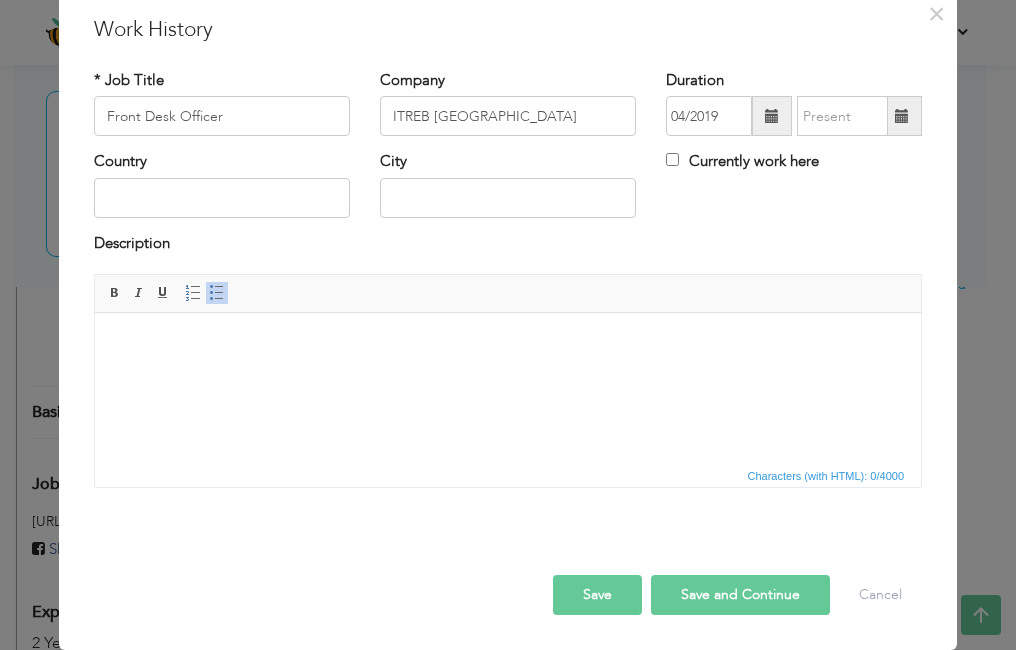 click at bounding box center [902, 116] 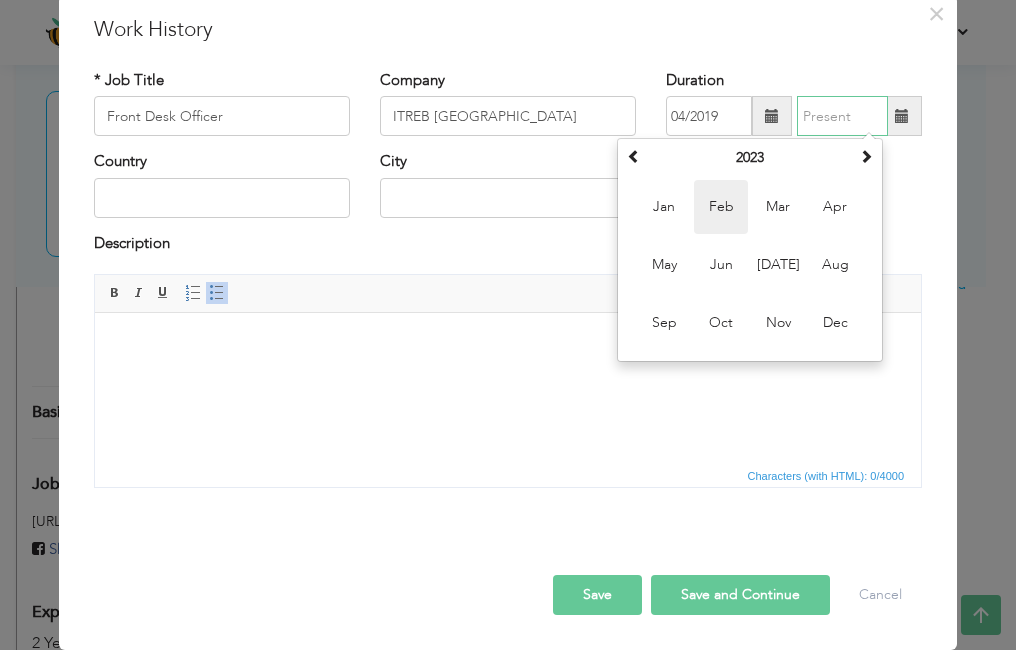 click on "Feb" at bounding box center [721, 207] 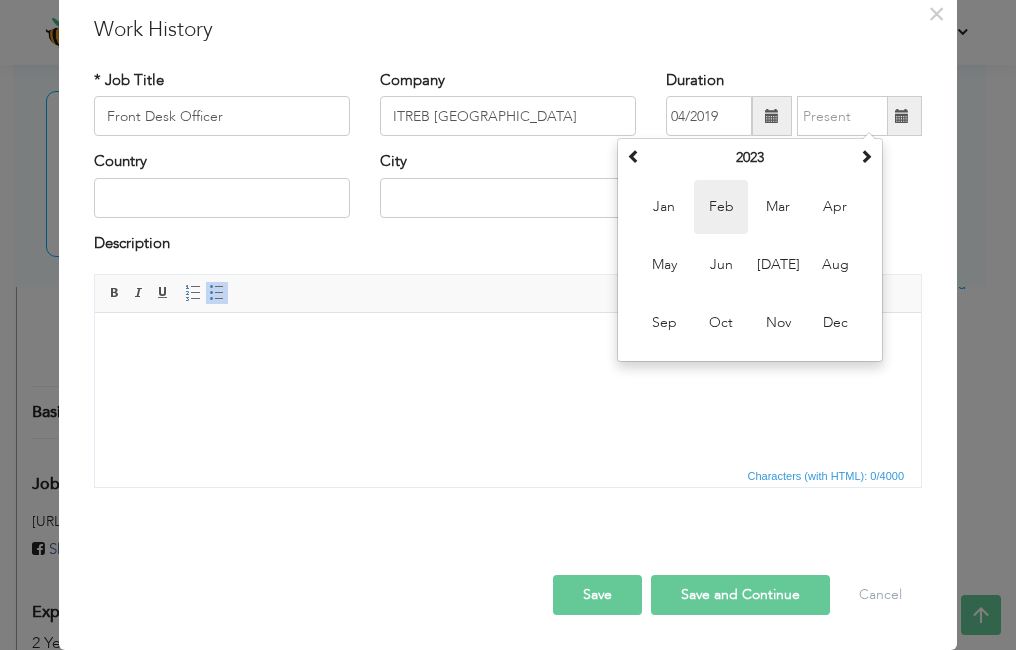 type on "02/2023" 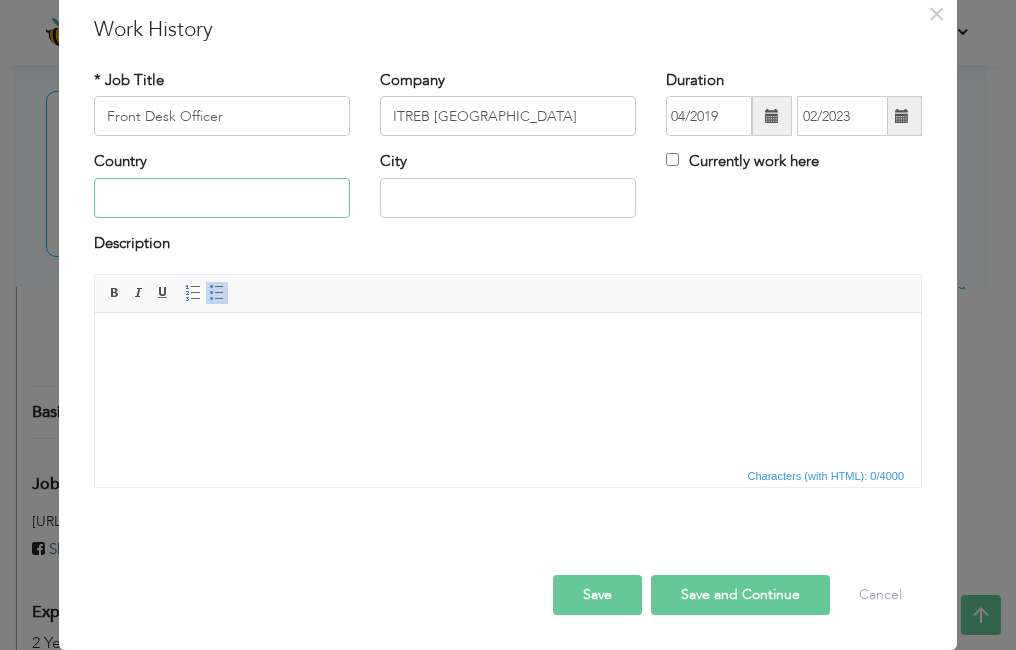 click at bounding box center [222, 198] 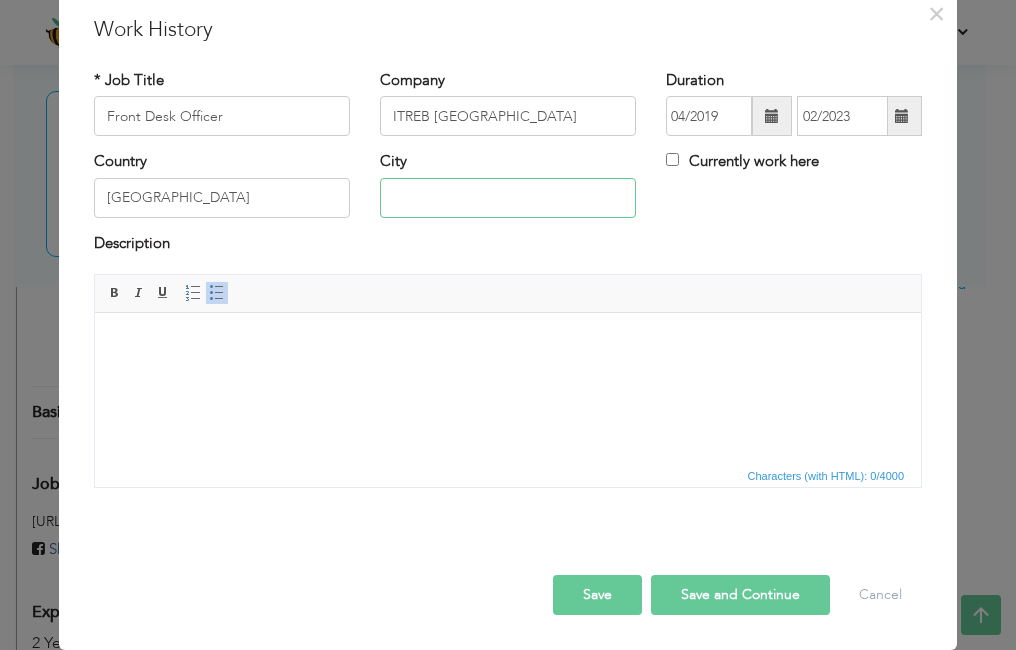 type on "KARACHI" 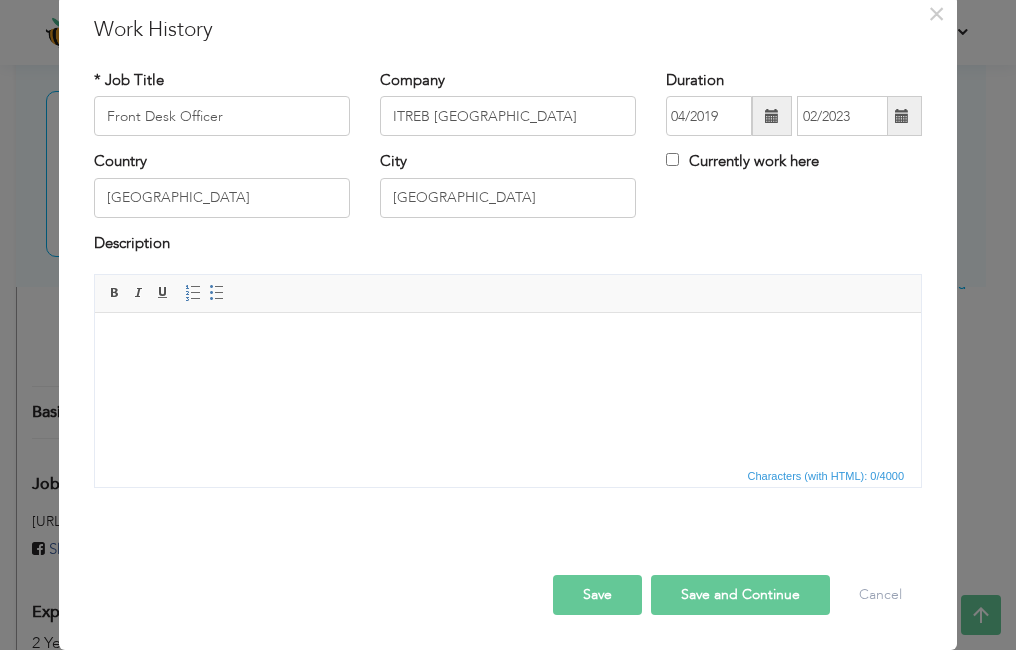click at bounding box center (508, 343) 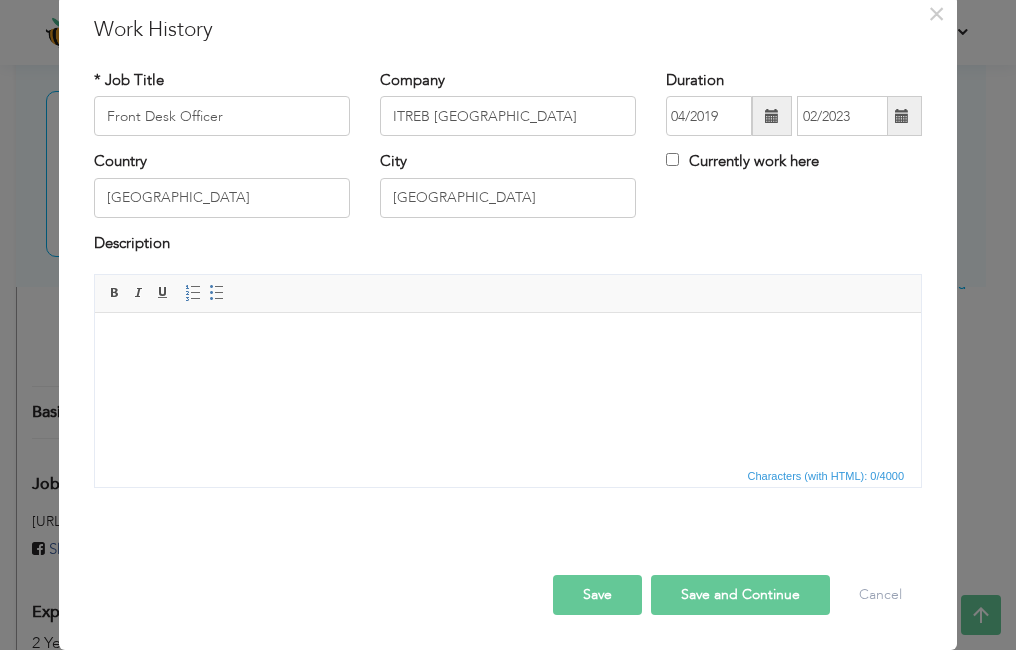 scroll, scrollTop: 33, scrollLeft: 0, axis: vertical 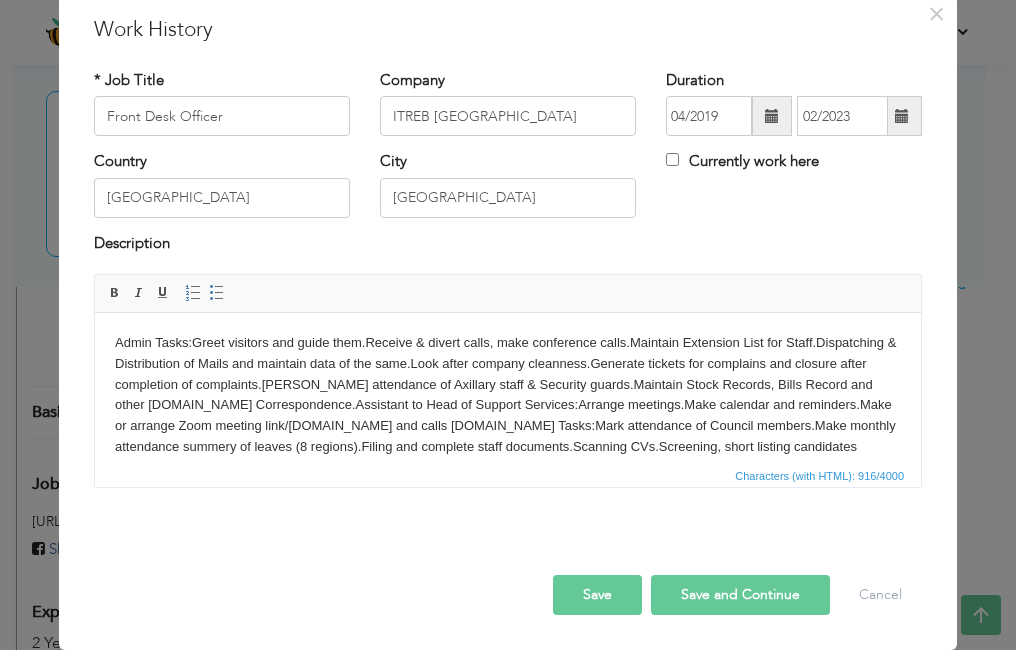 click on "Admin Tasks:Greet visitors and guide them.Receive & divert calls, make conference calls.Maintain Extension List for Staff.Dispatching & Distribution of Mails and maintain data of the same.Look after company cleanness.Generate tickets for complains and closure after completion of complaints.Mark attendance of Axillary staff & Security guards.Maintain Stock Records, Bills Record and other bills.Email Correspondence.Assistant to Head of Support Services:Arrange meetings.Make calendar and reminders.Make or arrange Zoom meeting link/s.Email and calls correspondence.HR Tasks:Mark attendance of Council members.Make monthly attendance summery of leaves (8 regions).Filing and complete staff documents.Scanning CVs.Screening, short listing candidates CVs.Make candidates summery and email to seniors.Make calls for interviews.Make Zoom link/s for interviews process.Send invitation on email to candidates." at bounding box center [508, 416] 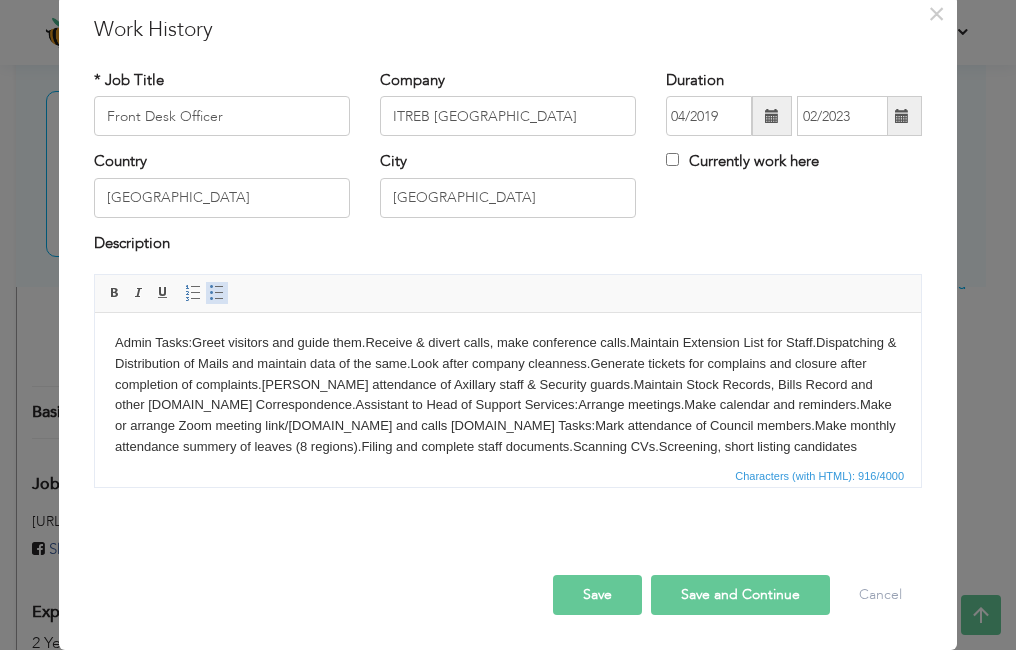 click at bounding box center [217, 293] 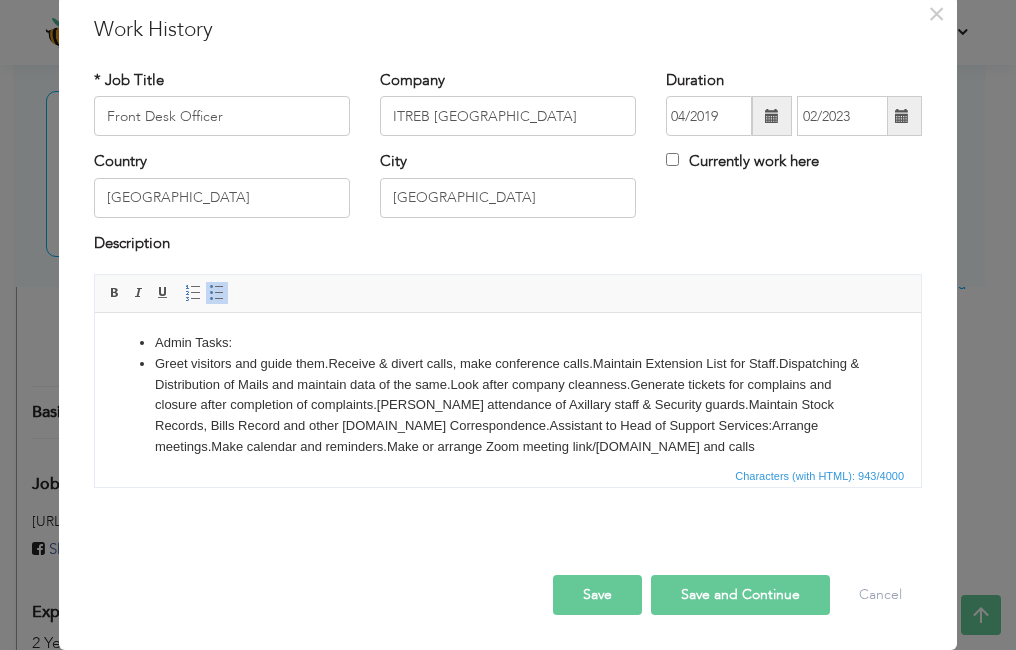 click on "Greet visitors and guide them.Receive & divert calls, make conference calls.Maintain Extension List for Staff.Dispatching & Distribution of Mails and maintain data of the same.Look after company cleanness.Generate tickets for complains and closure after completion of complaints.Mark attendance of Axillary staff & Security guards.Maintain Stock Records, Bills Record and other bills.Email Correspondence.Assistant to Head of Support Services:Arrange meetings.Make calendar and reminders.Make or arrange Zoom meeting link/s.Email and calls correspondence.HR Tasks:Mark attendance of Council members.Make monthly attendance summery of leaves (8 regions).Filing and complete staff documents.Scanning CVs.Screening, short listing candidates CVs.Make candidates summery and email to seniors.Make calls for interviews.Make Zoom link/s for interviews process.Send invitation on email to candidates." at bounding box center [508, 447] 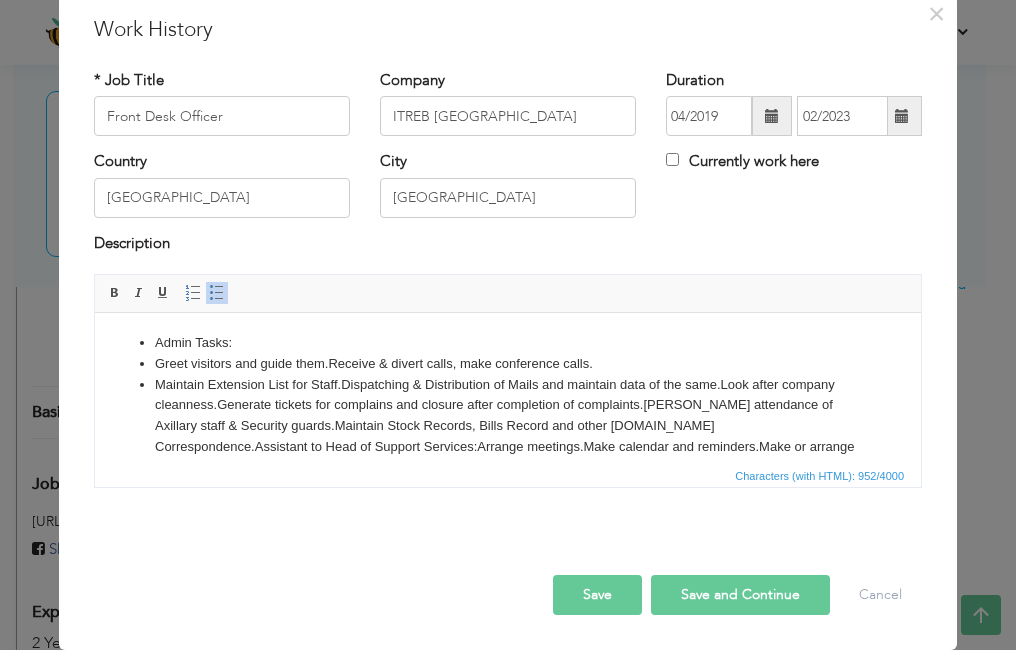 click on "Admin Tasks: Greet visitors and guide them.Receive & divert calls, make conference calls. Maintain Extension List for Staff.Dispatching & Distribution of Mails and maintain data of the same.Look after company cleanness.Generate tickets for complains and closure after completion of complaints.Mark attendance of Axillary staff & Security guards.Maintain Stock Records, Bills Record and other bills.Email Correspondence.Assistant to Head of Support Services:Arrange meetings.Make calendar and reminders.Make or arrange Zoom meeting link/s.Email and calls correspondence.HR Tasks:Mark attendance of Council members.Make monthly attendance summery of leaves (8 regions).Filing and complete staff documents.Scanning CVs.Screening, short listing candidates CVs.Make candidates summery and email to seniors.Make calls for interviews.Make Zoom link/s for interviews process.Send invitation on email to candidates." at bounding box center [508, 437] 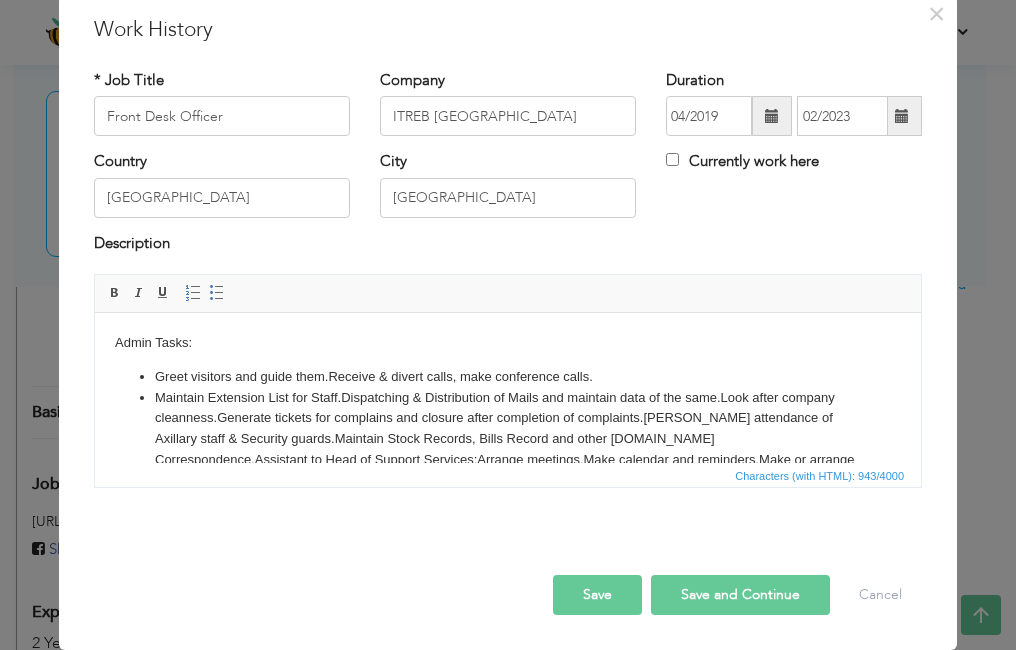 drag, startPoint x: 340, startPoint y: 392, endPoint x: 350, endPoint y: 405, distance: 16.40122 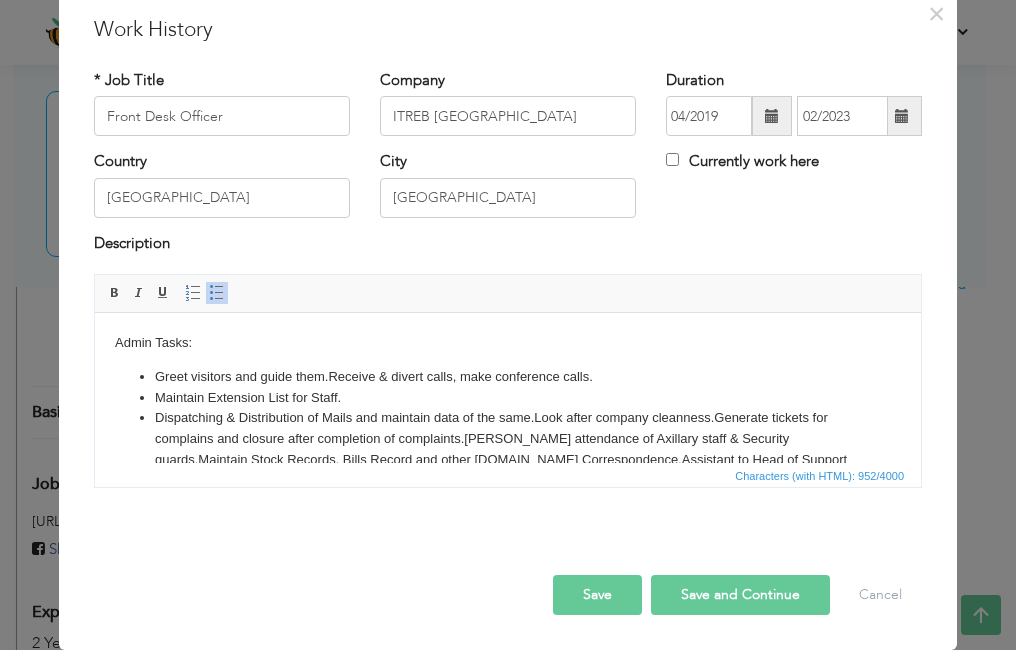 click on "Dispatching & Distribution of Mails and maintain data of the same.Look after company cleanness.Generate tickets for complains and closure after completion of complaints.Mark attendance of Axillary staff & Security guards.Maintain Stock Records, Bills Record and other bills.Email Correspondence.Assistant to Head of Support Services:Arrange meetings.Make calendar and reminders.Make or arrange Zoom meeting link/s.Email and calls correspondence.HR Tasks:Mark attendance of Council members.Make monthly attendance summery of leaves (8 regions).Filing and complete staff documents.Scanning CVs.Screening, short listing candidates CVs.Make candidates summery and email to seniors.Make calls for interviews.Make Zoom link/s for interviews process.Send invitation on email to candidates." at bounding box center [508, 491] 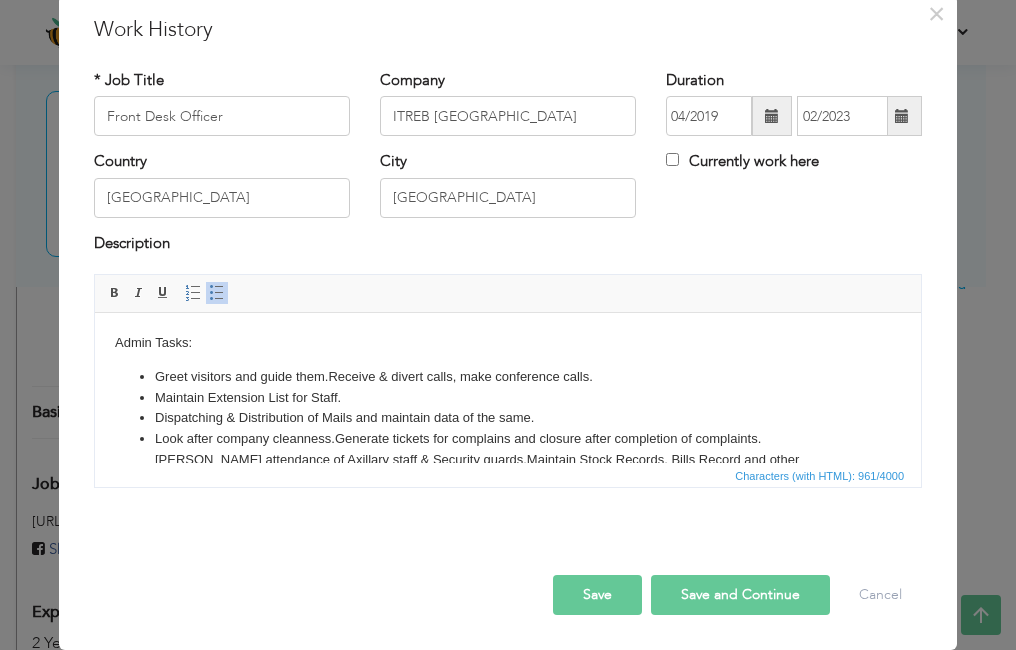 click on "Look after company cleanness.Generate tickets for complains and closure after completion of complaints.Mark attendance of Axillary staff & Security guards.Maintain Stock Records, Bills Record and other bills.Email Correspondence.Assistant to Head of Support Services:Arrange meetings.Make calendar and reminders.Make or arrange Zoom meeting link/s.Email and calls correspondence.HR Tasks:Mark attendance of Council members.Make monthly attendance summery of leaves (8 regions).Filing and complete staff documents.Scanning CVs.Screening, short listing candidates CVs.Make candidates summery and email to seniors.Make calls for interviews.Make Zoom link/s for interviews process.Send invitation on email to candidates." at bounding box center [508, 502] 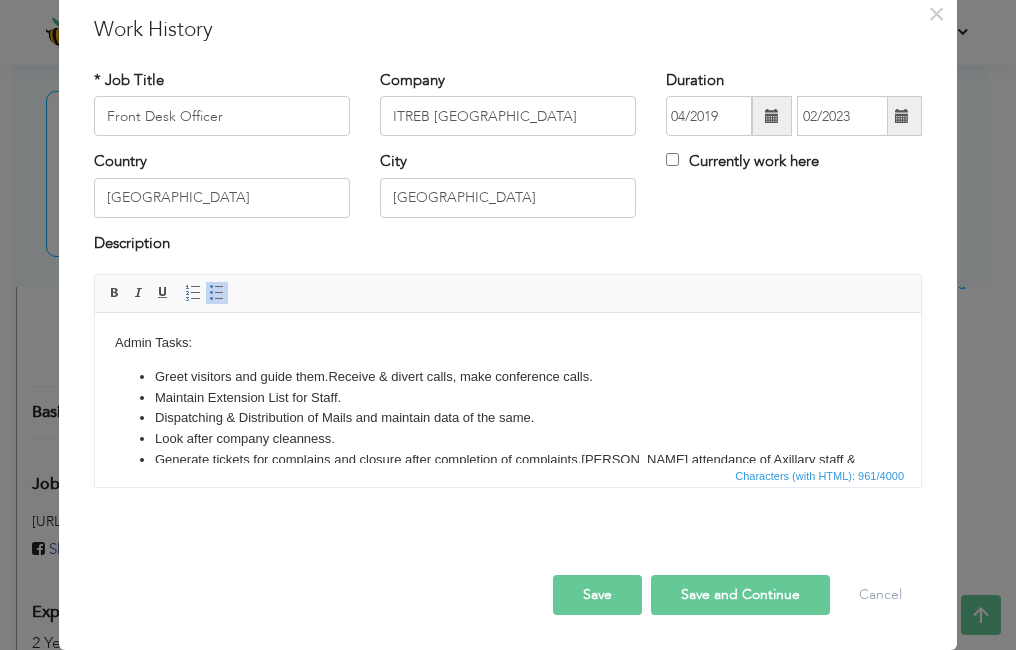 scroll, scrollTop: 4, scrollLeft: 0, axis: vertical 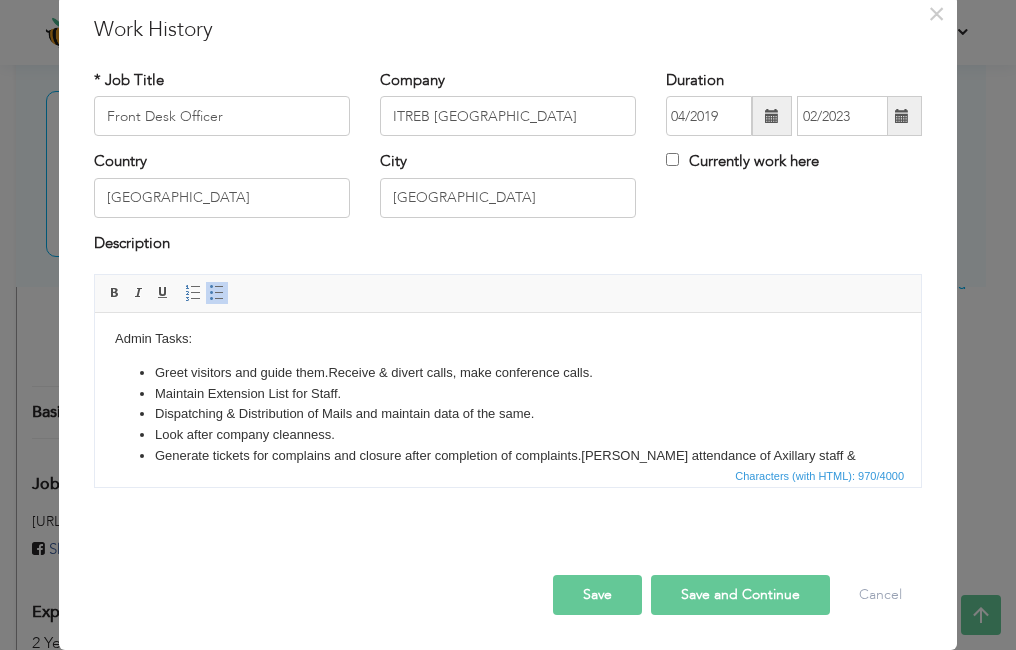 click on "Generate tickets for complains and closure after completion of complaints.Mark attendance of Axillary staff & Security guards.Maintain Stock Records, Bills Record and other bills.Email Correspondence.Assistant to Head of Support Services:Arrange meetings.Make calendar and reminders.Make or arrange Zoom meeting link/s.Email and calls correspondence.HR Tasks:Mark attendance of Council members.Make monthly attendance summery of leaves (8 regions).Filing and complete staff documents.Scanning CVs.Screening, short listing candidates CVs.Make candidates summery and email to seniors.Make calls for interviews.Make Zoom link/s for interviews process.Send invitation on email to candidates." at bounding box center (508, 519) 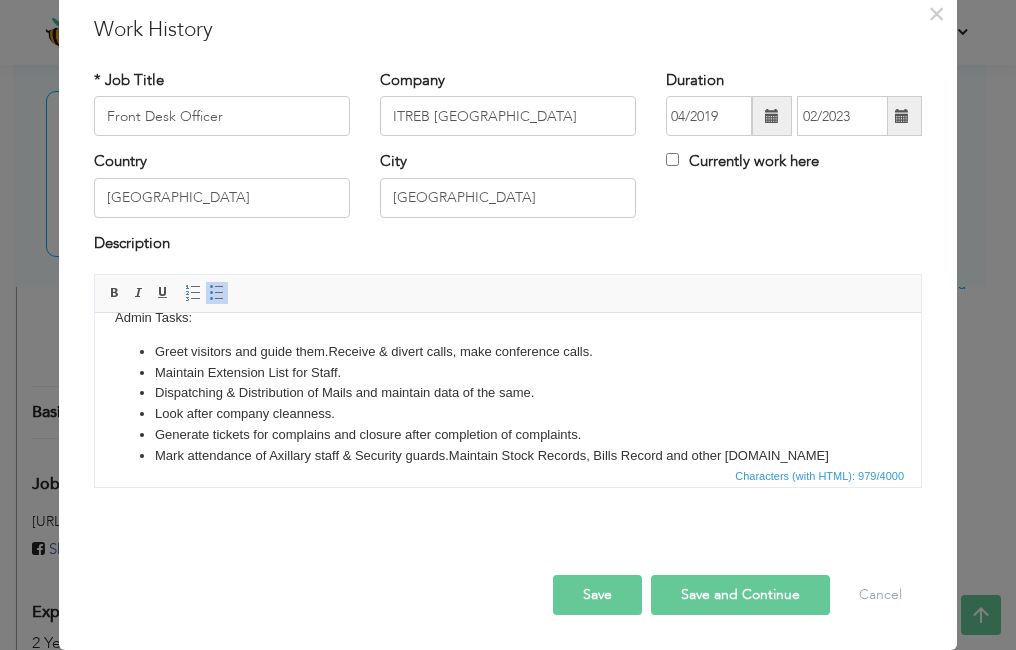 click on "Mark attendance of Axillary staff & Security guards.Maintain Stock Records, Bills Record and other bills.Email Correspondence.Assistant to Head of Support Services:Arrange meetings.Make calendar and reminders.Make or arrange Zoom meeting link/s.Email and calls correspondence.HR Tasks:Mark attendance of Council members.Make monthly attendance summery of leaves (8 regions).Filing and complete staff documents.Scanning CVs.Screening, short listing candidates CVs.Make candidates summery and email to seniors.Make calls for interviews.Make Zoom link/s for interviews process.Send invitation on email to candidates." at bounding box center (508, 508) 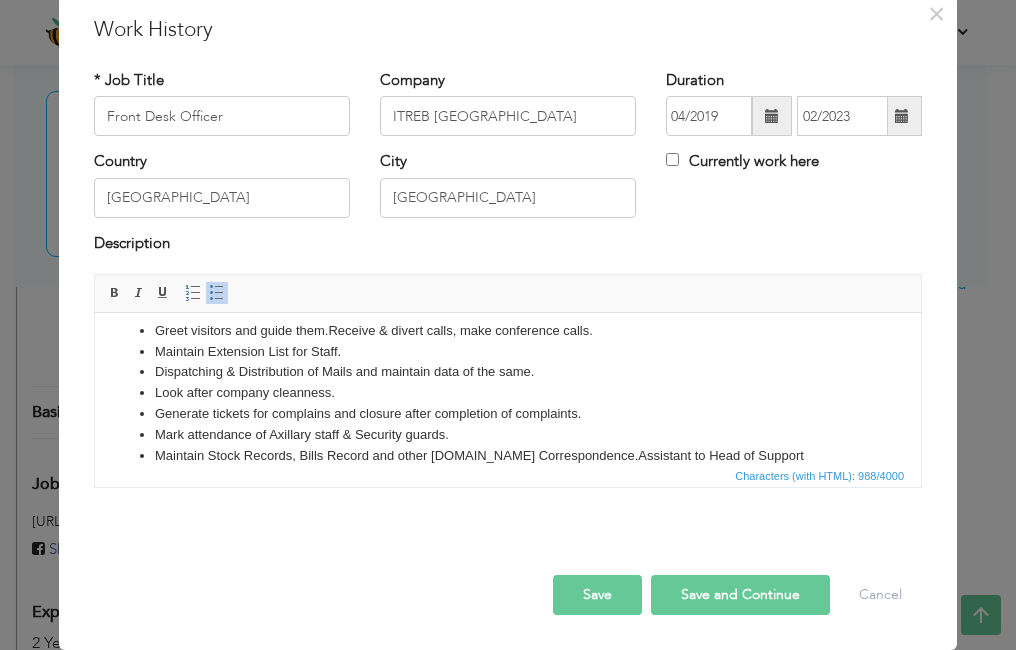 click on "Maintain Stock Records, Bills Record and other bills.Email Correspondence.Assistant to Head of Support Services:Arrange meetings.Make calendar and reminders.Make or arrange Zoom meeting link/s.Email and calls correspondence.HR Tasks:Mark attendance of Council members.Make monthly attendance summery of leaves (8 regions).Filing and complete staff documents.Scanning CVs.Screening, short listing candidates CVs.Make candidates summery and email to seniors.Make calls for interviews.Make Zoom link/s for interviews process.Send invitation on email to candidates." at bounding box center (508, 508) 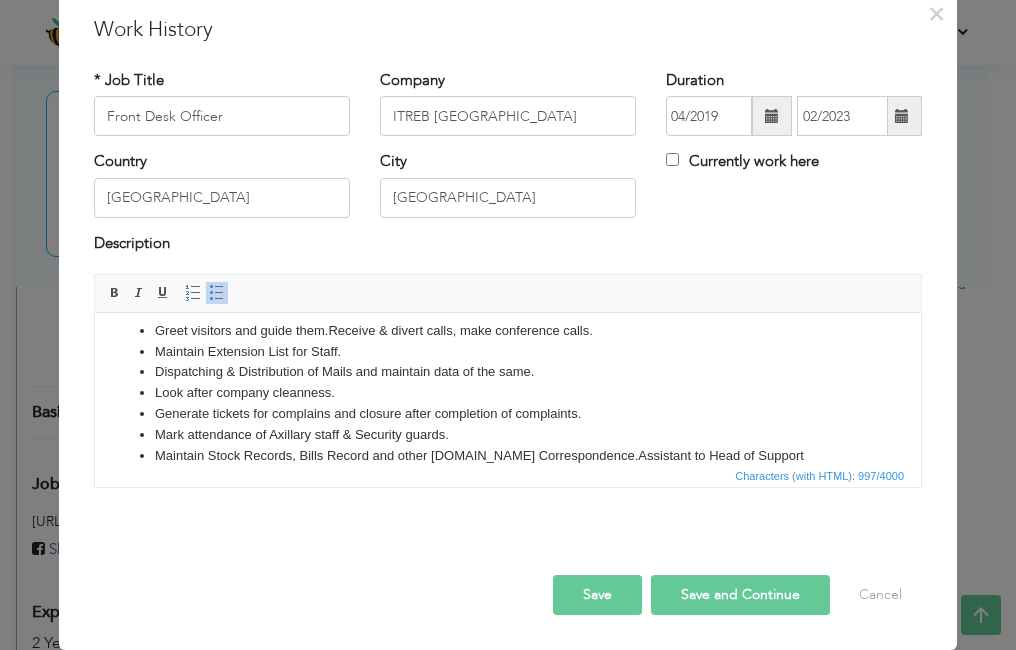 scroll, scrollTop: 66, scrollLeft: 0, axis: vertical 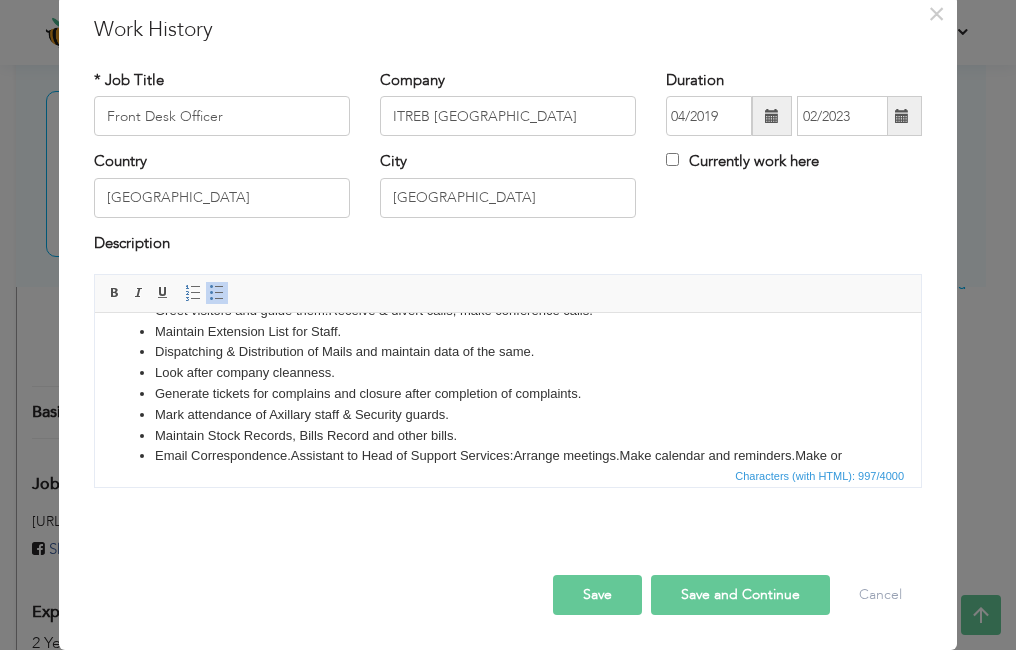 click on "Email Correspondence.Assistant to Head of Support Services:Arrange meetings.Make calendar and reminders.Make or arrange Zoom meeting link/s.Email and calls correspondence.HR Tasks:Mark attendance of Council members.Make monthly attendance summery of leaves (8 regions).Filing and complete staff documents.Scanning CVs.Screening, short listing candidates CVs.Make candidates summery and email to seniors.Make calls for interviews.Make Zoom link/s for interviews process.Send invitation on email to candidates." at bounding box center [508, 498] 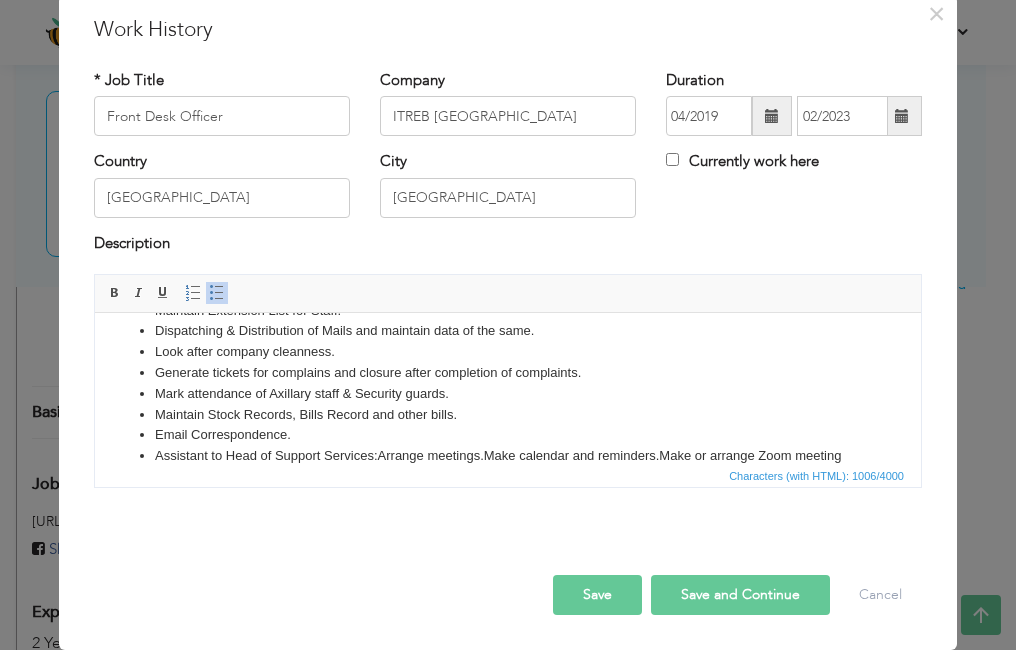 scroll, scrollTop: 108, scrollLeft: 0, axis: vertical 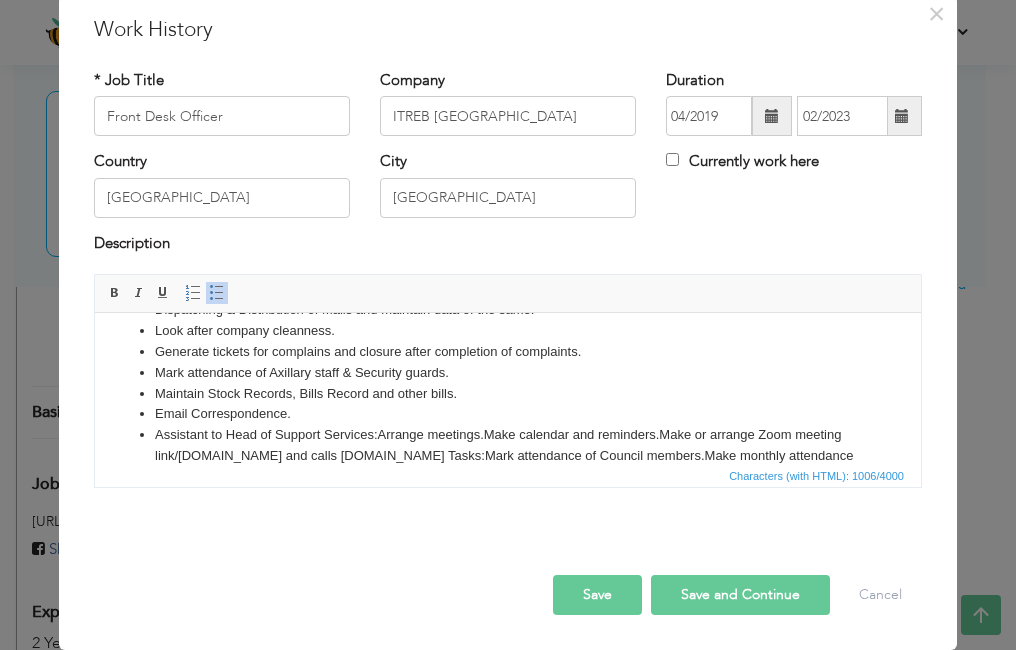 click on "Assistant to Head of Support Services:Arrange meetings.Make calendar and reminders.Make or arrange Zoom meeting link/s.Email and calls correspondence.HR Tasks:Mark attendance of Council members.Make monthly attendance summery of leaves (8 regions).Filing and complete staff documents.Scanning CVs.Screening, short listing candidates CVs.Make candidates summery and email to seniors.Make calls for interviews.Make Zoom link/s for interviews process.Send invitation on email to candidates." at bounding box center [508, 477] 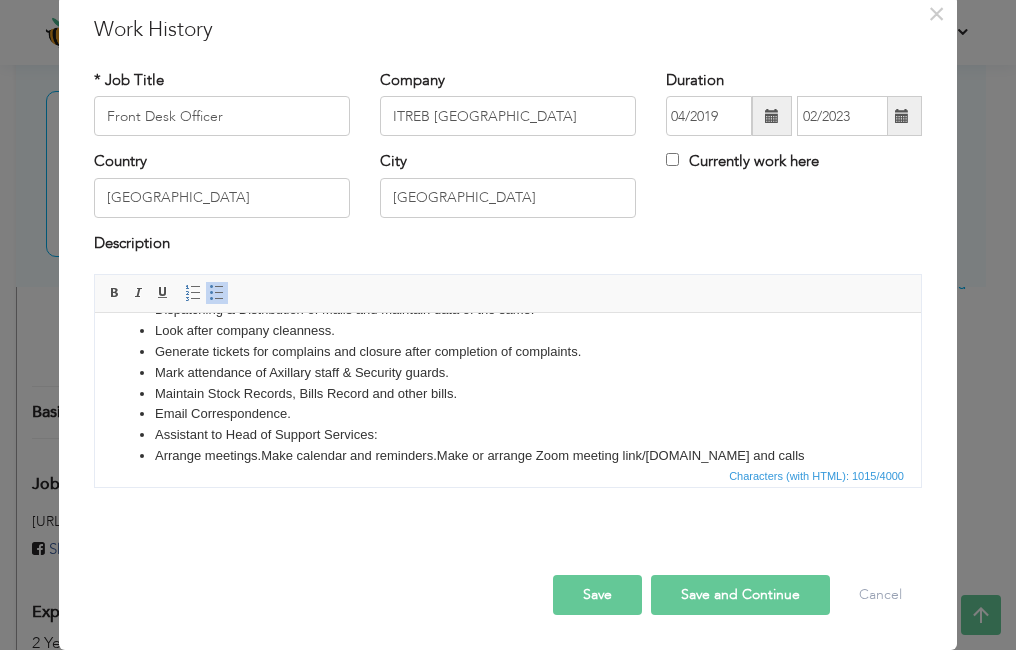 click on "Email Correspondence." at bounding box center (508, 414) 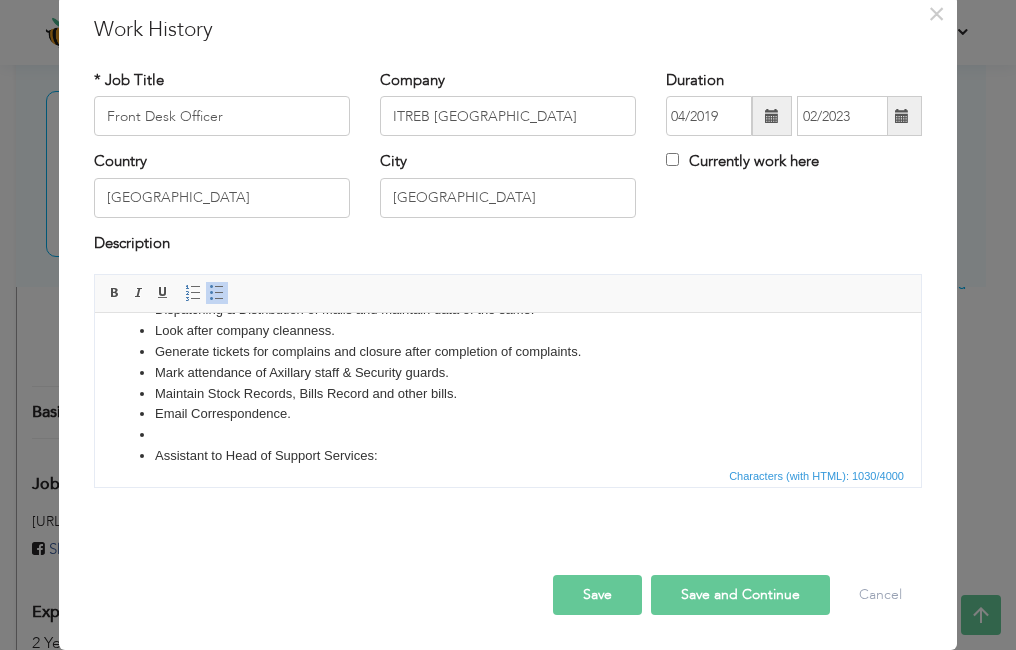click at bounding box center [508, 435] 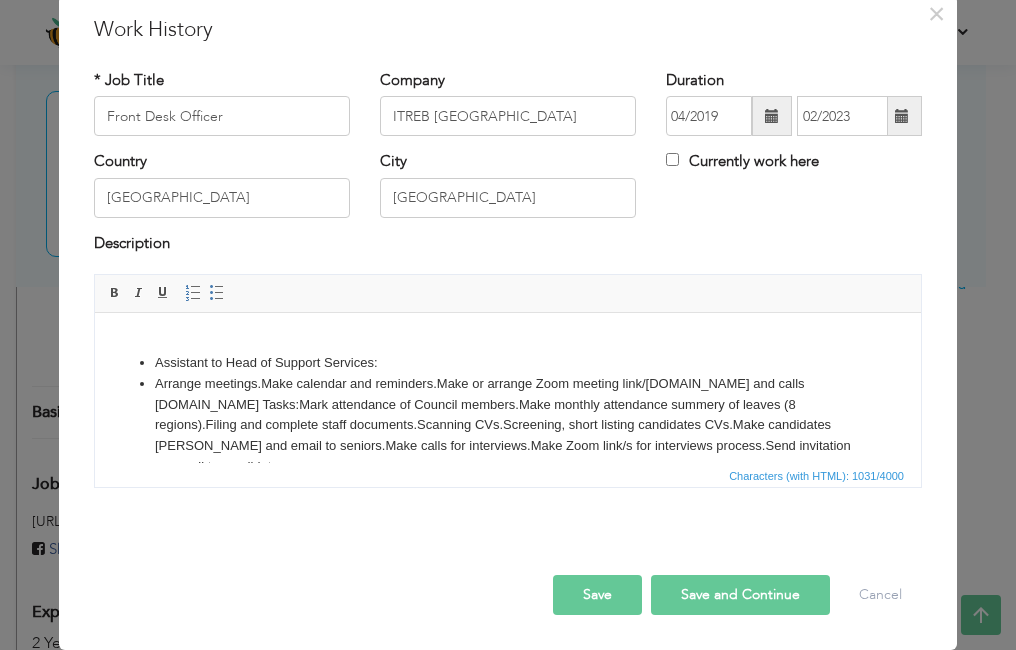 scroll, scrollTop: 228, scrollLeft: 0, axis: vertical 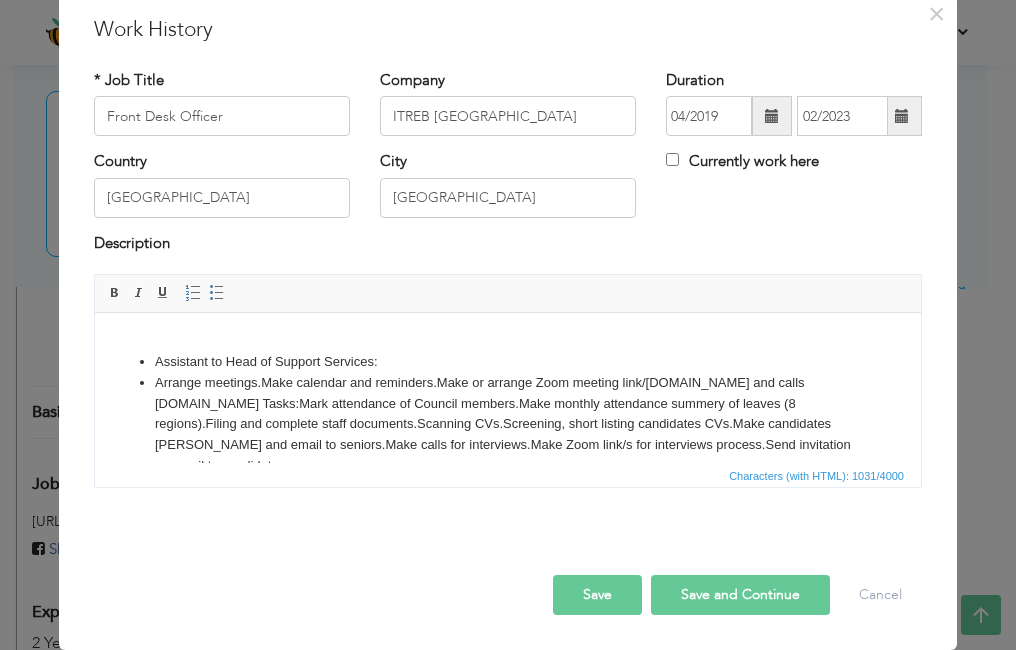 drag, startPoint x: 157, startPoint y: 364, endPoint x: 165, endPoint y: 375, distance: 13.601471 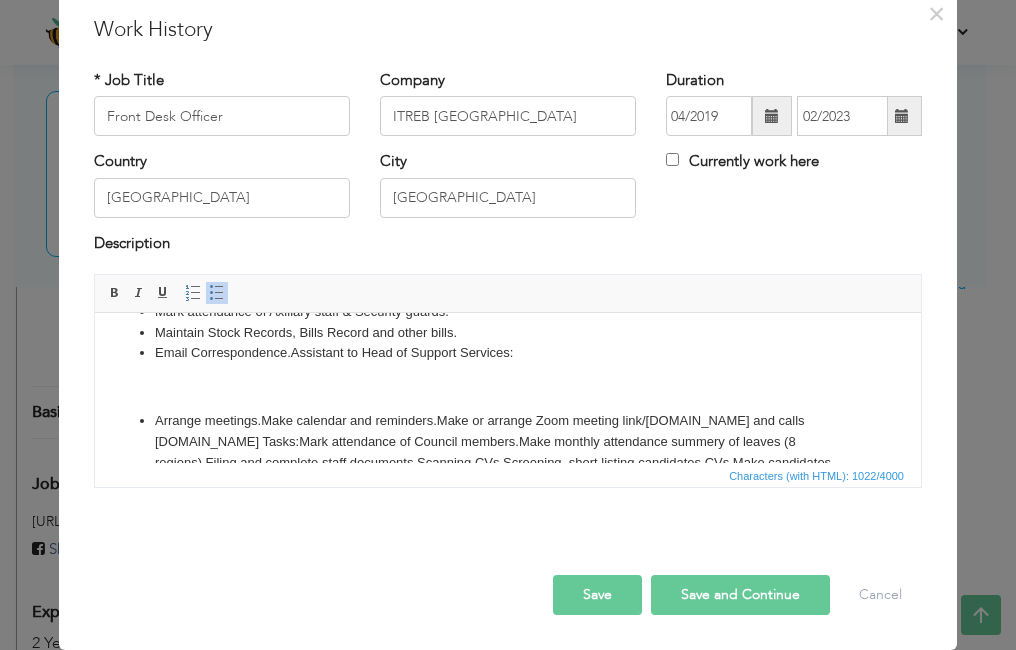 scroll, scrollTop: 148, scrollLeft: 0, axis: vertical 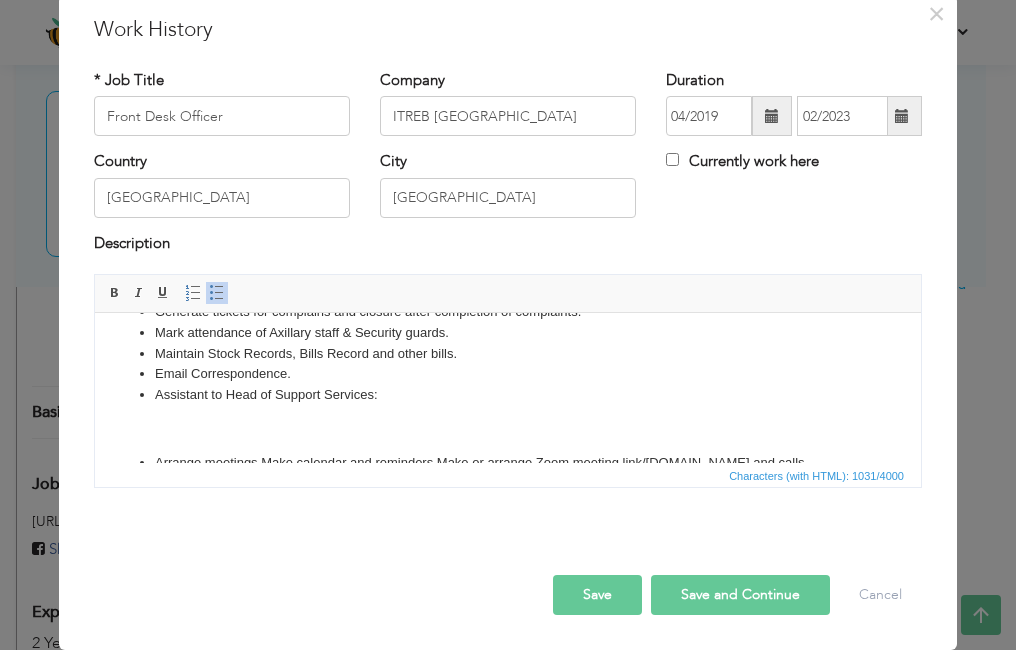 click at bounding box center [217, 293] 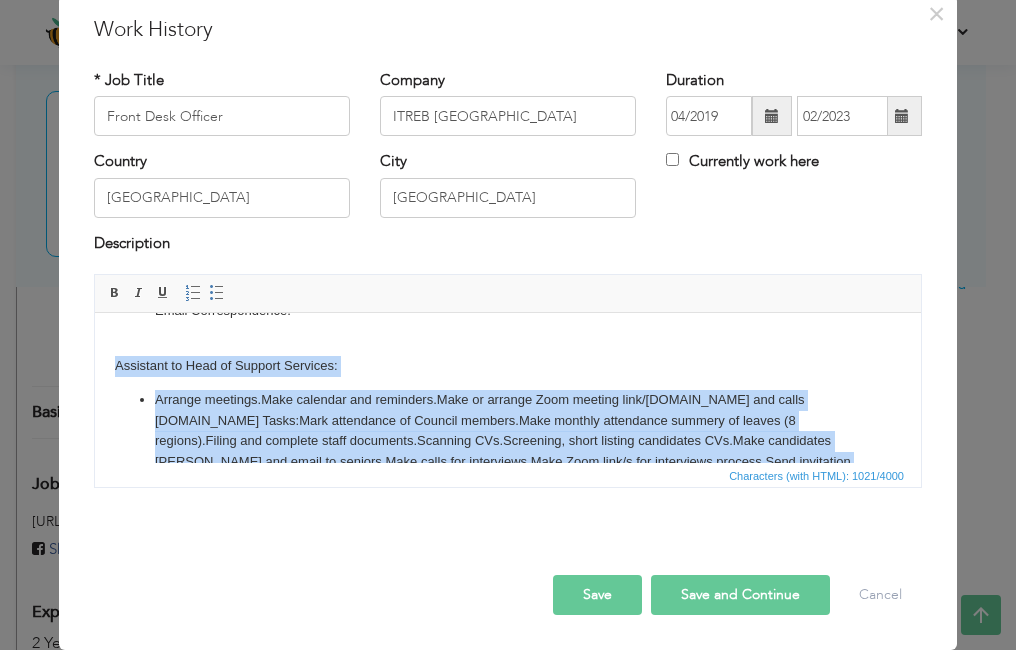 scroll, scrollTop: 262, scrollLeft: 0, axis: vertical 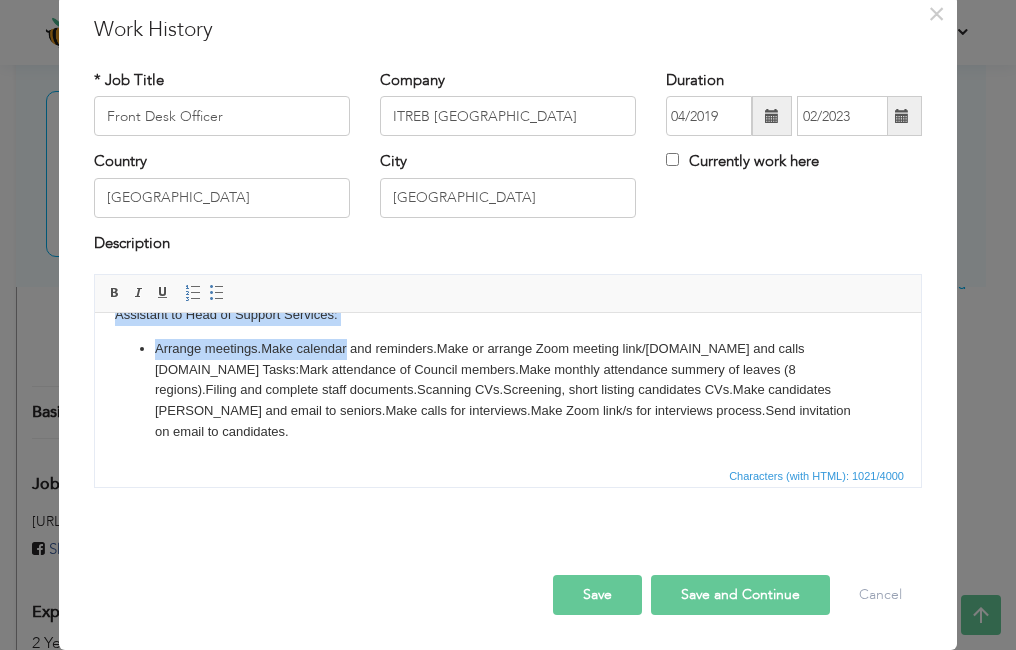 drag, startPoint x: 113, startPoint y: 425, endPoint x: 344, endPoint y: 354, distance: 241.66505 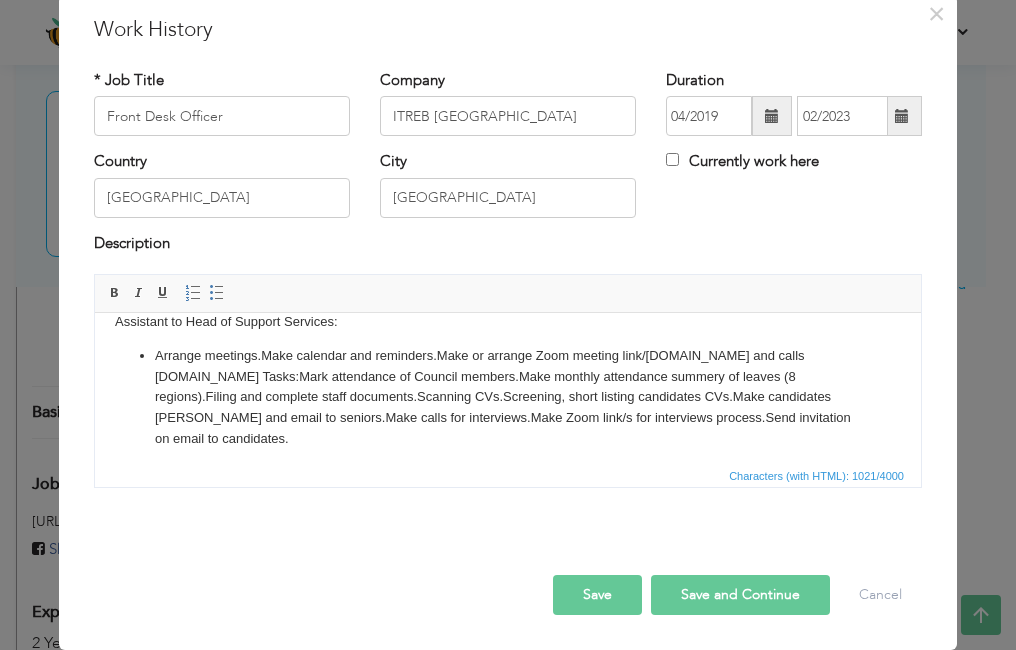 scroll, scrollTop: 235, scrollLeft: 0, axis: vertical 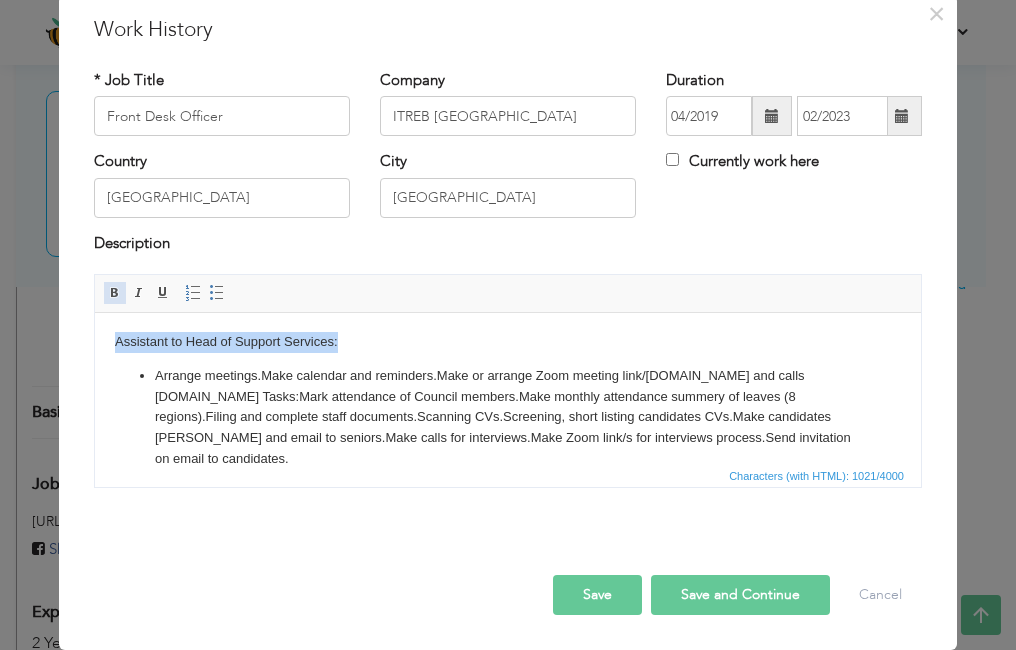 click at bounding box center (115, 293) 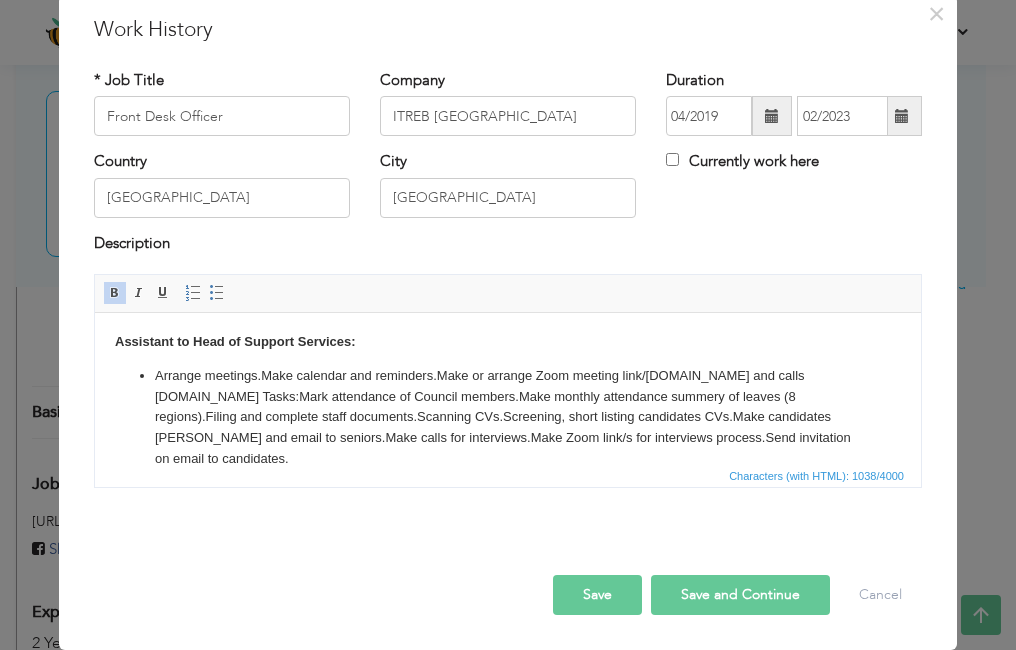 click on "Arrange meetings.Make calendar and reminders.Make or arrange Zoom meeting link/s.Email and calls correspondence.HR Tasks:Mark attendance of Council members.Make monthly attendance summery of leaves (8 regions).Filing and complete staff documents.Scanning CVs.Screening, short listing candidates CVs.Make candidates summery and email to seniors.Make calls for interviews.Make Zoom link/s for interviews process.Send invitation on email to candidates." at bounding box center [508, 418] 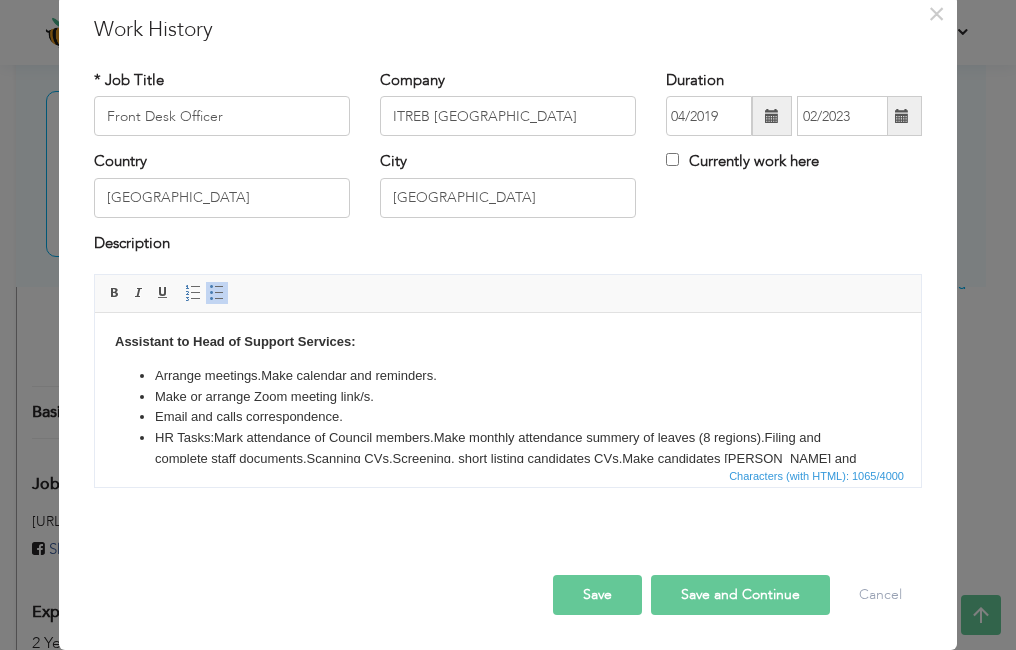 click at bounding box center (217, 293) 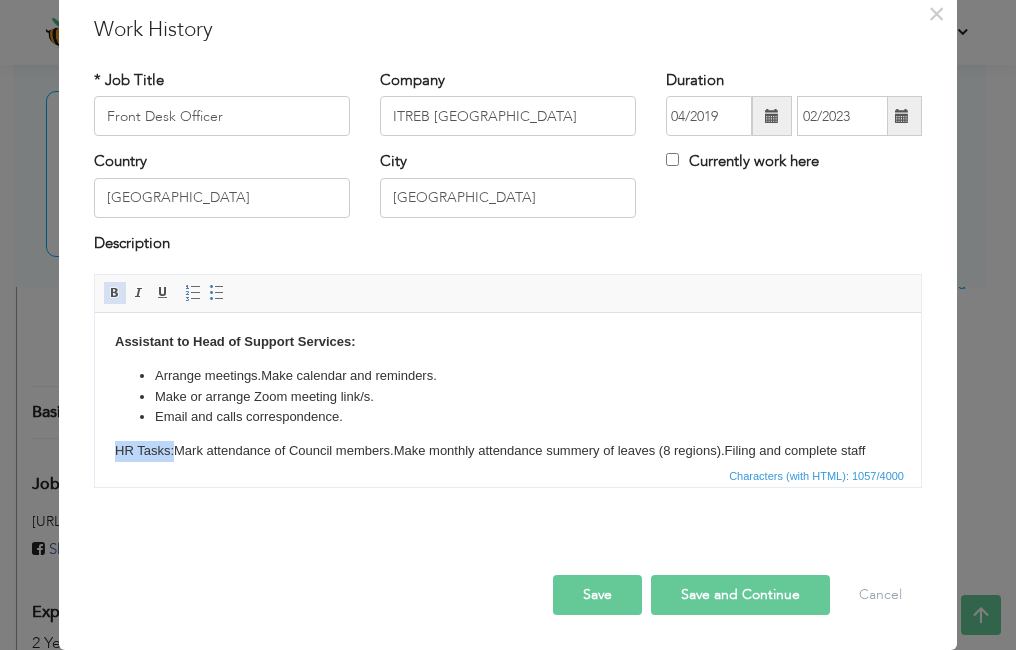 click at bounding box center [115, 293] 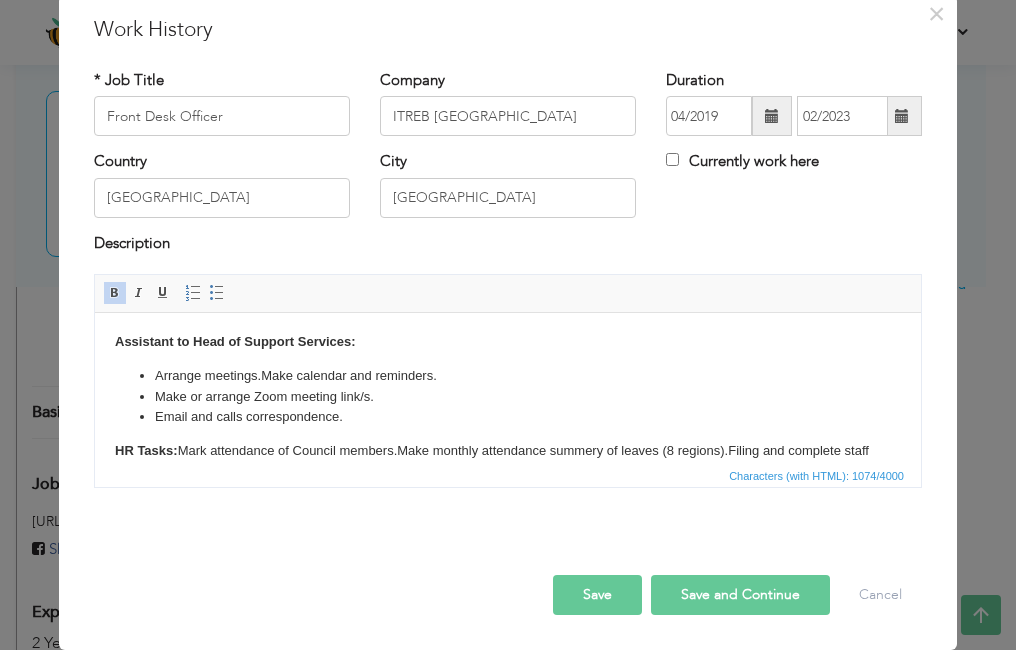 click on "Admin Tasks: Greet visitors and guide them.Receive & divert calls, make conference calls. Maintain Extension List for Staff. Dispatching & Distribution of Mails and maintain data of the same. Look after company cleanness. Generate tickets for complains and closure after completion of complaints. Mark attendance of Axillary staff & Security guards. Maintain Stock Records, Bills Record and other bills. Email Correspondence. Assistant to Head of Support Services: Arrange meetings.Make calendar and reminders. Make or arrange Zoom meeting link/s. Email and calls correspondence. HR Tasks: Mark attendance of Council members.Make monthly attendance summery of leaves (8 regions).Filing and complete staff documents.Scanning CVs.Screening, short listing candidates CVs.Make candidates summery and email to seniors.Make calls for interviews.Make Zoom link/s for interviews process.Send invitation on email to candidates." at bounding box center [508, 301] 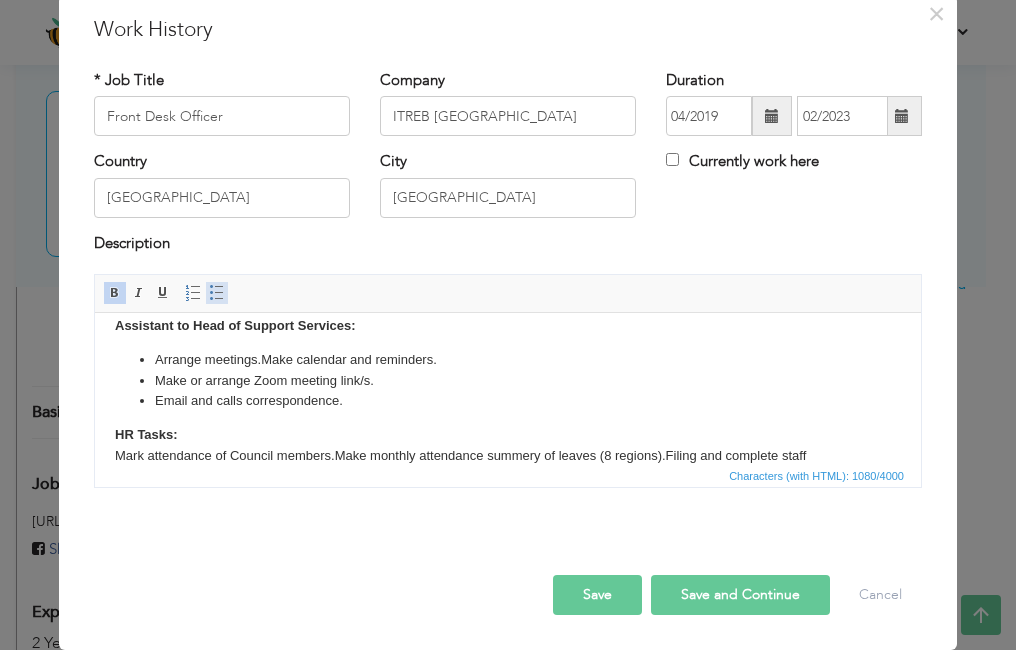 click at bounding box center [217, 293] 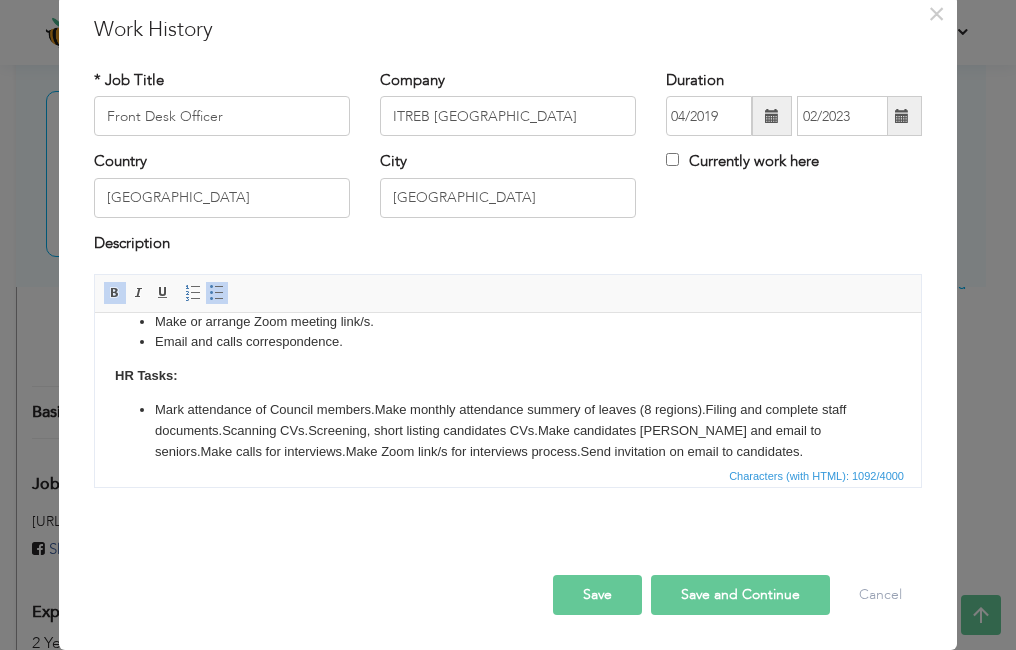 scroll, scrollTop: 329, scrollLeft: 0, axis: vertical 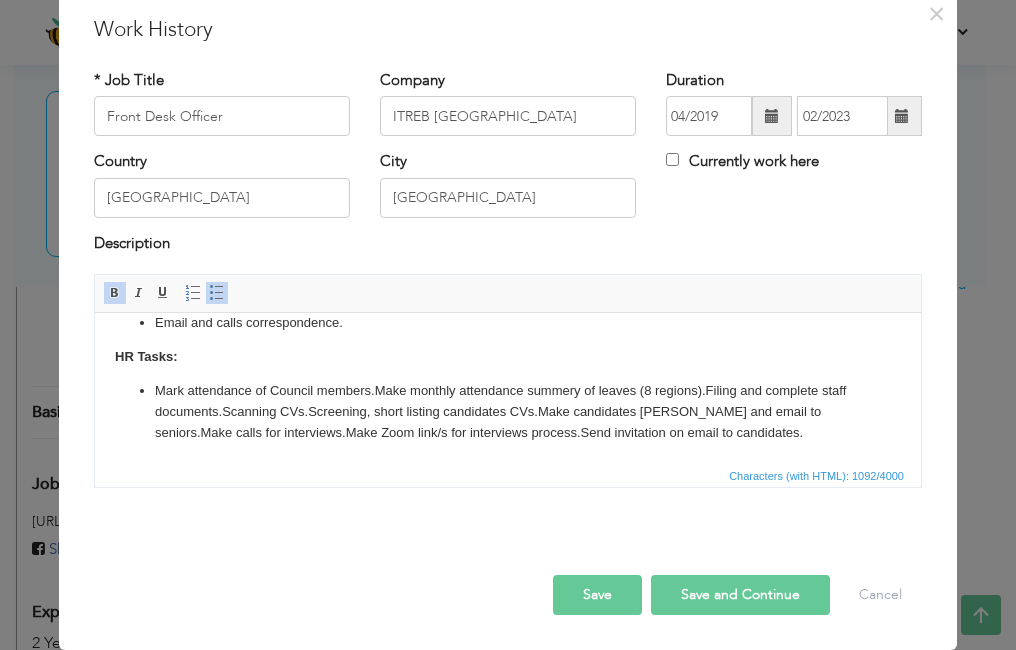click on "​​​​​​​ Mark attendance of Council members.Make monthly attendance summery of leaves (8 regions).Filing and complete staff documents.Scanning CVs.Screening, short listing candidates CVs.Make candidates summery and email to seniors.Make calls for interviews.Make Zoom link/s for interviews process.Send invitation on email to candidates." at bounding box center [508, 412] 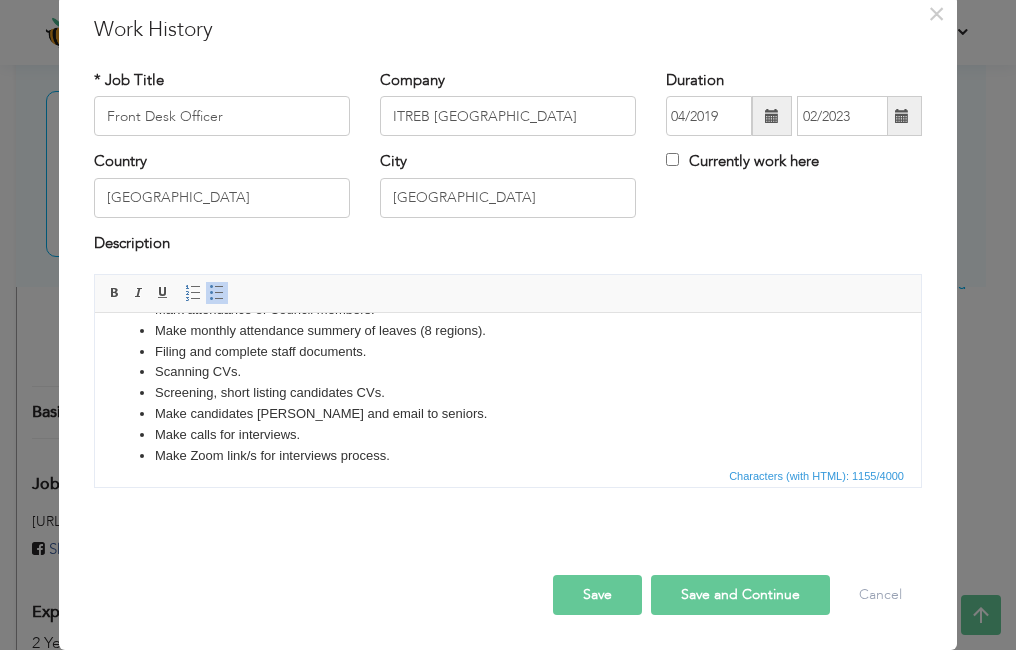 scroll, scrollTop: 430, scrollLeft: 0, axis: vertical 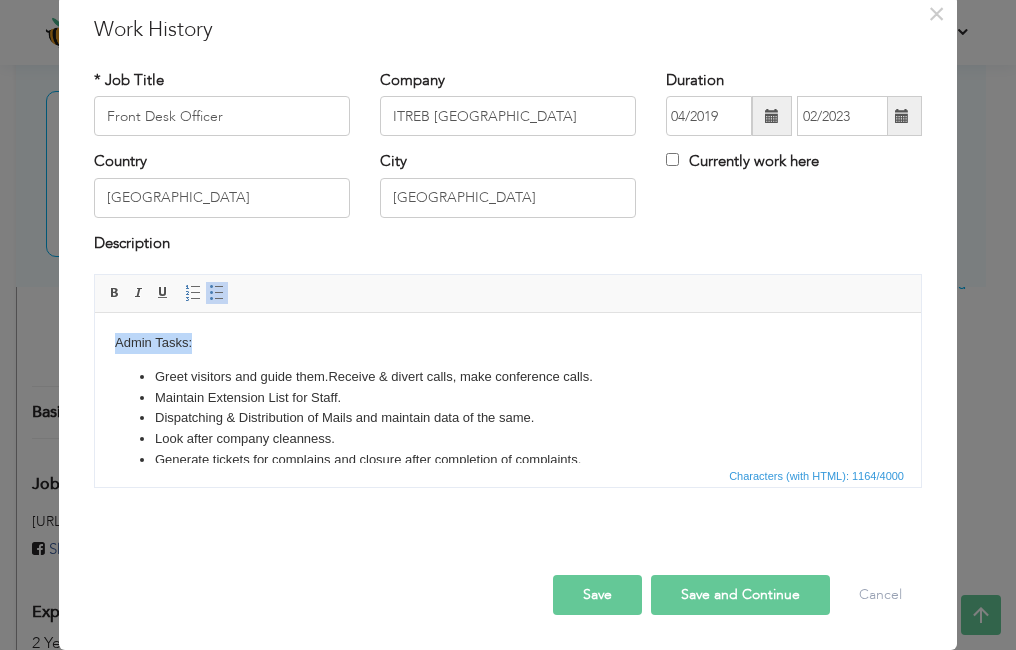 drag, startPoint x: 115, startPoint y: 340, endPoint x: 192, endPoint y: 346, distance: 77.23341 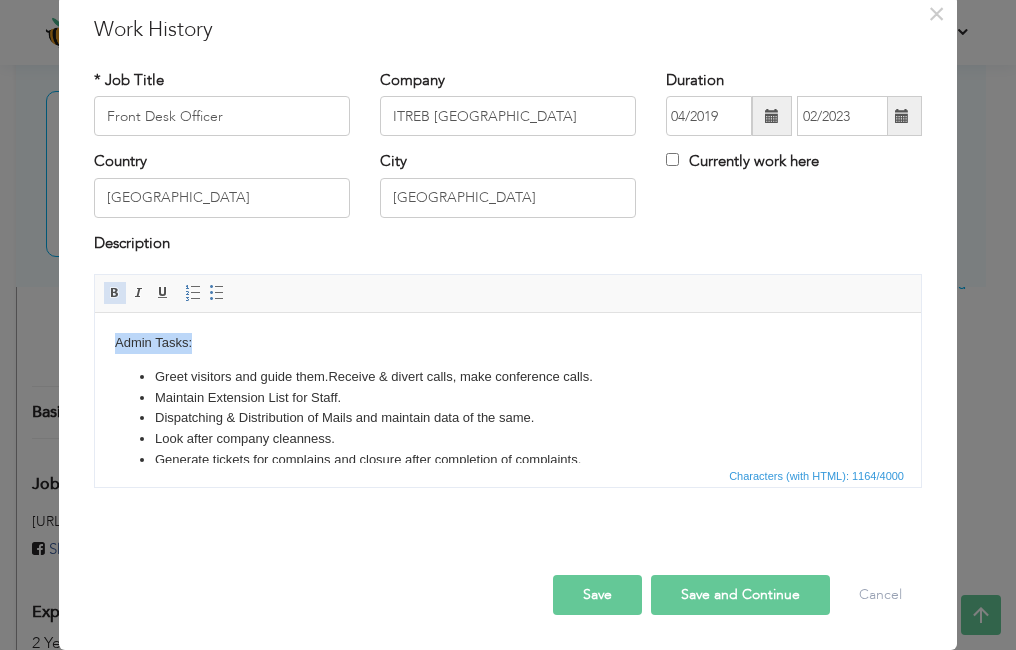click on "Bold" at bounding box center [115, 293] 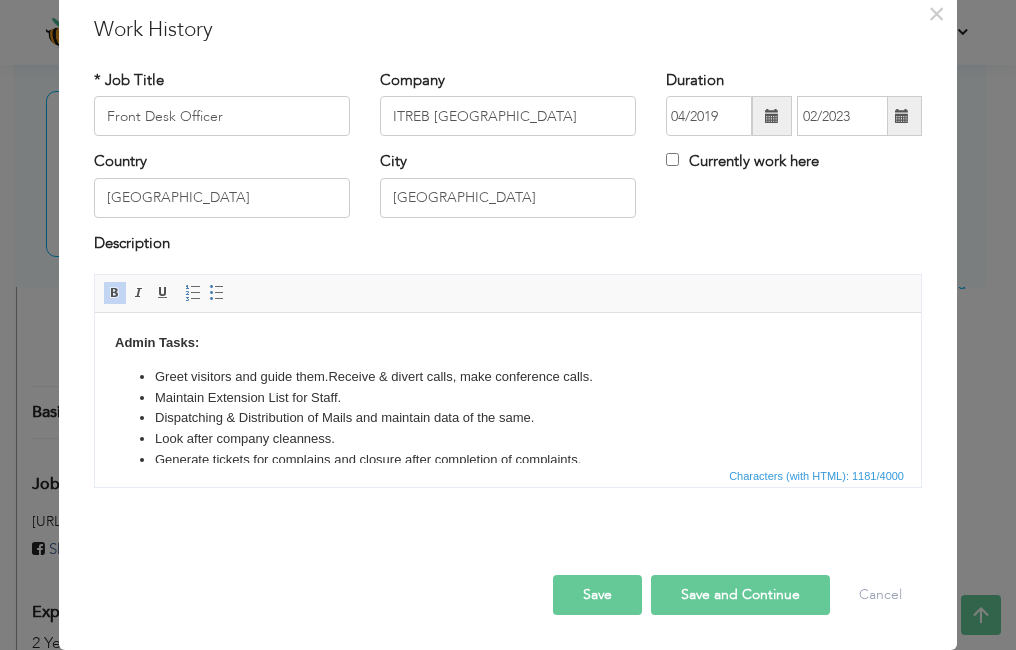 click on "Save and Continue" at bounding box center (740, 595) 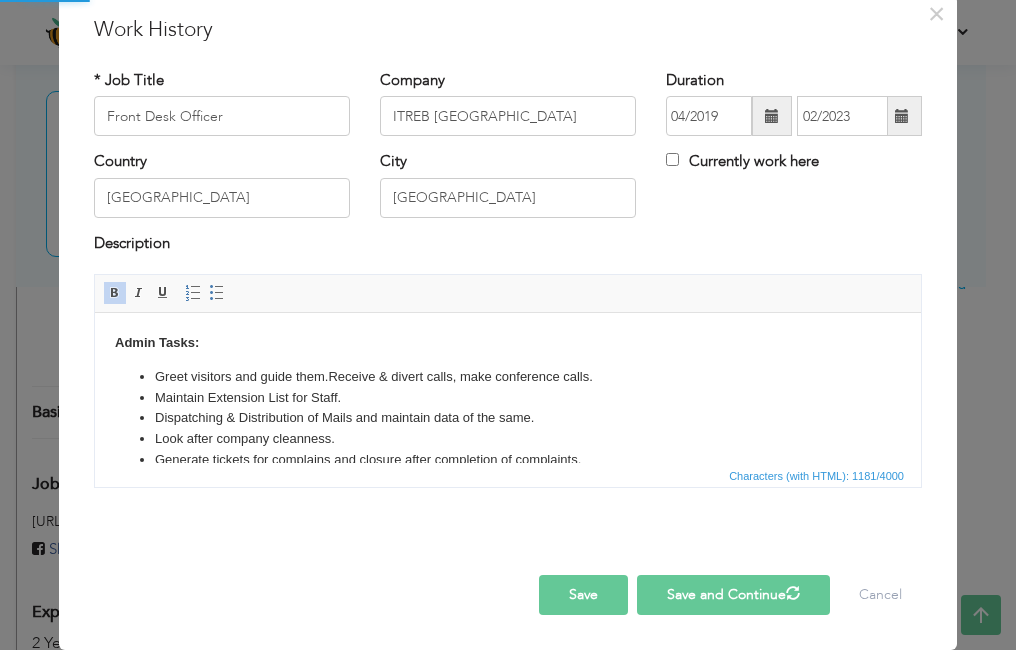 type 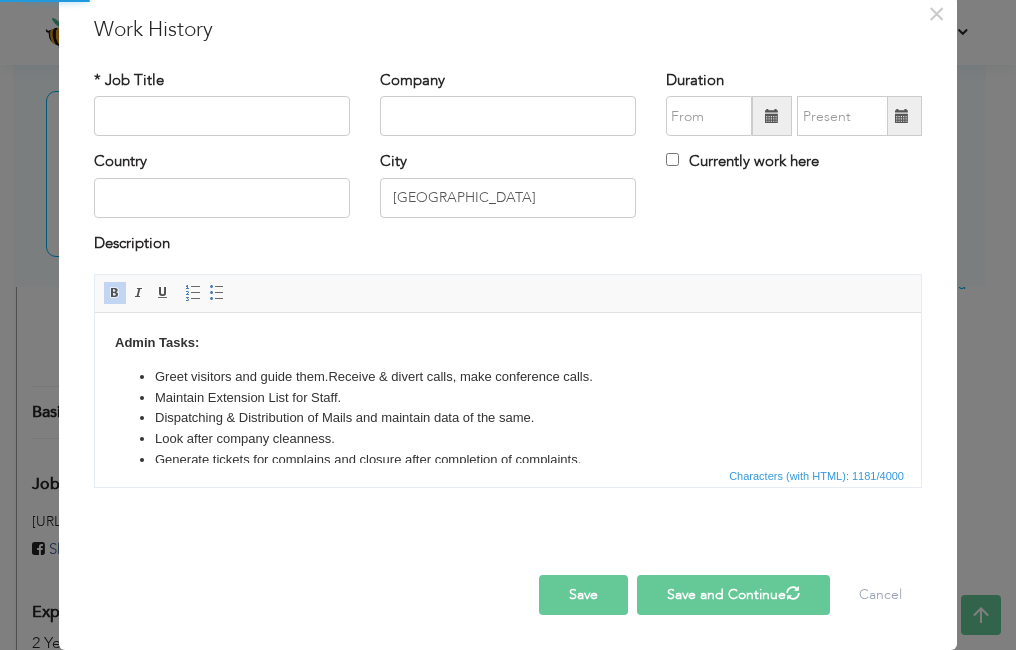 type 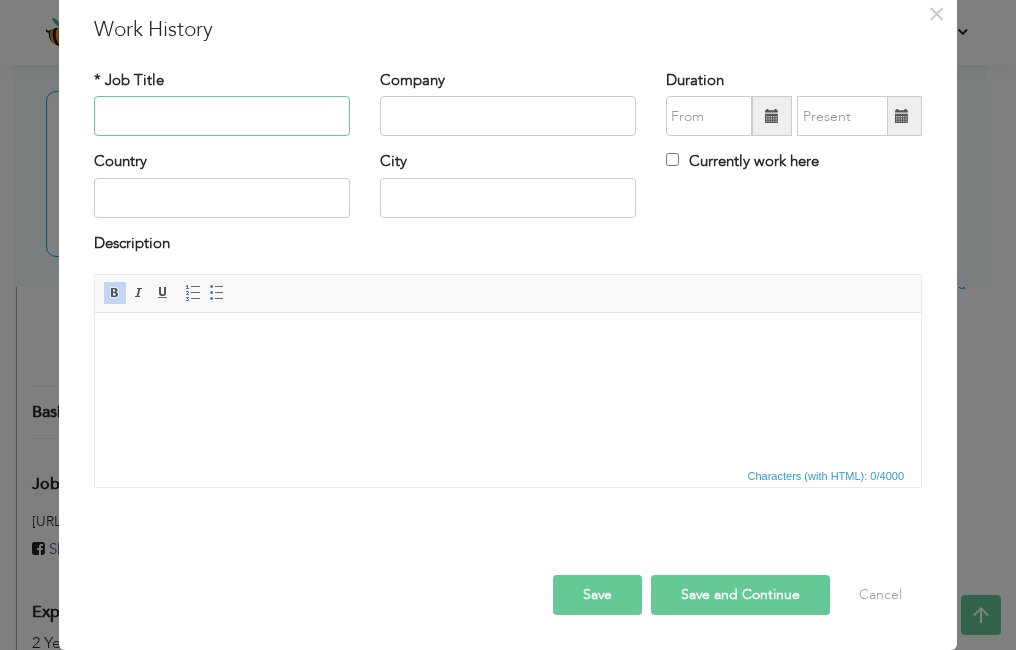 click at bounding box center [222, 116] 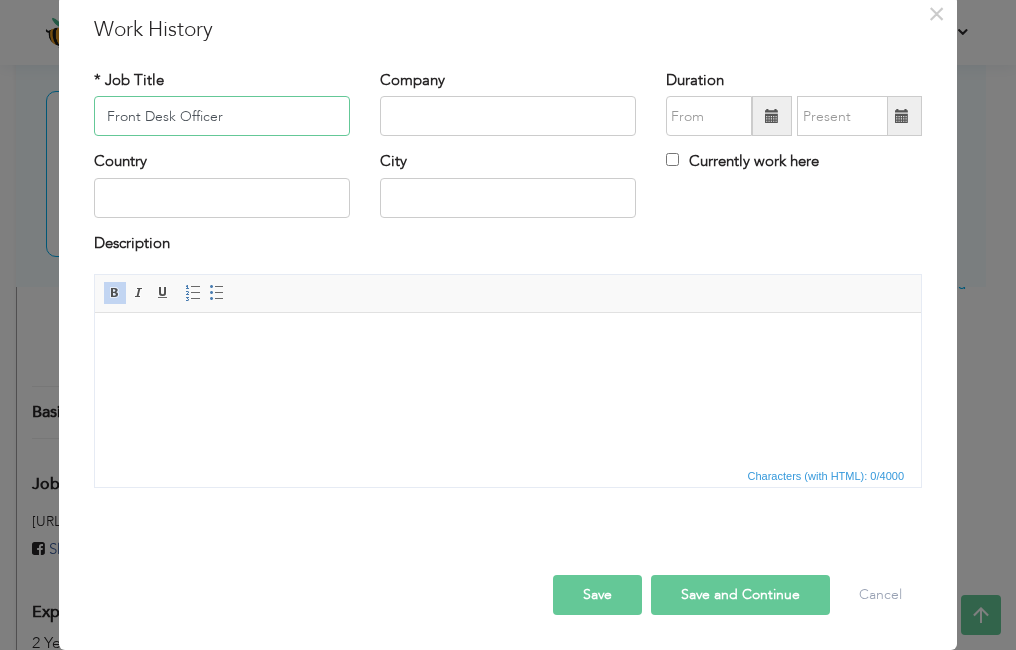 type on "Front Desk Officer" 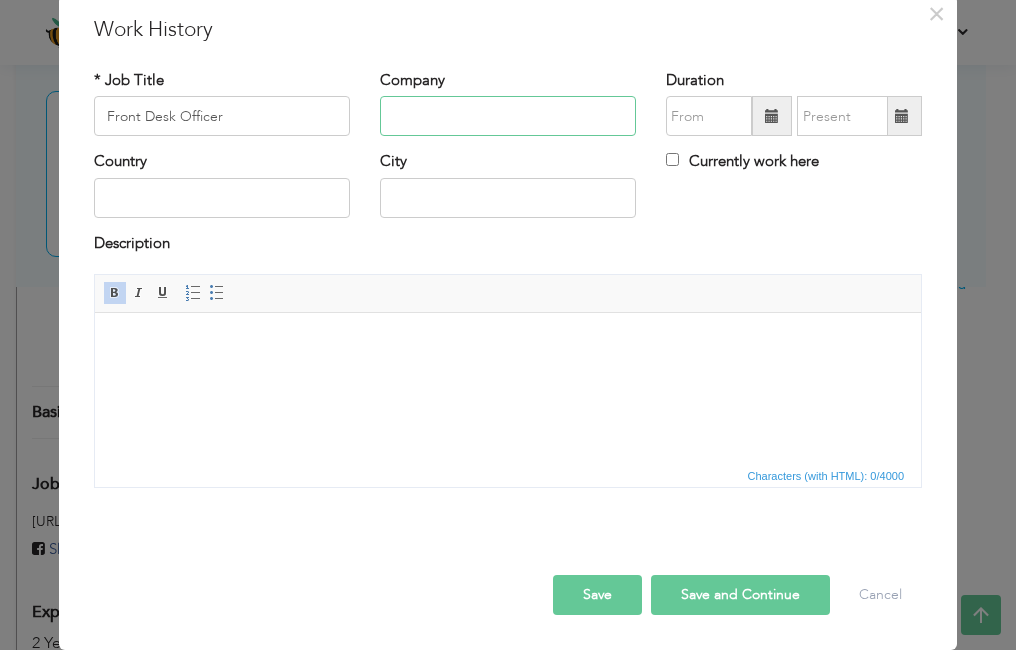 click at bounding box center [508, 116] 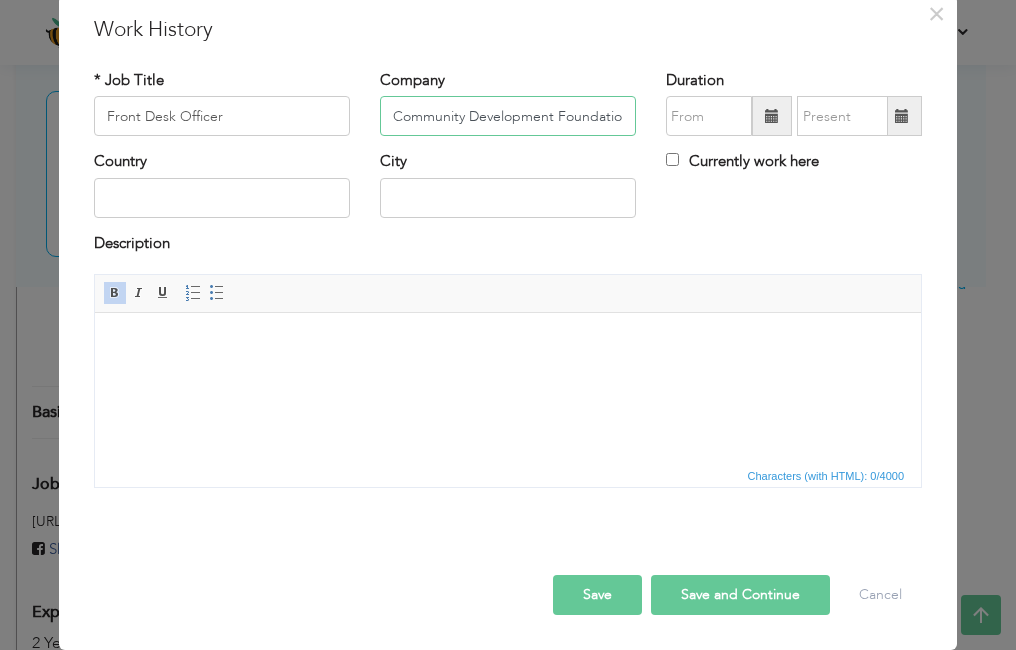 scroll, scrollTop: 0, scrollLeft: 45, axis: horizontal 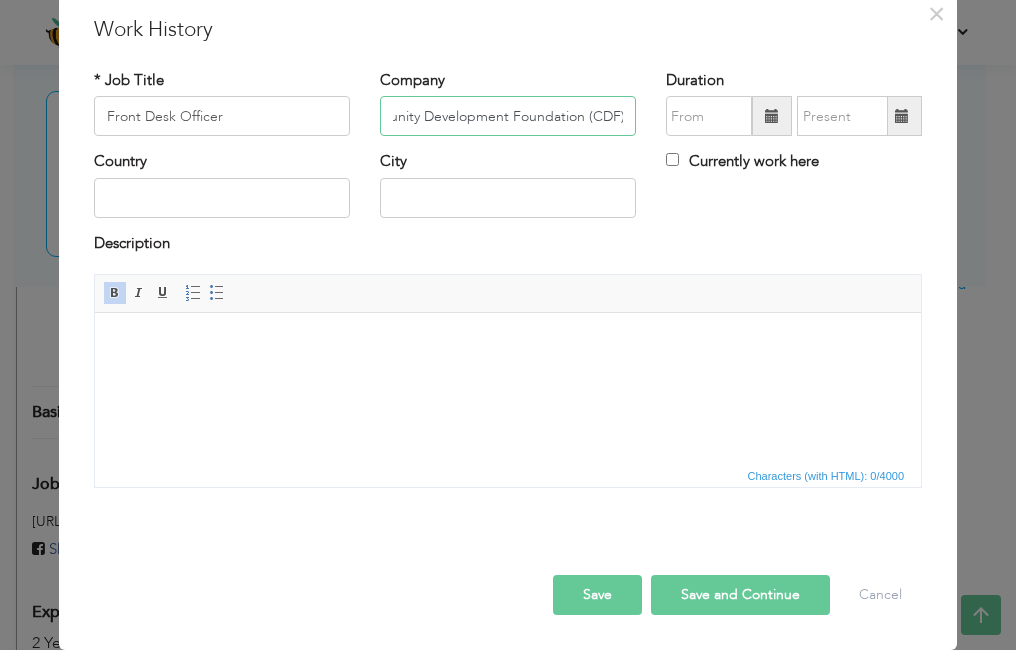 type on "Community Development Foundation (CDF)" 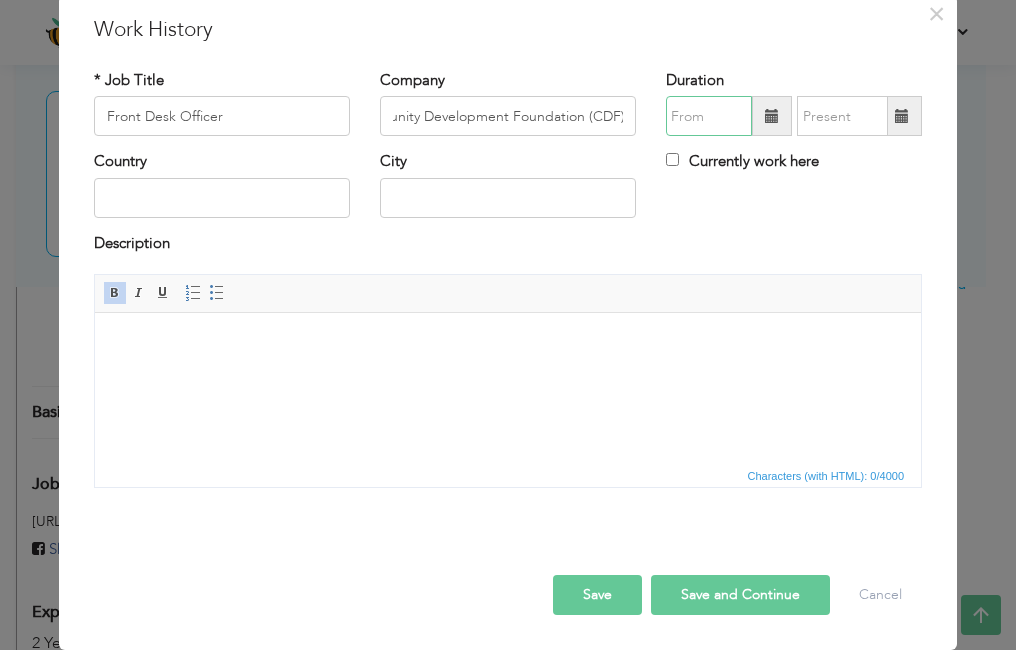 click at bounding box center (709, 116) 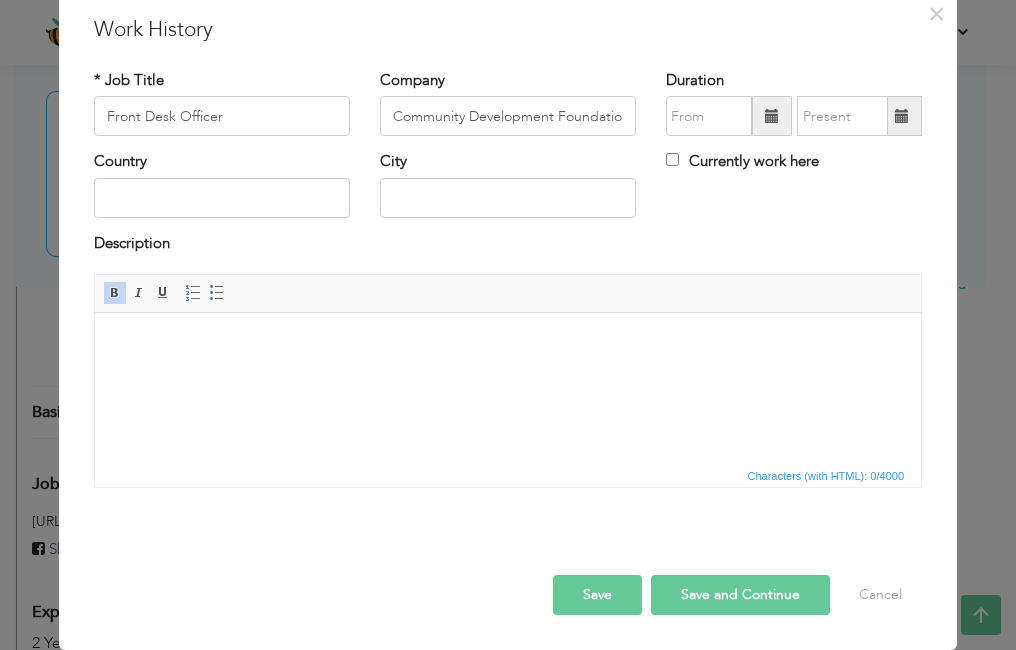 click at bounding box center (772, 116) 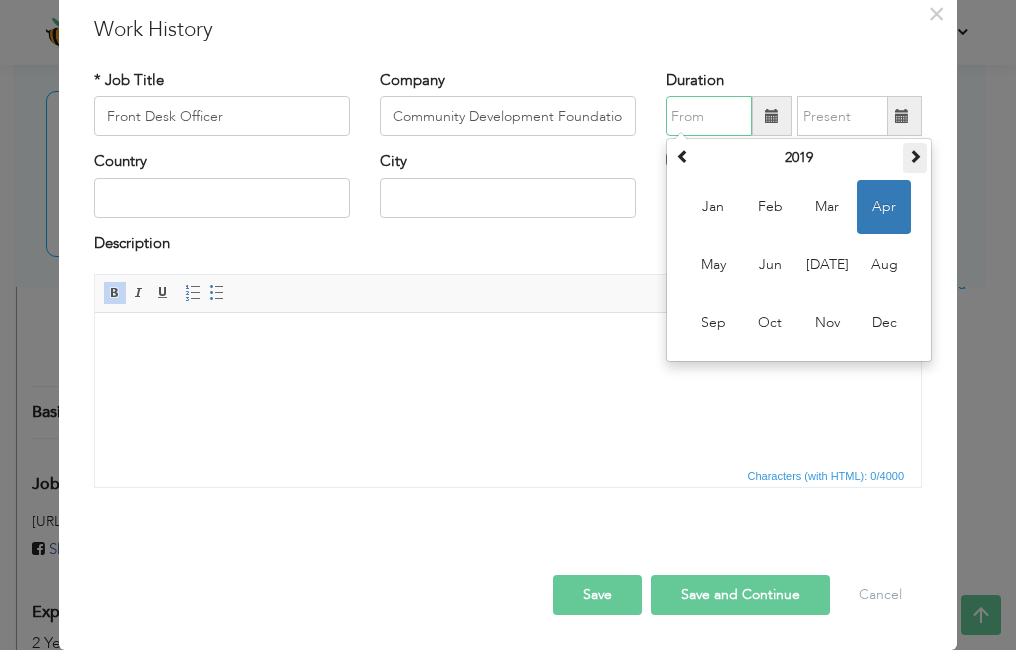 click at bounding box center (915, 156) 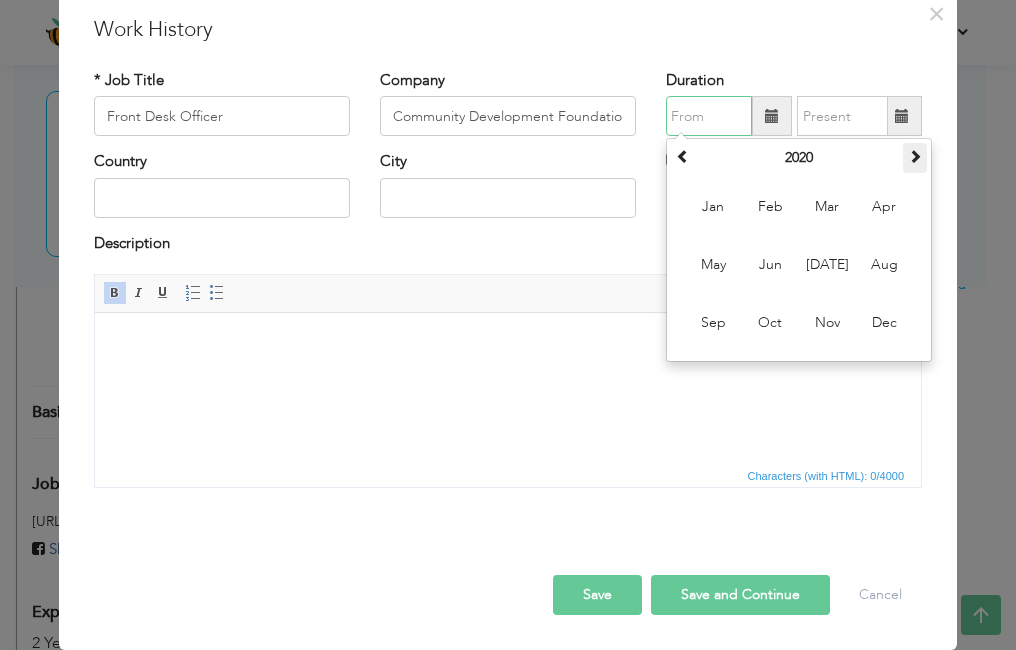 click at bounding box center (915, 156) 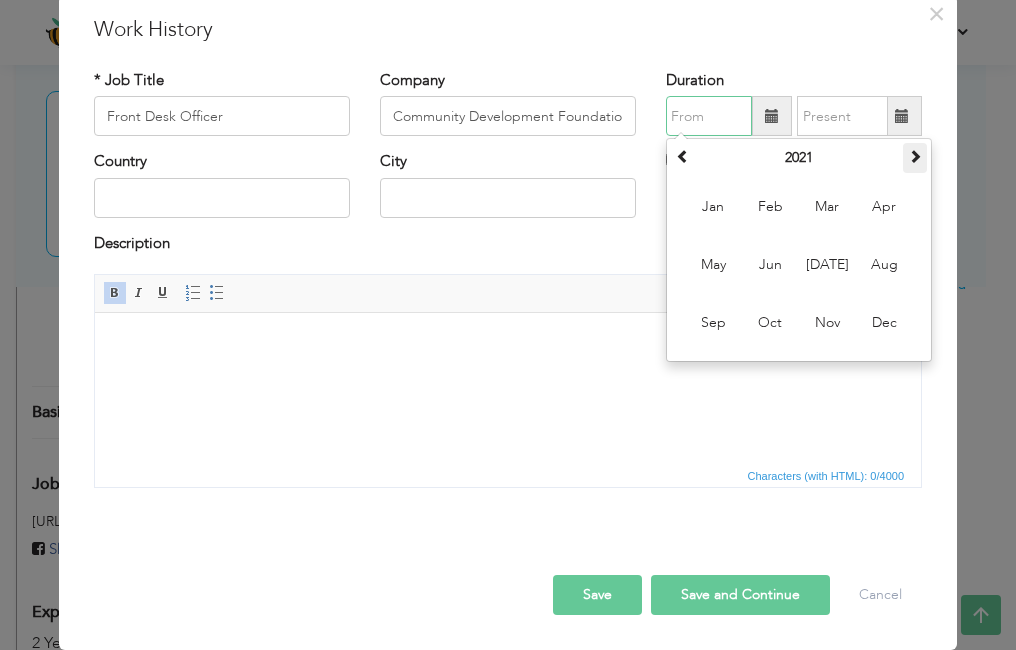 click at bounding box center [915, 156] 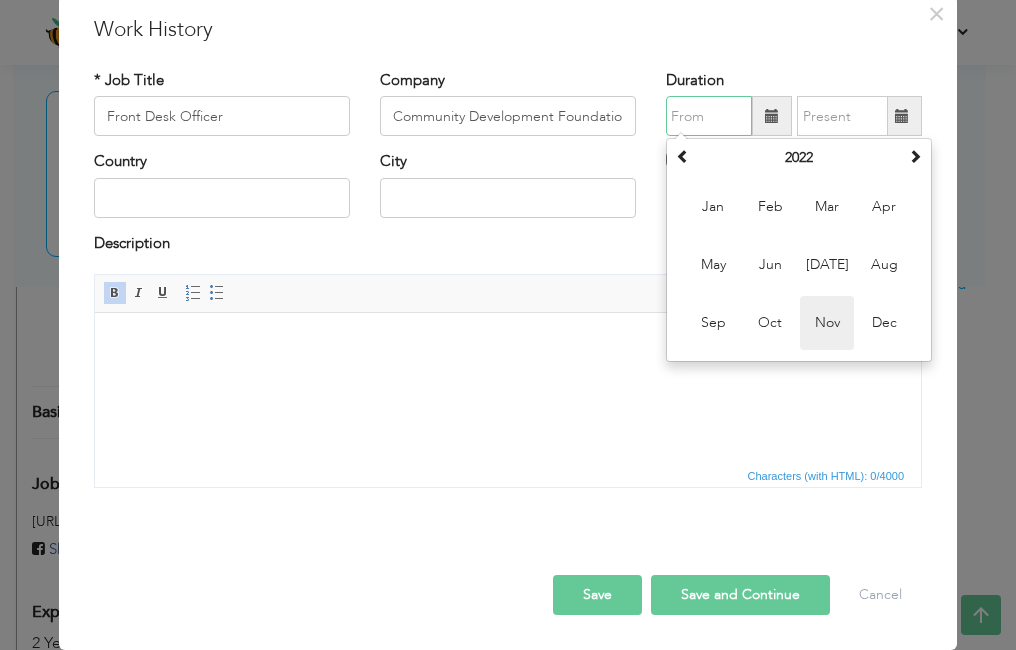 click on "Nov" at bounding box center (827, 323) 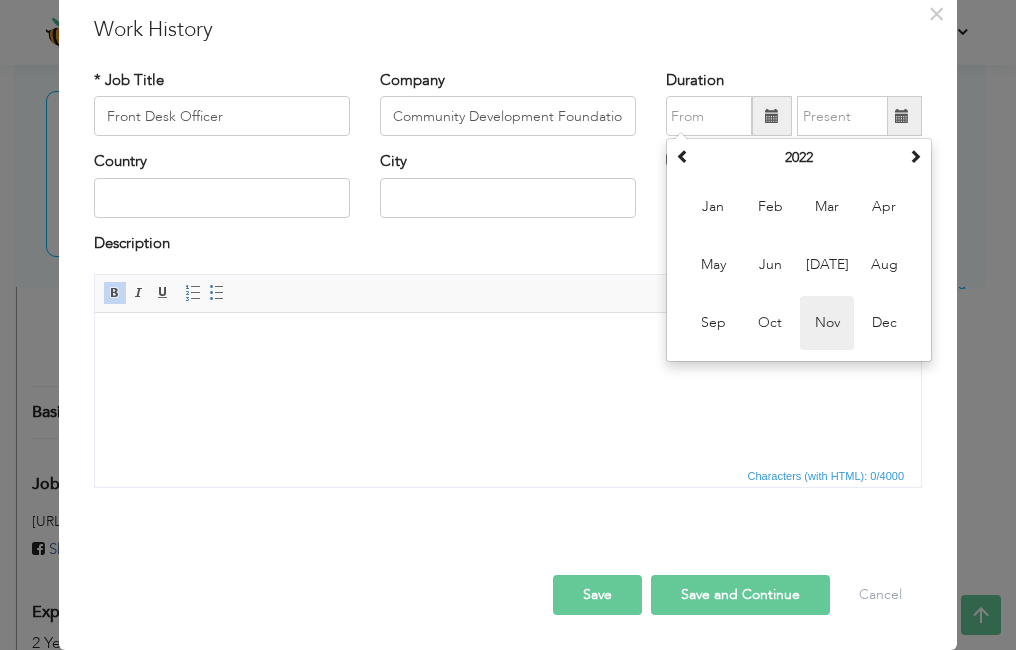 type on "11/2022" 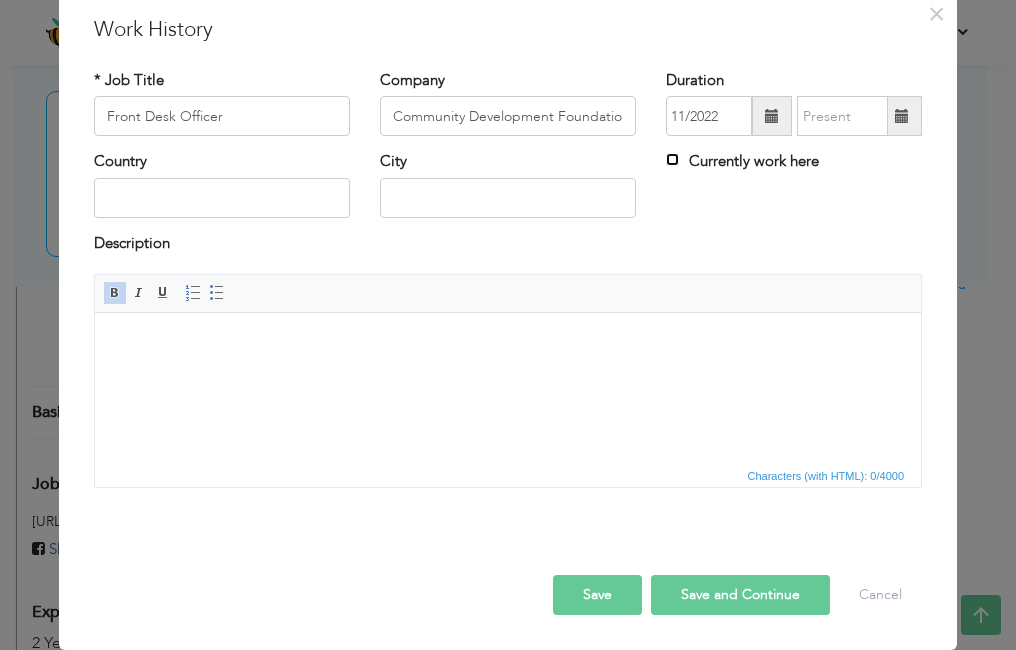 click on "Currently work here" at bounding box center (672, 159) 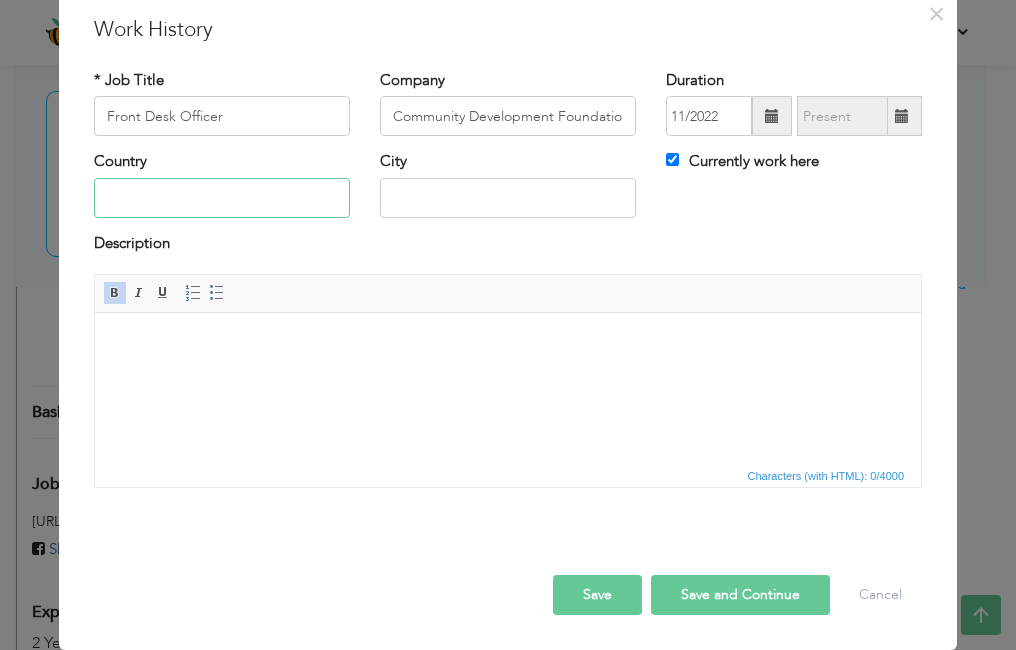 click at bounding box center (222, 198) 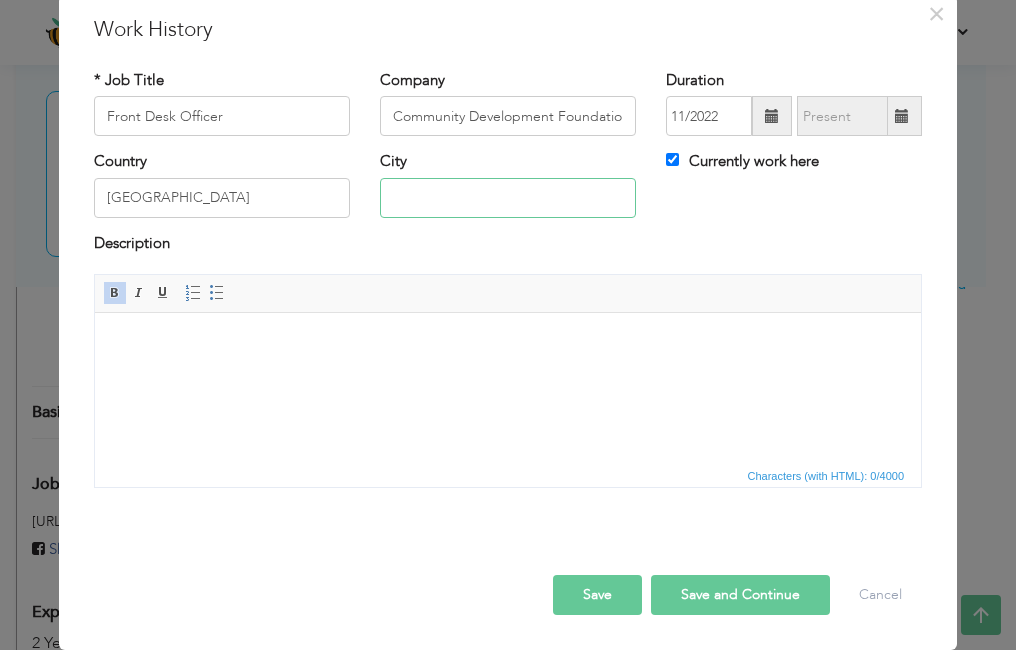 type on "KARACHI" 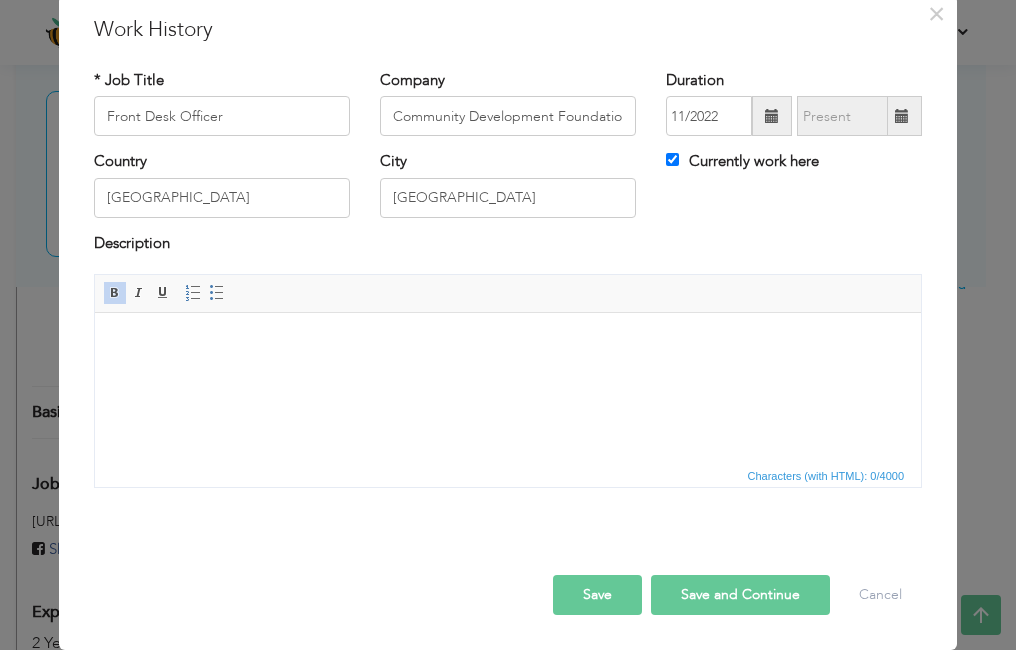 click at bounding box center (508, 343) 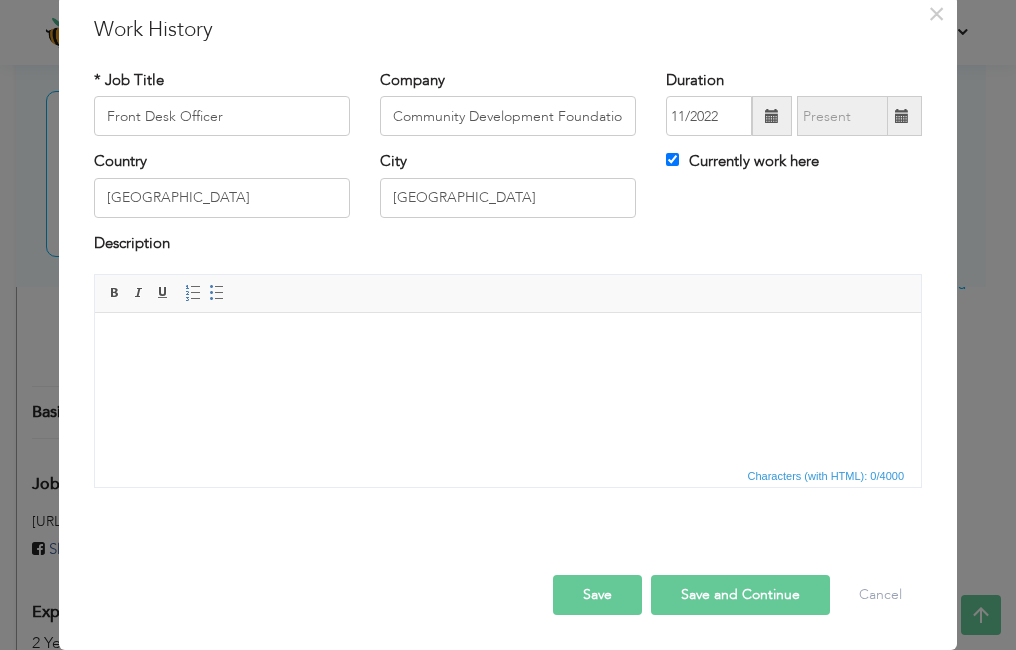 scroll, scrollTop: 12, scrollLeft: 0, axis: vertical 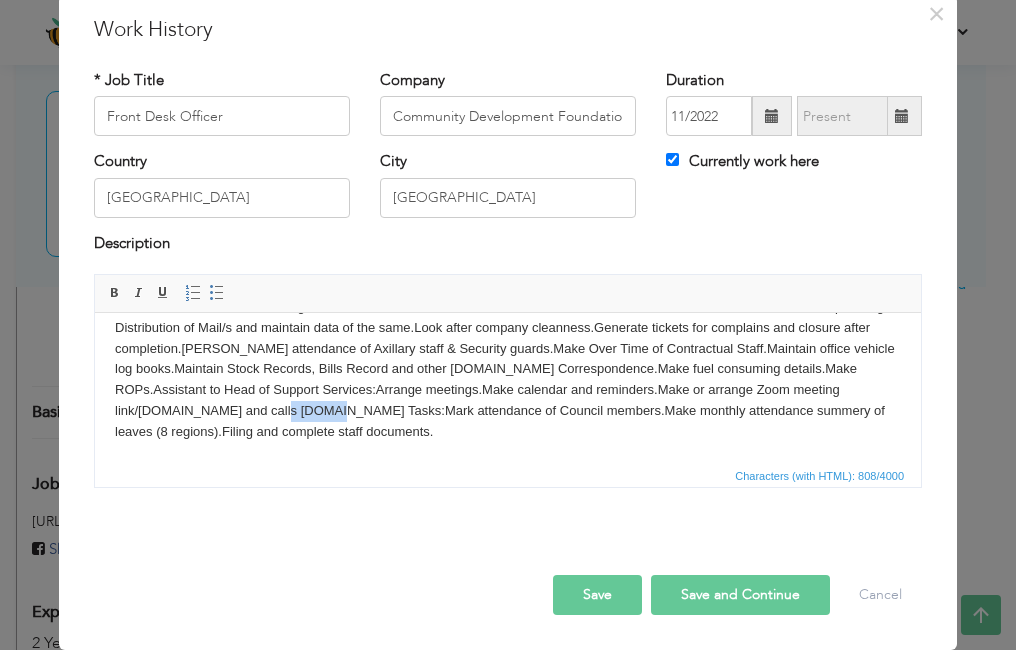 drag, startPoint x: 213, startPoint y: 407, endPoint x: 264, endPoint y: 403, distance: 51.156624 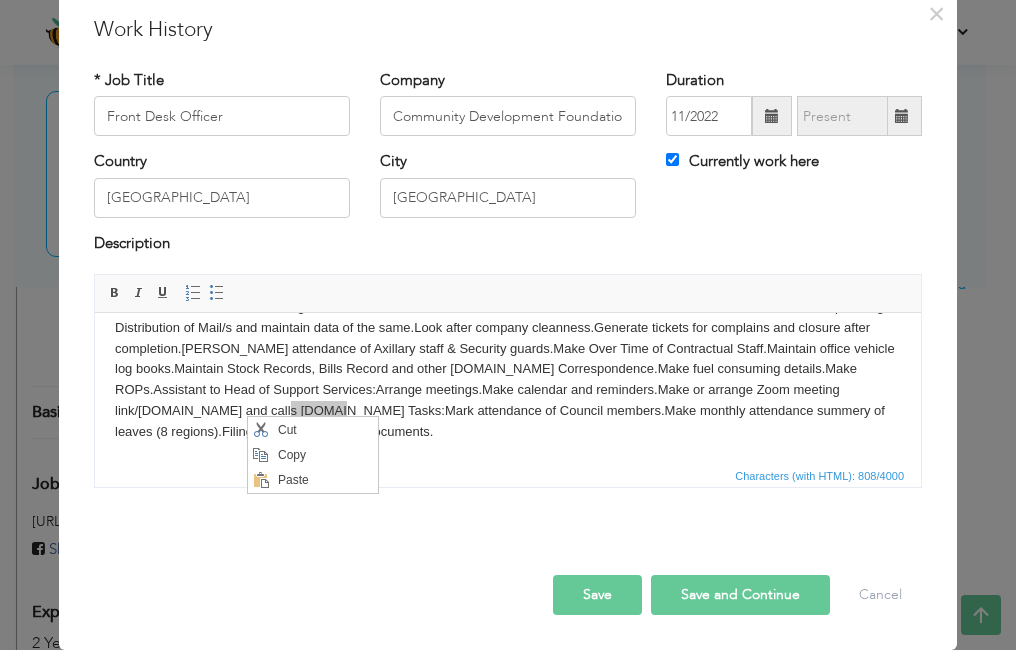 scroll, scrollTop: 0, scrollLeft: 0, axis: both 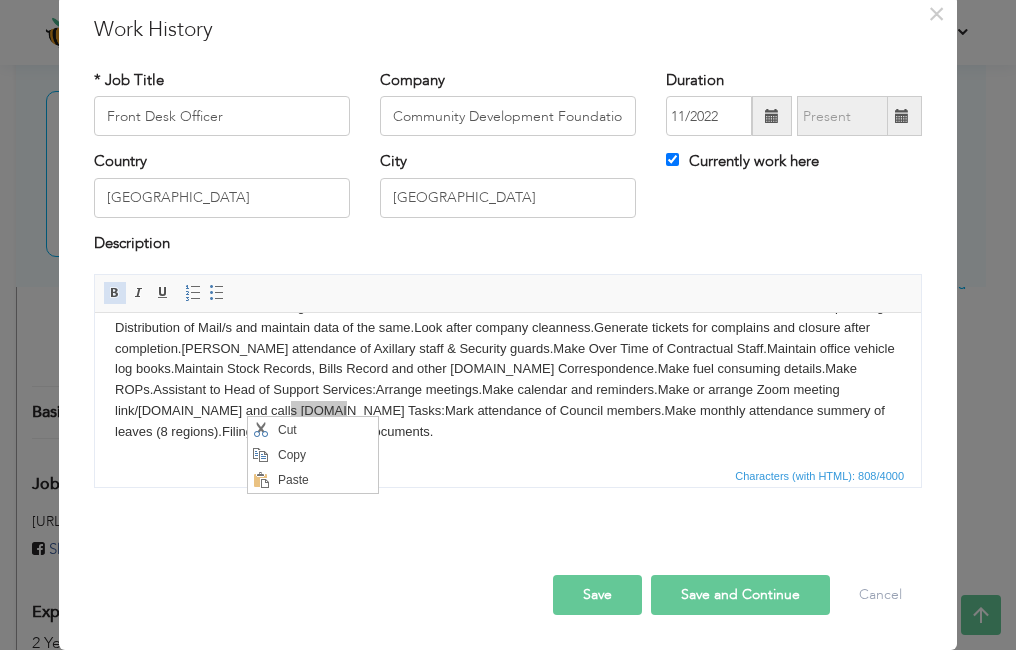 click at bounding box center (115, 293) 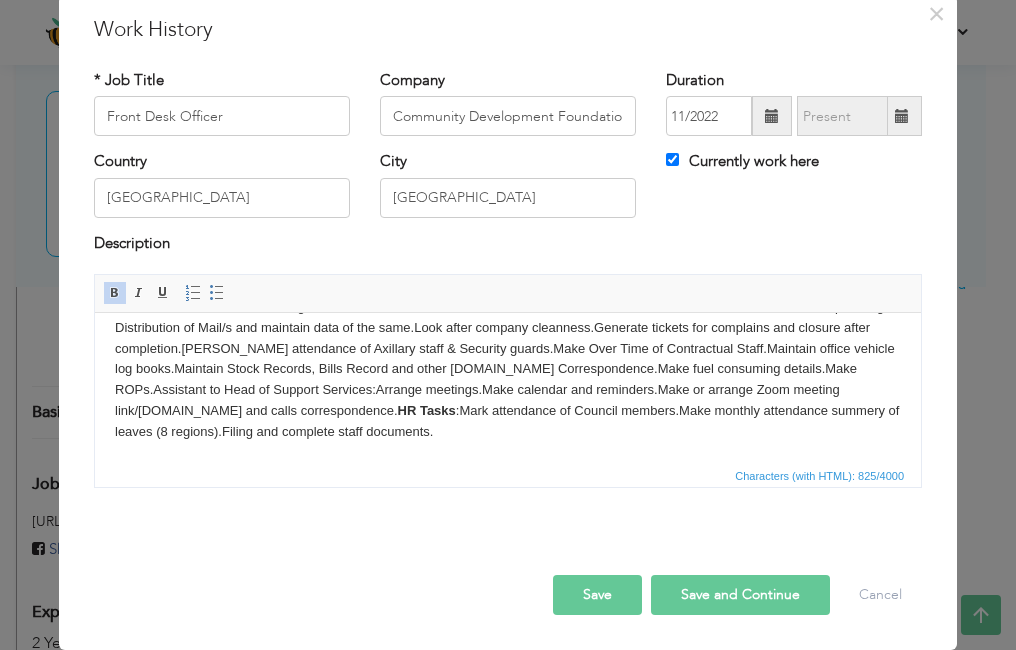 click on "Admin Tasks:Greet visitors and guide them.Receive & divert calls, make conference calls.Maintain Extension List for Staff.Dispatching & Distribution of Mail/s and maintain data of the same.Look after company cleanness.Generate tickets for complains and closure after completion.Mark attendance of Axillary staff & Security guards.Make Over Time of Contractual Staff.Maintain office vehicle log books.Maintain Stock Records, Bills Record and other bills.Email Correspondence.Make fuel consuming details.Make ROPs.Assistant to Head of Support Services:Arrange meetings.Make calendar and reminders.Make or arrange Zoom meeting link/s.Email and calls correspondence. HR Tasks :Mark attendance of Council members.Make monthly attendance summery of leaves (8 regions).Filing and complete staff documents." at bounding box center [508, 370] 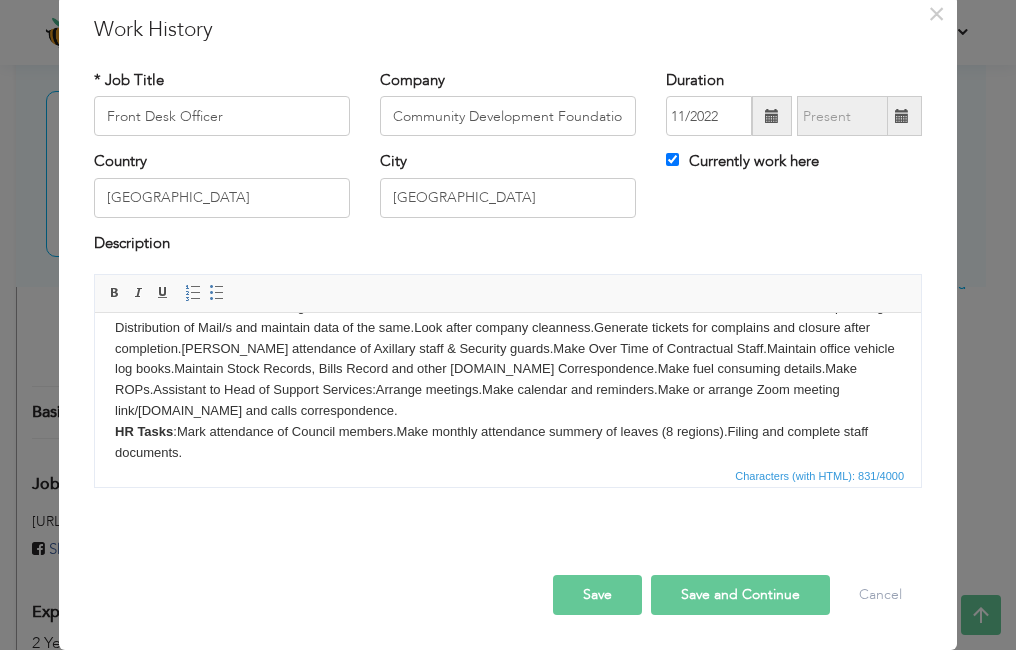 click on "Admin Tasks:Greet visitors and guide them.Receive & divert calls, make conference calls.Maintain Extension List for Staff.Dispatching & Distribution of Mail/s and maintain data of the same.Look after company cleanness.Generate tickets for complains and closure after completion.Mark attendance of Axillary staff & Security guards.Make Over Time of Contractual Staff.Maintain office vehicle log books.Maintain Stock Records, Bills Record and other bills.Email Correspondence.Make fuel consuming details.Make ROPs.Assistant to Head of Support Services:Arrange meetings.Make calendar and reminders.Make or arrange Zoom meeting link/s.Email and calls correspondence. ​​​​​​​ HR Tasks :Mark attendance of Council members.Make monthly attendance summery of leaves (8 regions).Filing and complete staff documents." at bounding box center [508, 380] 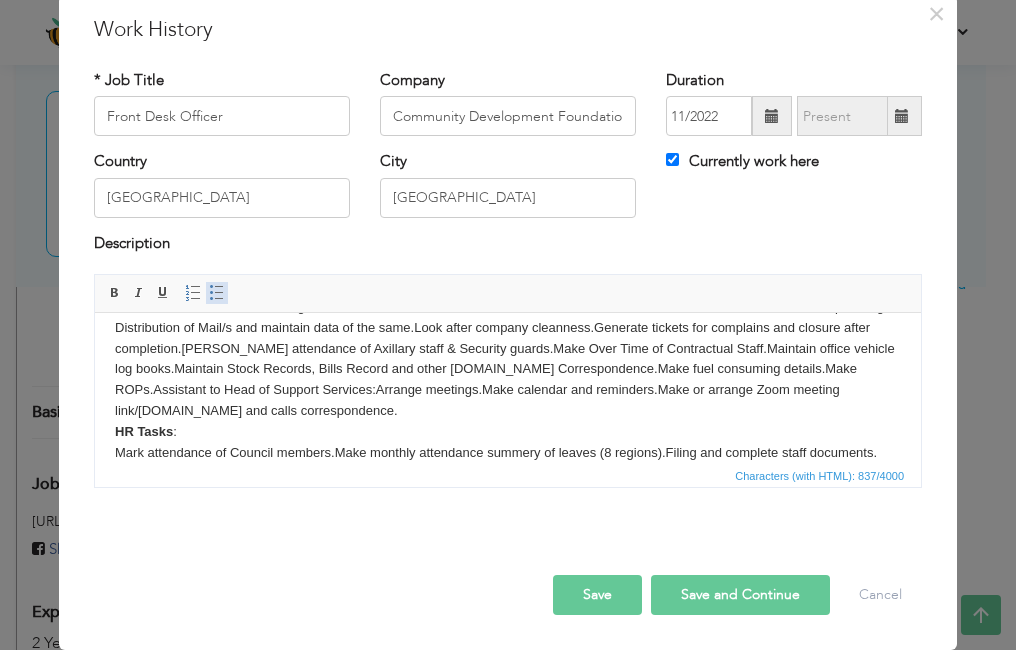click at bounding box center (217, 293) 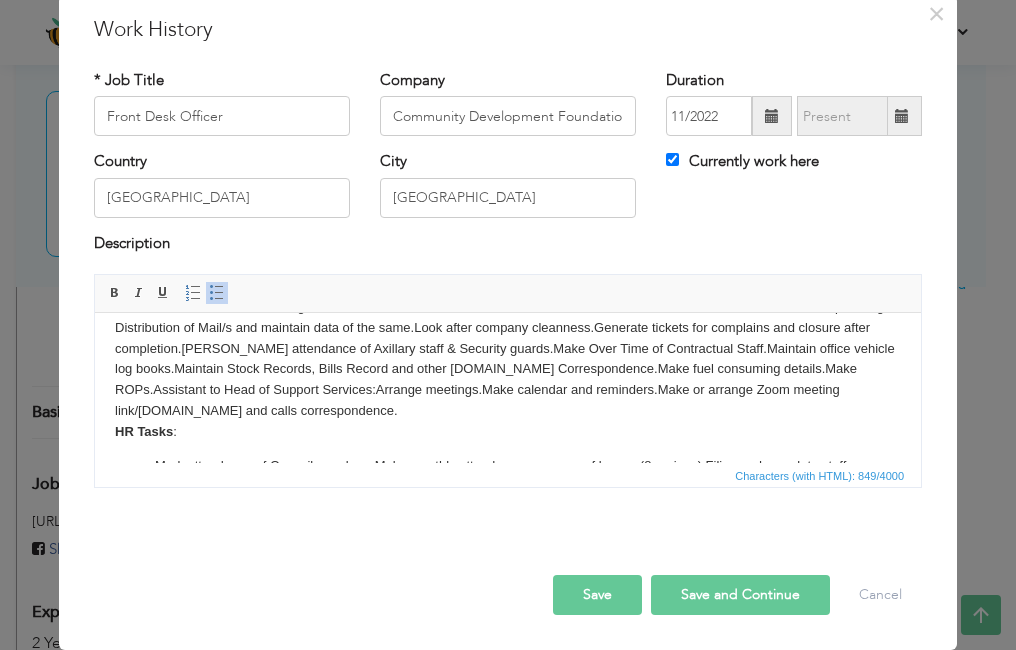 scroll, scrollTop: 67, scrollLeft: 0, axis: vertical 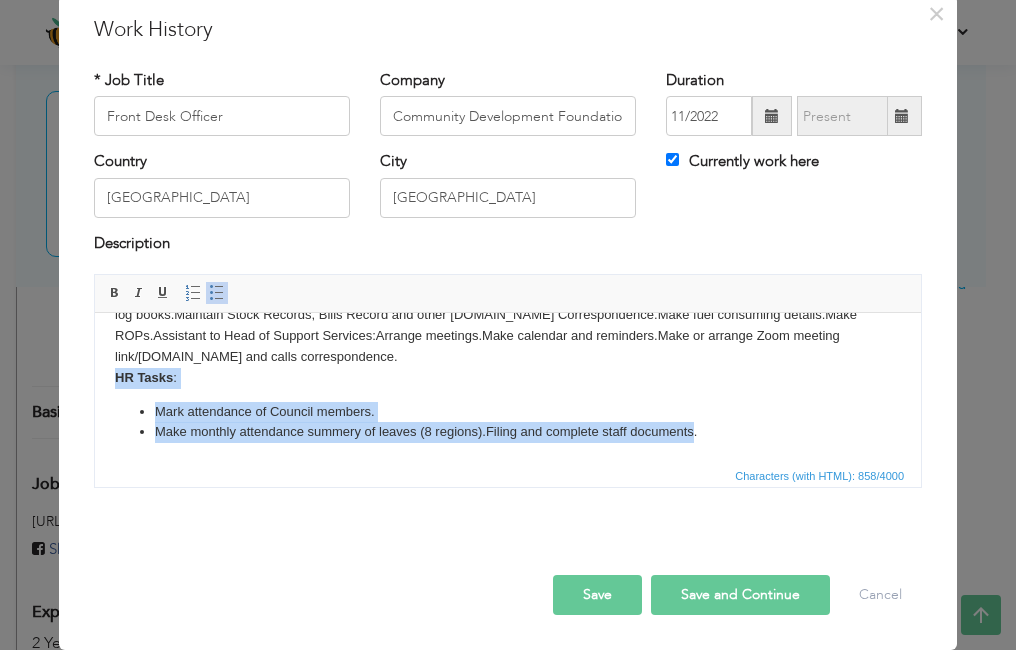 drag, startPoint x: 116, startPoint y: 398, endPoint x: 695, endPoint y: 448, distance: 581.1549 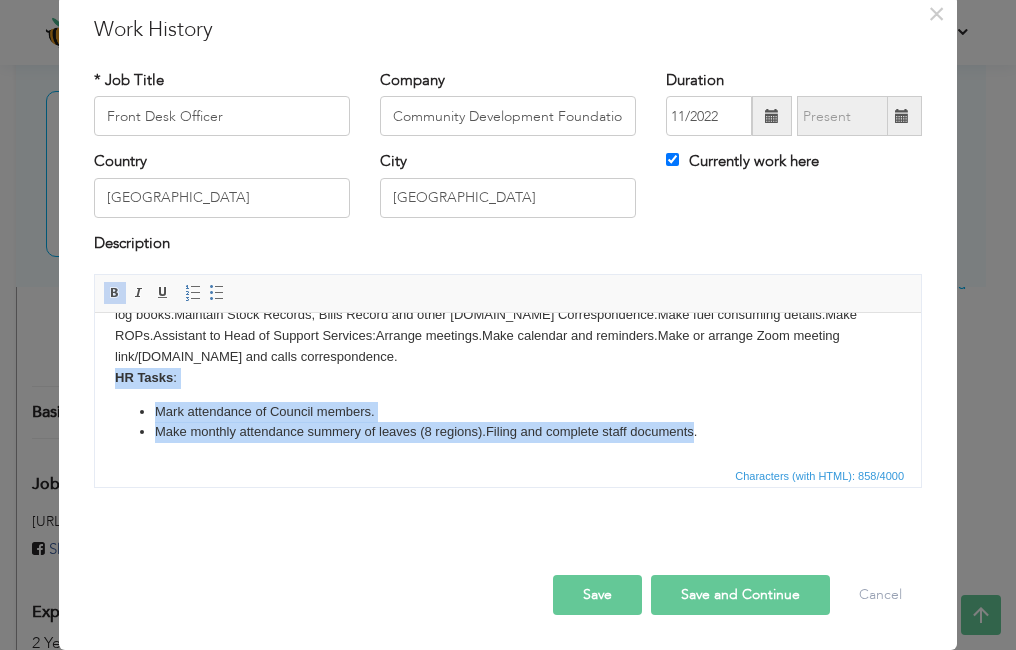 type 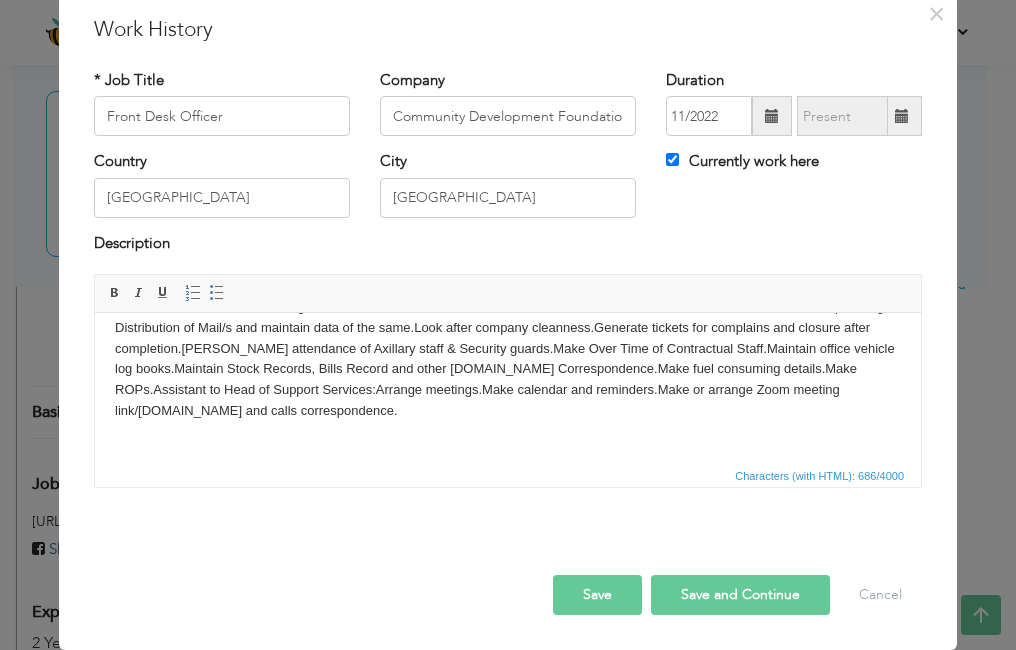 scroll, scrollTop: 15, scrollLeft: 0, axis: vertical 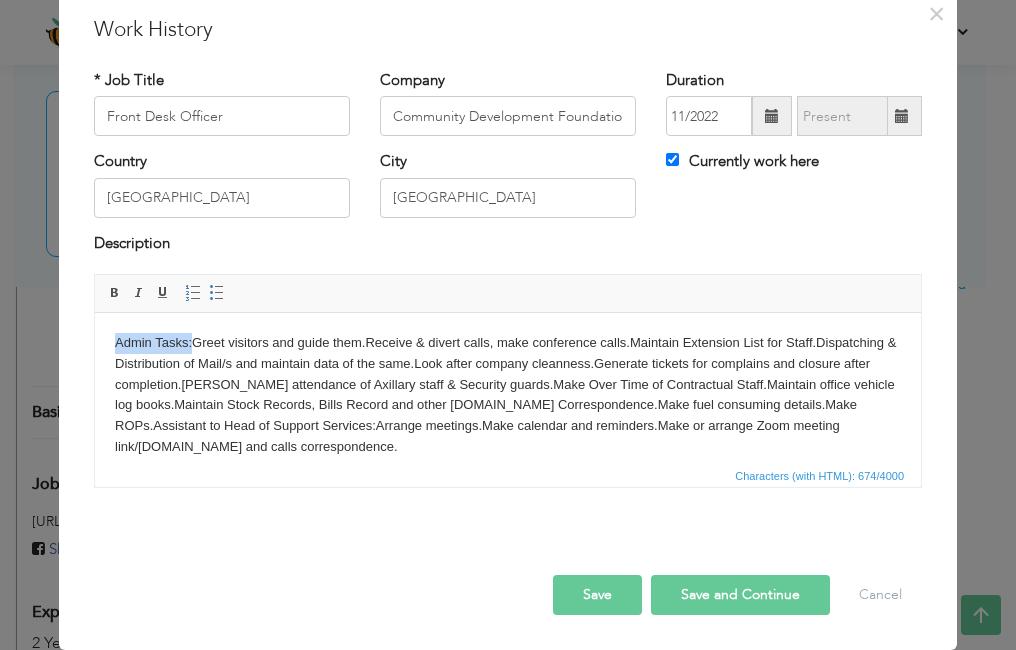 drag, startPoint x: 114, startPoint y: 322, endPoint x: 191, endPoint y: 330, distance: 77.41447 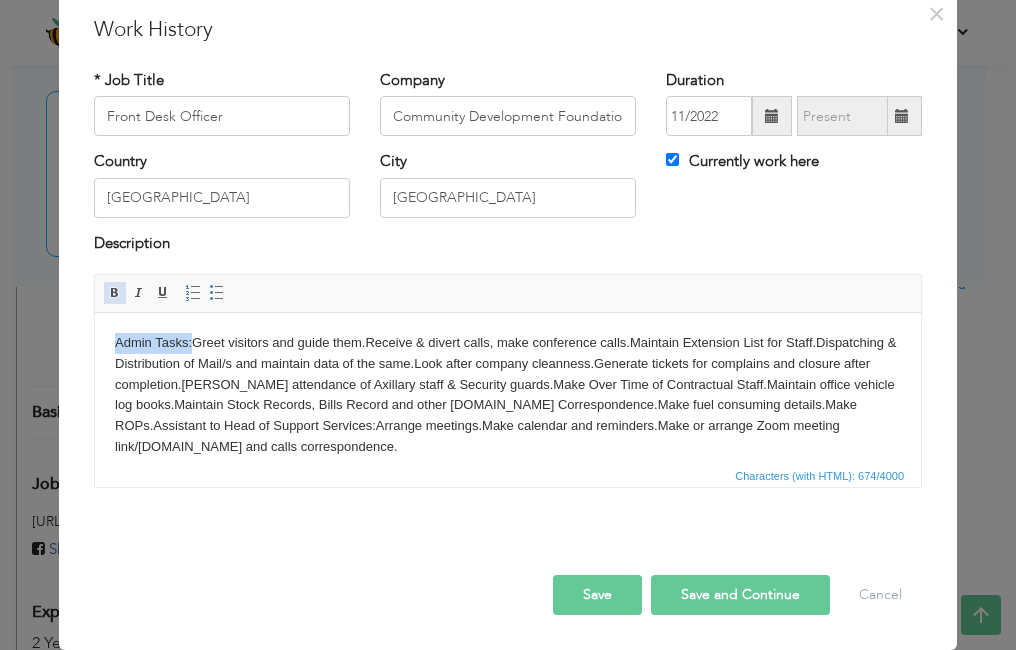 click at bounding box center [115, 293] 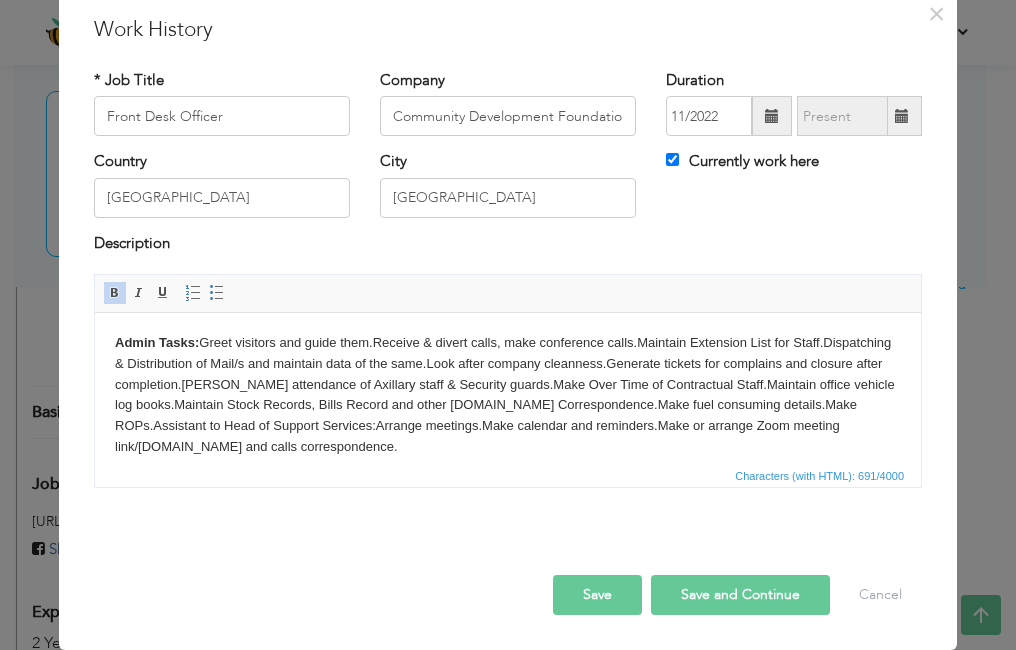 click on "Admin Tasks: Greet visitors and guide them.Receive & divert calls, make conference calls.Maintain Extension List for Staff.Dispatching & Distribution of Mail/s and maintain data of the same.Look after company cleanness.Generate tickets for complains and closure after completion.Mark attendance of Axillary staff & Security guards.Make Over Time of Contractual Staff.Maintain office vehicle log books.Maintain Stock Records, Bills Record and other bills.Email Correspondence.Make fuel consuming details.Make ROPs.Assistant to Head of Support Services:Arrange meetings.Make calendar and reminders.Make or arrange Zoom meeting link/s.Email and calls correspondence." at bounding box center (508, 395) 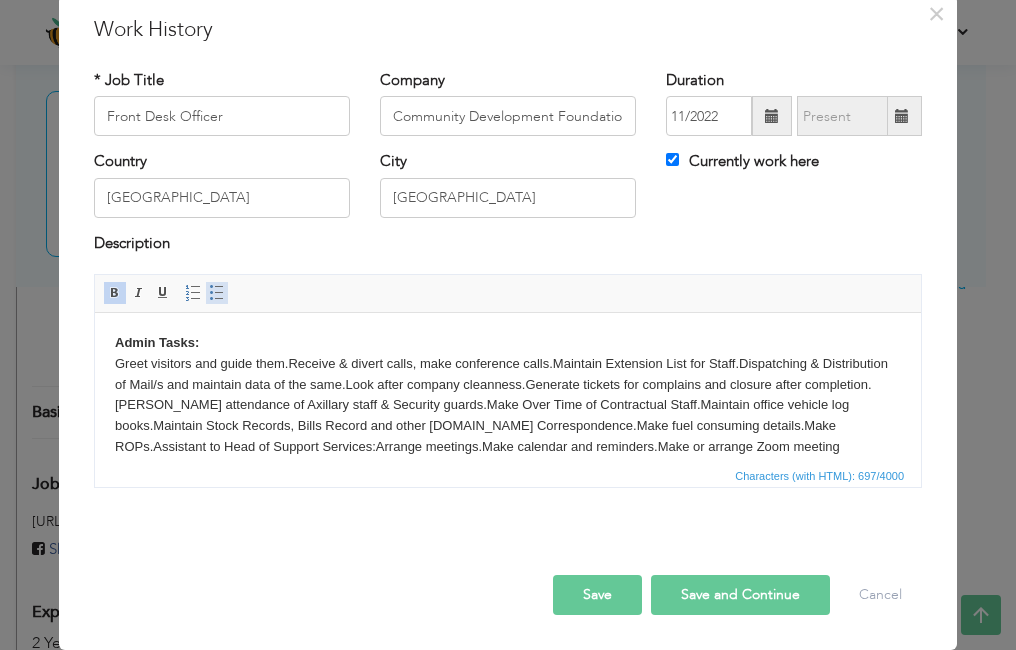 click on "Insert/Remove Bulleted List" at bounding box center [217, 293] 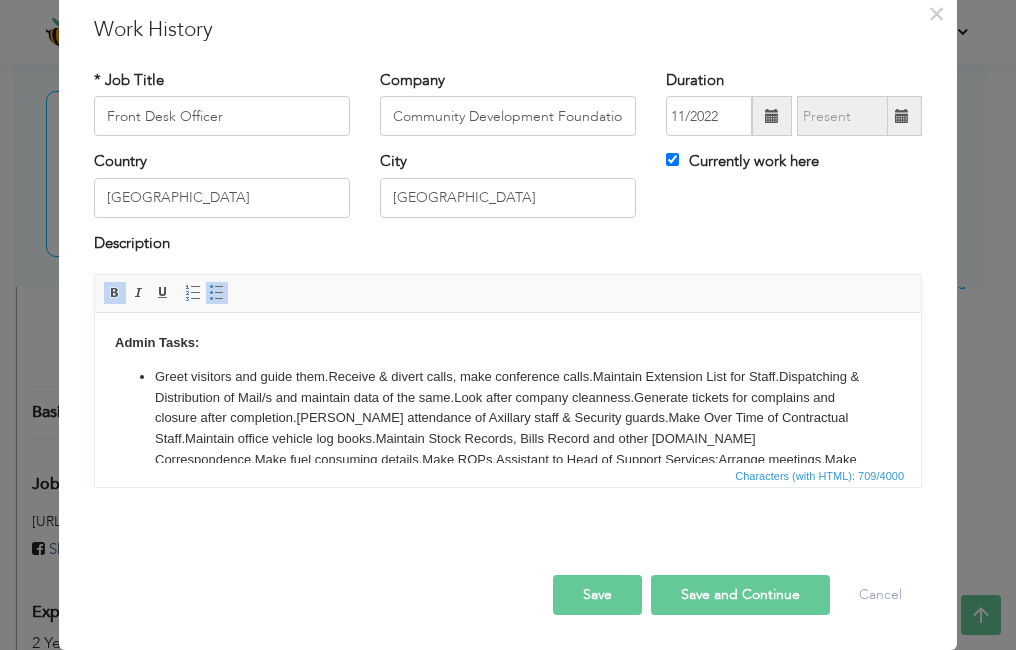 click on "​​​​​​​ Greet visitors and guide them.Receive & divert calls, make conference calls.Maintain Extension List for Staff.Dispatching & Distribution of Mail/s and maintain data of the same.Look after company cleanness.Generate tickets for complains and closure after completion.Mark attendance of Axillary staff & Security guards.Make Over Time of Contractual Staff.Maintain office vehicle log books.Maintain Stock Records, Bills Record and other bills.Email Correspondence.Make fuel consuming details.Make ROPs.Assistant to Head of Support Services:Arrange meetings.Make calendar and reminders.Make or arrange Zoom meeting link/s.Email and calls correspondence." at bounding box center (508, 429) 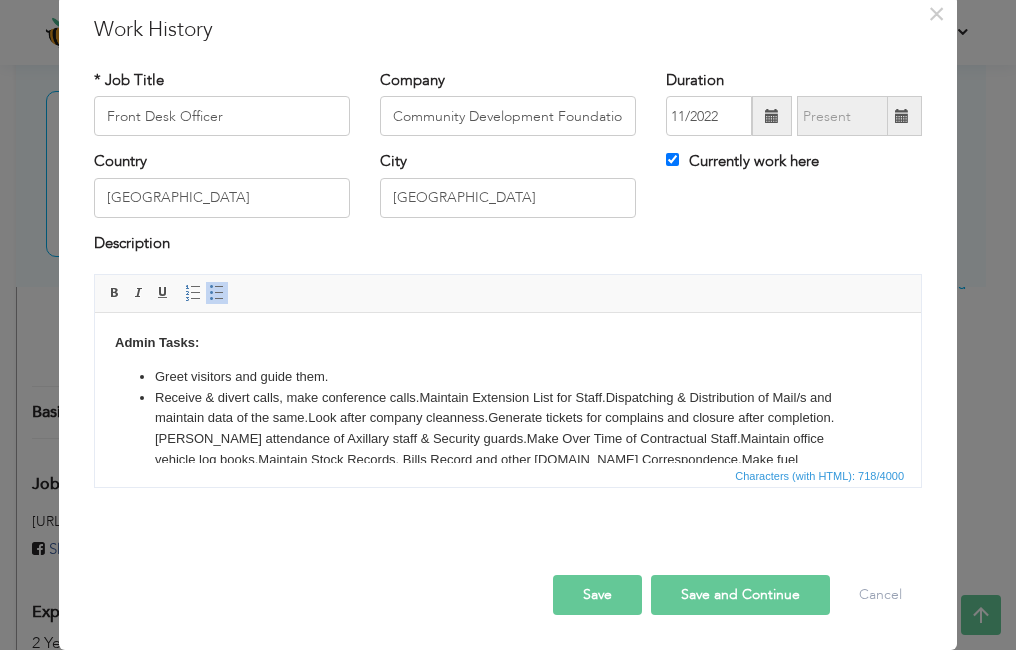 click on "Receive & divert calls, make conference calls.Maintain Extension List for Staff.Dispatching & Distribution of Mail/s and maintain data of the same.Look after company cleanness.Generate tickets for complains and closure after completion.Mark attendance of Axillary staff & Security guards.Make Over Time of Contractual Staff.Maintain office vehicle log books.Maintain Stock Records, Bills Record and other bills.Email Correspondence.Make fuel consuming details.Make ROPs.Assistant to Head of Support Services:Arrange meetings.Make calendar and reminders.Make or arrange Zoom meeting link/s.Email and calls correspondence." at bounding box center [508, 450] 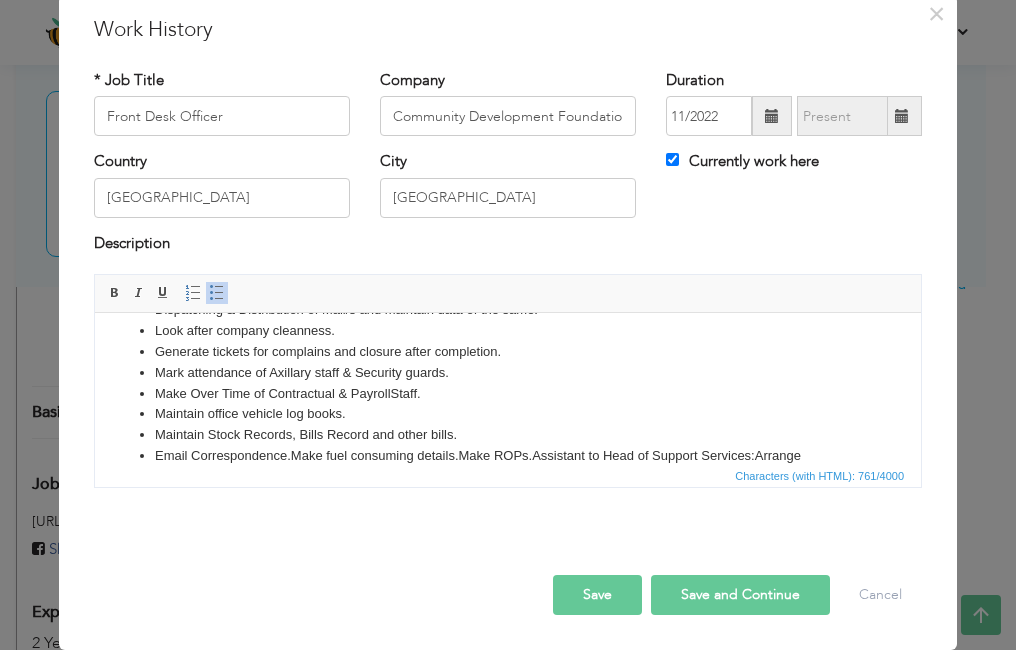 scroll, scrollTop: 129, scrollLeft: 0, axis: vertical 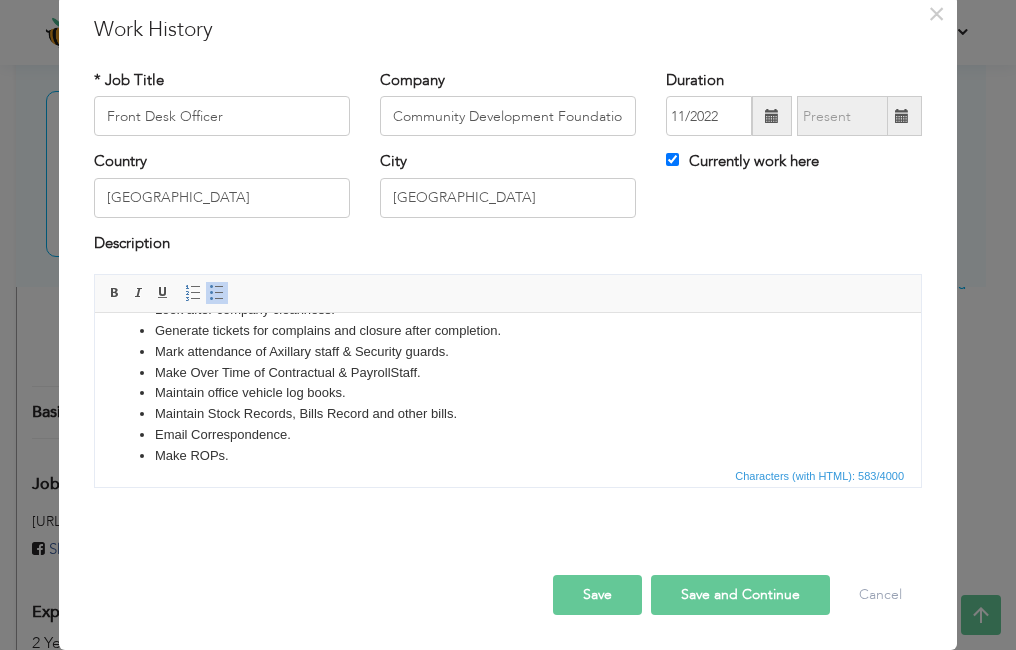 click on "Save and Continue" at bounding box center [740, 595] 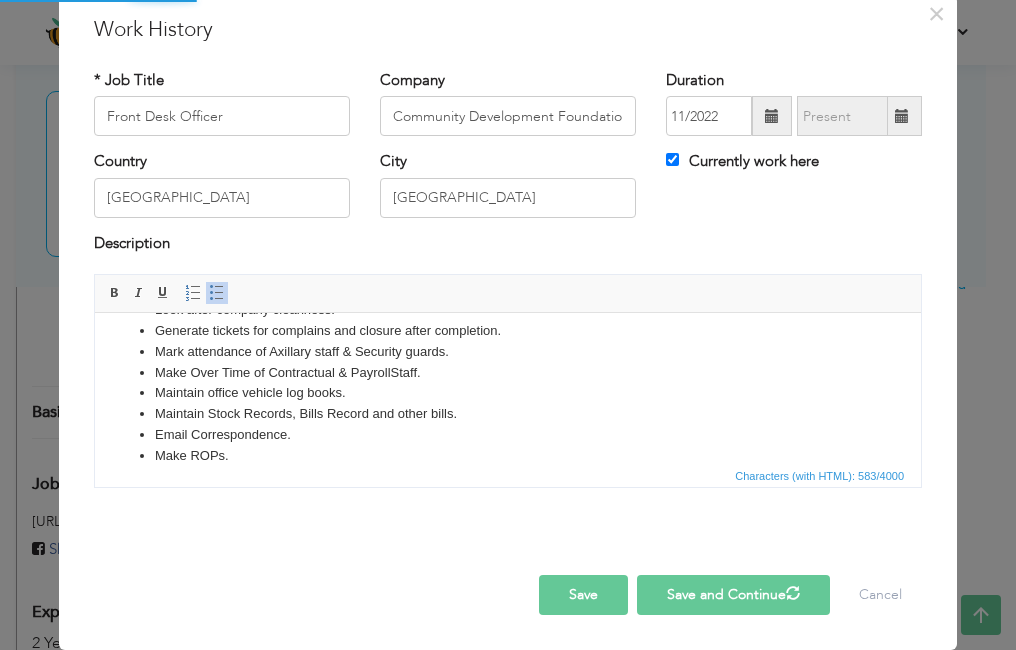 type 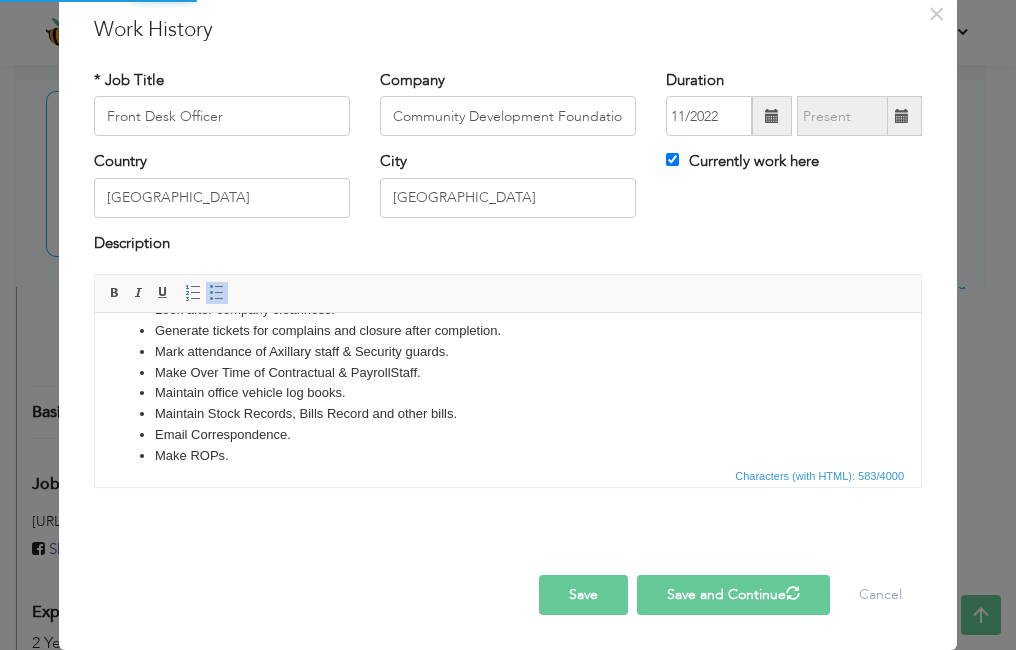 type 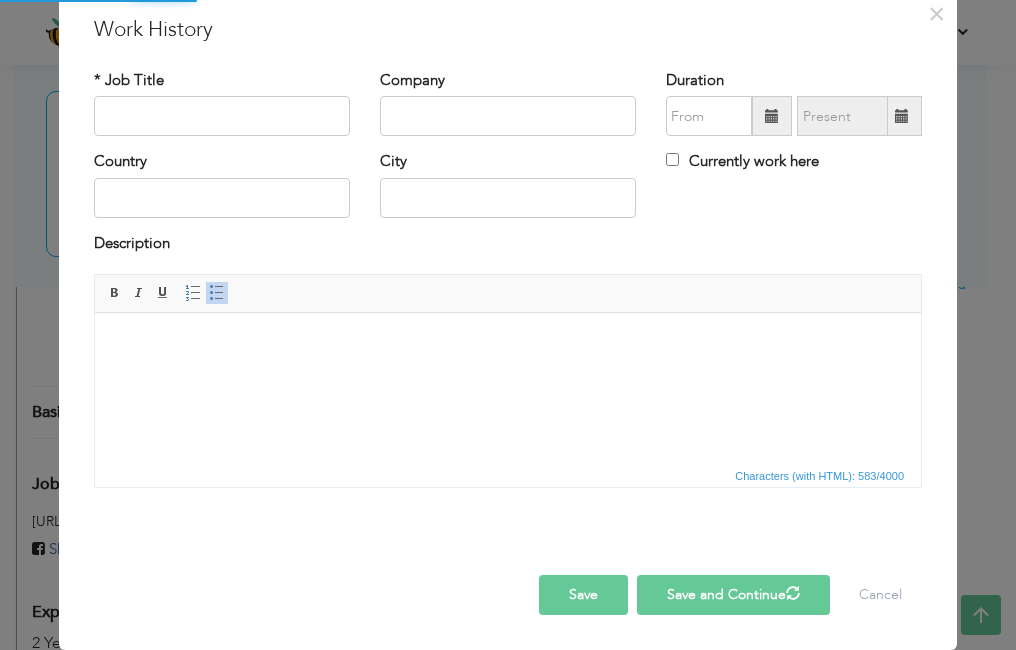 scroll, scrollTop: 0, scrollLeft: 0, axis: both 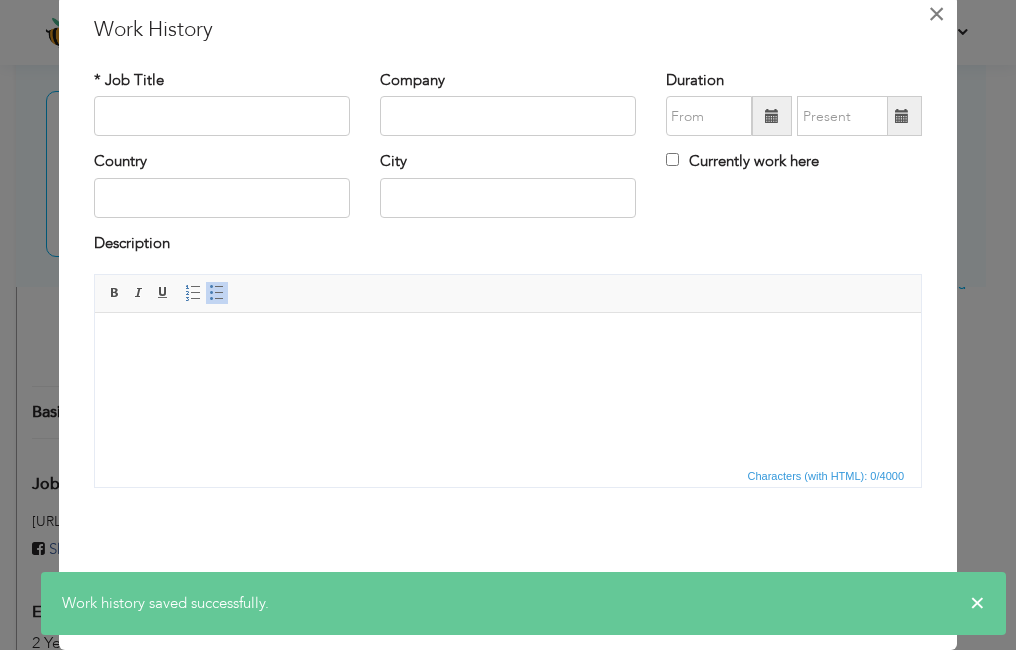 click on "×" at bounding box center (936, 14) 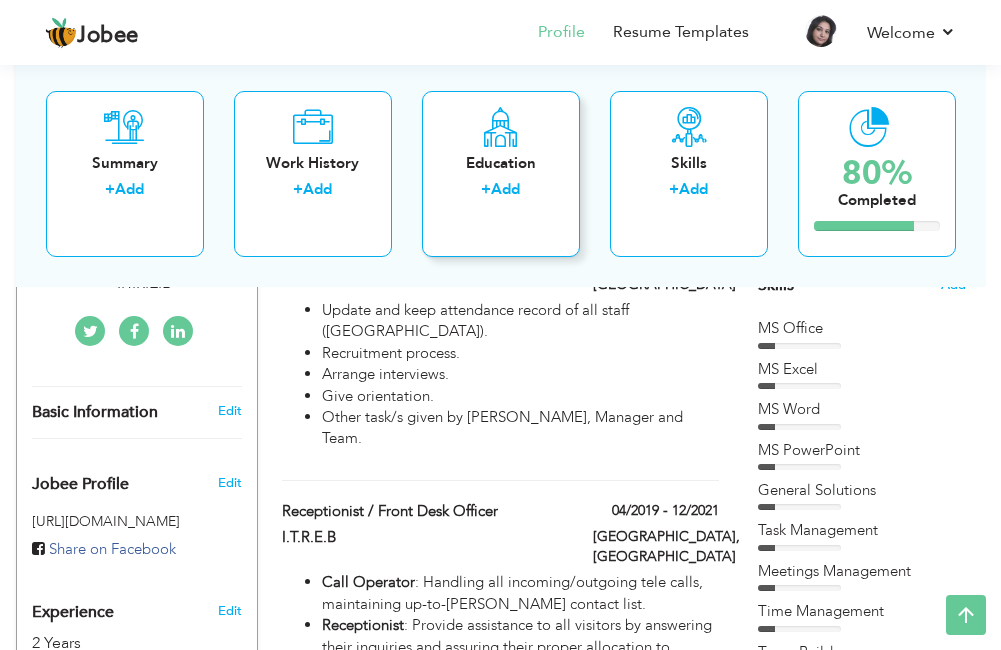 click on "Add" at bounding box center [505, 189] 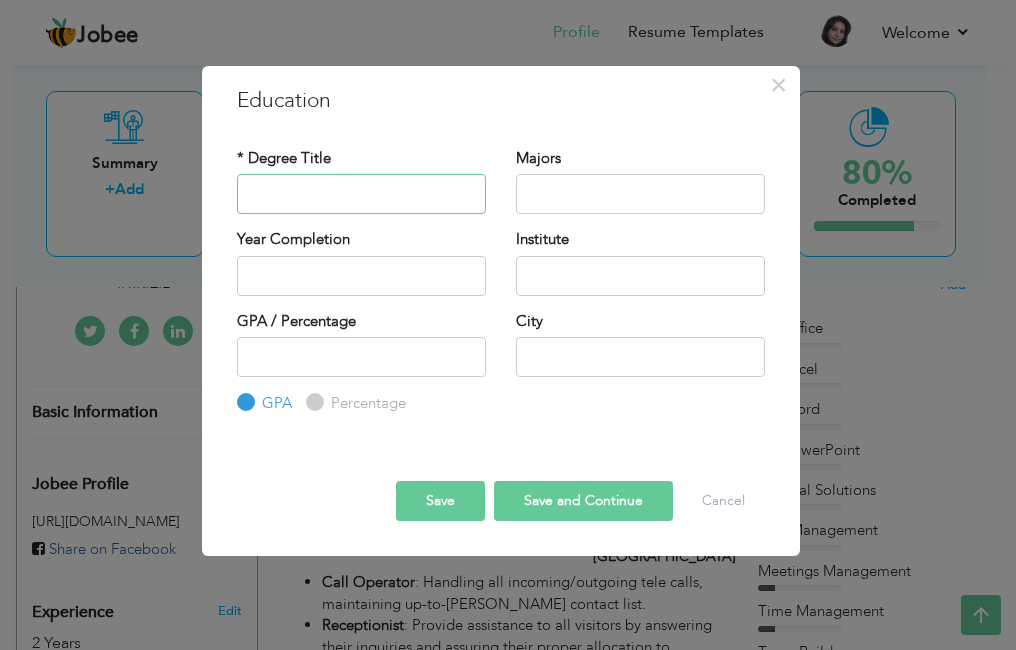 paste on "Secondary Board of Karachi" 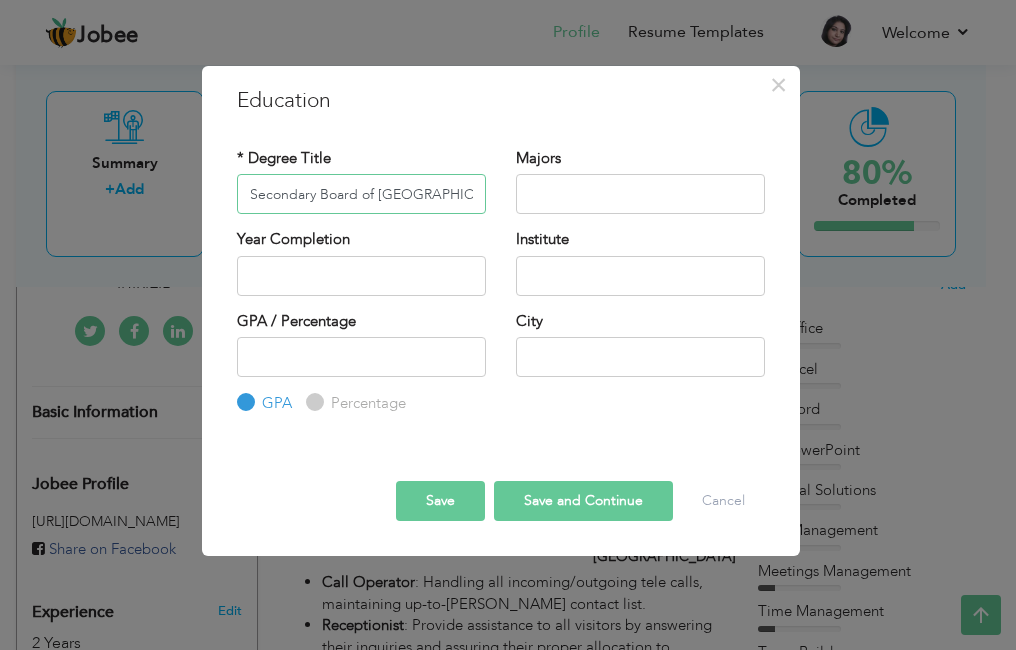 type on "Secondary Board of Karachi" 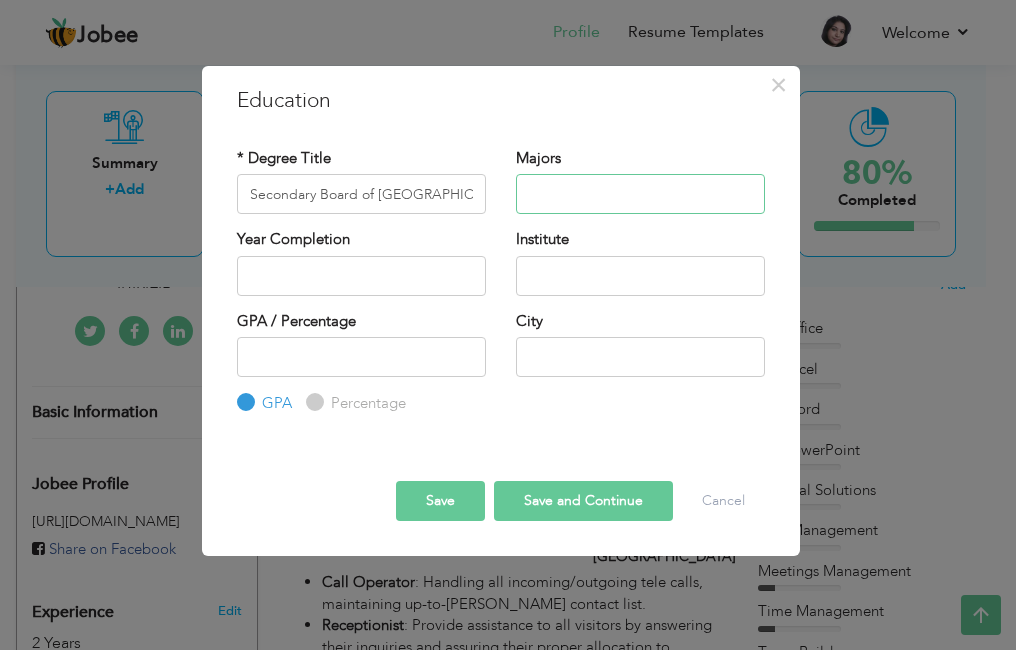 click at bounding box center [640, 194] 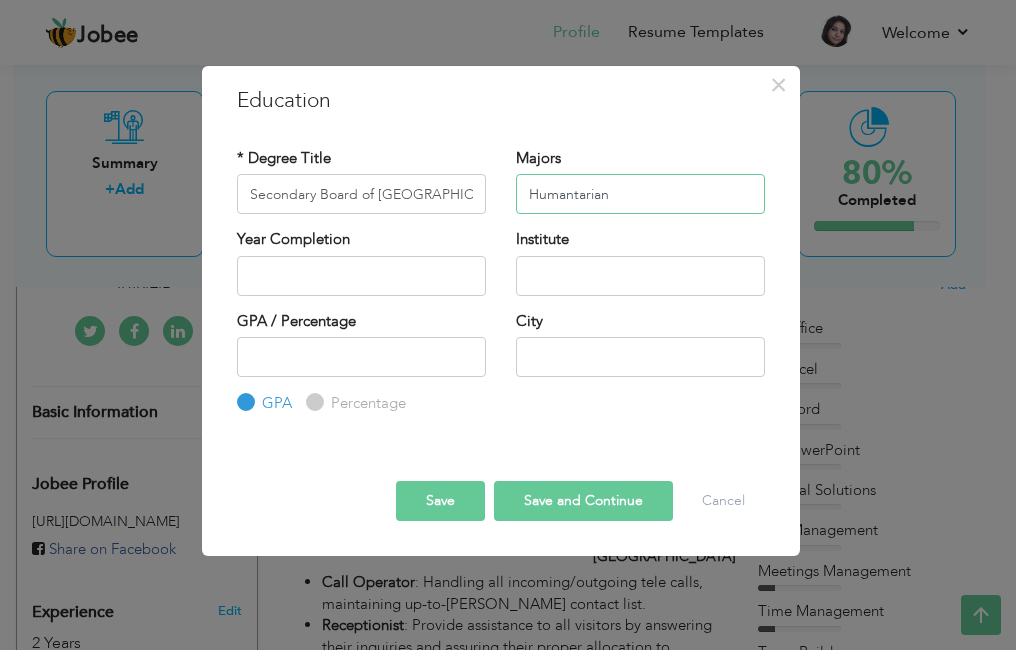 drag, startPoint x: 637, startPoint y: 193, endPoint x: 522, endPoint y: 185, distance: 115.27792 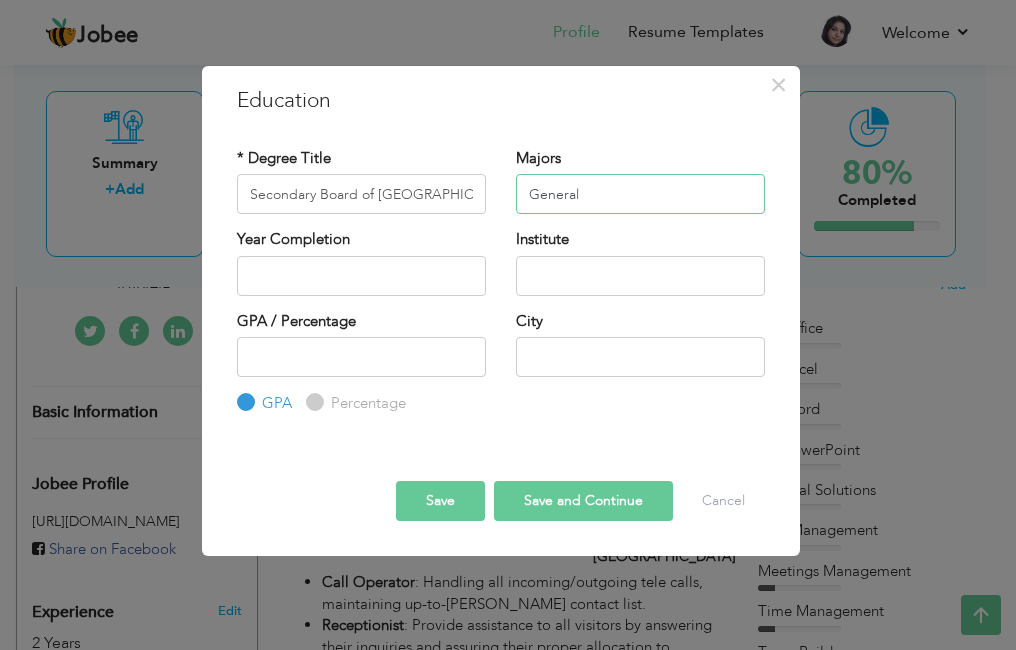 type on "General" 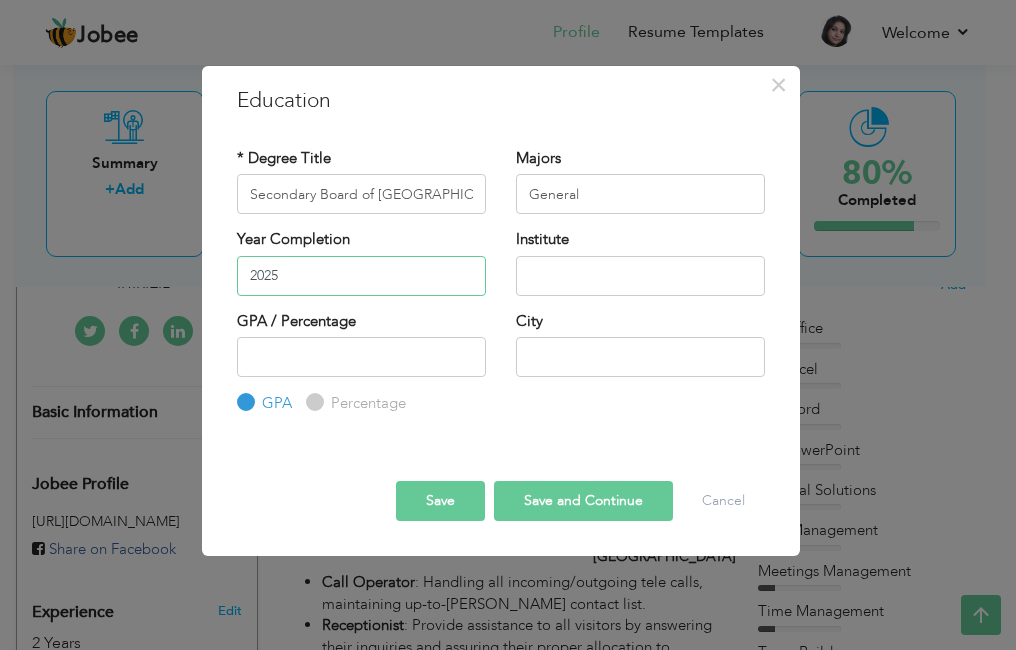 click on "2025" at bounding box center (361, 276) 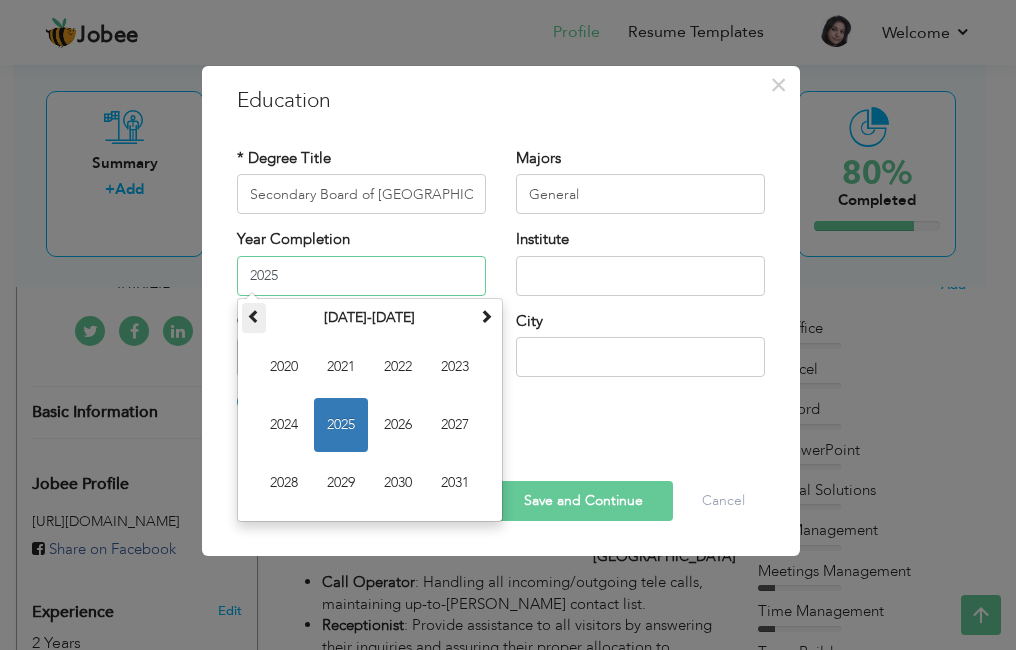 click at bounding box center [254, 316] 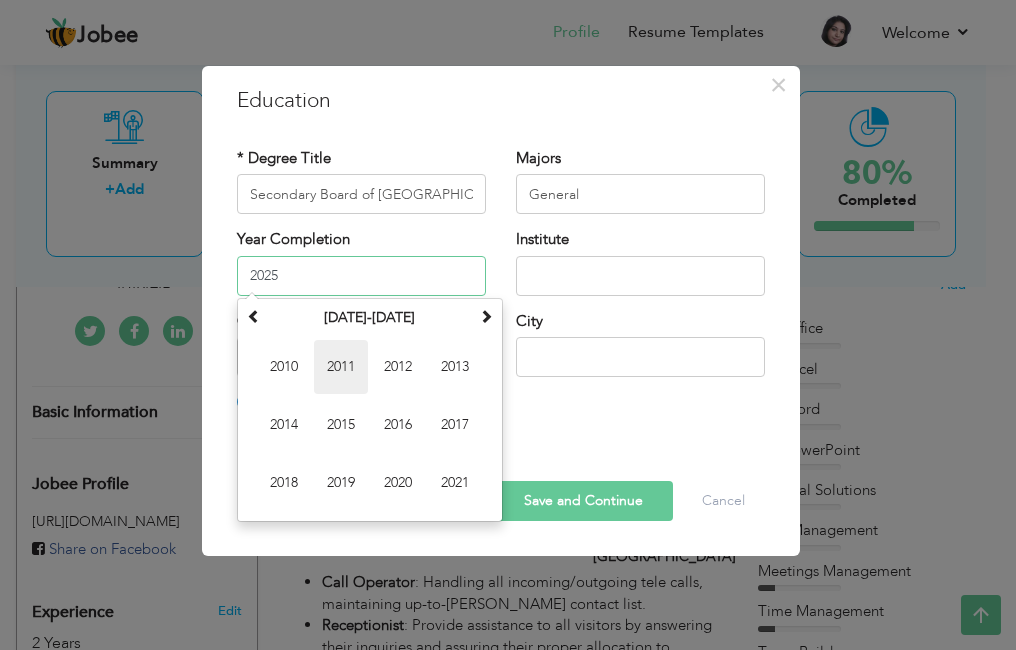 click on "2011" at bounding box center [341, 367] 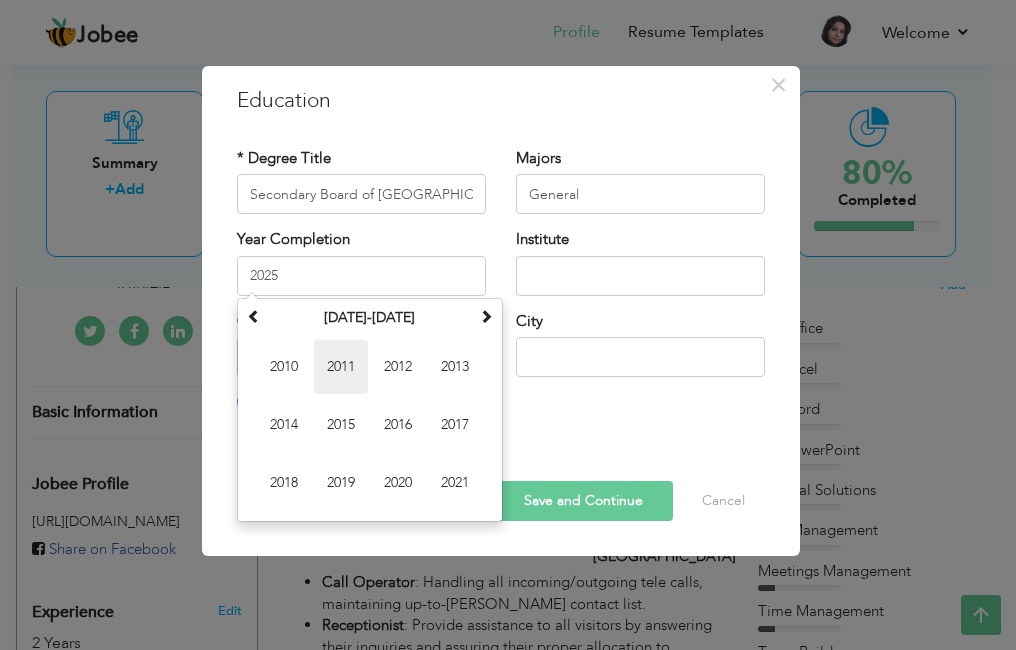 type on "2011" 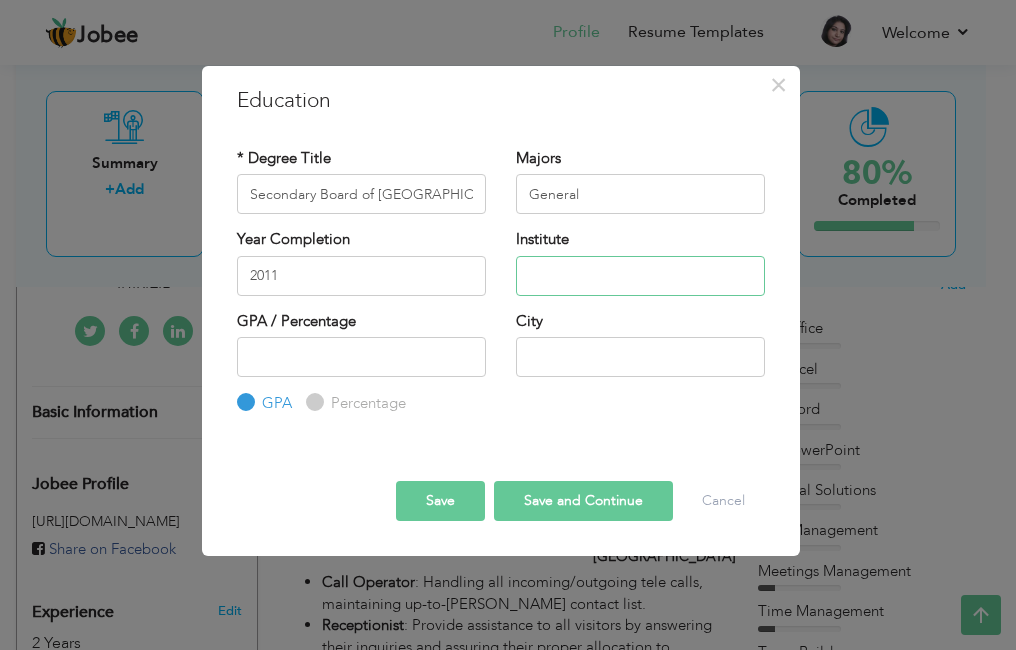 click at bounding box center [640, 276] 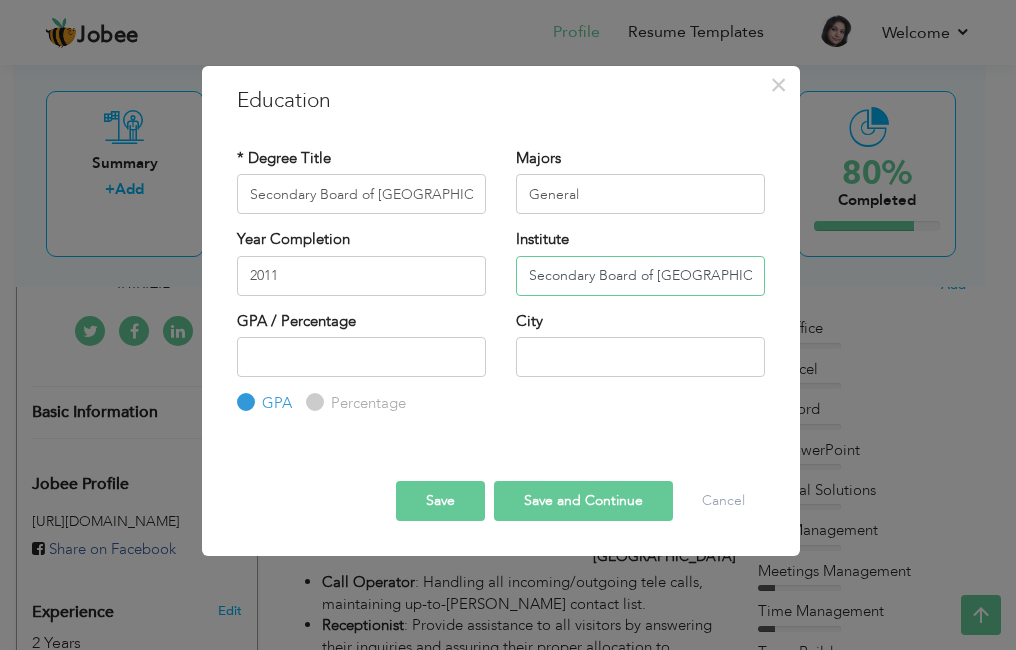 type on "Secondary Board of Karachi" 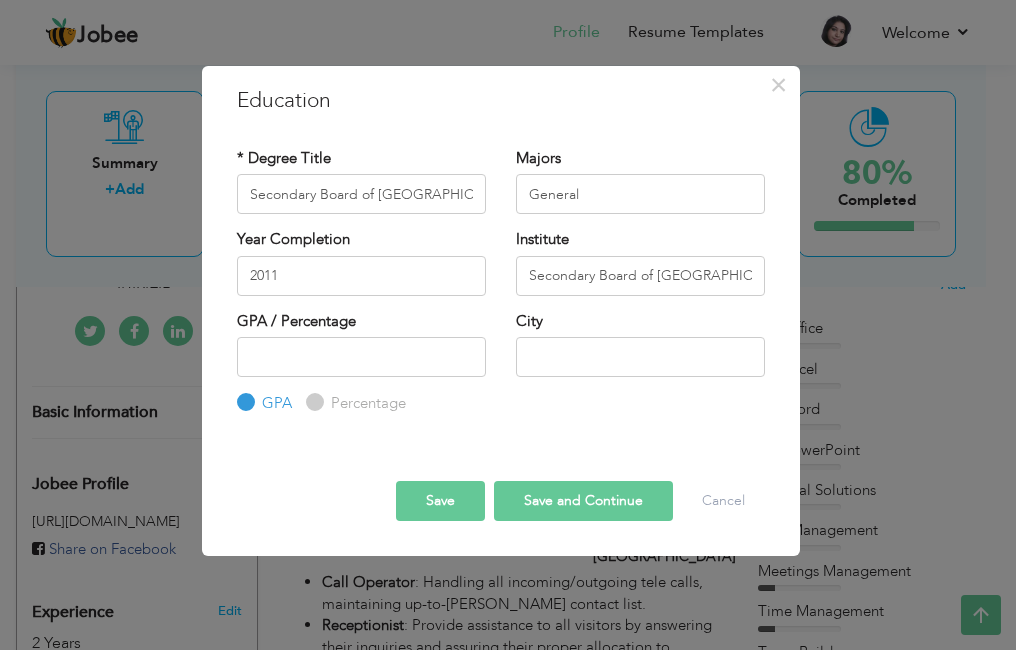 click on "Percentage" at bounding box center (312, 402) 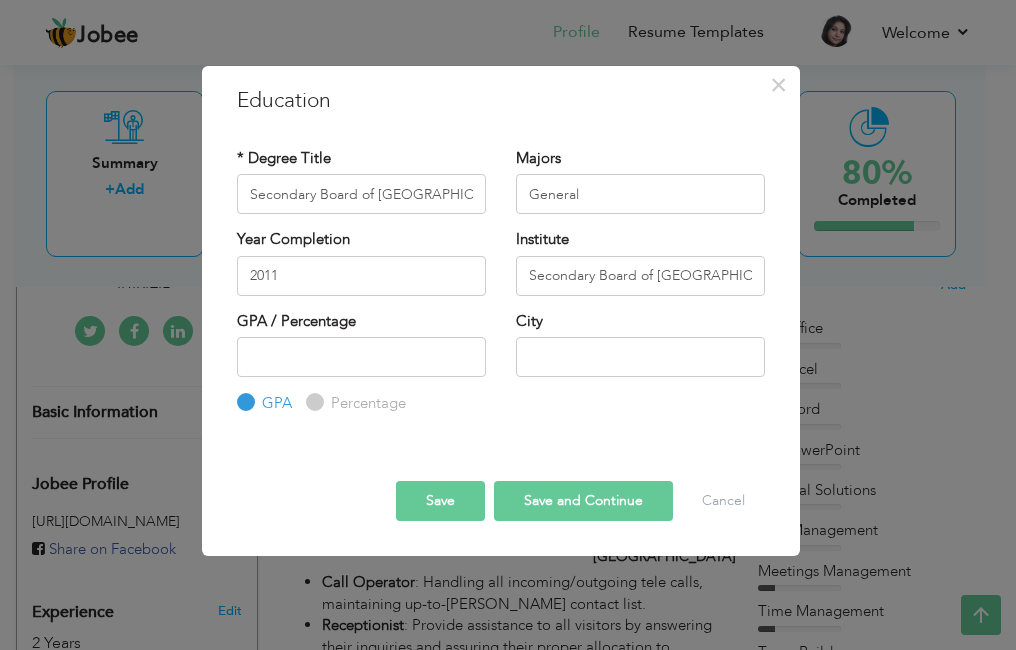 radio on "true" 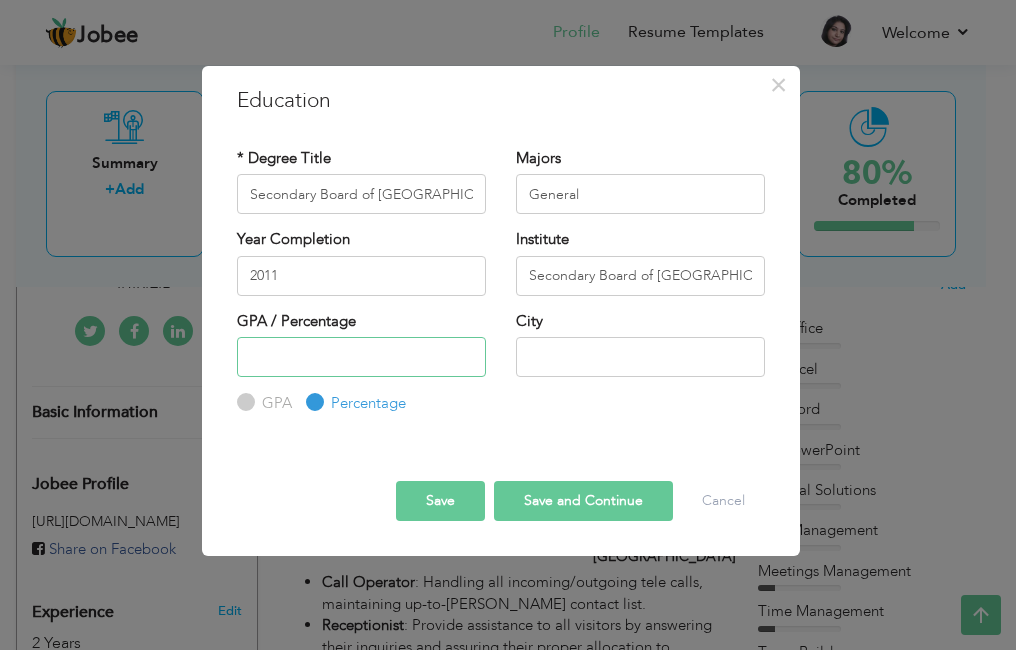 click at bounding box center (361, 357) 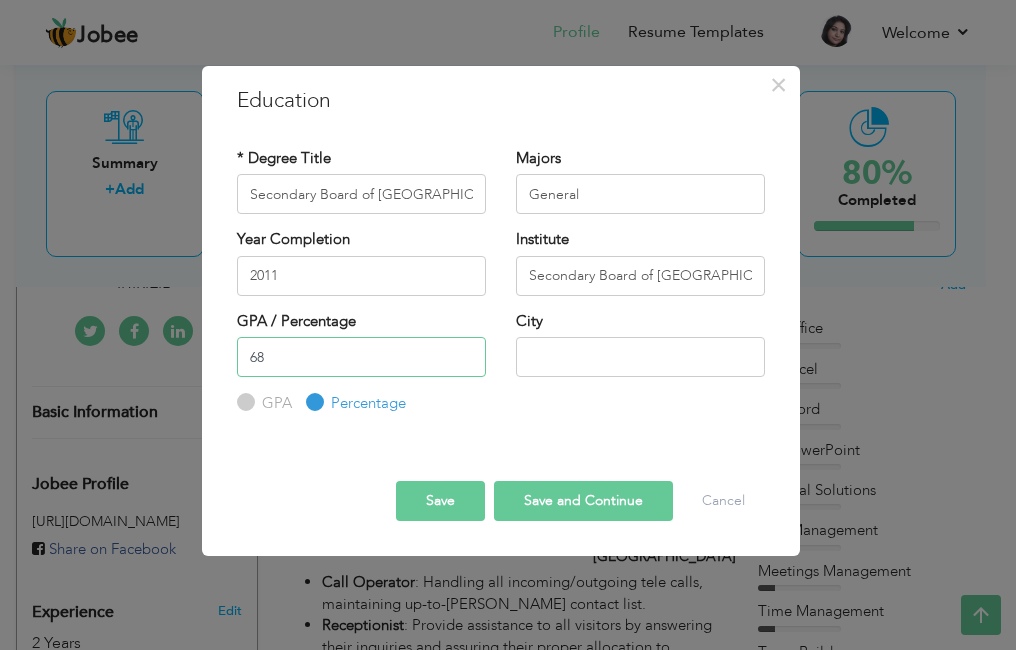 type on "68" 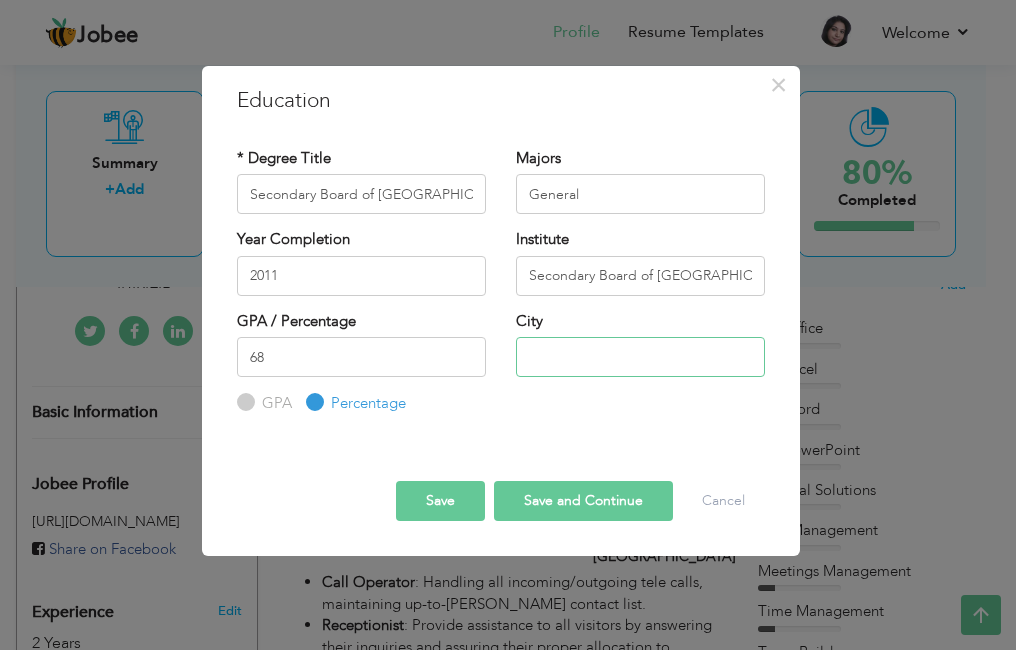 click at bounding box center (640, 357) 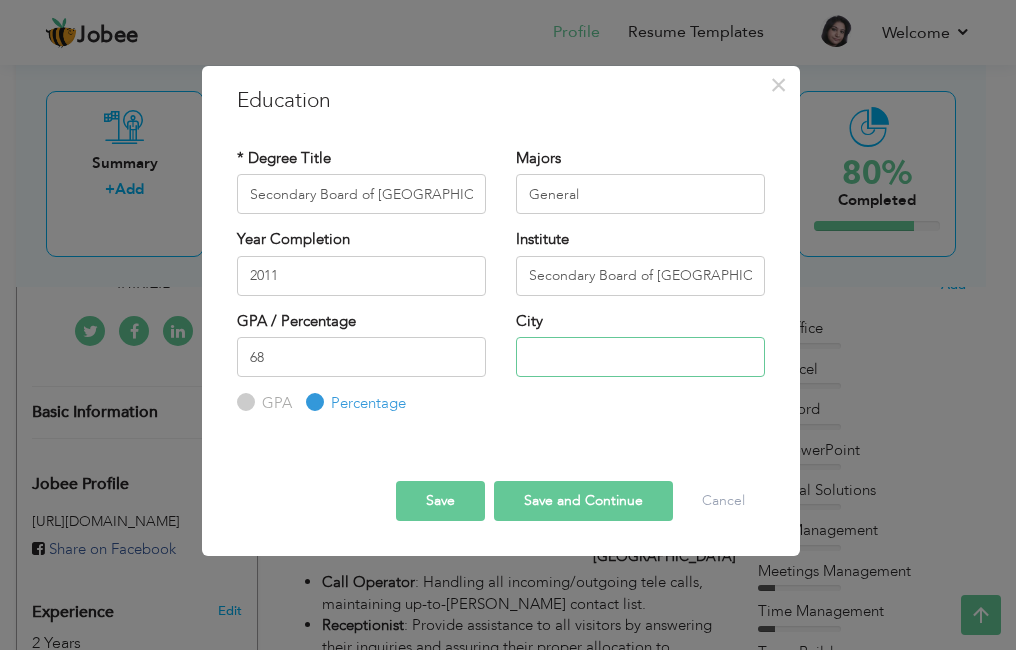 type on "KARACHI" 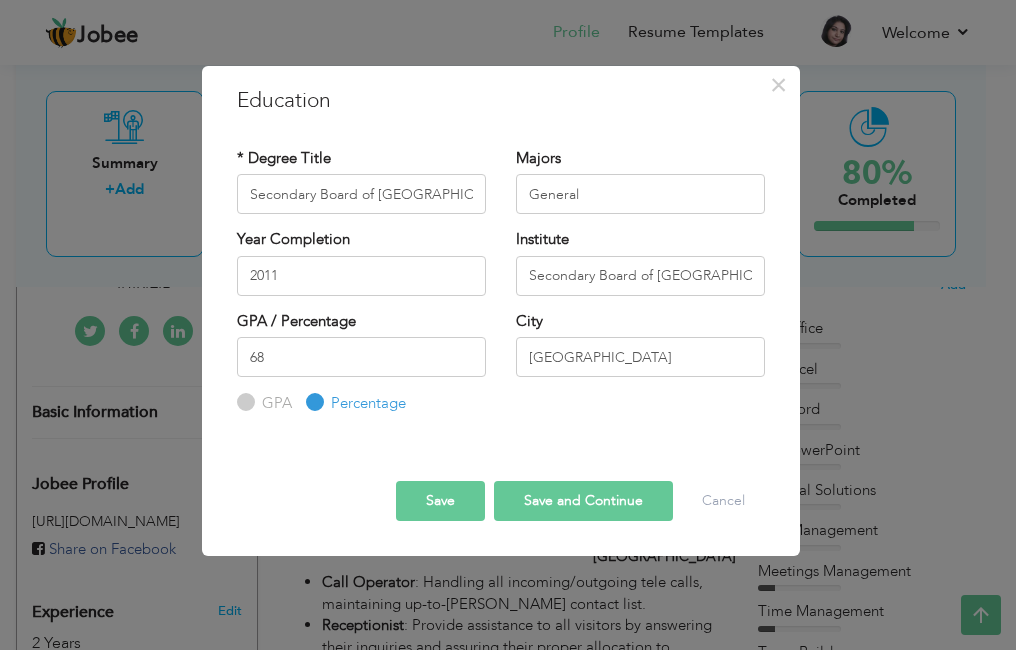 click on "Save and Continue" at bounding box center (583, 501) 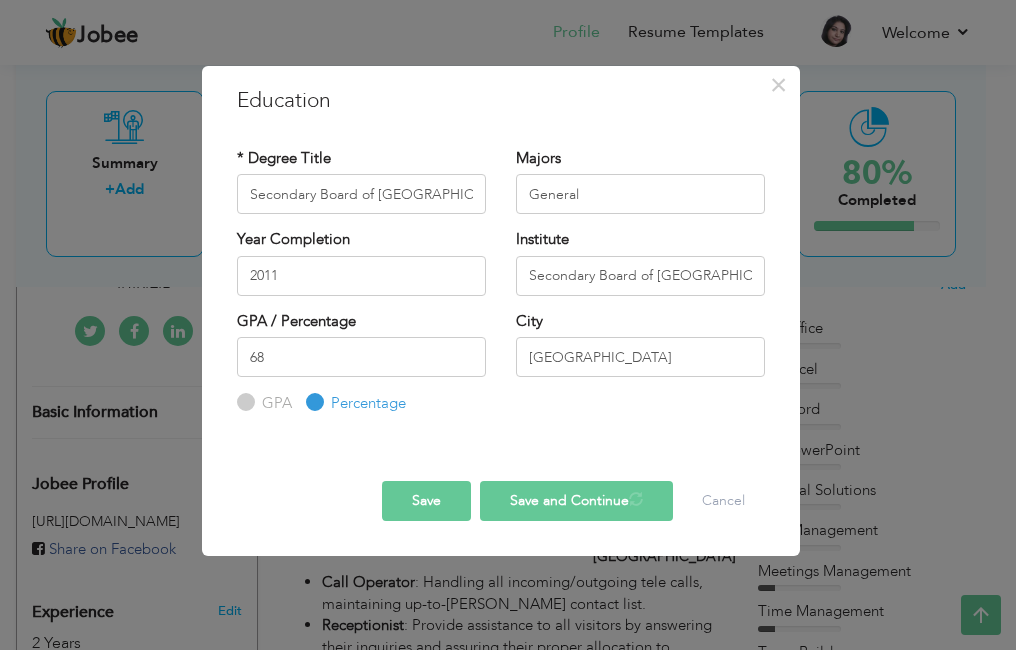 type 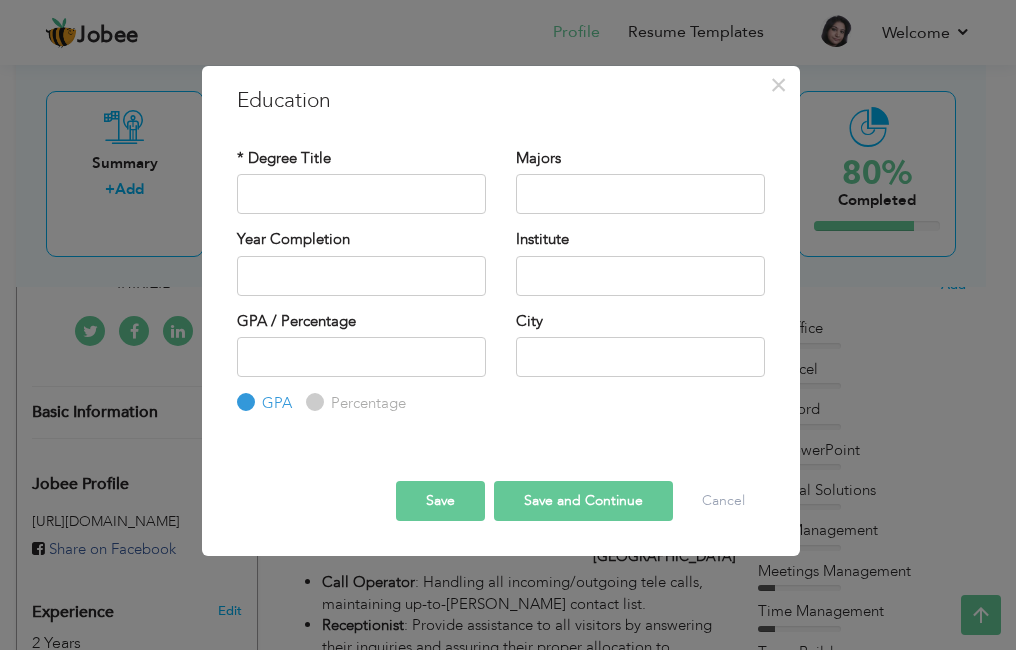 click on "Percentage" at bounding box center (312, 402) 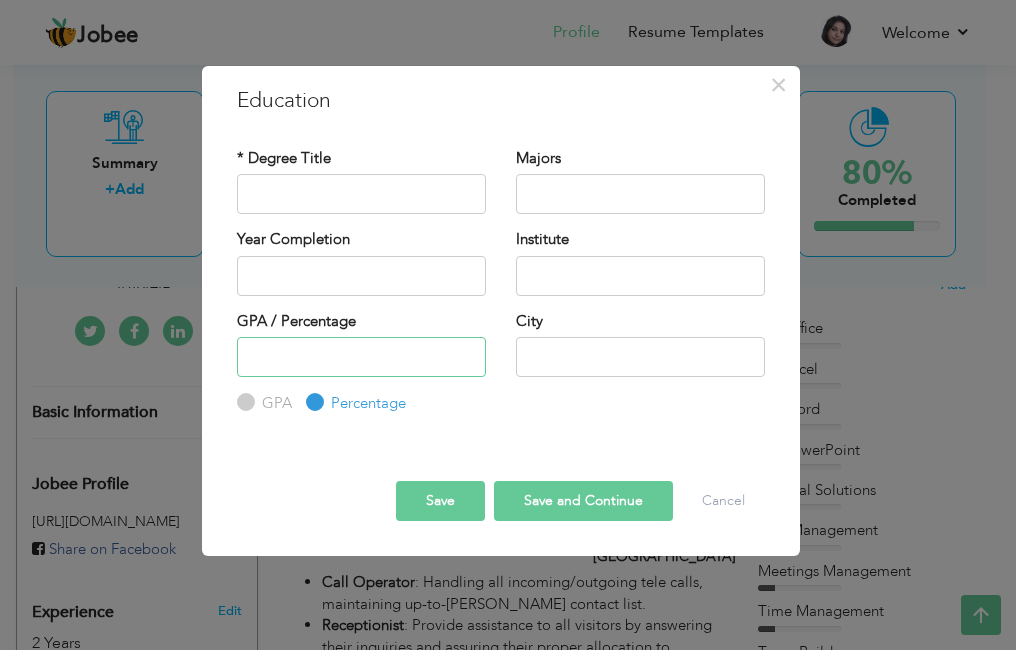 click at bounding box center [361, 357] 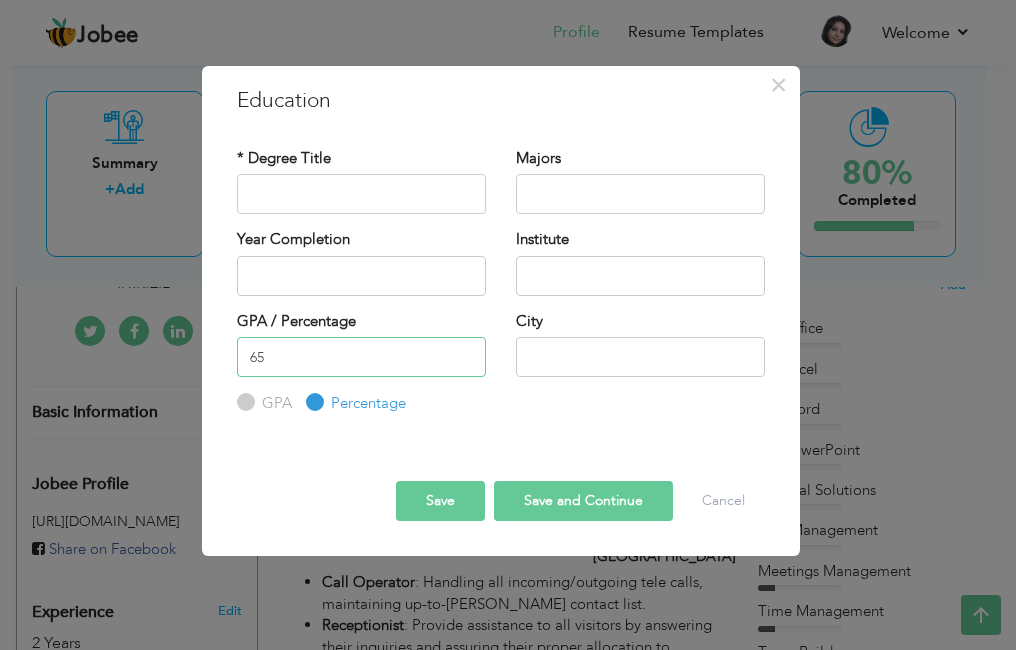 type on "65" 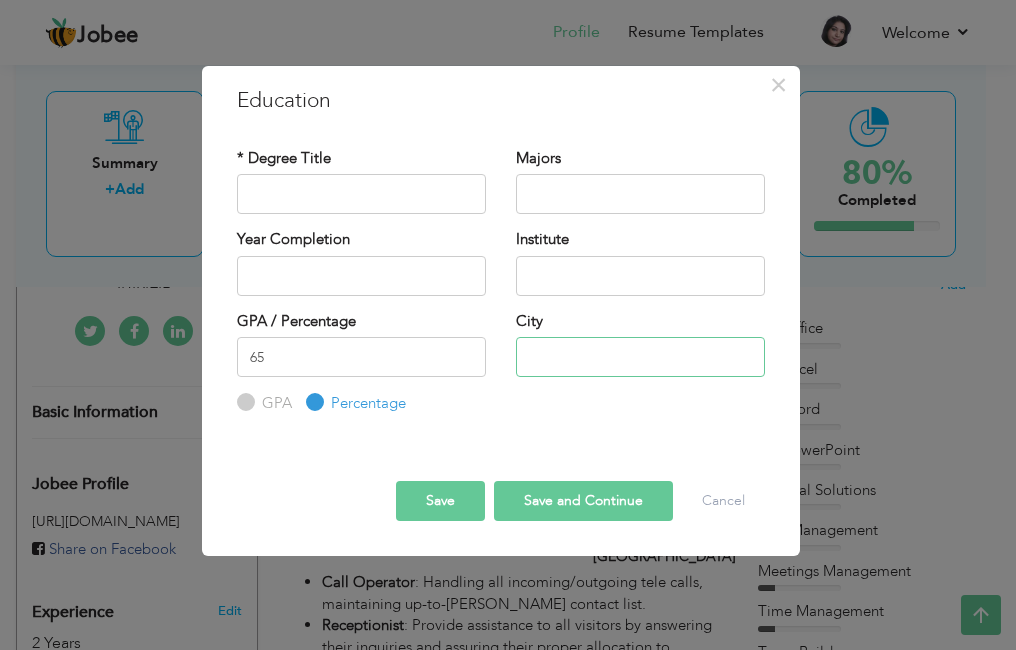 click at bounding box center [640, 357] 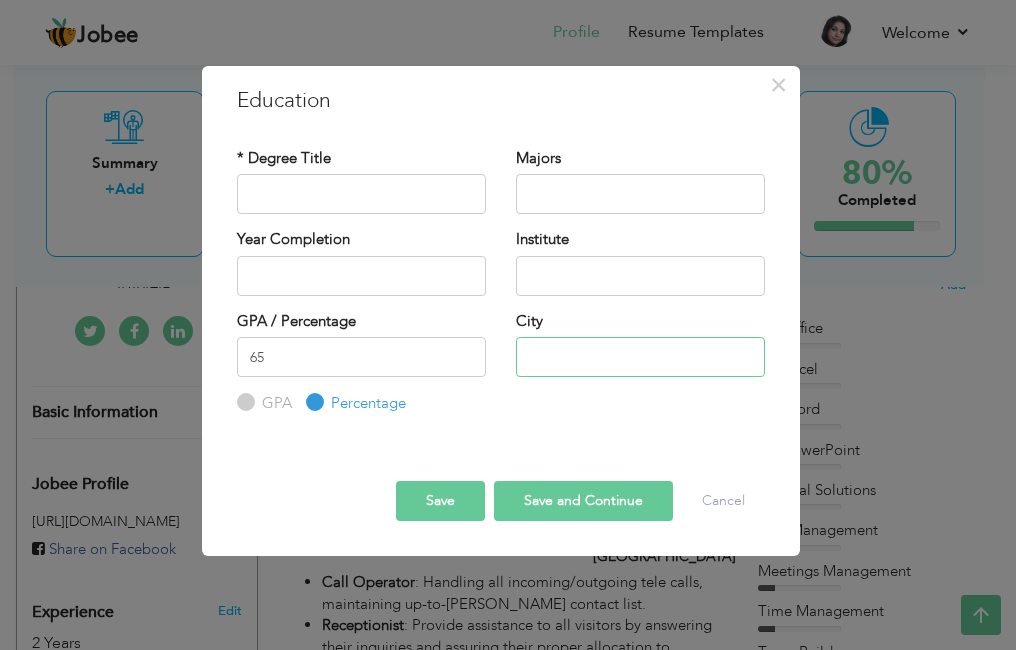 type on "KARACHI" 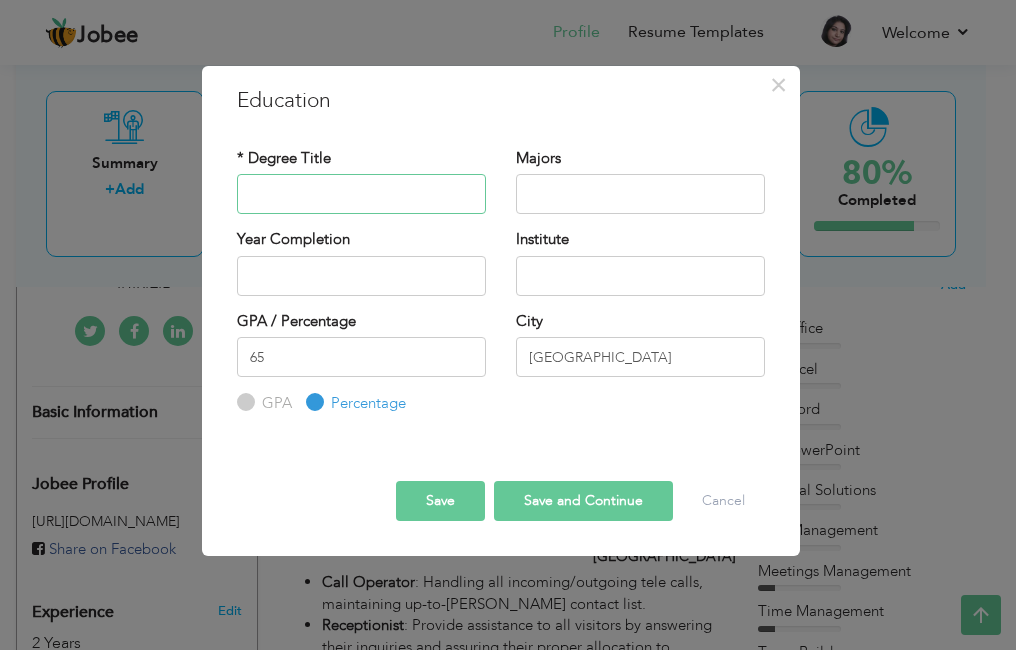click at bounding box center [361, 194] 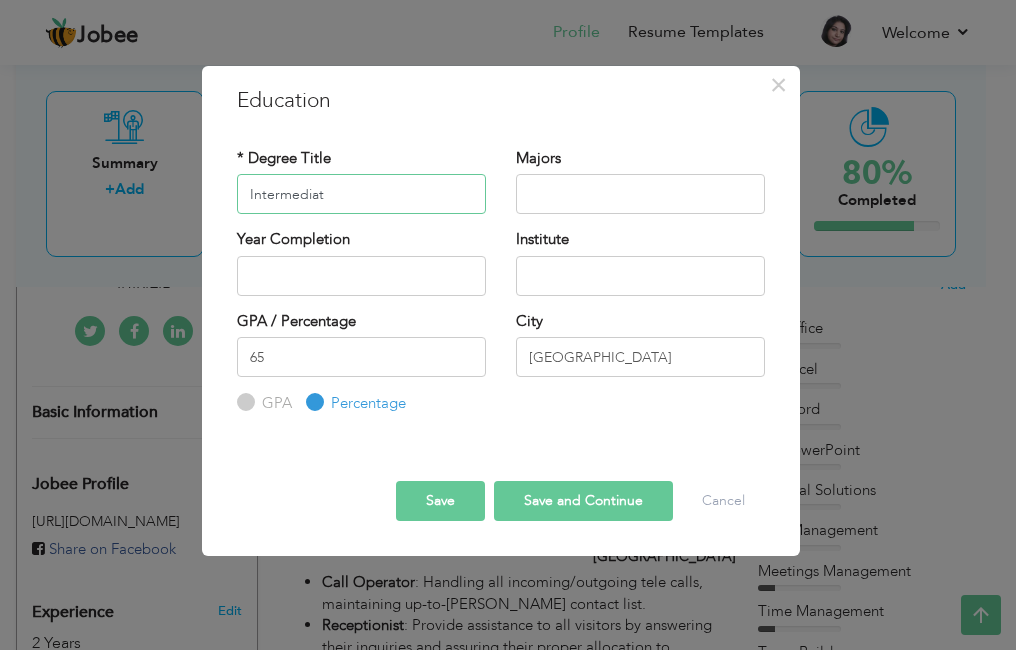 click on "Intermediat" at bounding box center (361, 194) 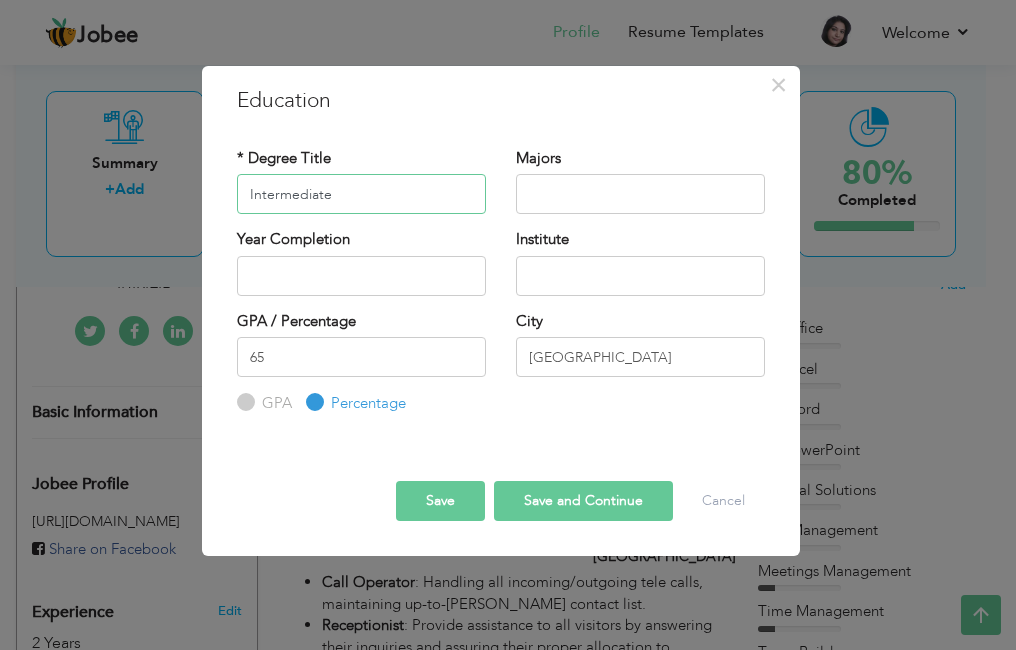 type on "Intermediate" 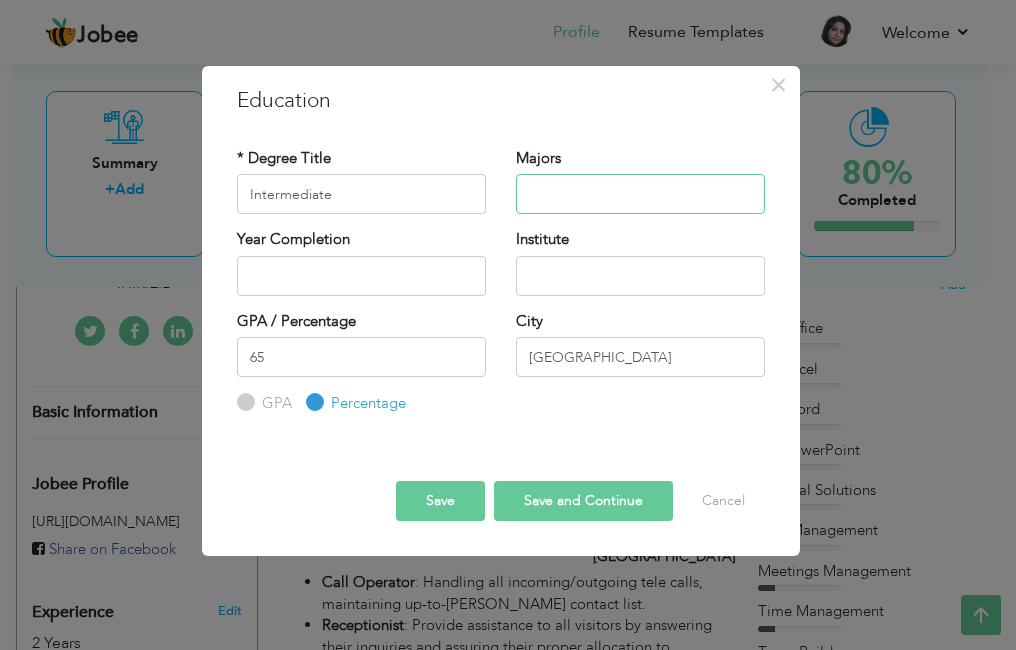 click at bounding box center [640, 194] 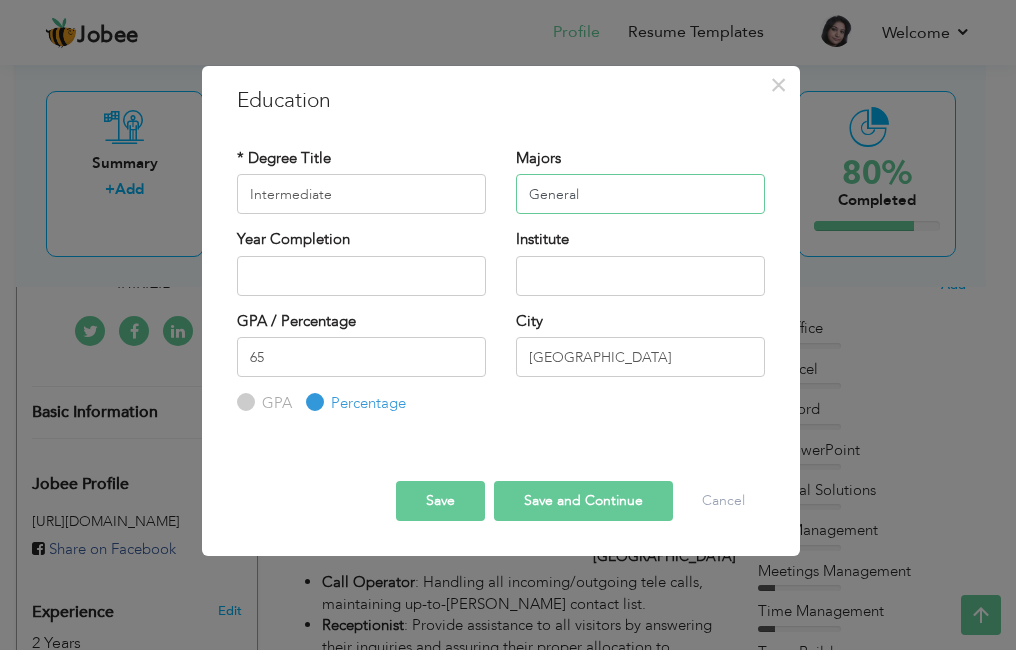 type on "General" 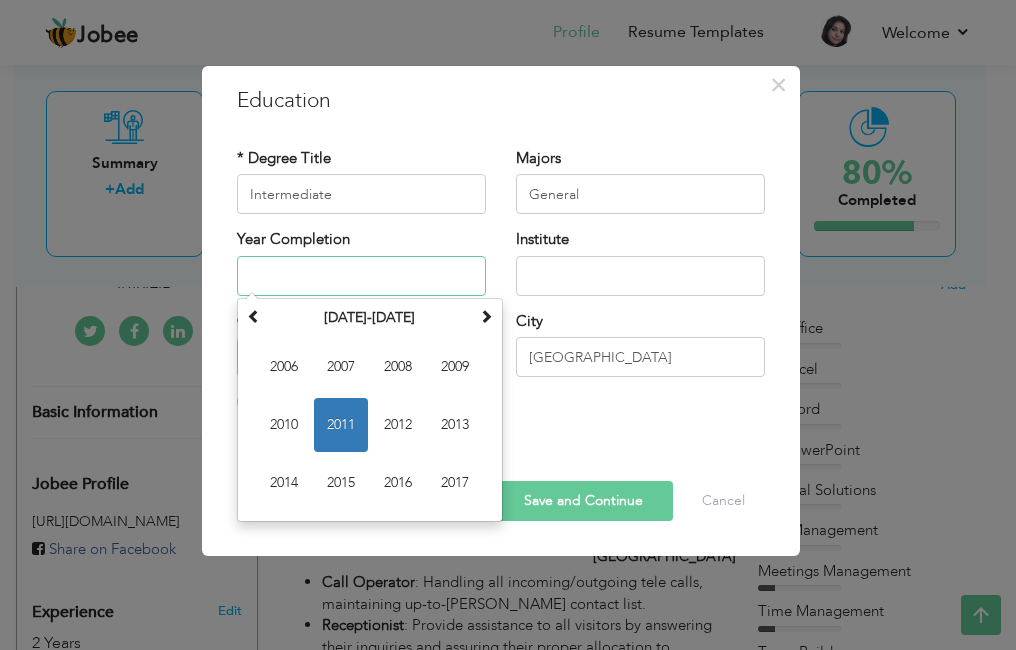 click at bounding box center (361, 276) 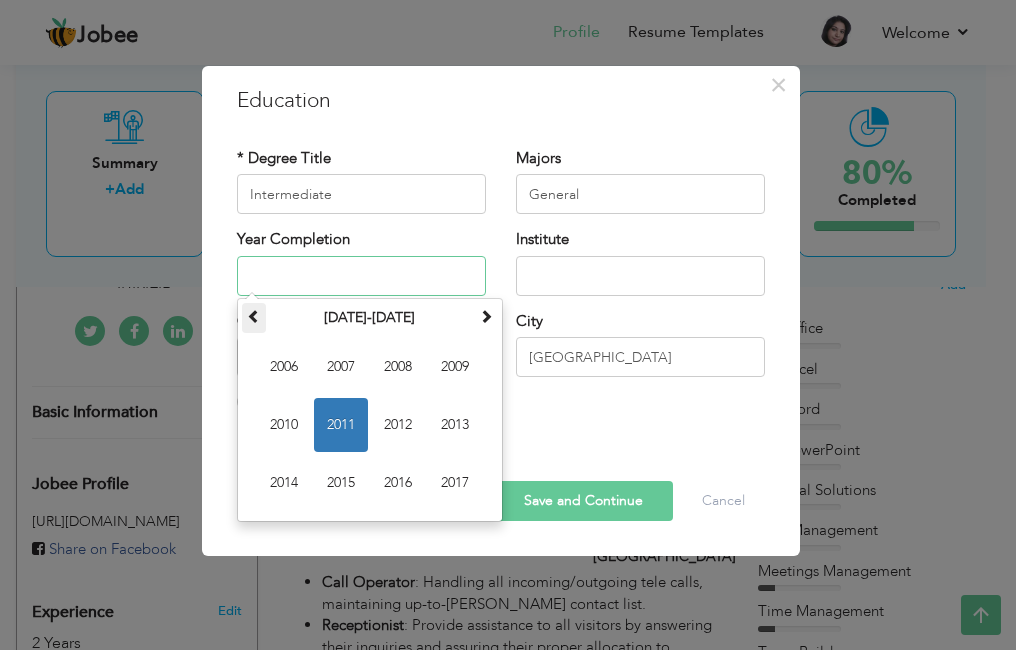 click at bounding box center (254, 318) 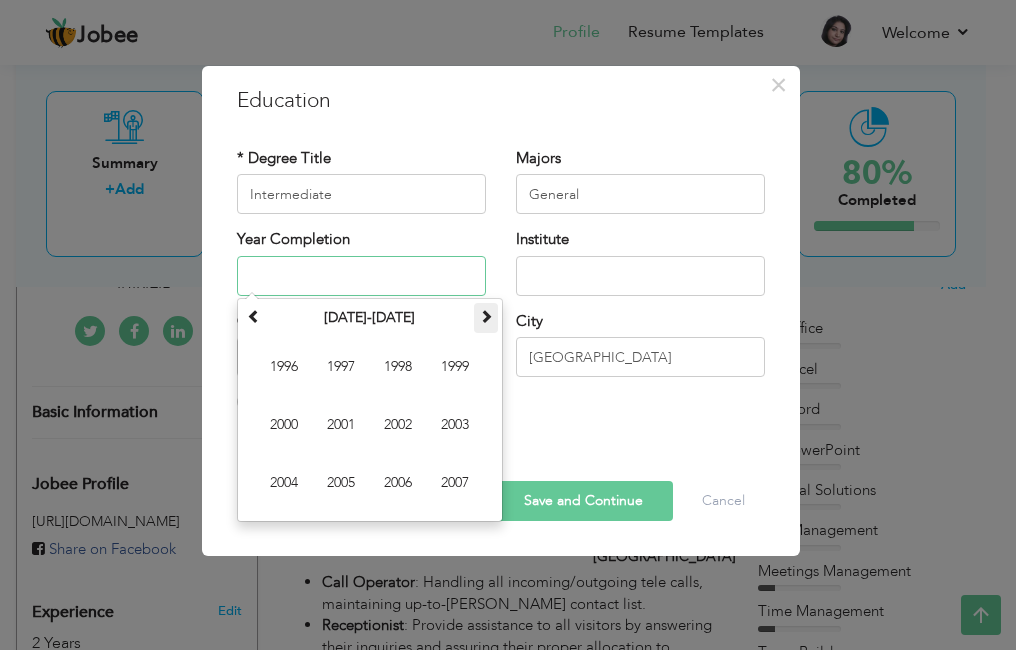 click at bounding box center [486, 316] 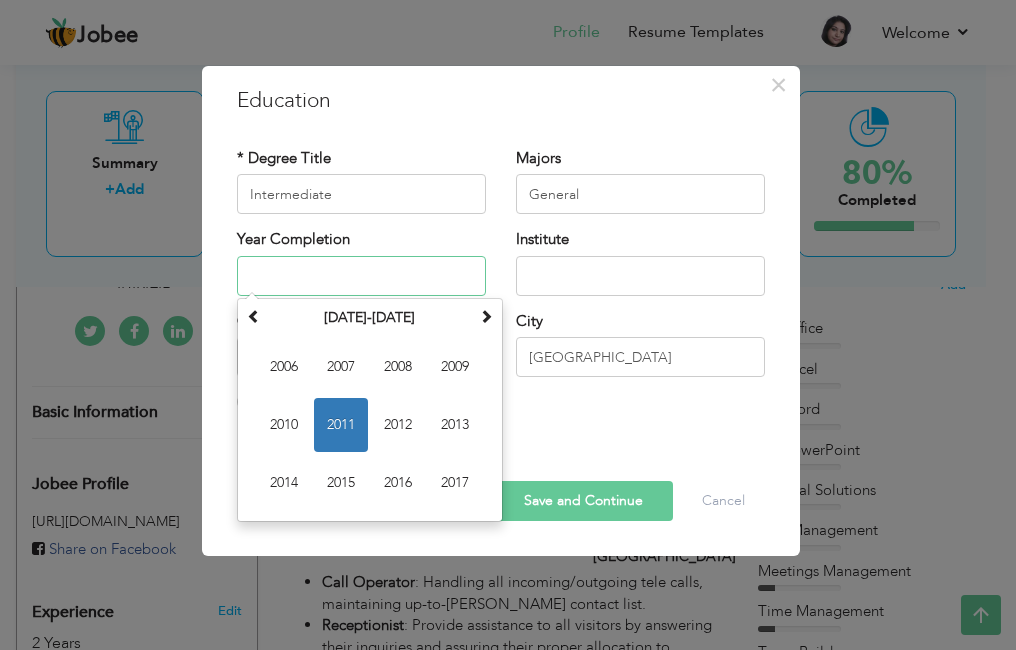 click on "2014" at bounding box center (284, 483) 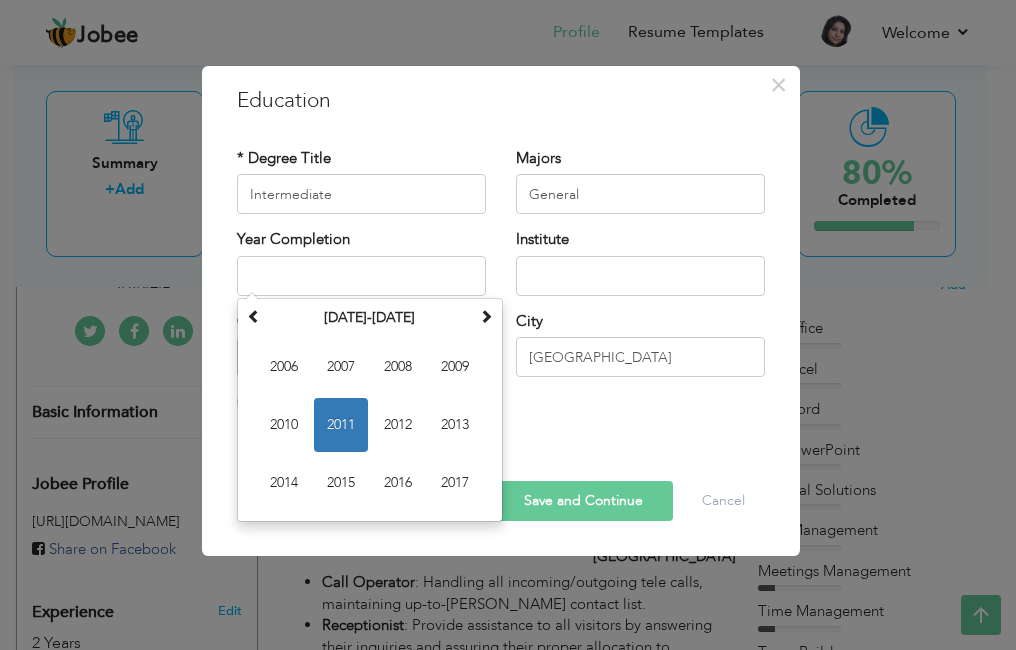 type on "2014" 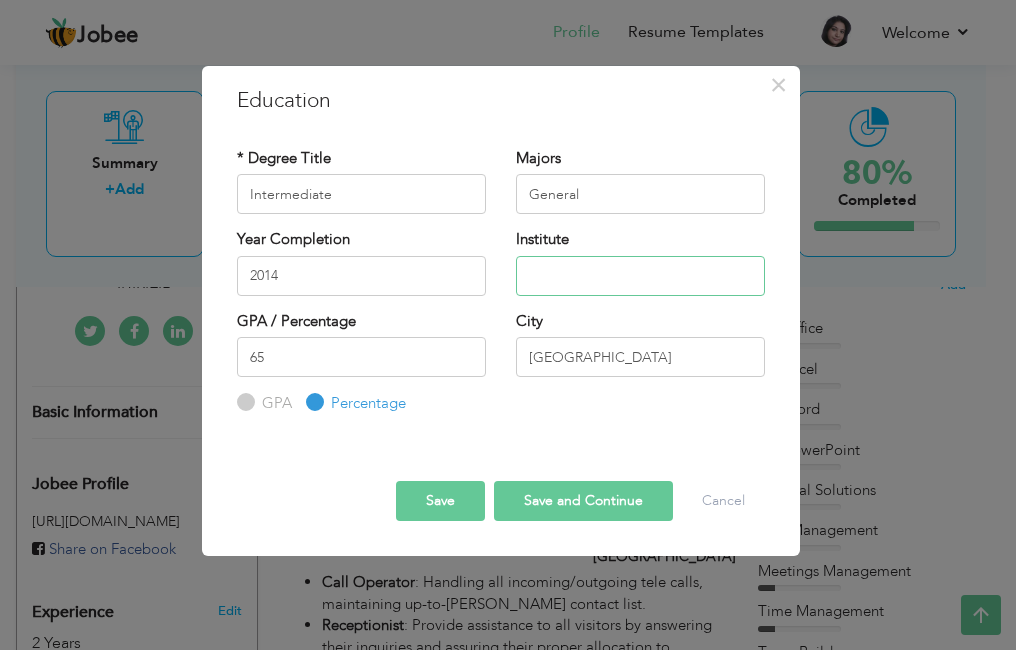 click at bounding box center (640, 276) 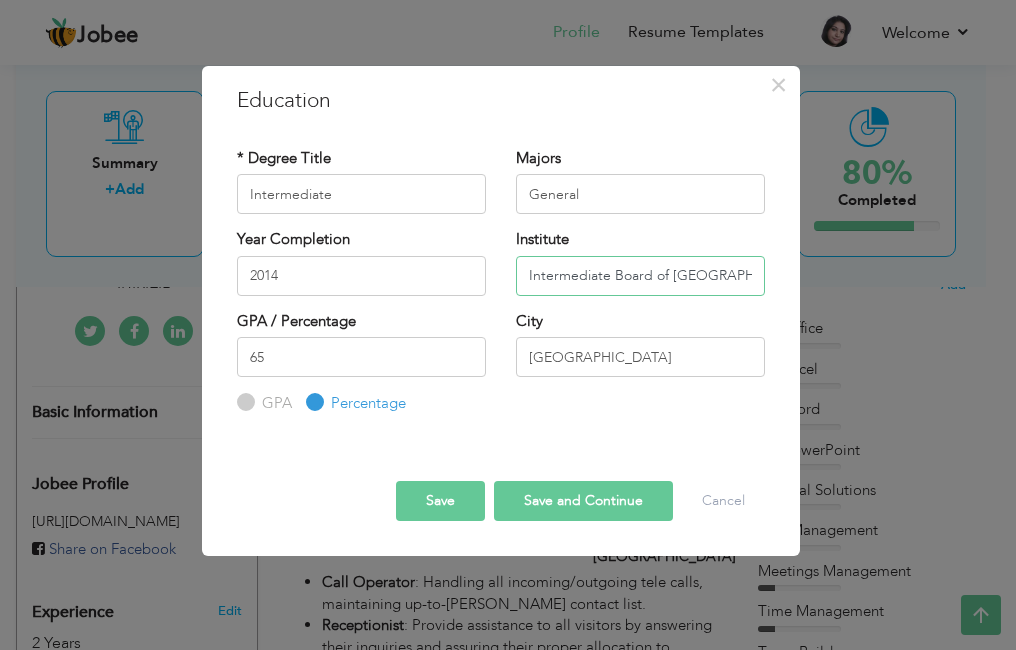 type on "Intermediate Board of Karachi" 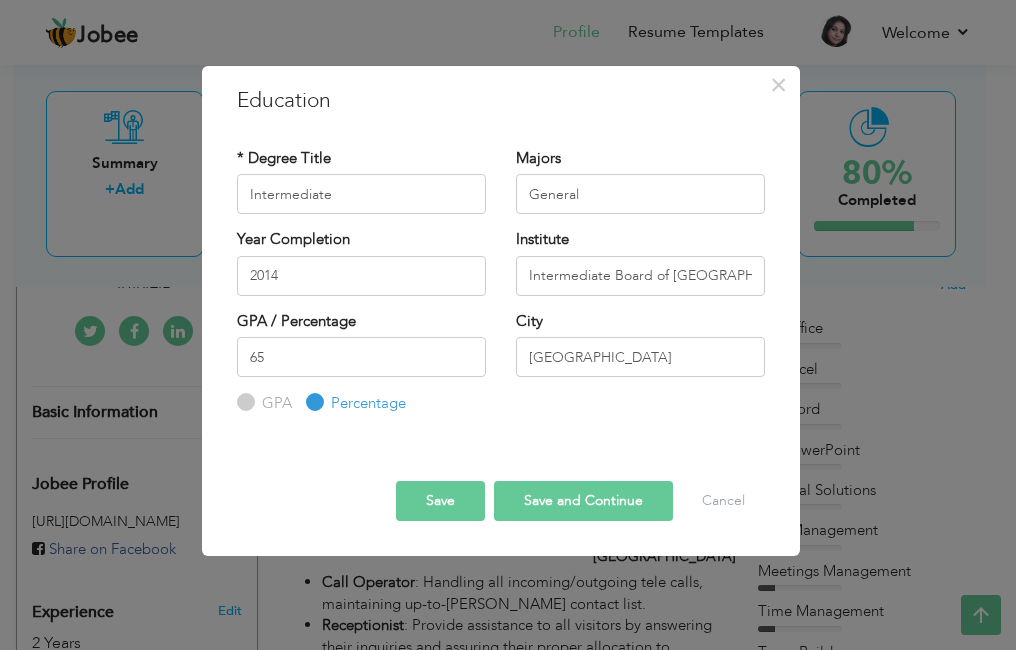 click on "Save and Continue" at bounding box center (583, 501) 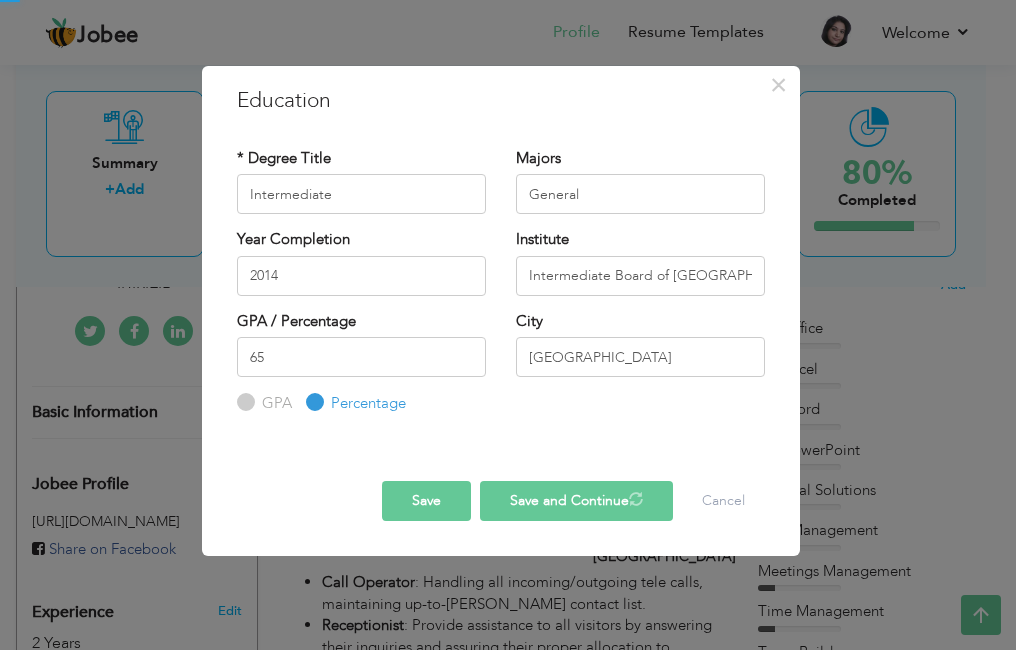 type 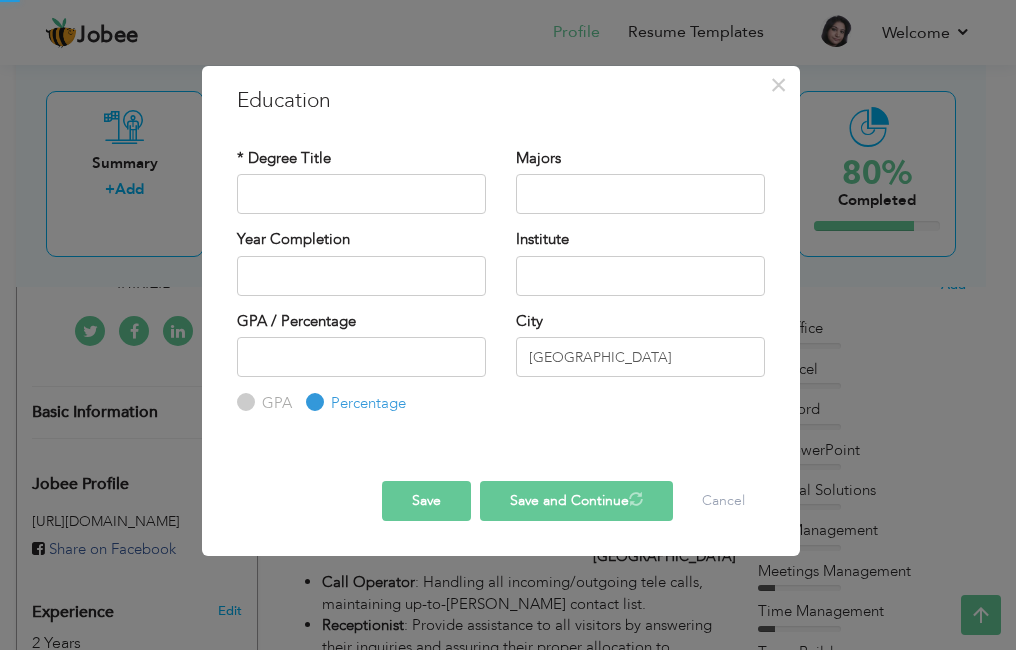 radio on "true" 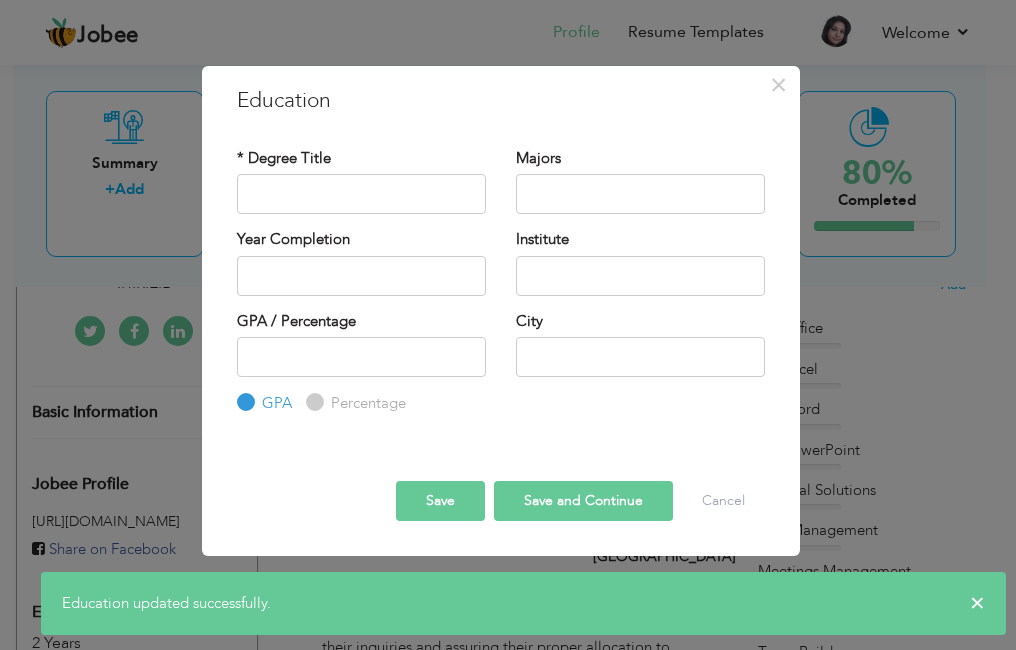 type 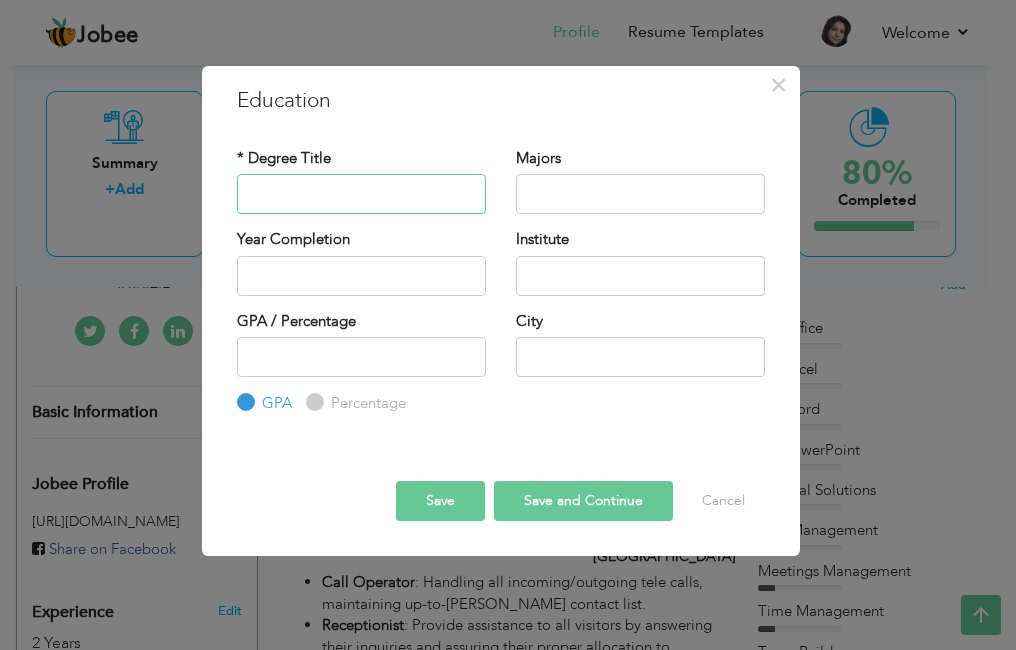 click at bounding box center [361, 194] 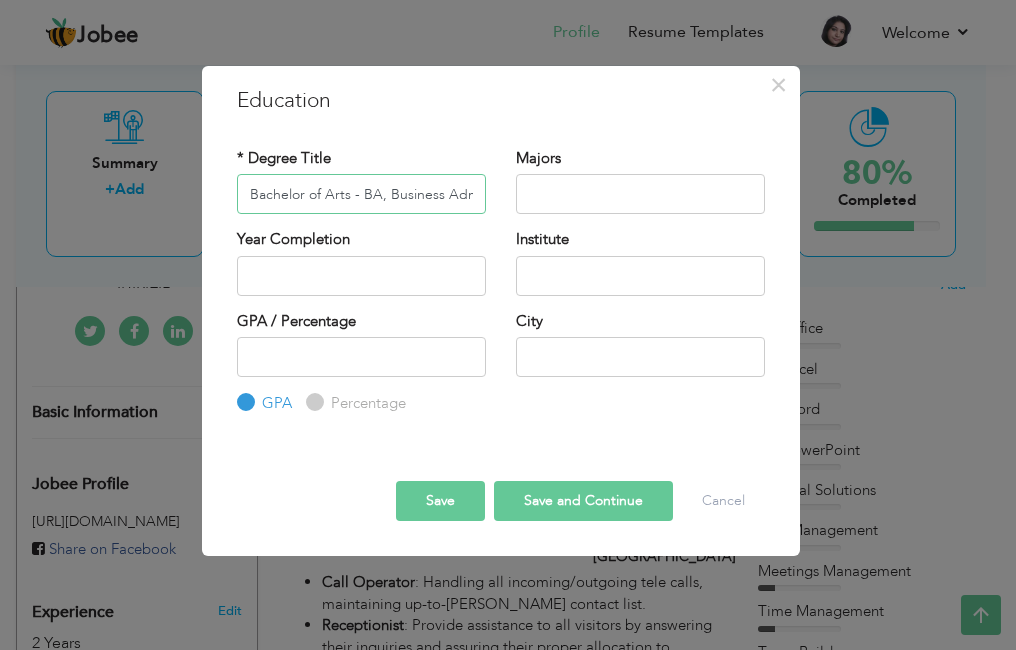 scroll, scrollTop: 0, scrollLeft: 176, axis: horizontal 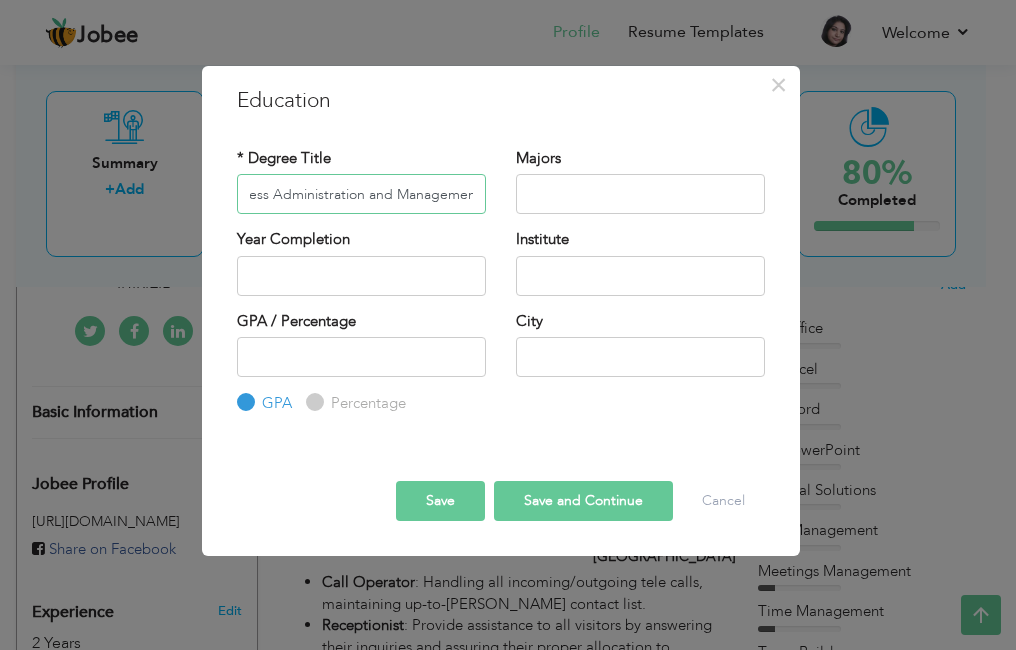 type on "Bachelor of Arts - BA, Business Administration and Management" 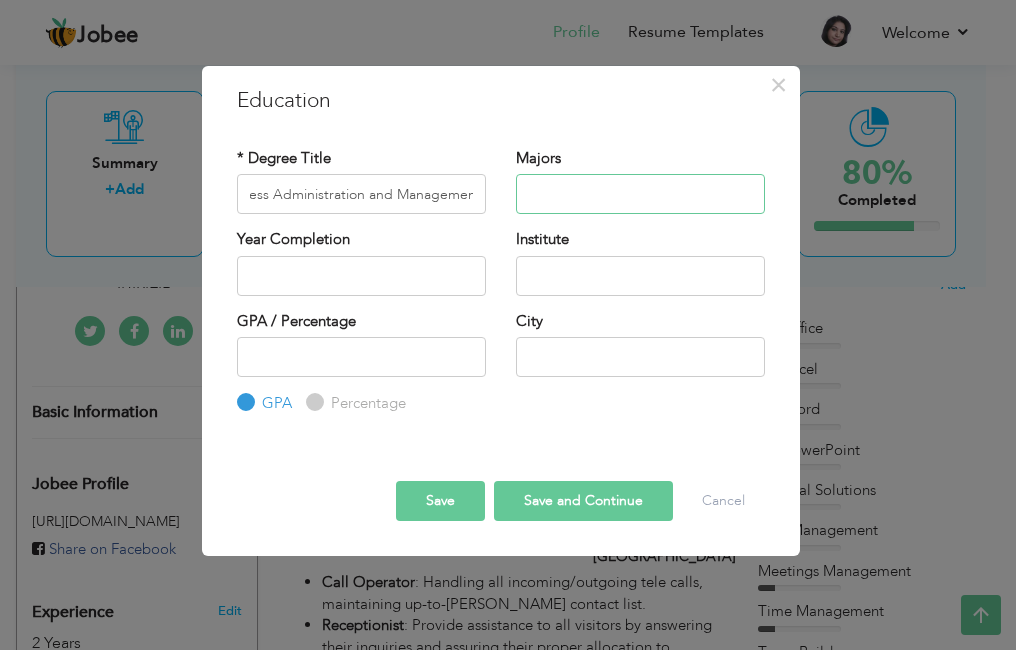 click at bounding box center [640, 194] 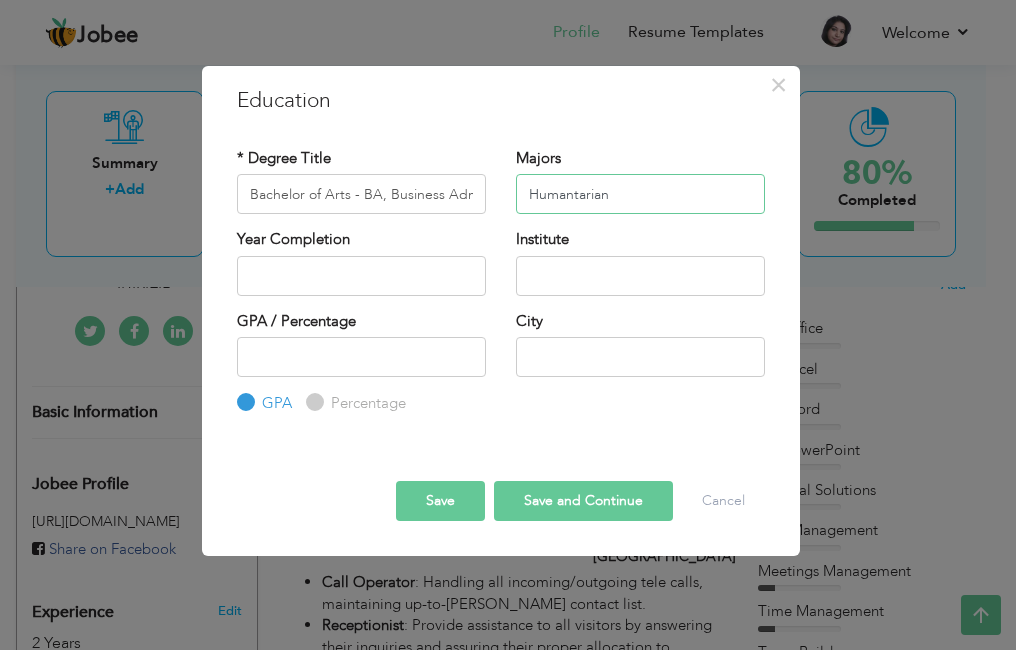 type on "Humantarian" 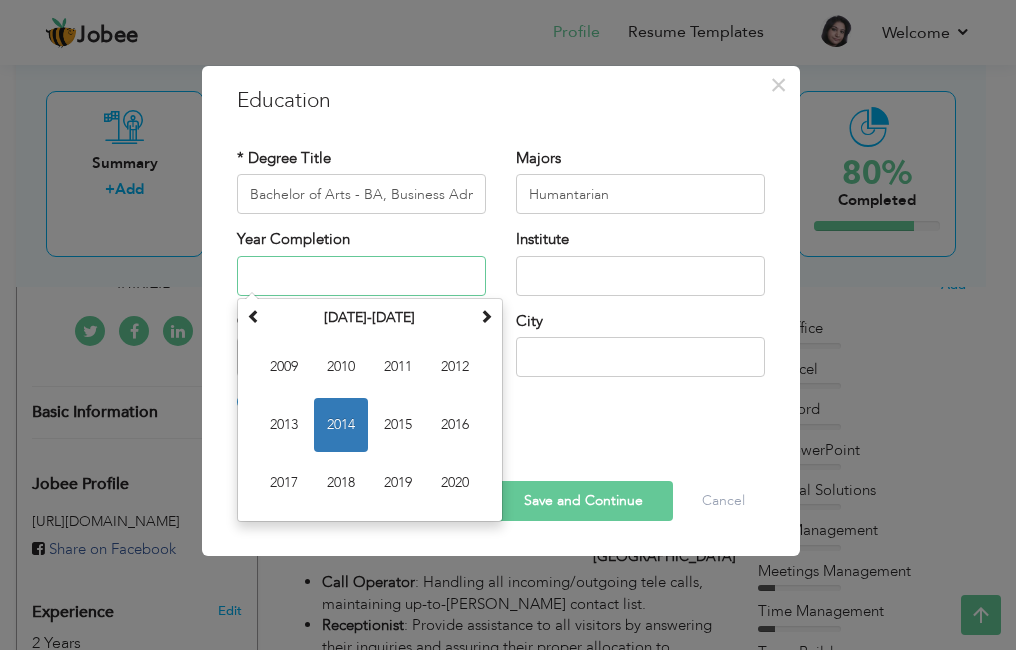 click at bounding box center (361, 276) 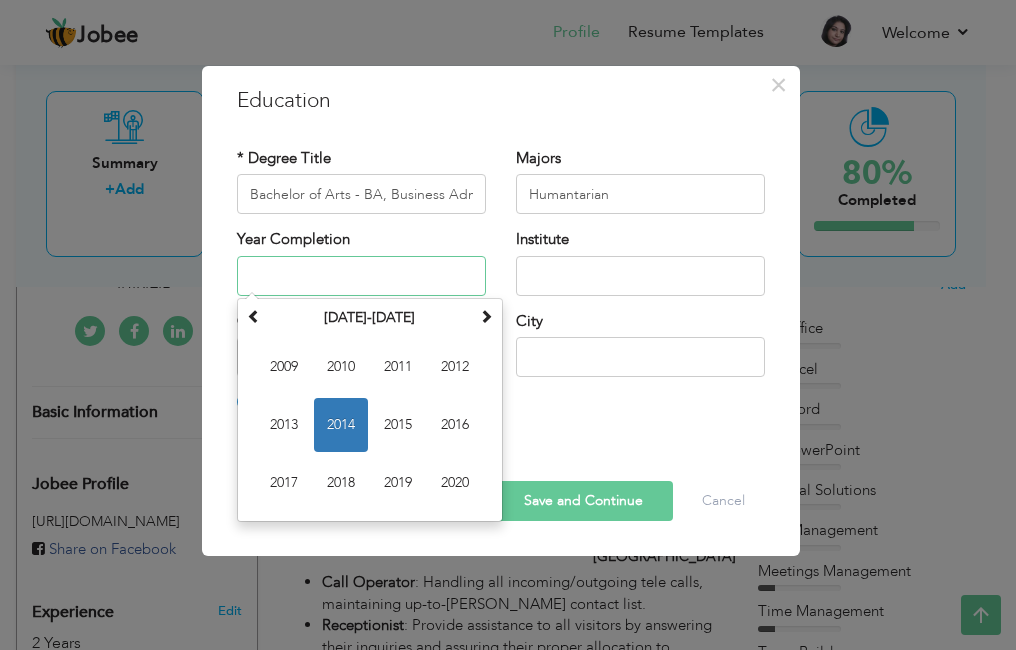 click at bounding box center [361, 276] 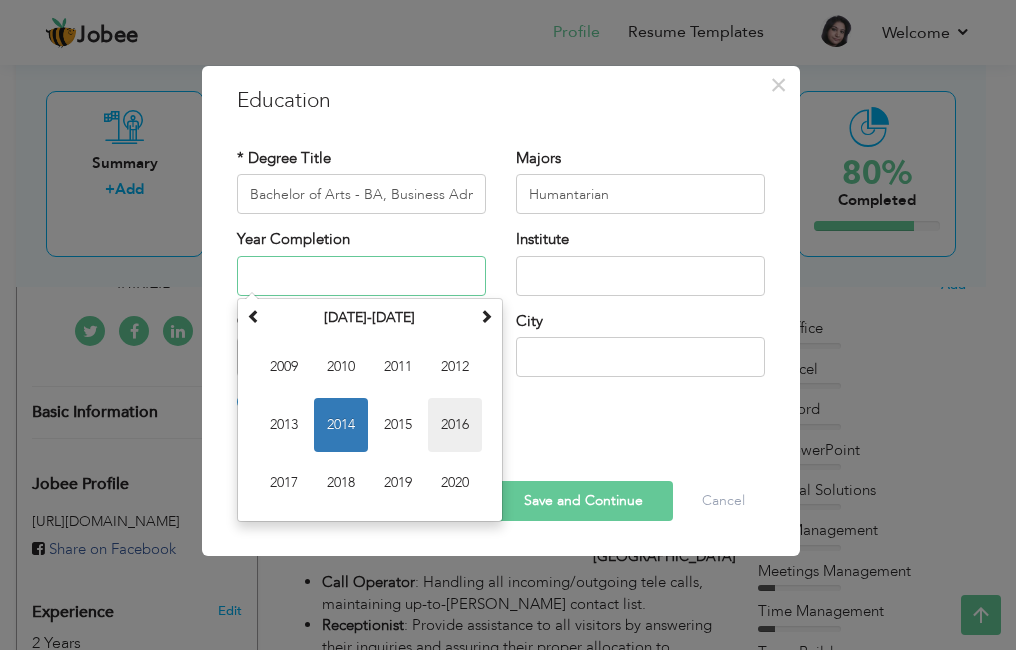 click on "2016" at bounding box center [455, 425] 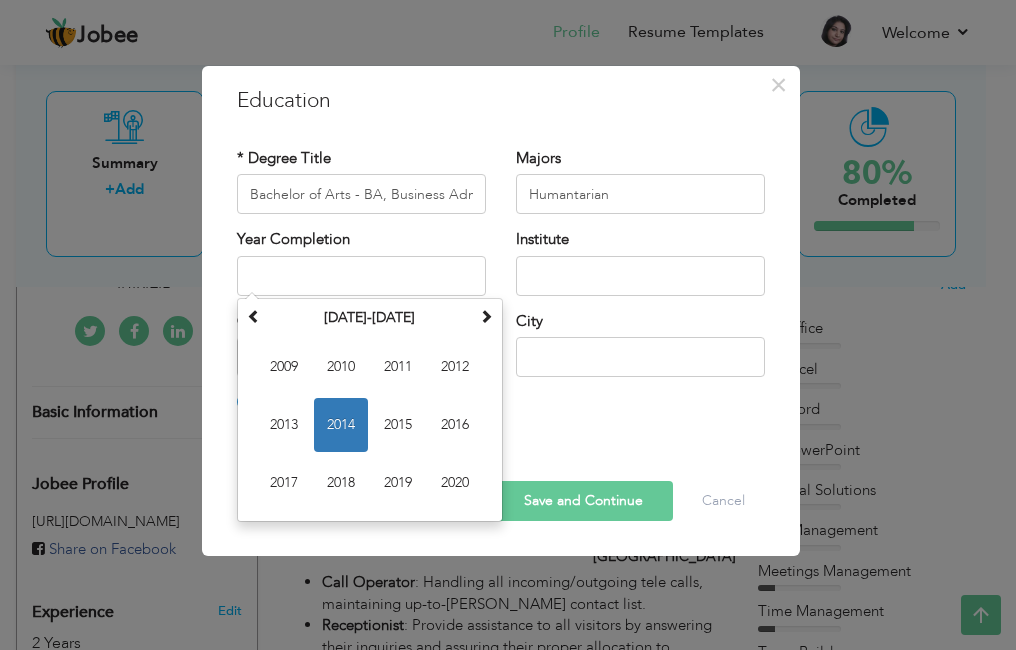 type on "2016" 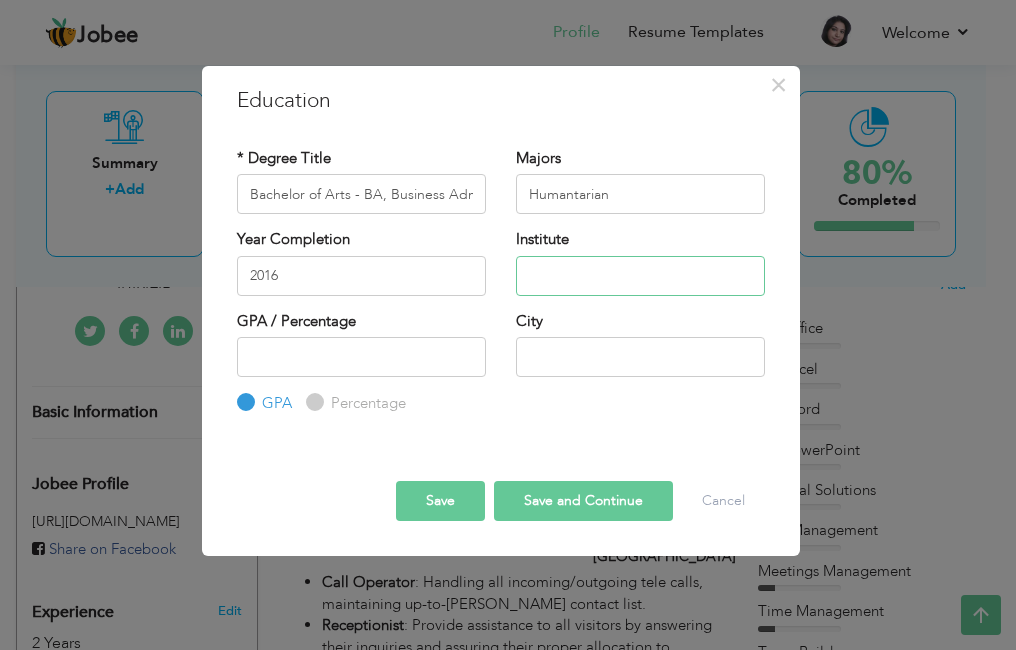click at bounding box center [640, 276] 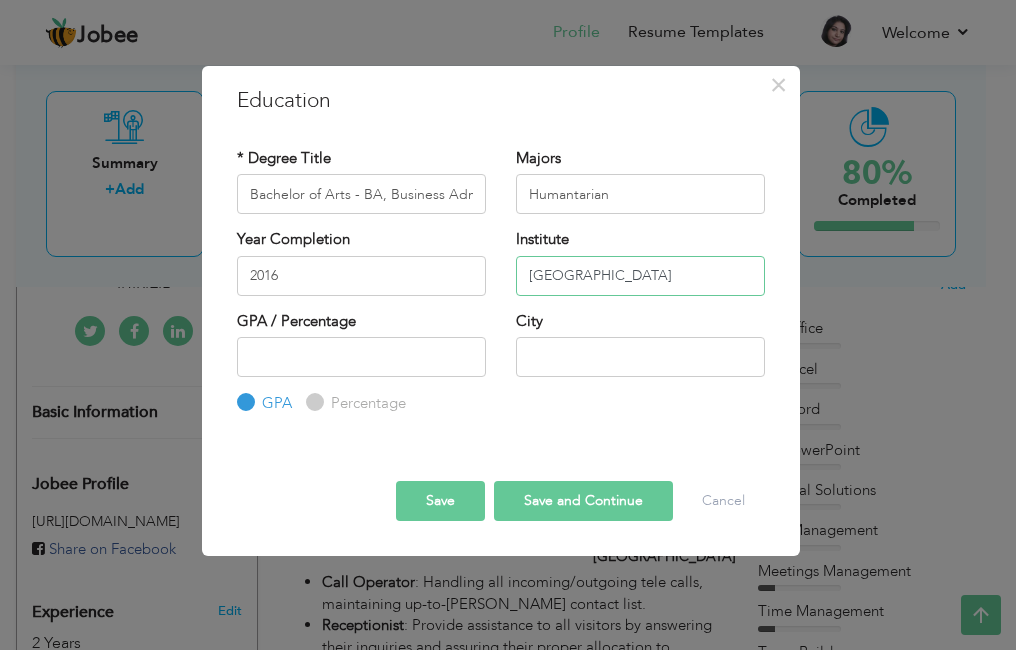 type on "Karachi University" 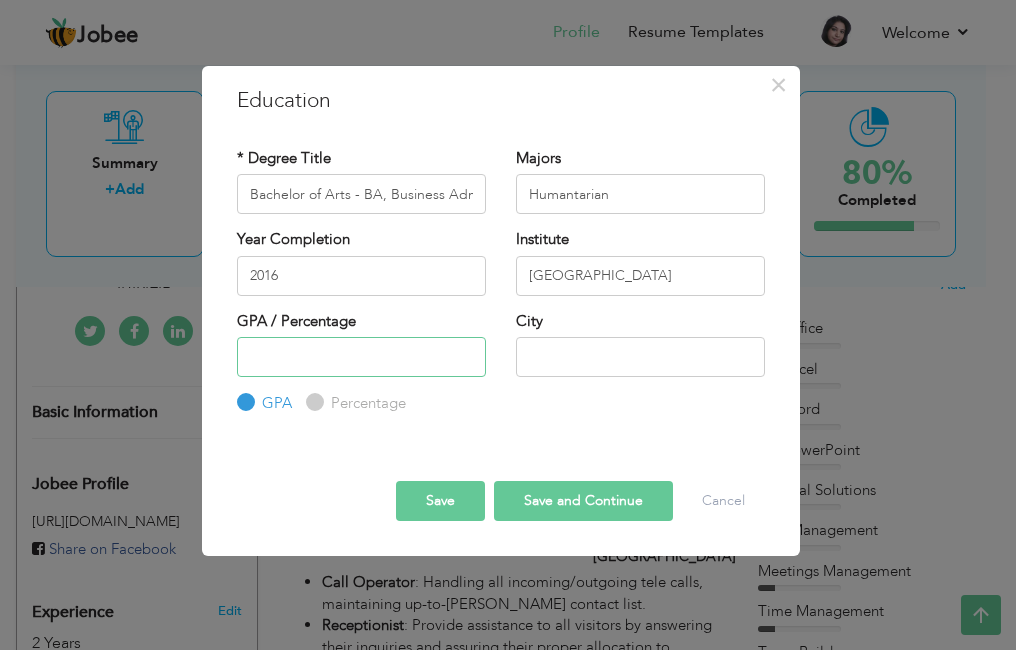 click at bounding box center (361, 357) 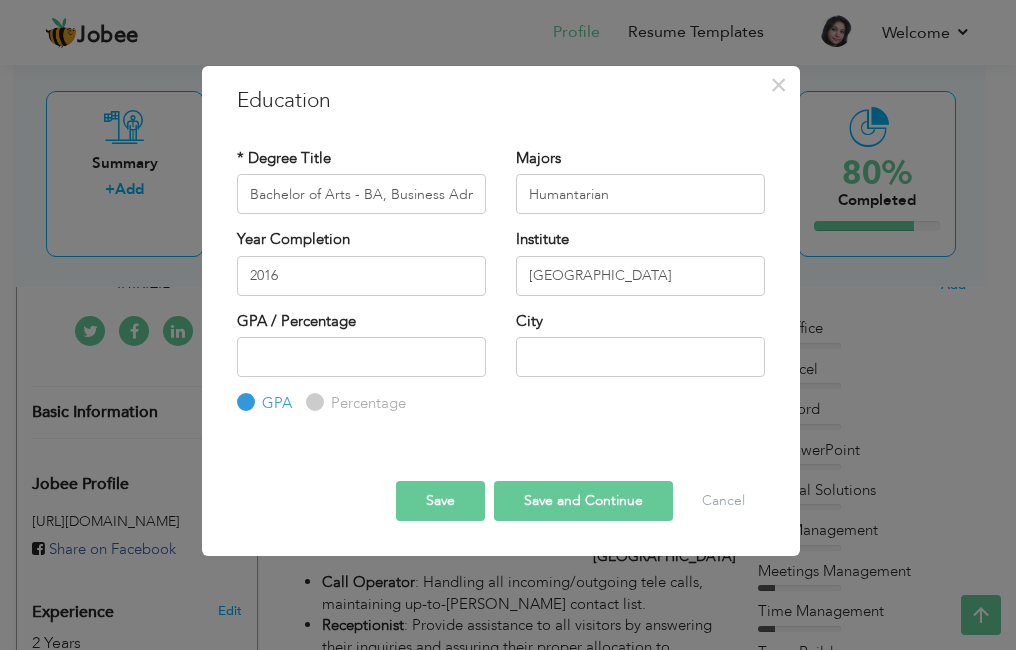 click on "Percentage" at bounding box center [312, 402] 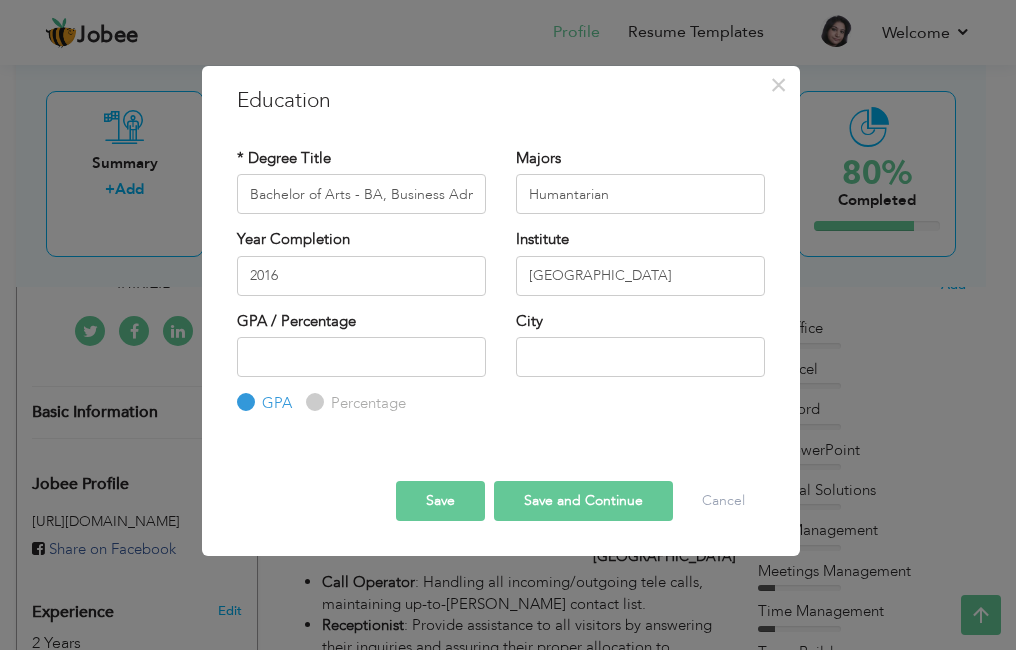 radio on "true" 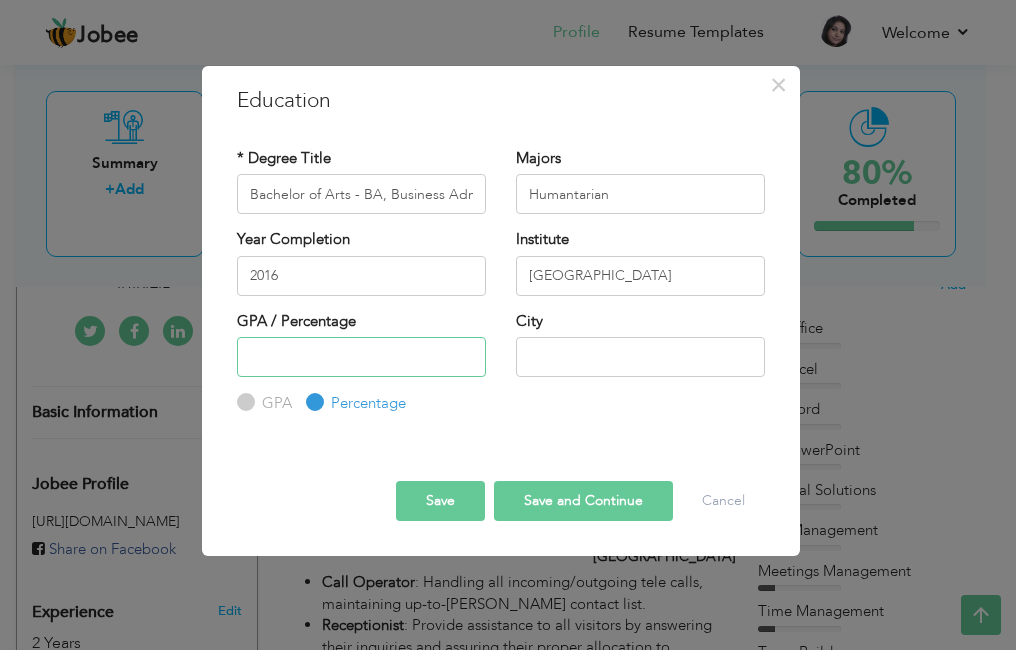 click at bounding box center (361, 357) 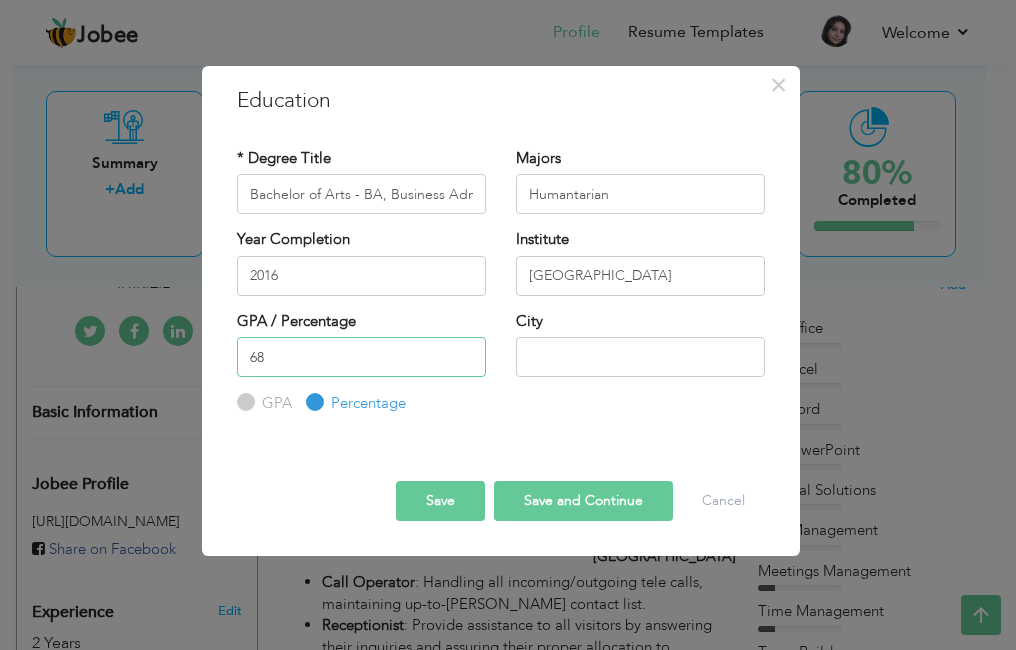 type on "68" 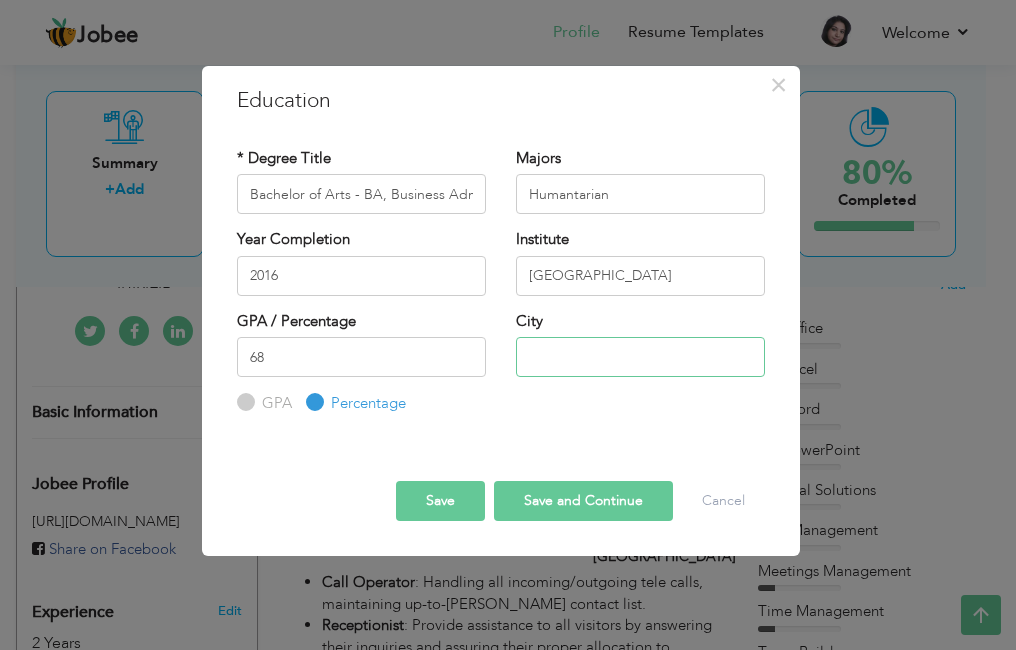 click at bounding box center (640, 357) 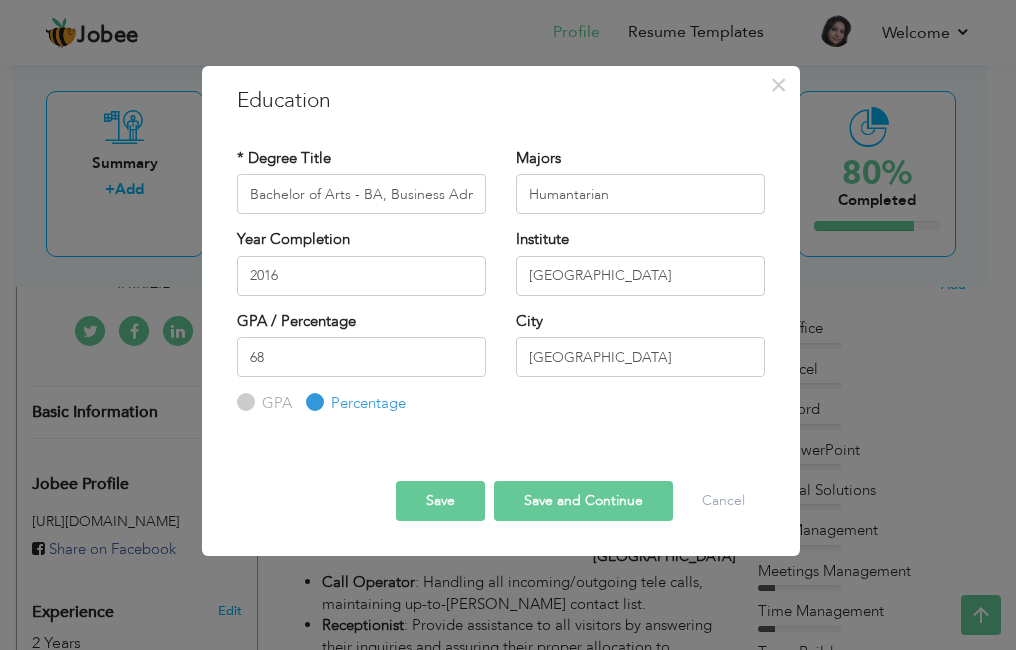 click on "Save and Continue" at bounding box center [583, 501] 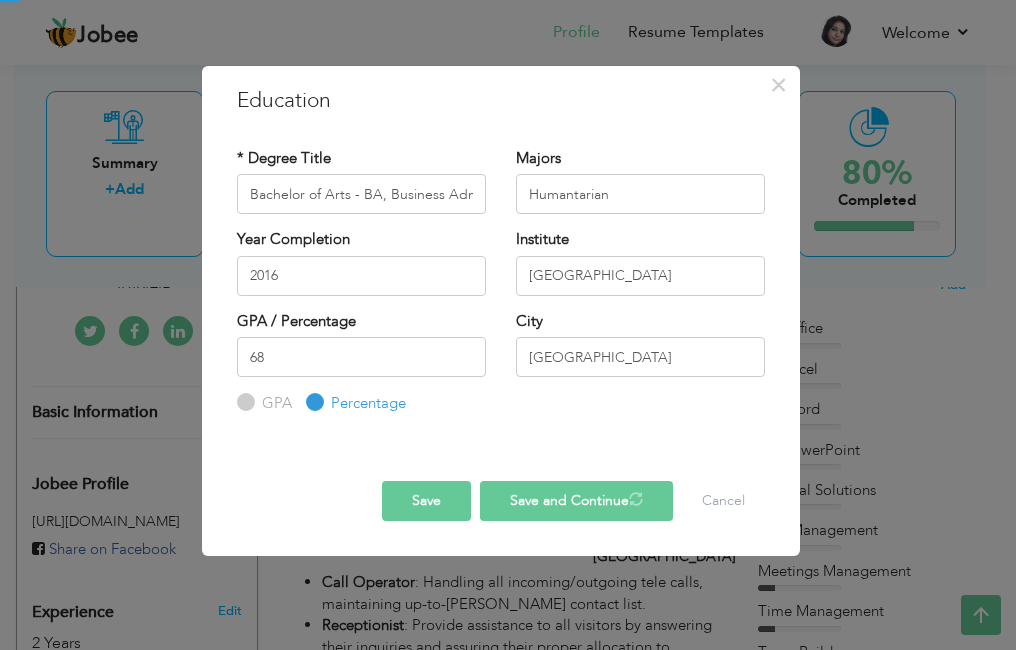 type 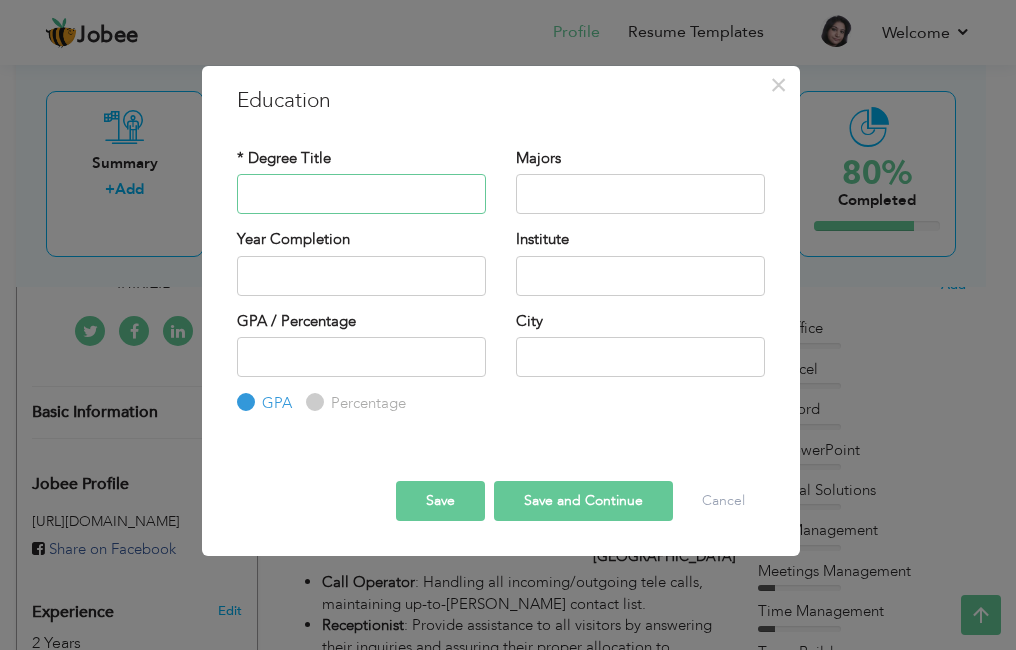 click at bounding box center [361, 194] 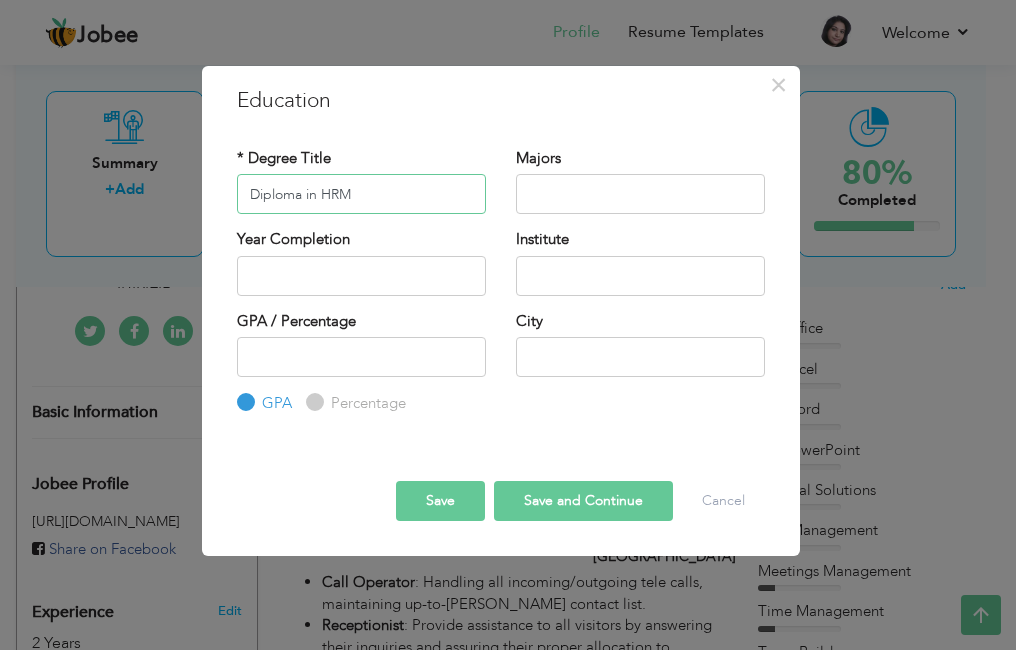 type on "Diploma in HRM" 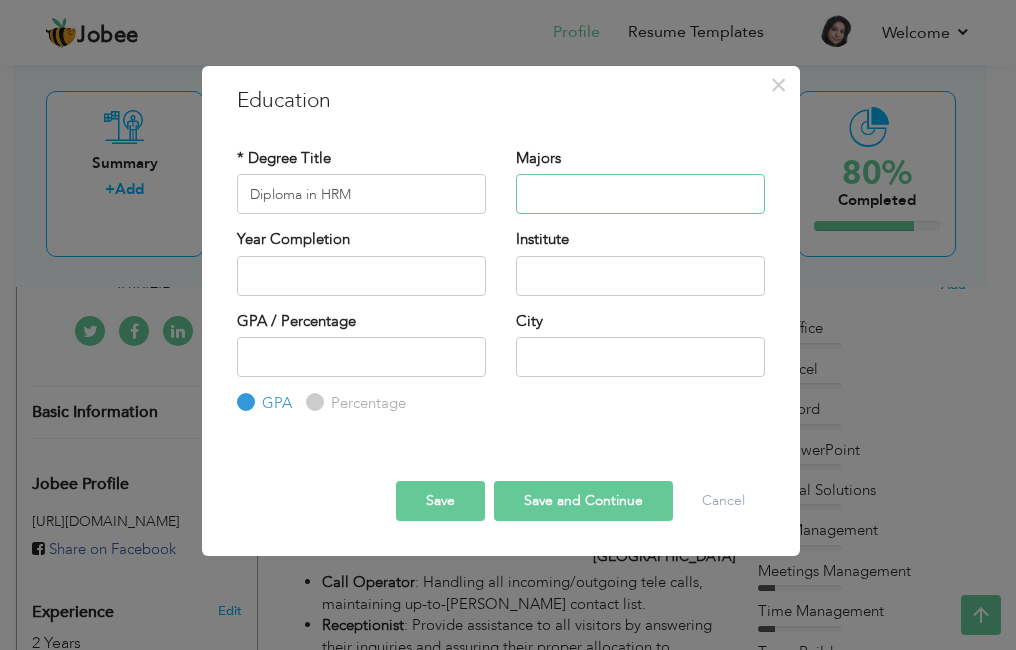 click at bounding box center [640, 194] 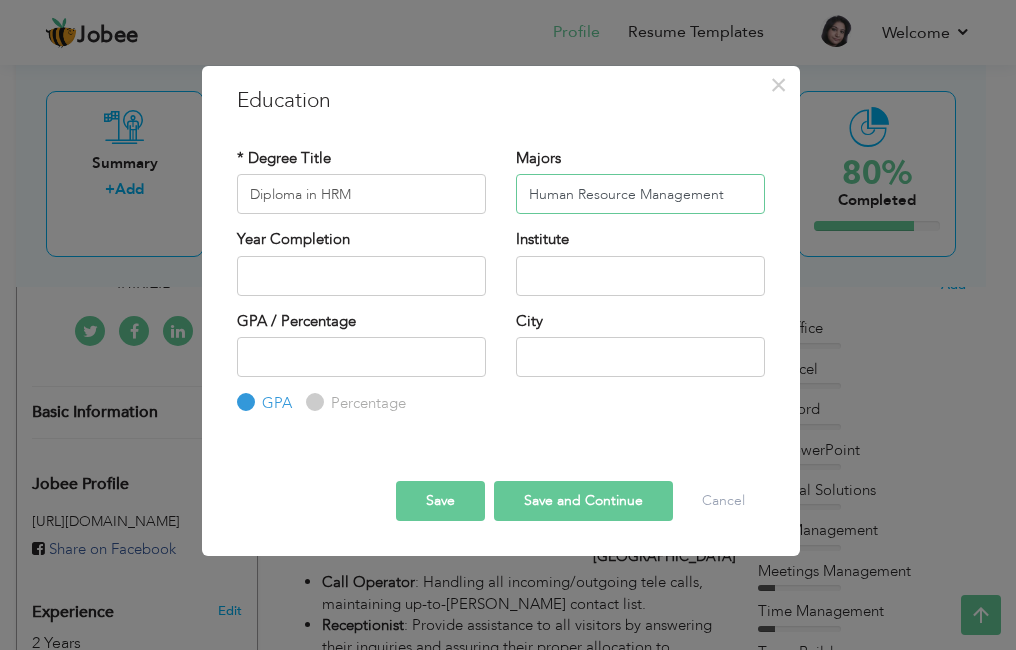 type on "Human Resource Management" 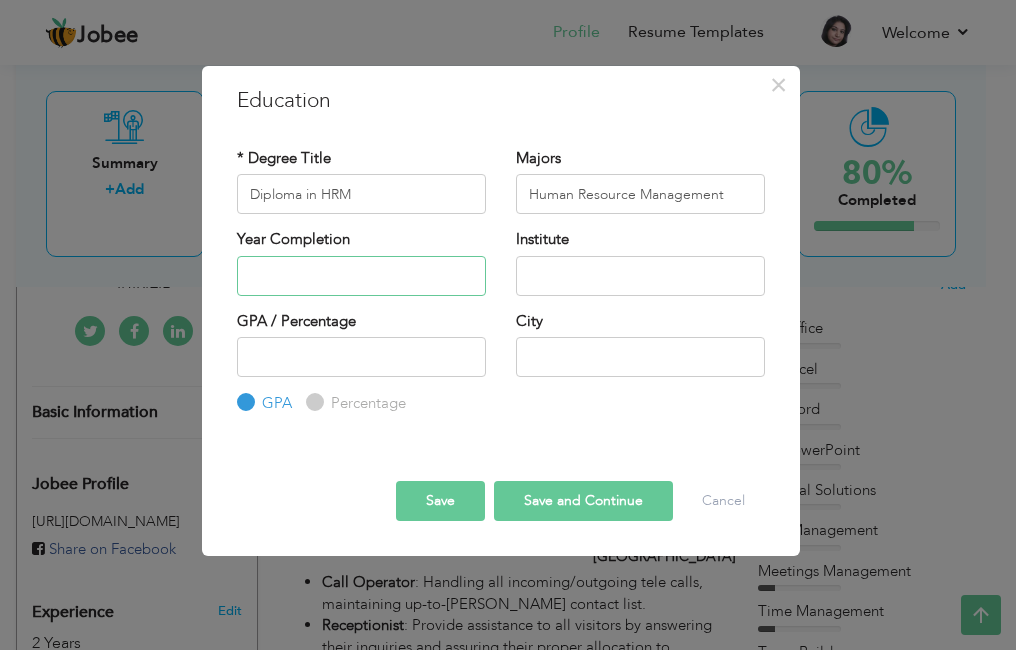 click at bounding box center [361, 276] 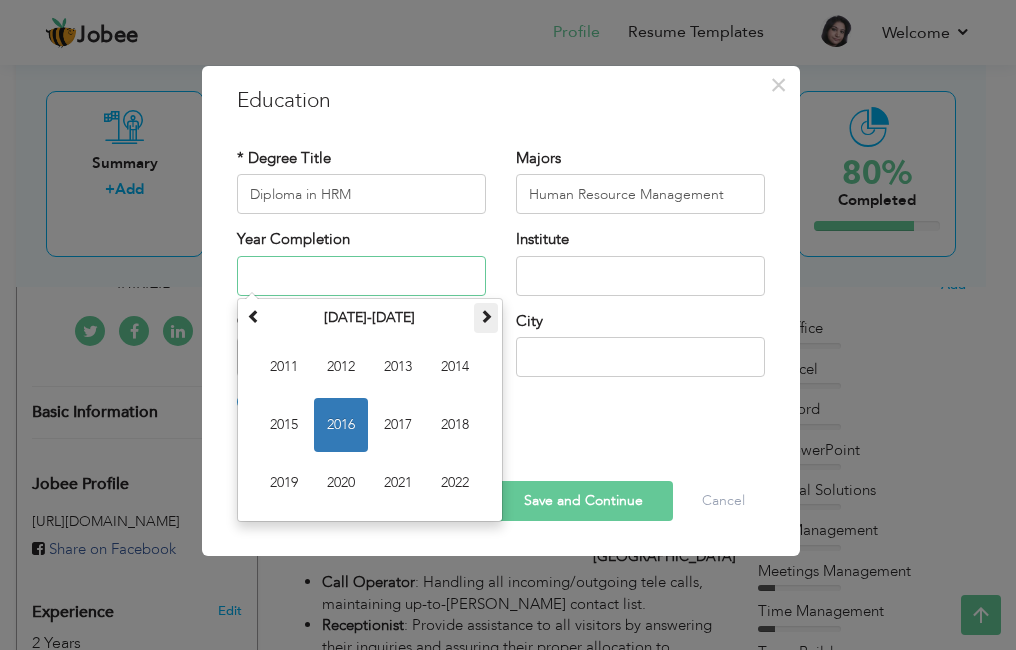 click at bounding box center [486, 316] 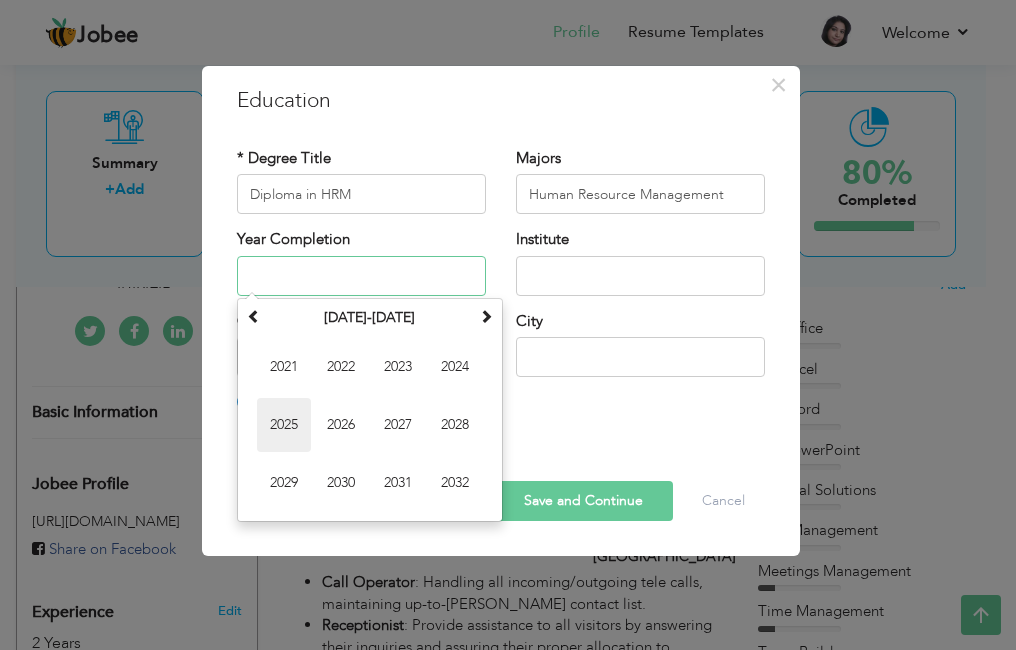 click on "2025" at bounding box center (284, 425) 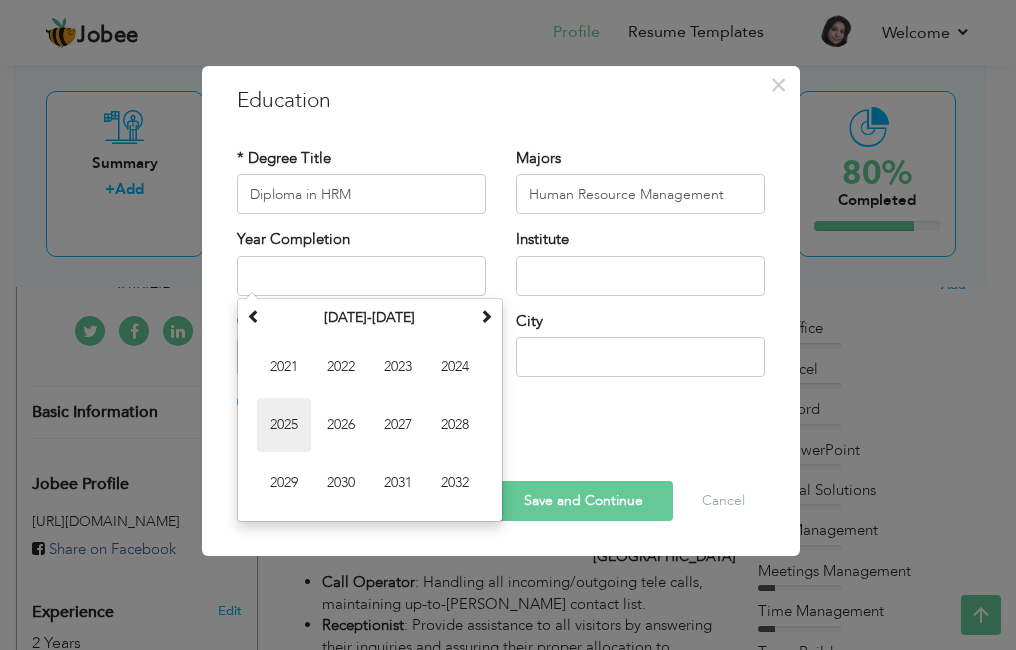 type on "2025" 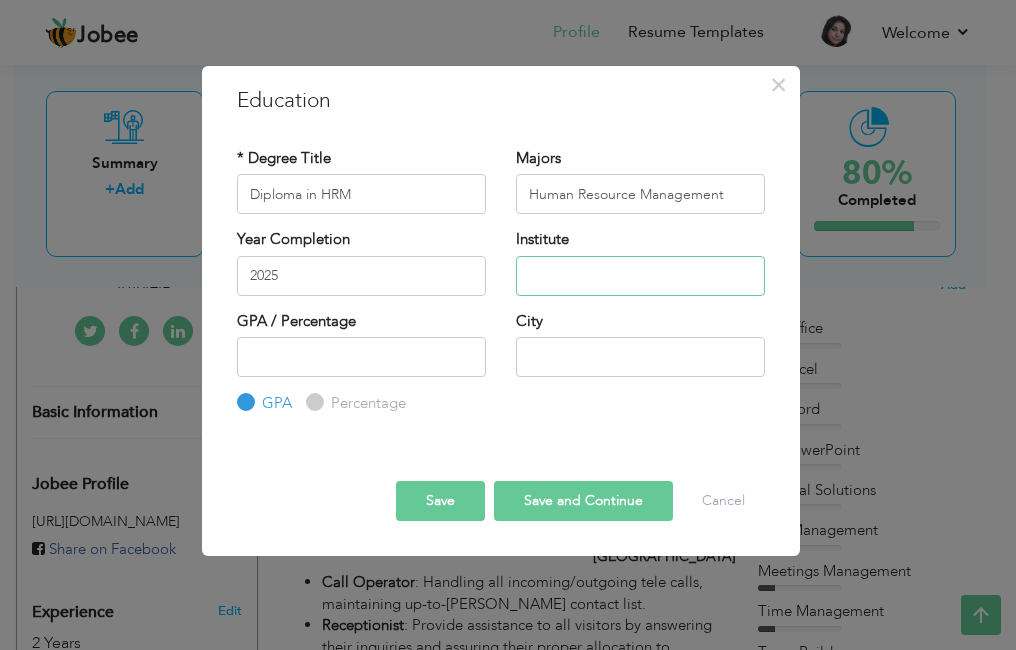 click at bounding box center (640, 276) 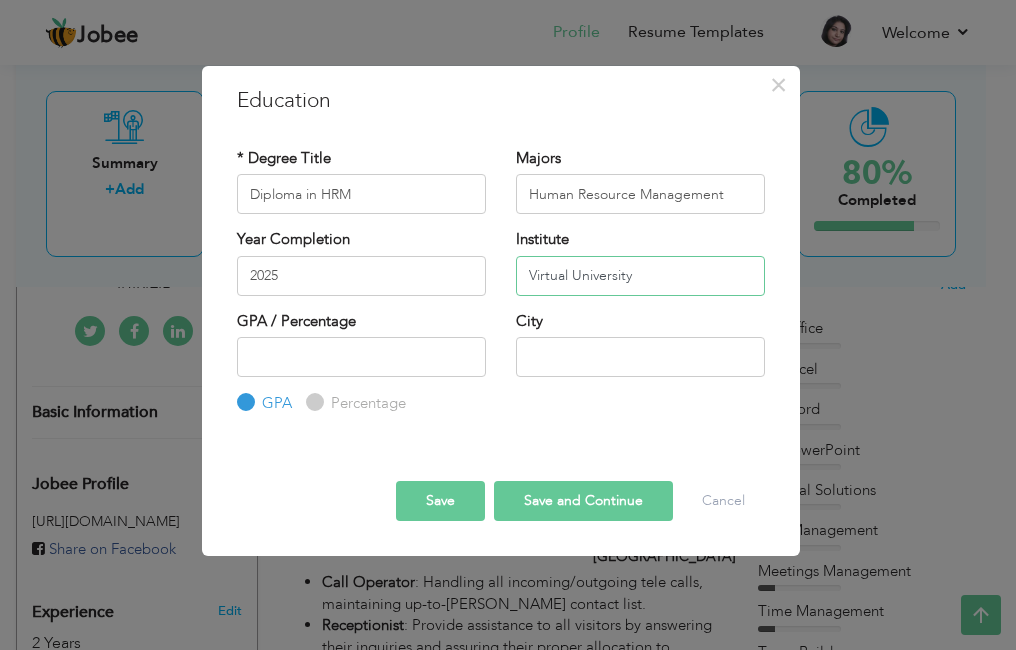 type on "Virtual University" 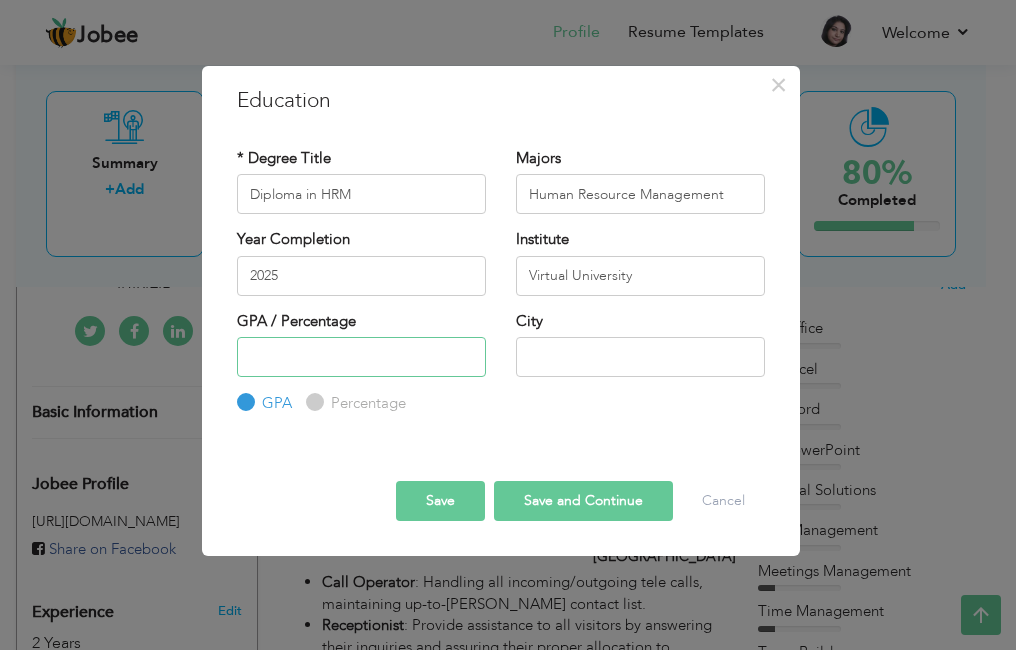 click at bounding box center (361, 357) 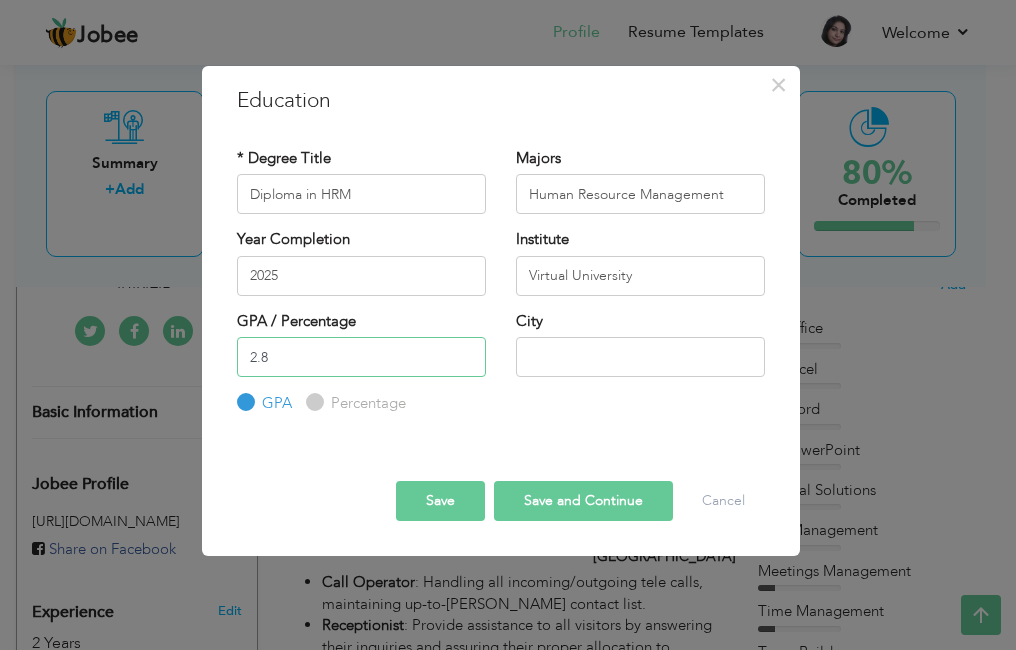 type on "2.8" 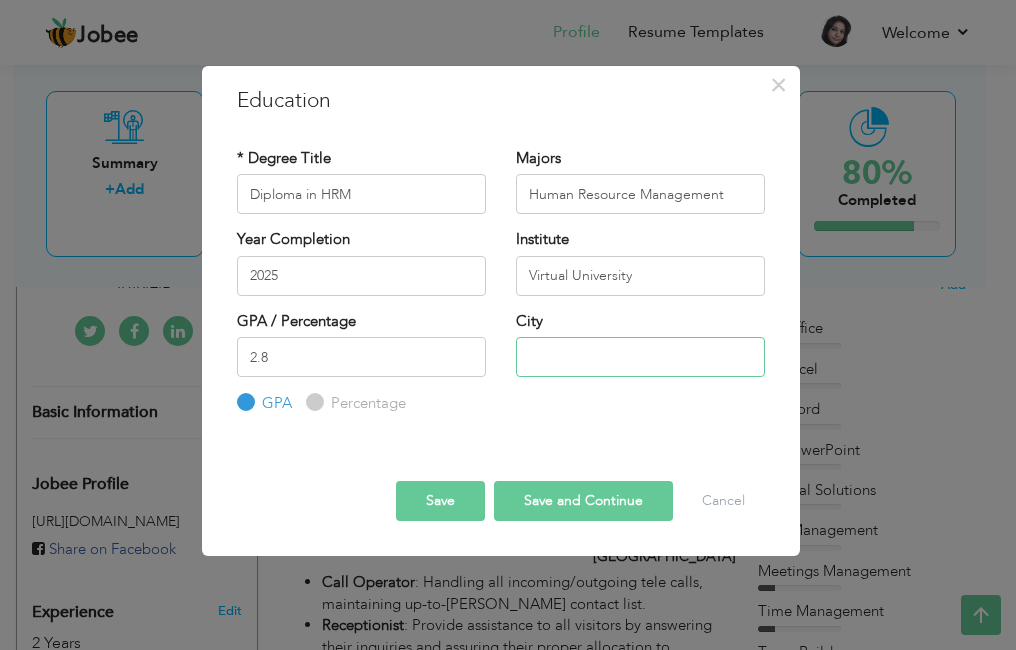 click at bounding box center (640, 357) 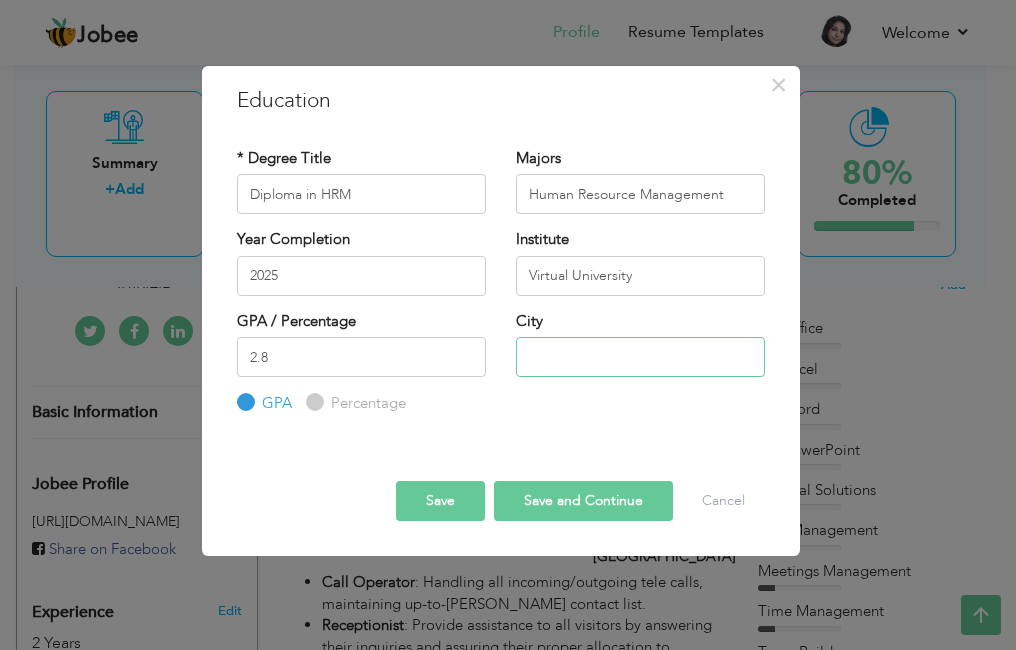 type on "KARACHI" 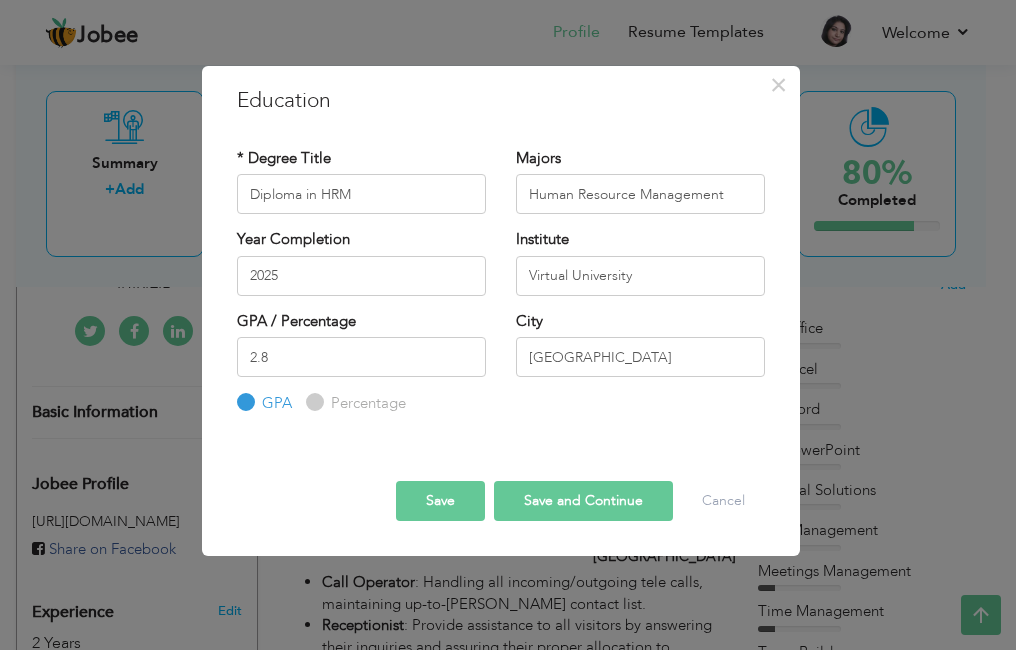 click on "Save and Continue" at bounding box center [583, 501] 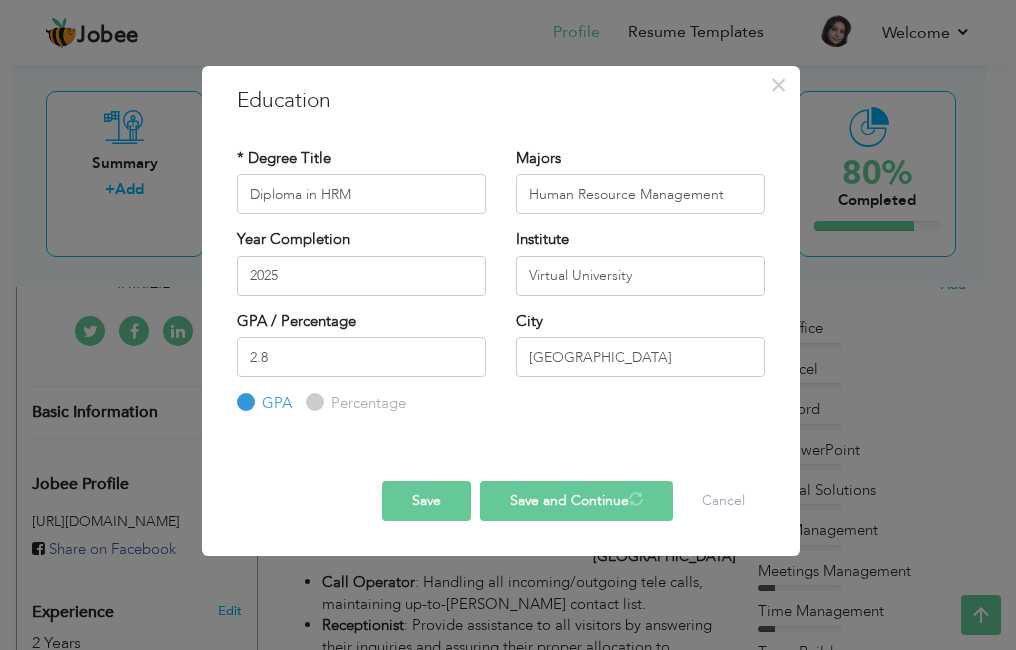 type 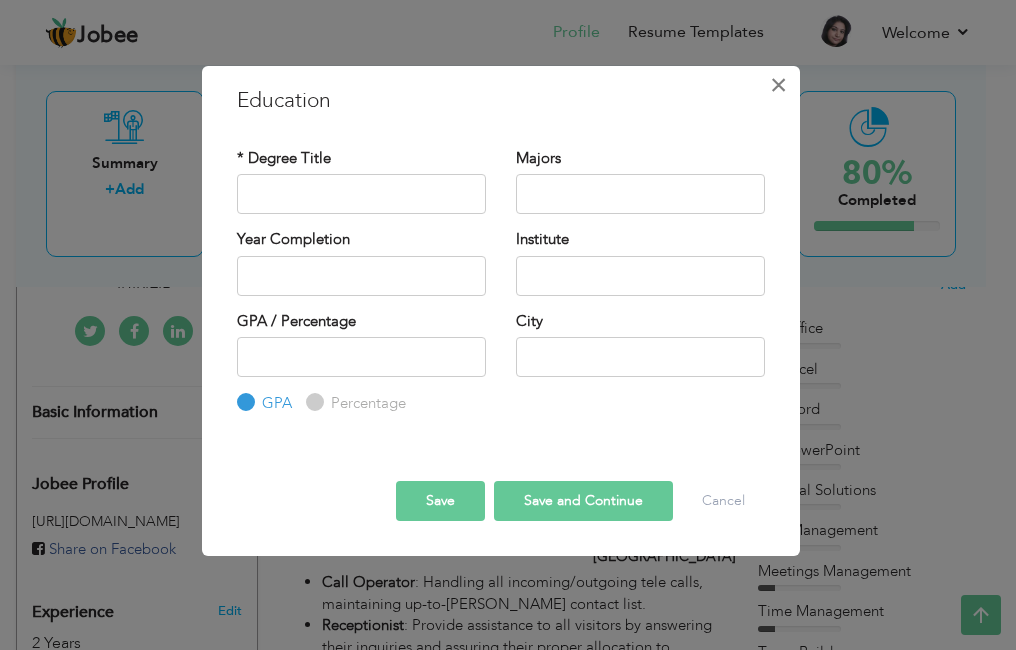 click on "×" at bounding box center [779, 85] 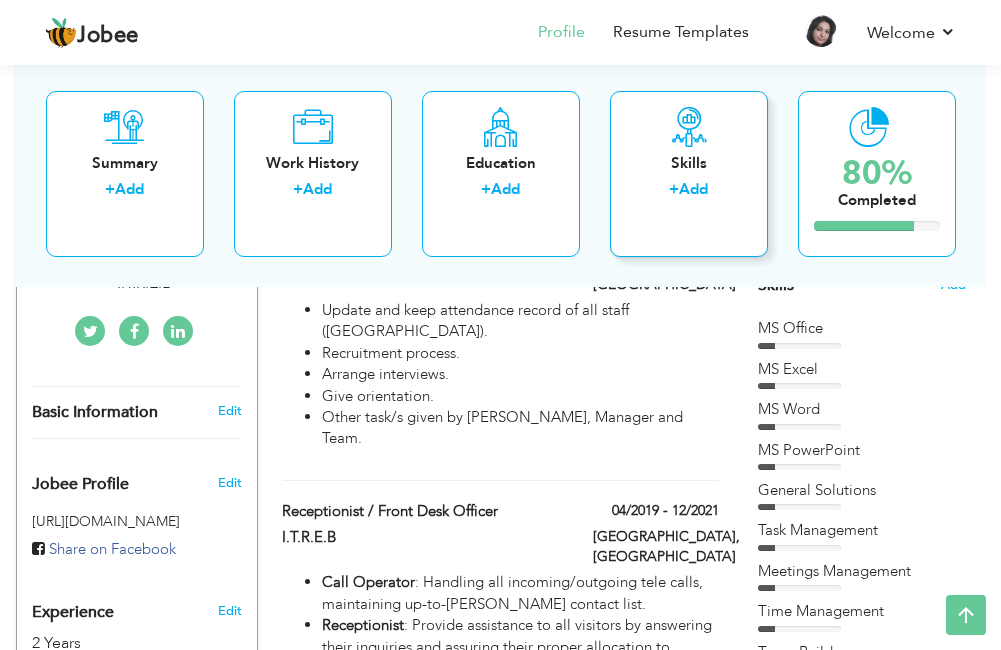 click on "+  Add" at bounding box center (689, 192) 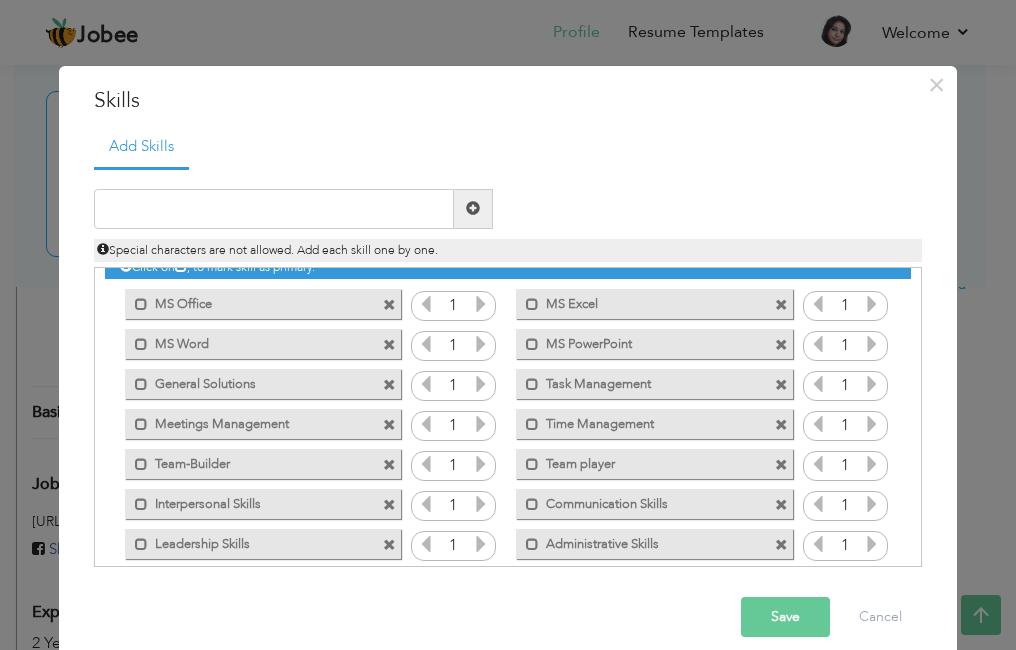 scroll, scrollTop: 4, scrollLeft: 0, axis: vertical 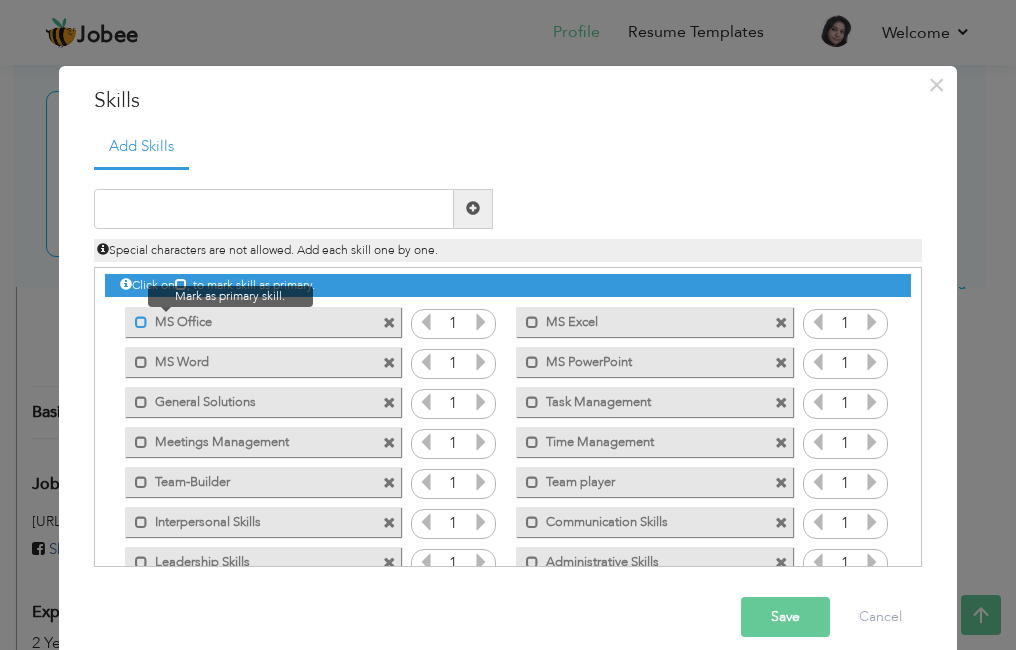 click at bounding box center [141, 322] 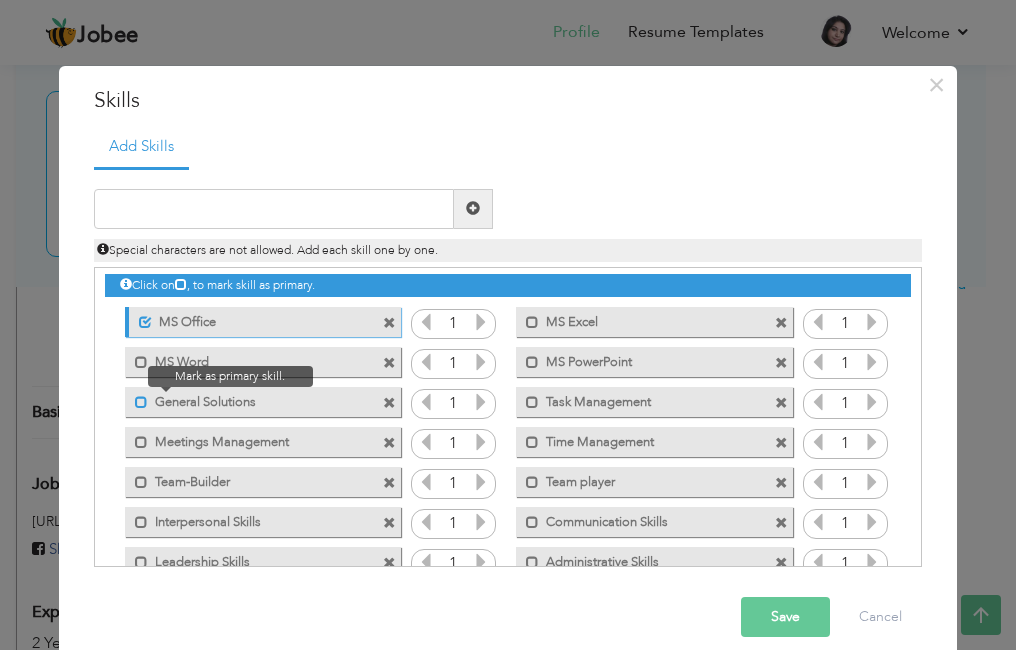 click at bounding box center [141, 402] 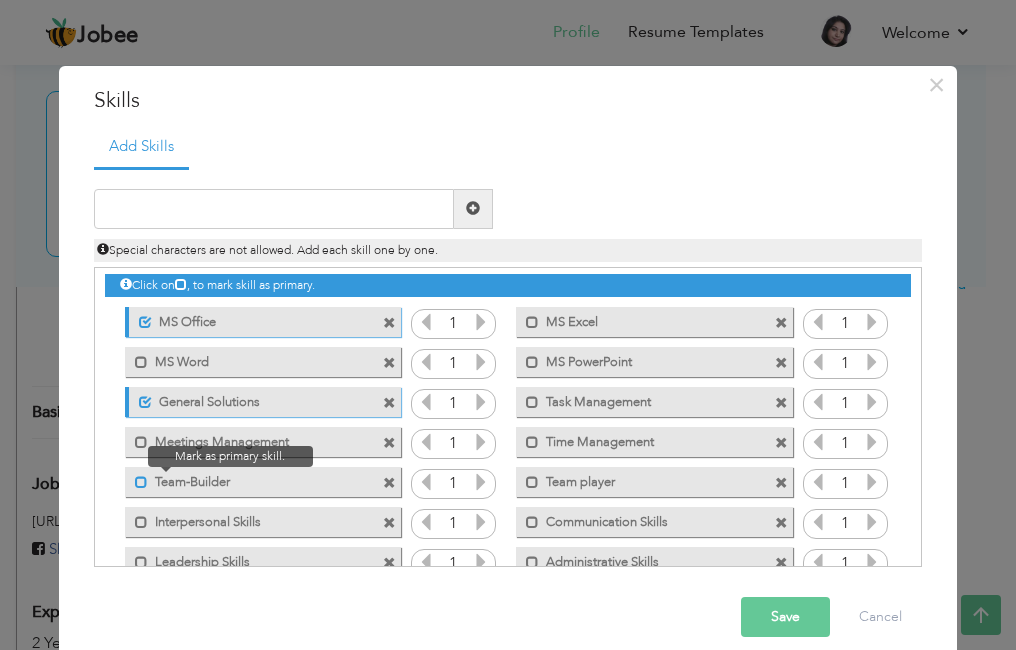click at bounding box center [141, 482] 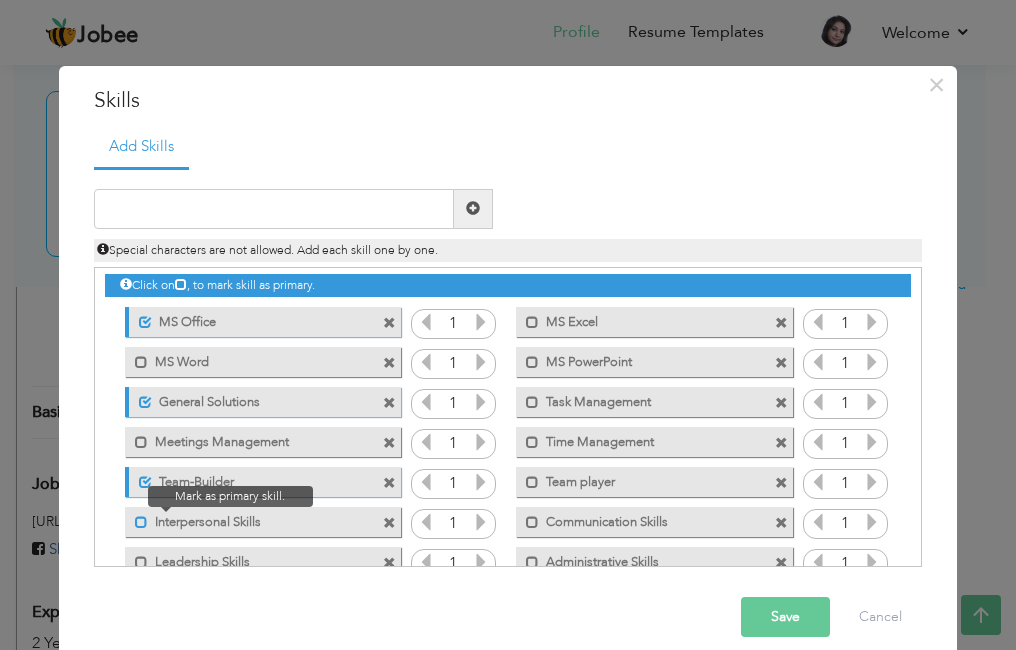 click at bounding box center [141, 522] 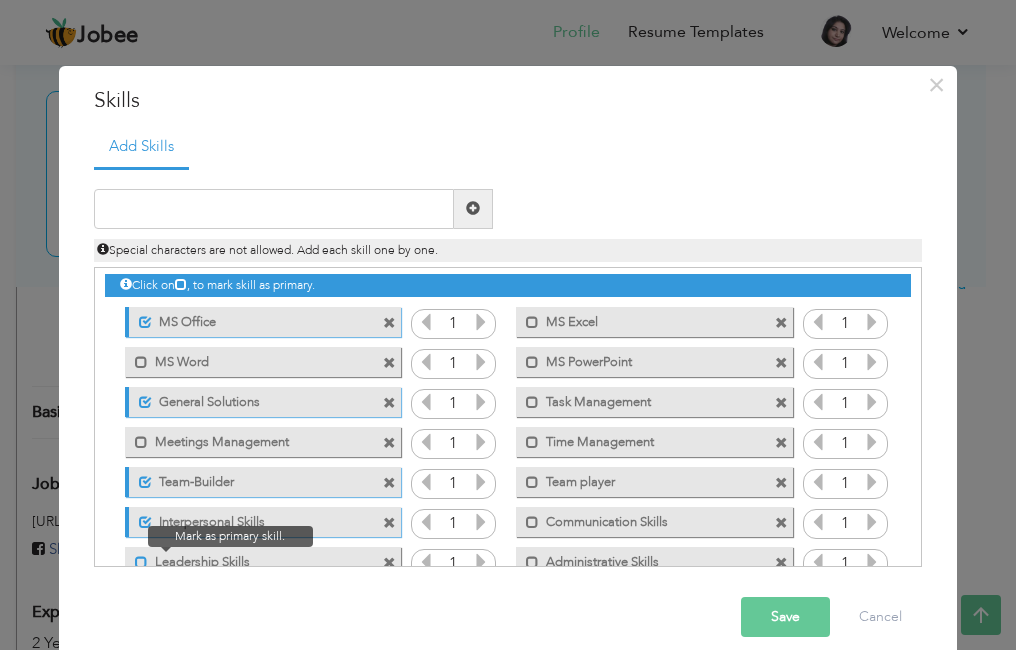 click at bounding box center [141, 562] 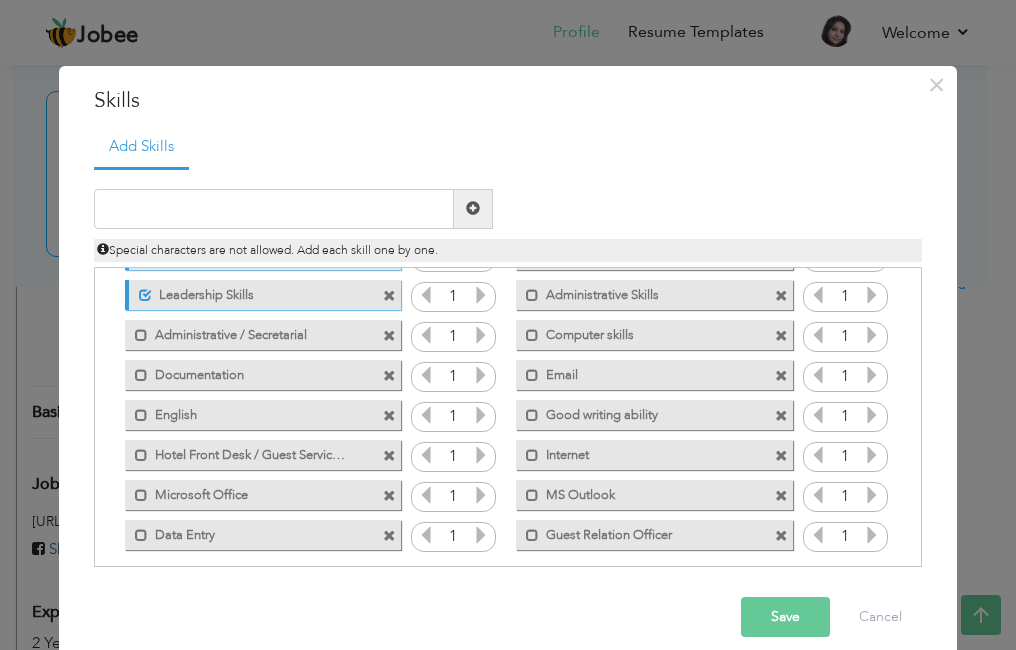 scroll, scrollTop: 277, scrollLeft: 0, axis: vertical 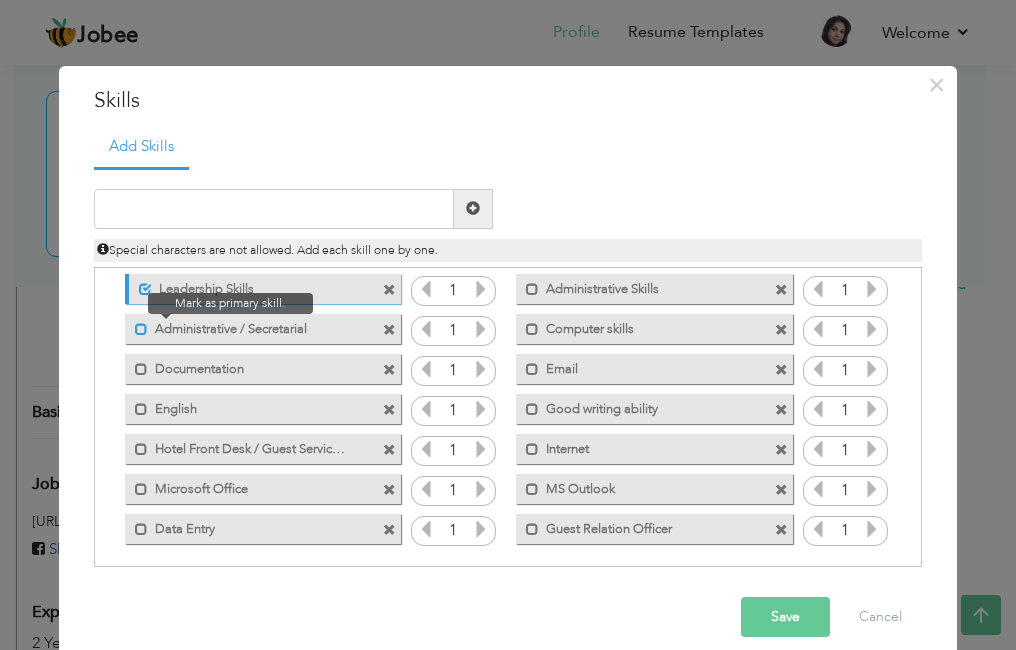 click at bounding box center (141, 329) 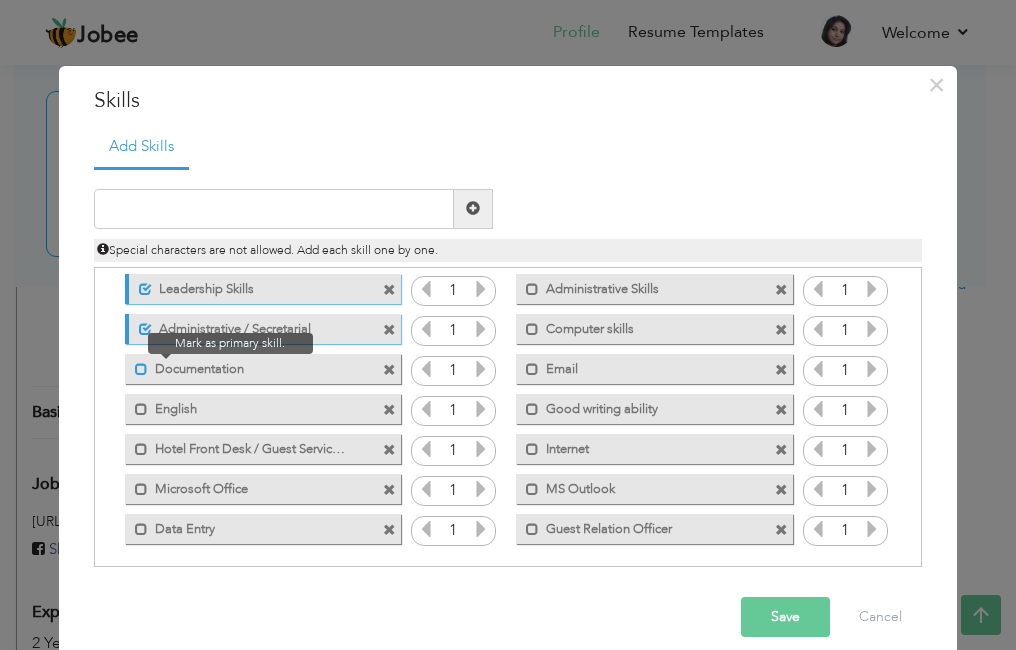 click at bounding box center [141, 369] 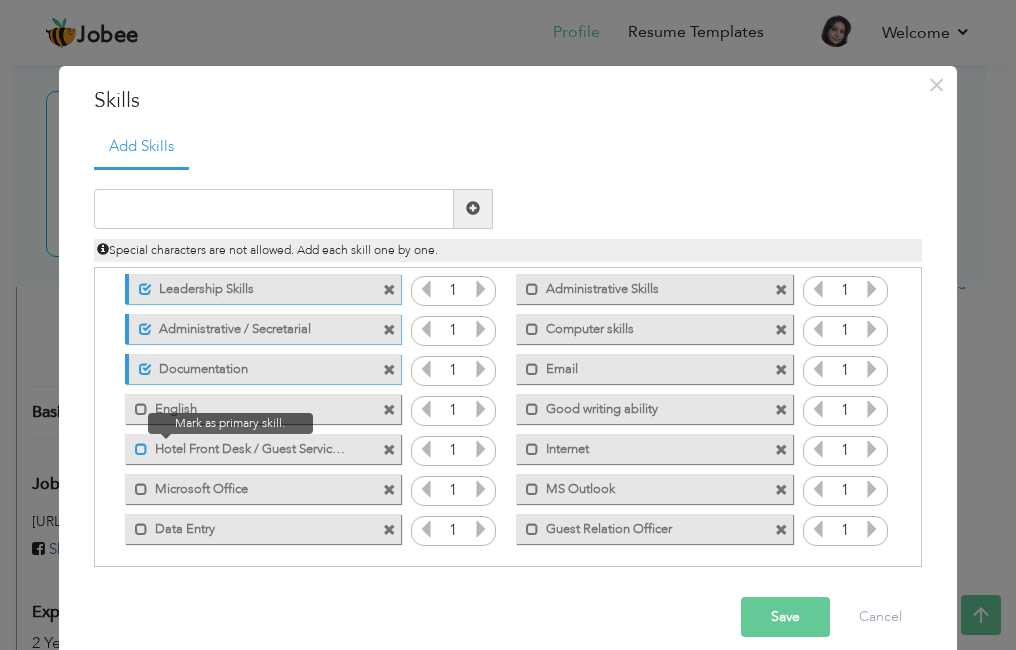 click at bounding box center [141, 449] 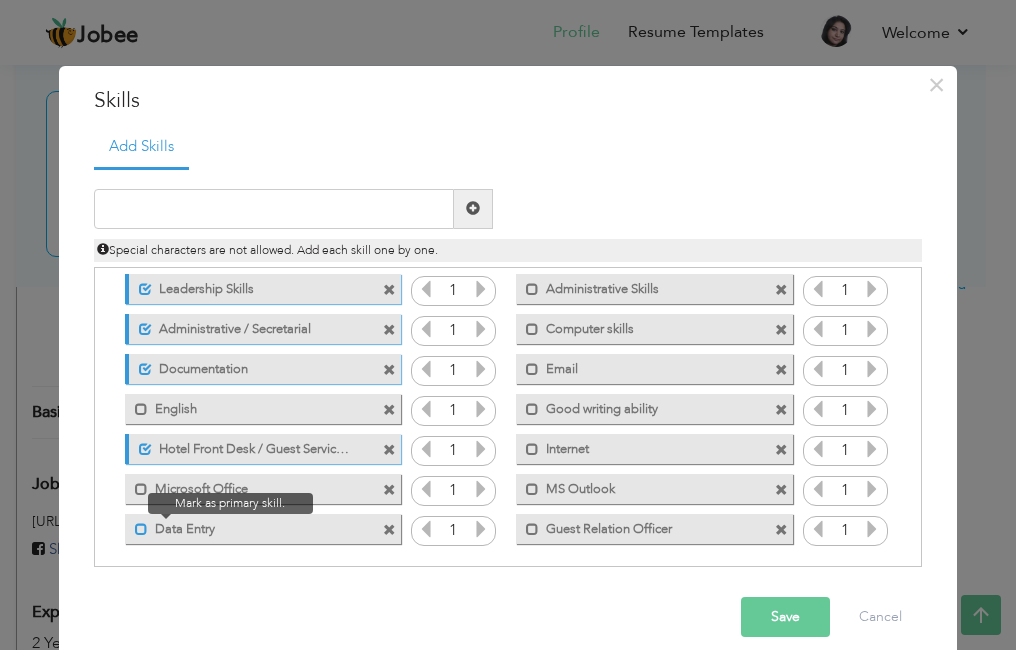 click at bounding box center [141, 529] 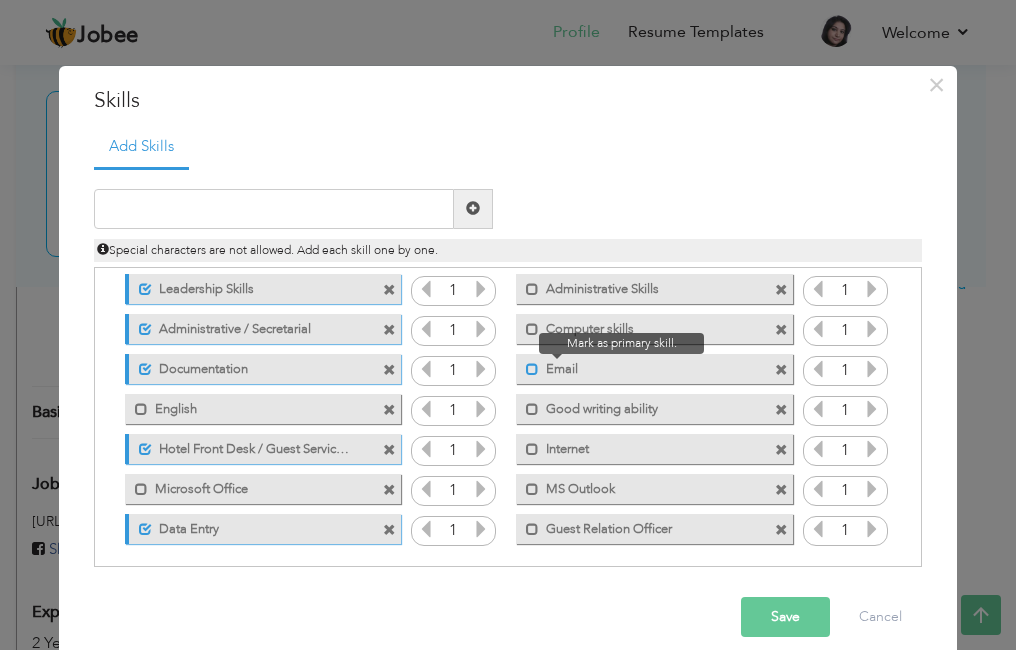 click at bounding box center [532, 369] 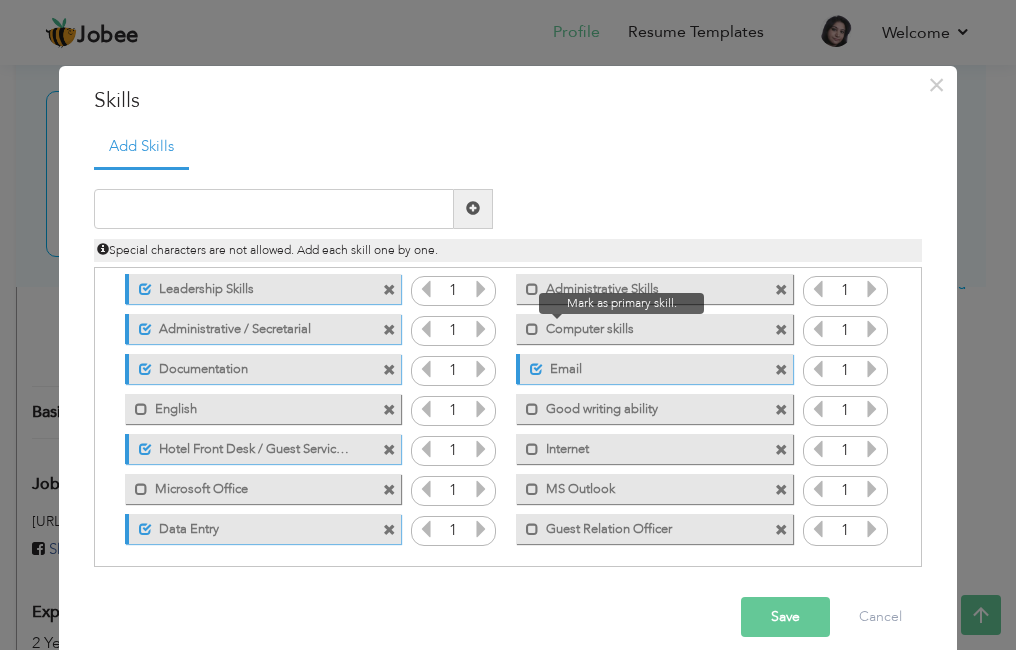 click at bounding box center (527, 324) 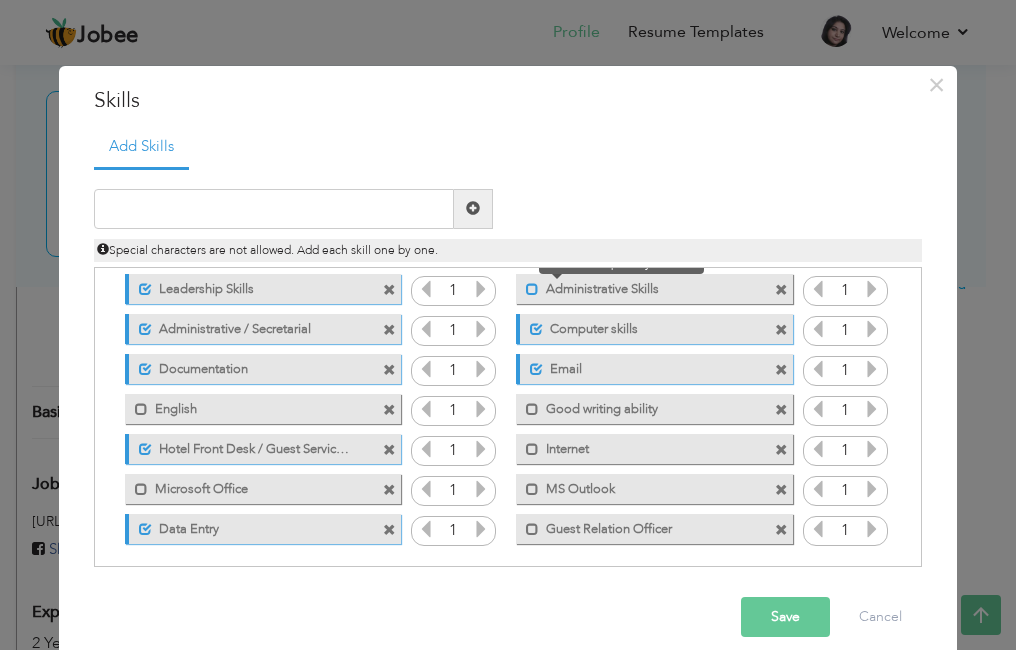 click at bounding box center (532, 289) 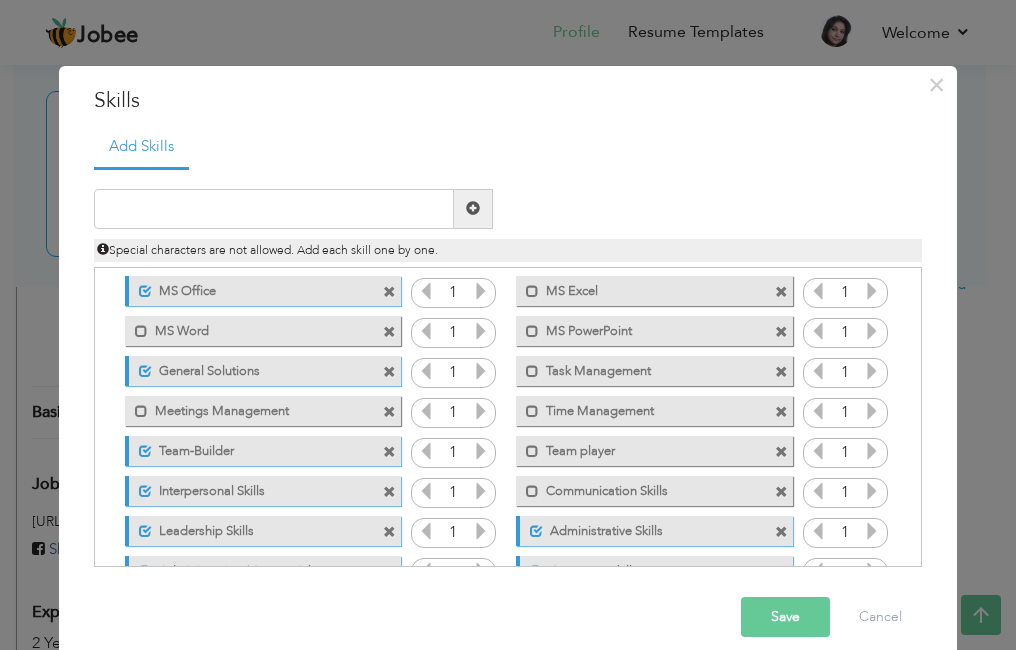 scroll, scrollTop: 23, scrollLeft: 0, axis: vertical 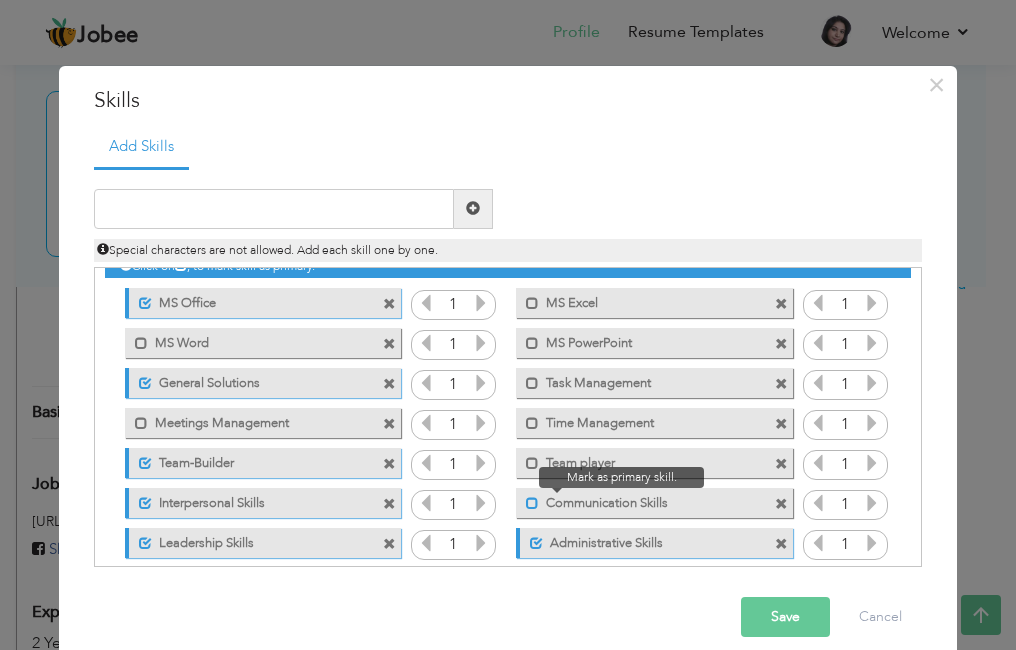 click at bounding box center (532, 503) 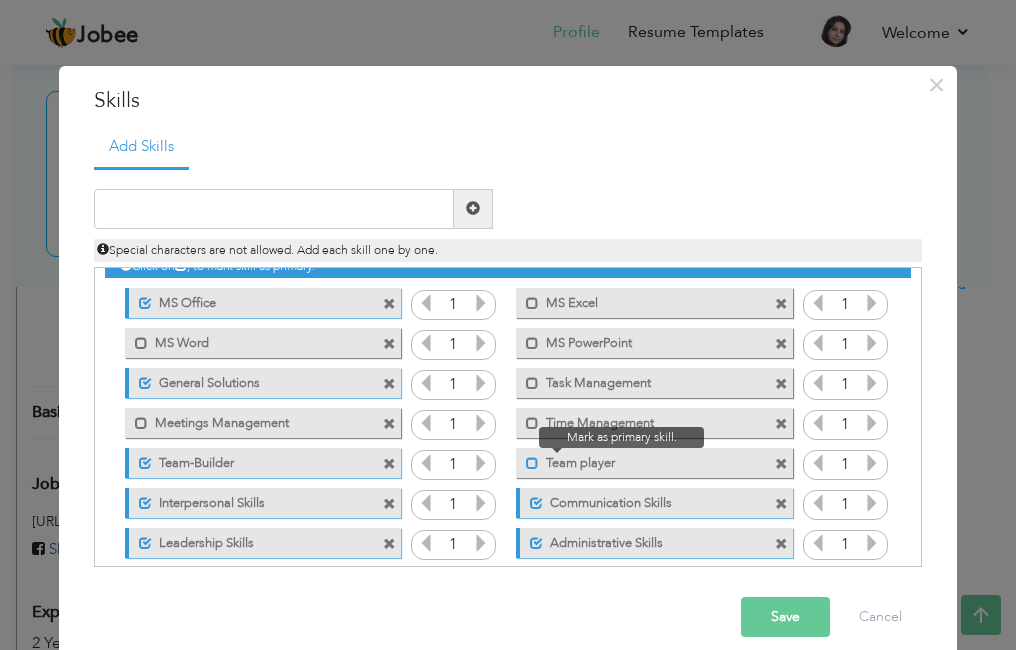 click at bounding box center [532, 463] 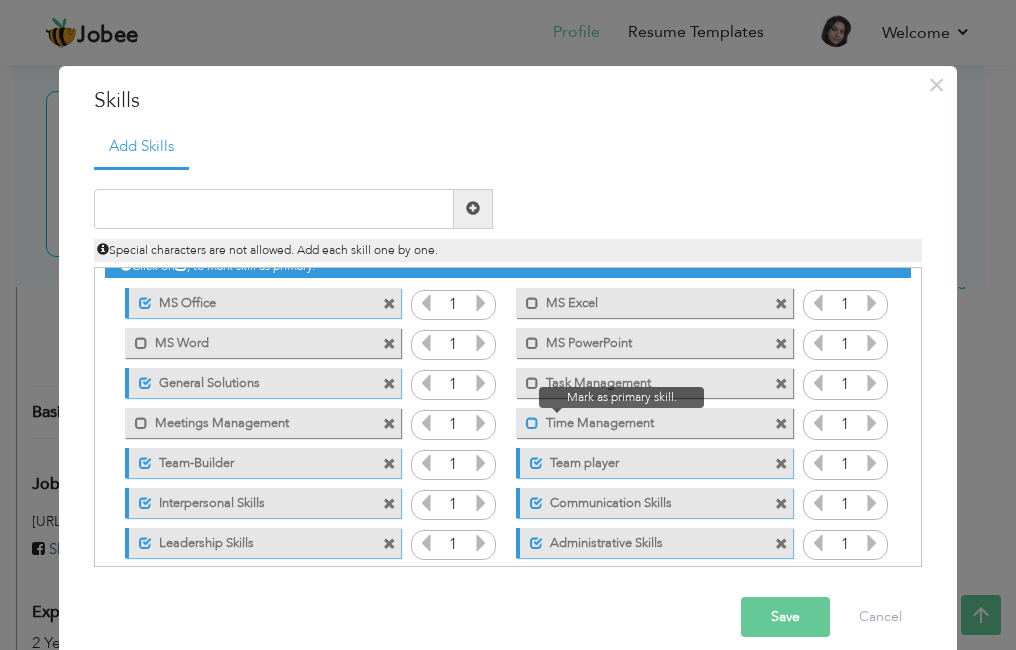 click at bounding box center [532, 423] 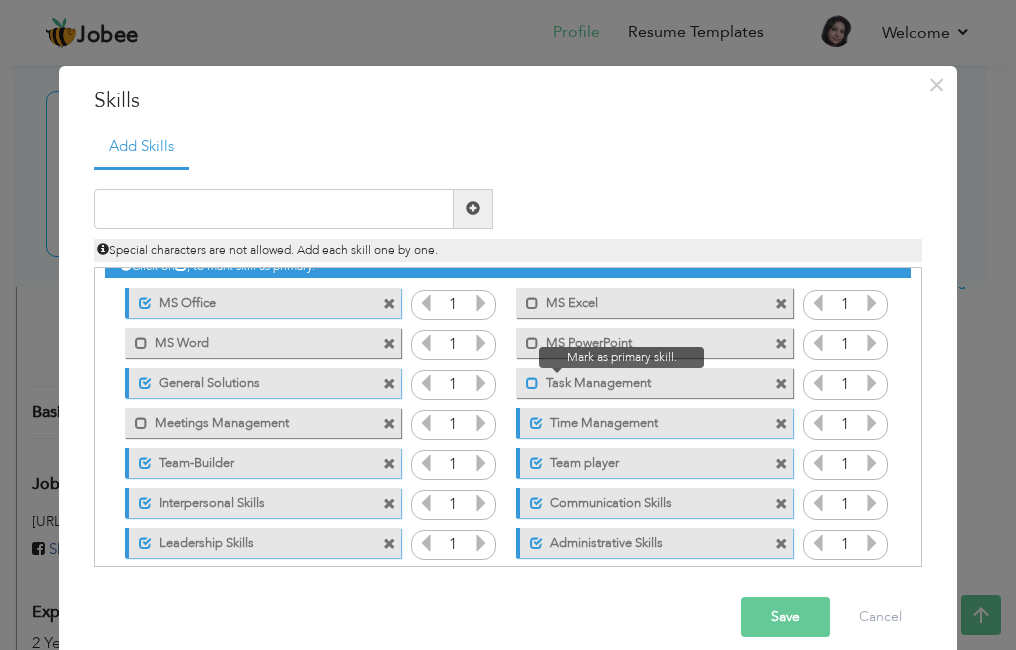 click at bounding box center (532, 383) 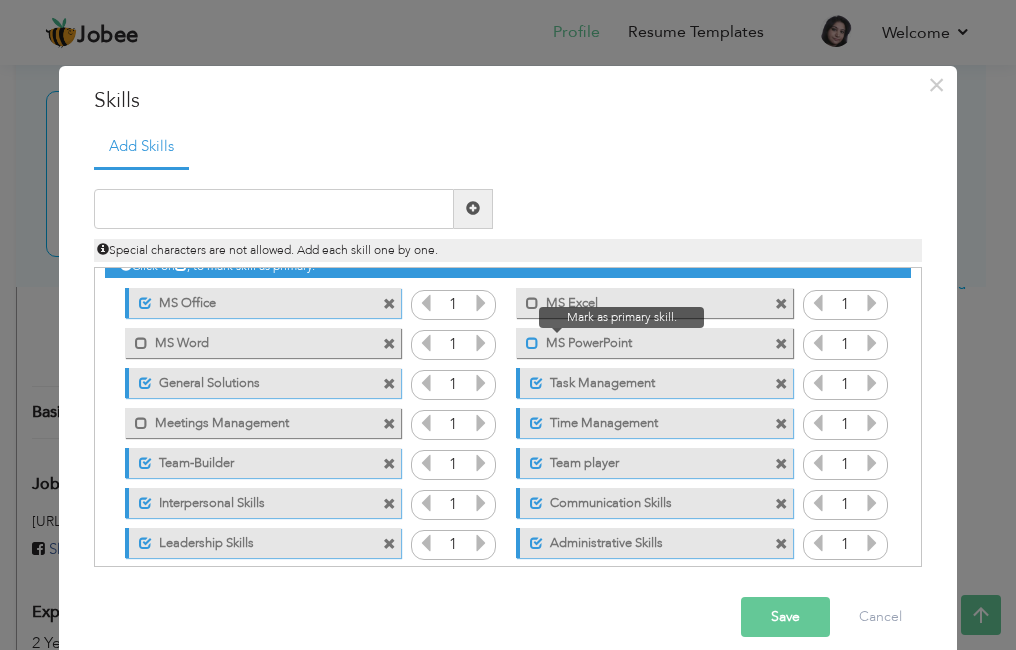 click at bounding box center (532, 343) 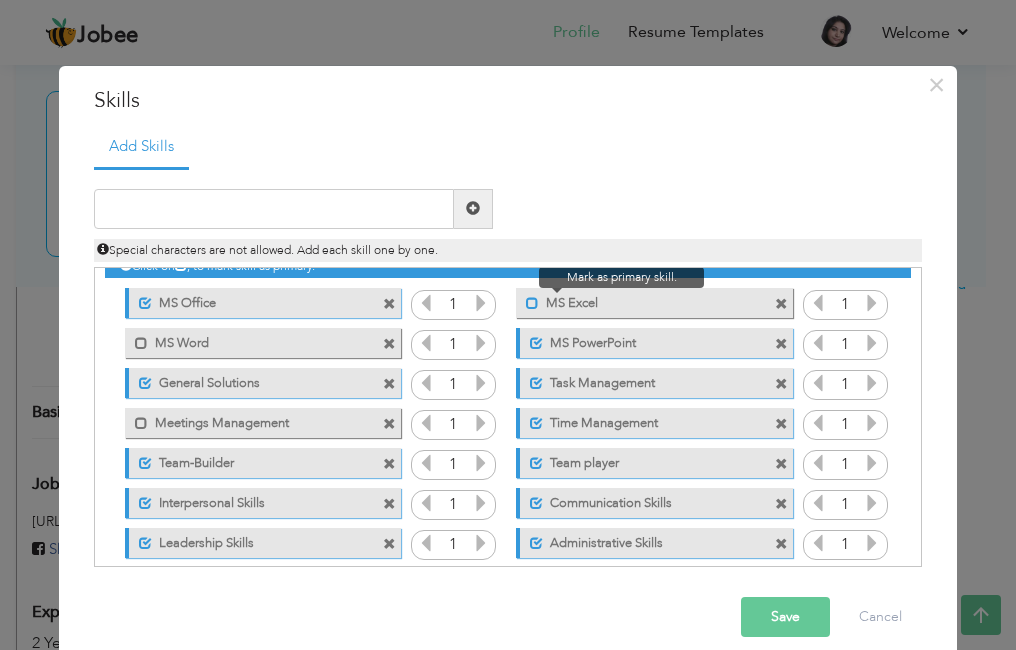 click at bounding box center [532, 303] 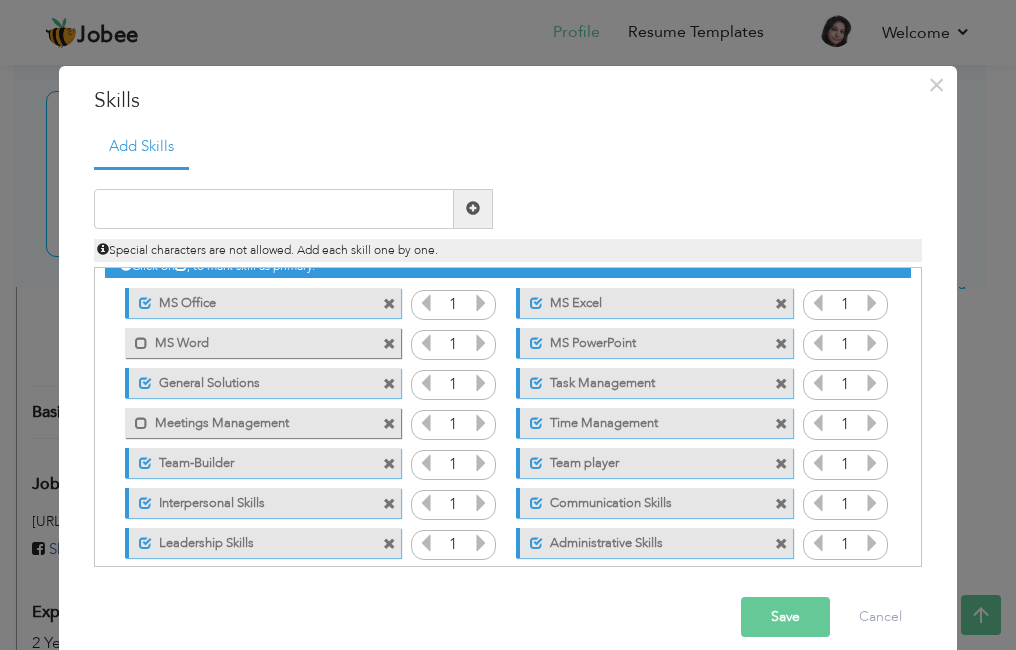 click on "Save" at bounding box center (785, 617) 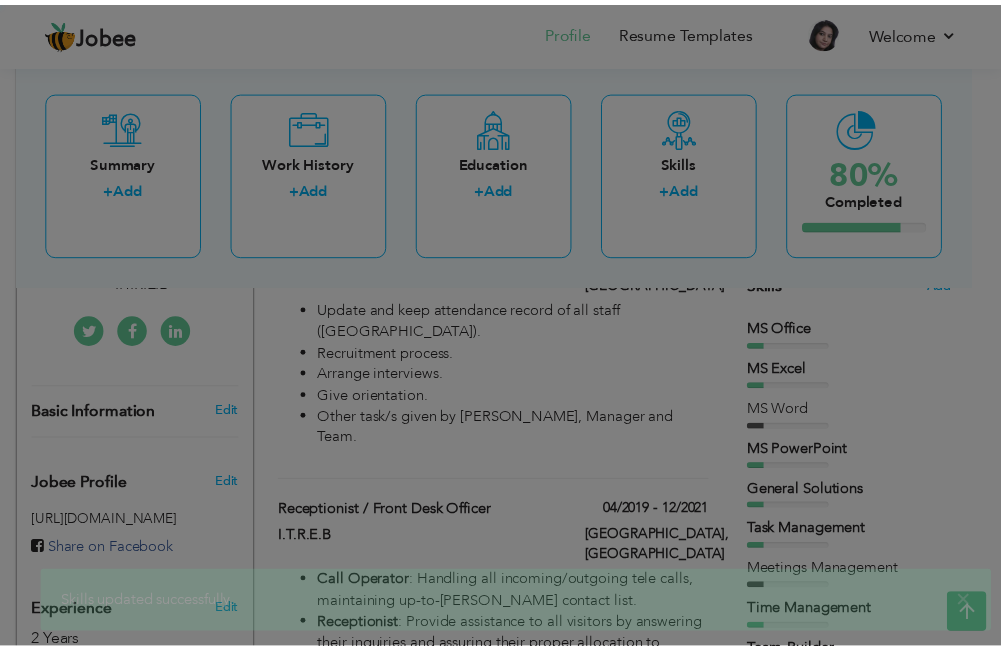 scroll, scrollTop: 0, scrollLeft: 0, axis: both 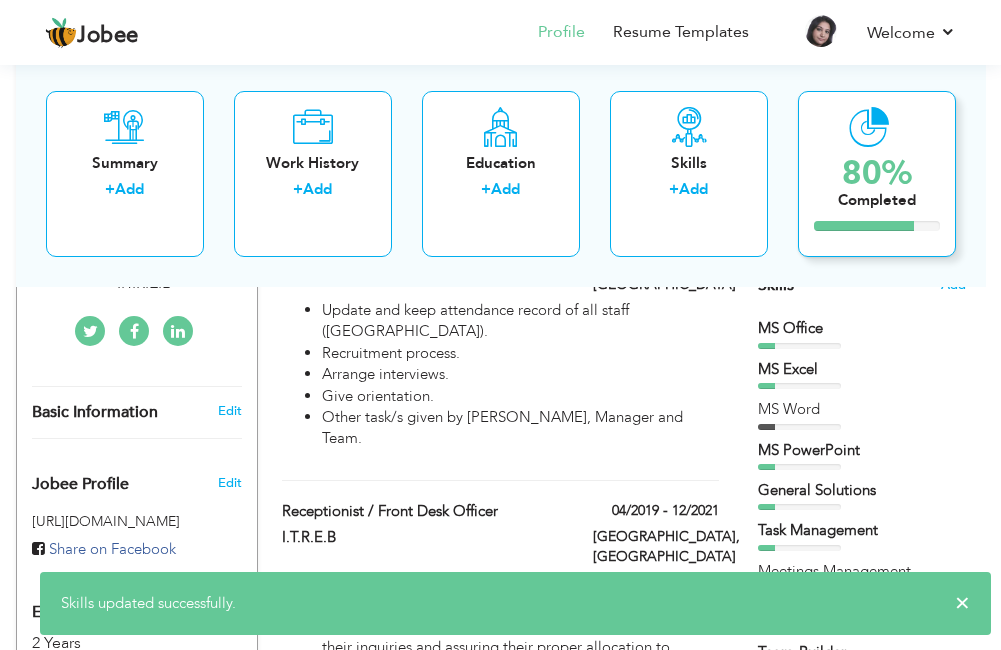click at bounding box center (864, 225) 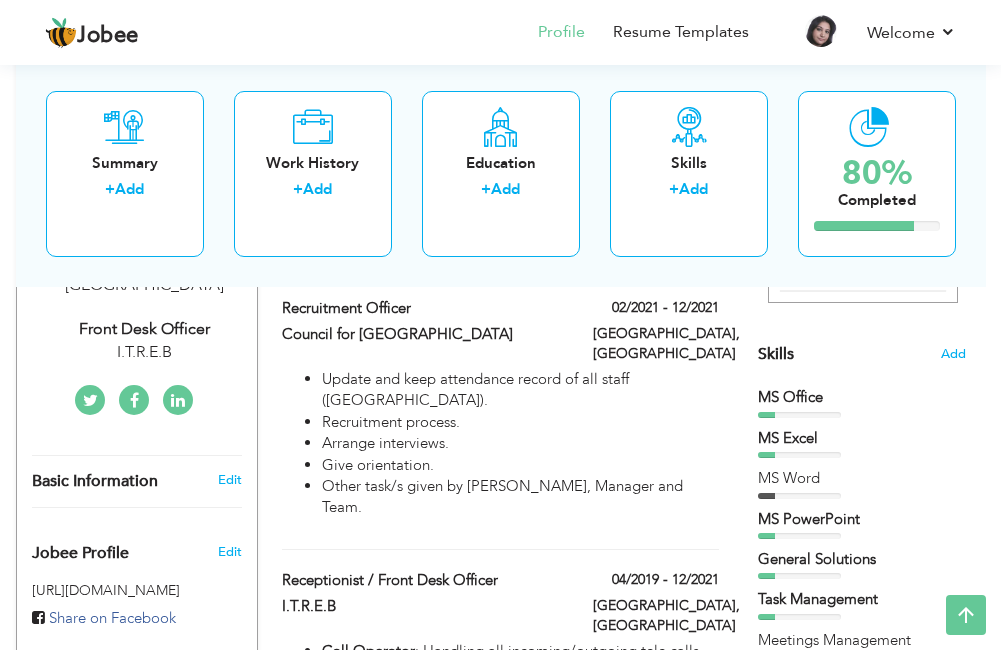 scroll, scrollTop: 304, scrollLeft: 0, axis: vertical 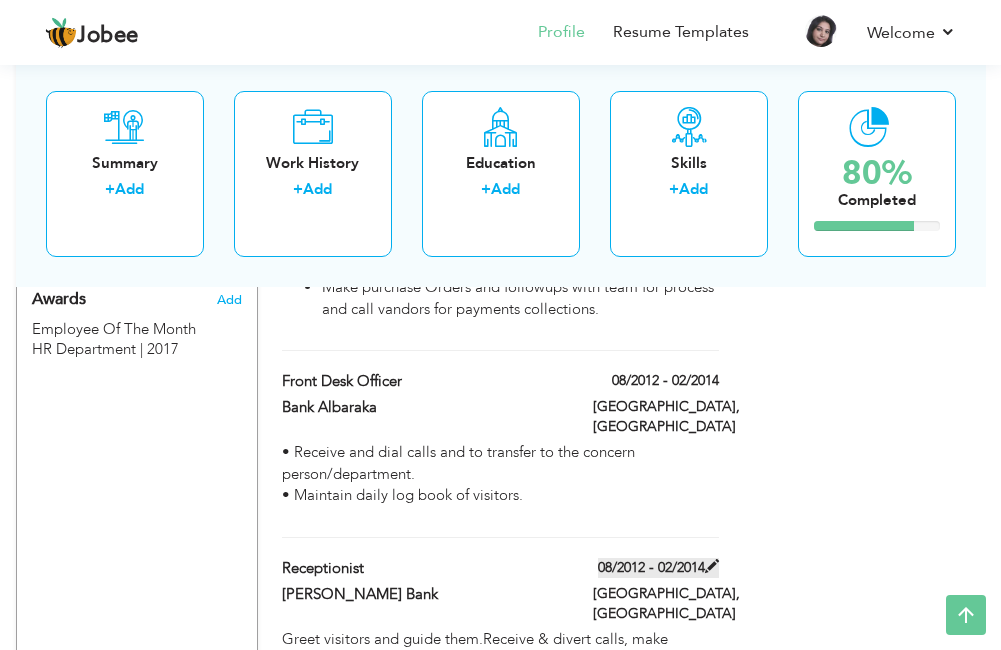 click at bounding box center [712, 566] 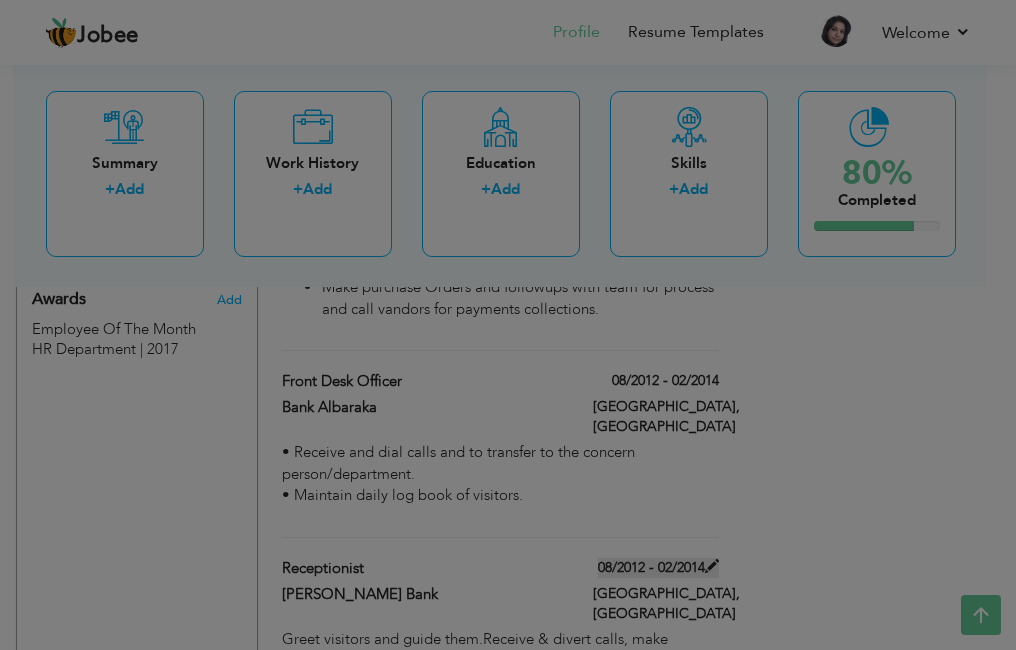 scroll, scrollTop: 0, scrollLeft: 0, axis: both 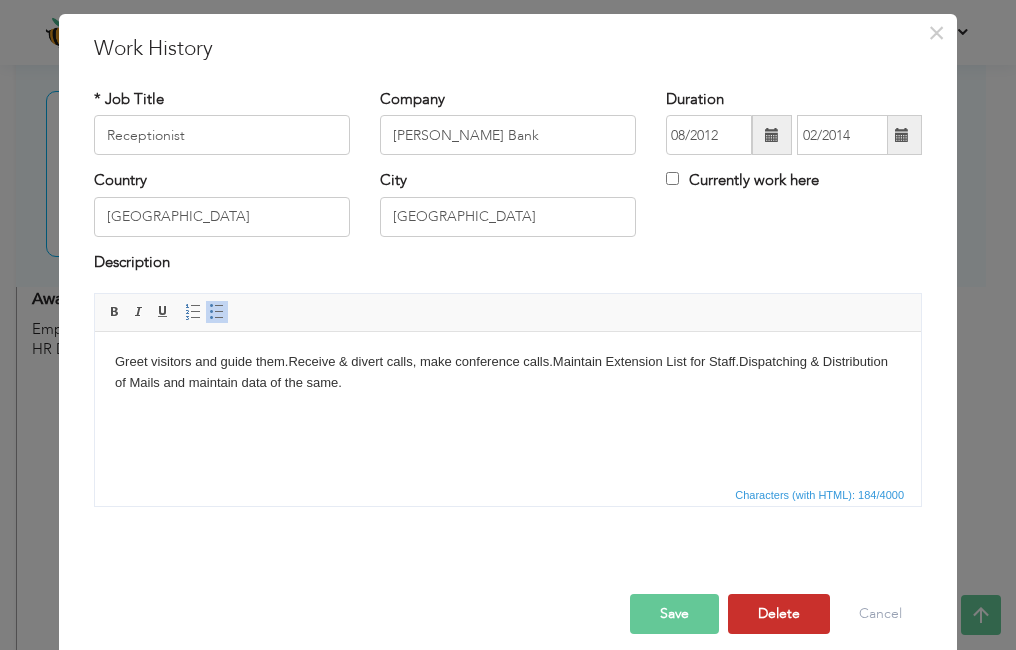 click on "Delete" at bounding box center [779, 614] 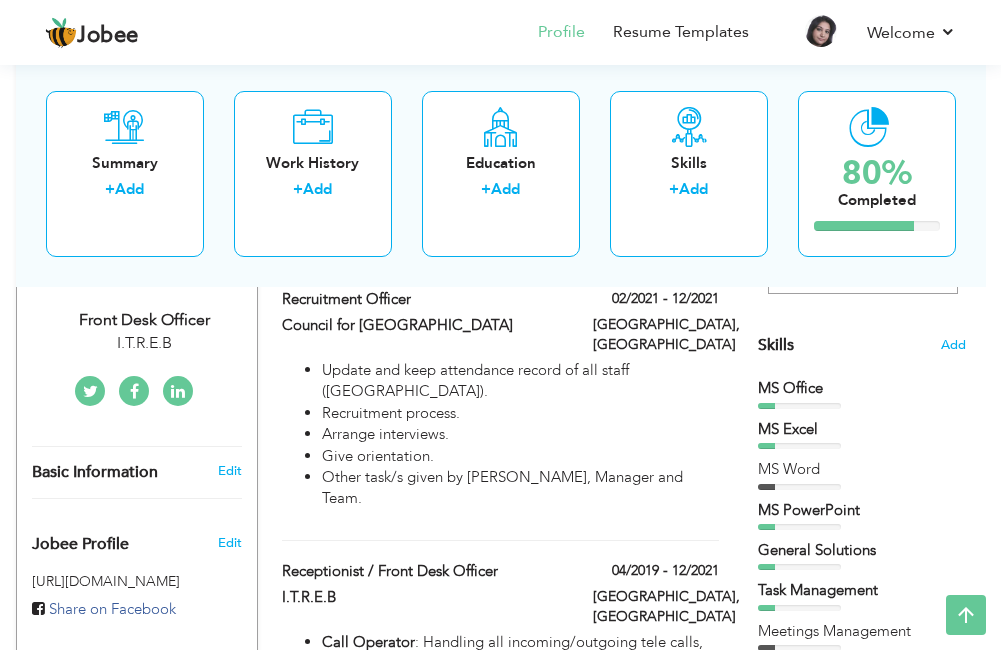 scroll, scrollTop: 519, scrollLeft: 0, axis: vertical 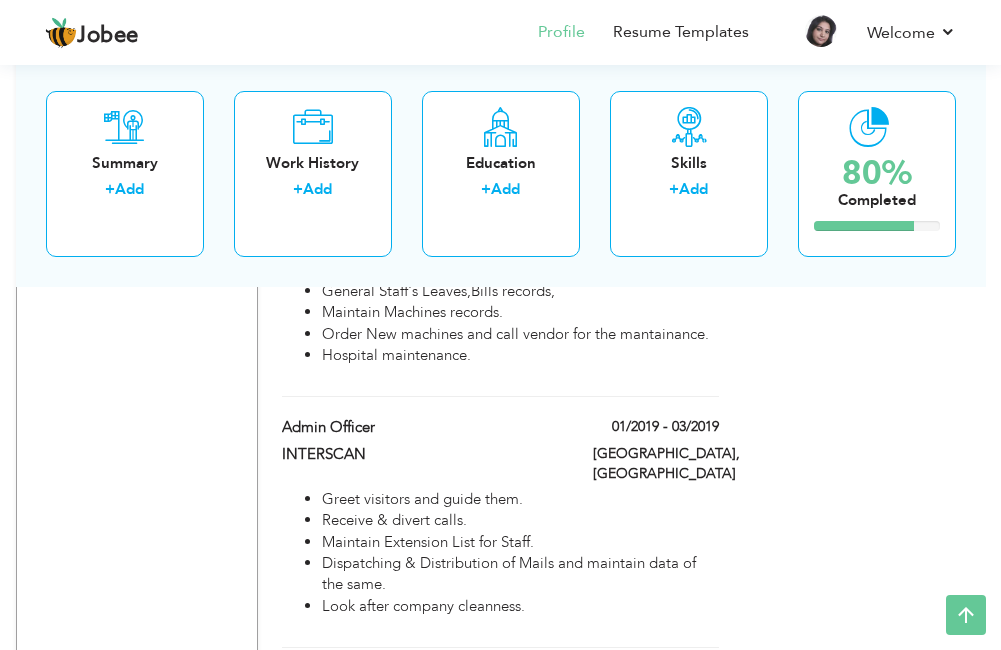 click at bounding box center [712, 676] 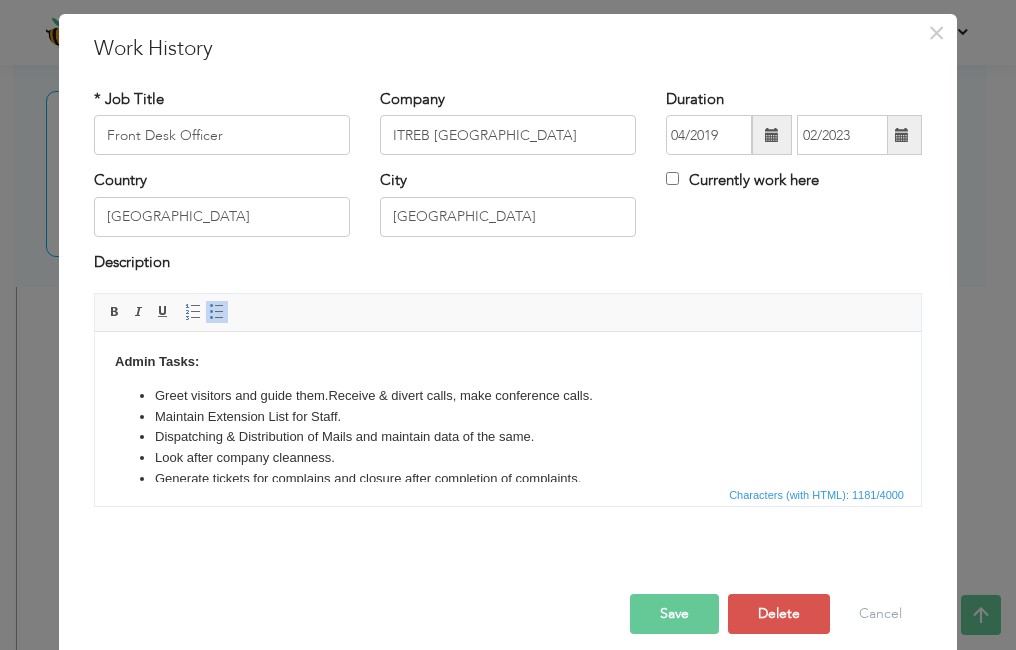 scroll, scrollTop: 0, scrollLeft: 0, axis: both 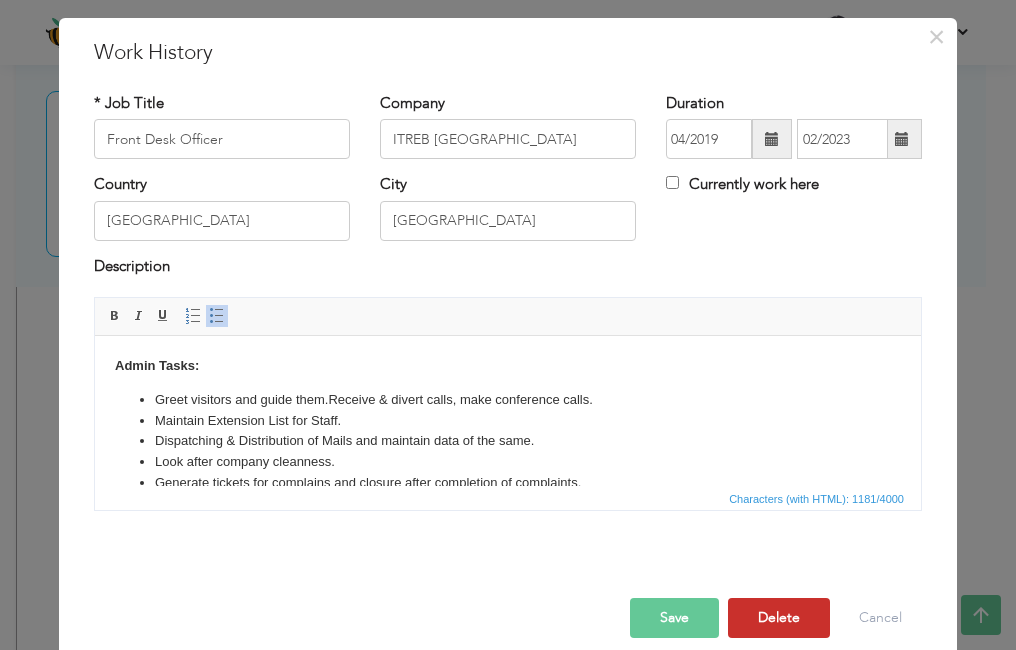 click on "Delete" at bounding box center (779, 618) 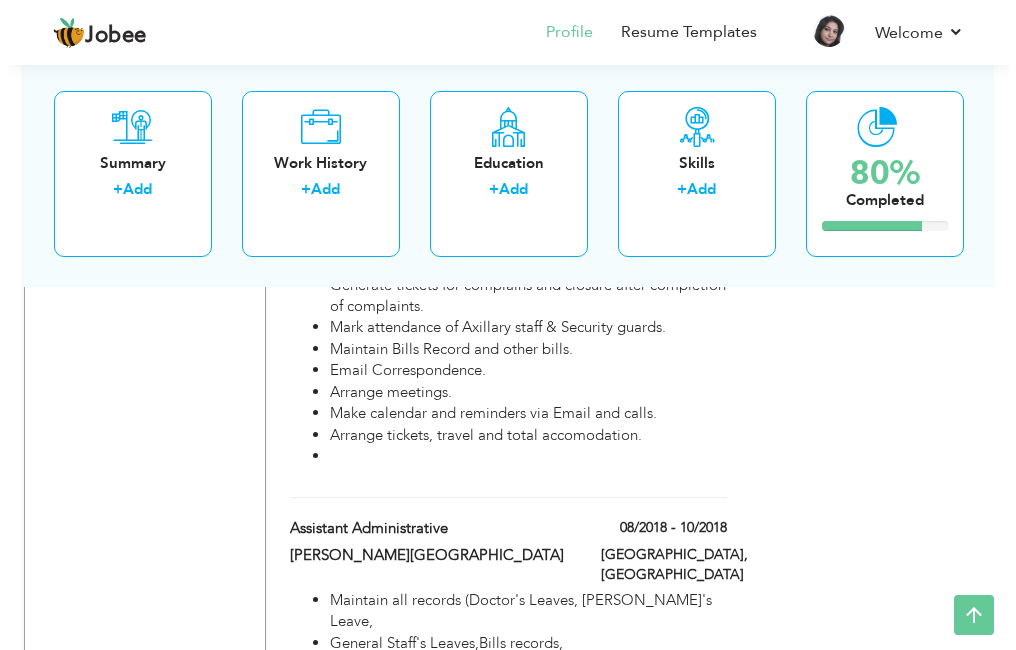 scroll, scrollTop: 3122, scrollLeft: 0, axis: vertical 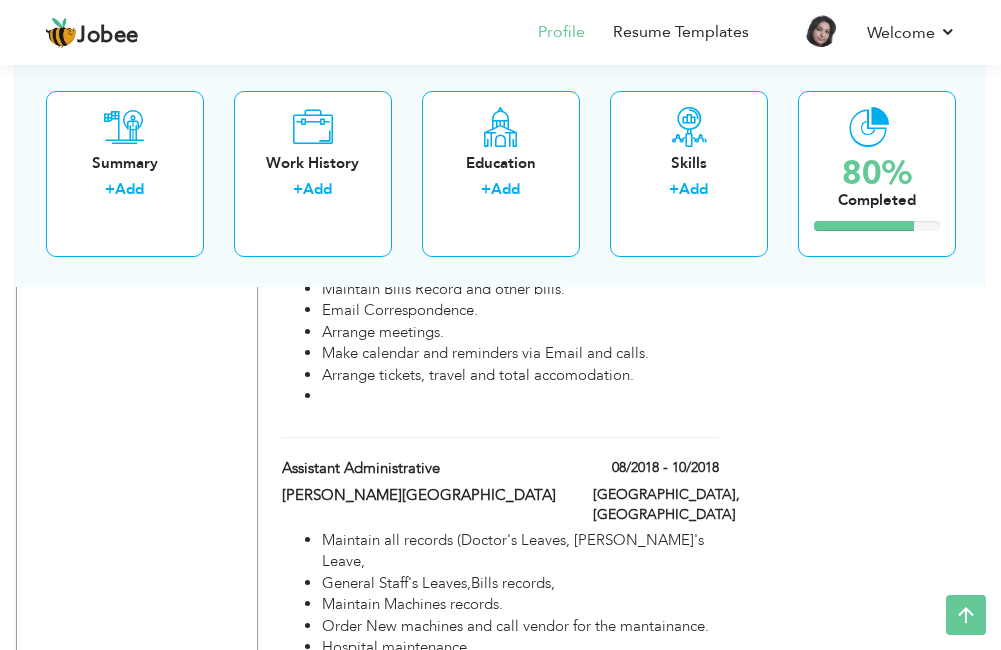click at bounding box center (712, 717) 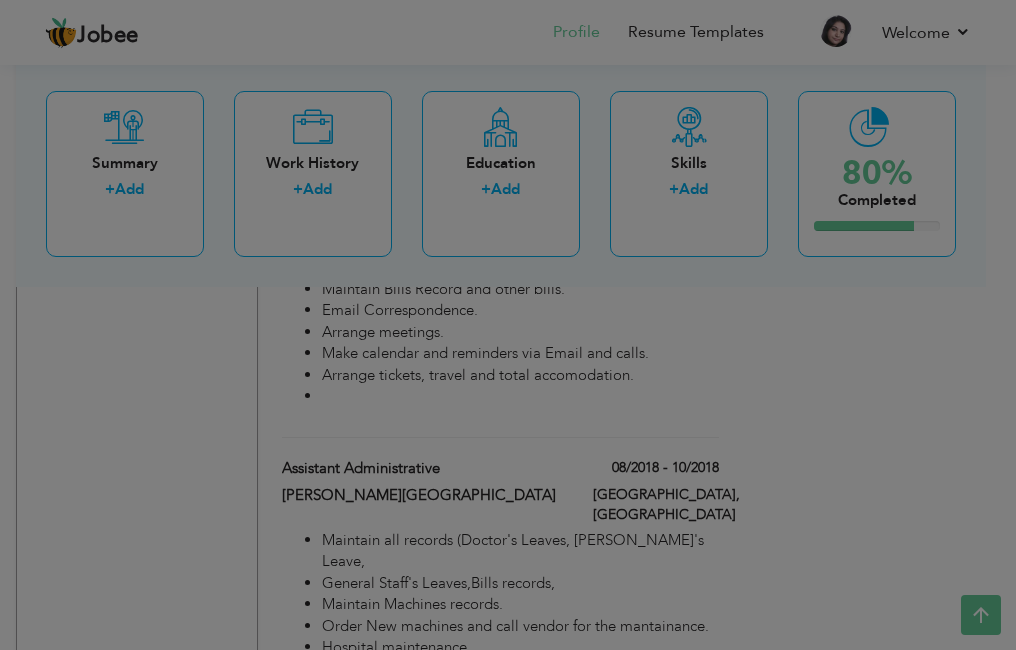scroll, scrollTop: 0, scrollLeft: 0, axis: both 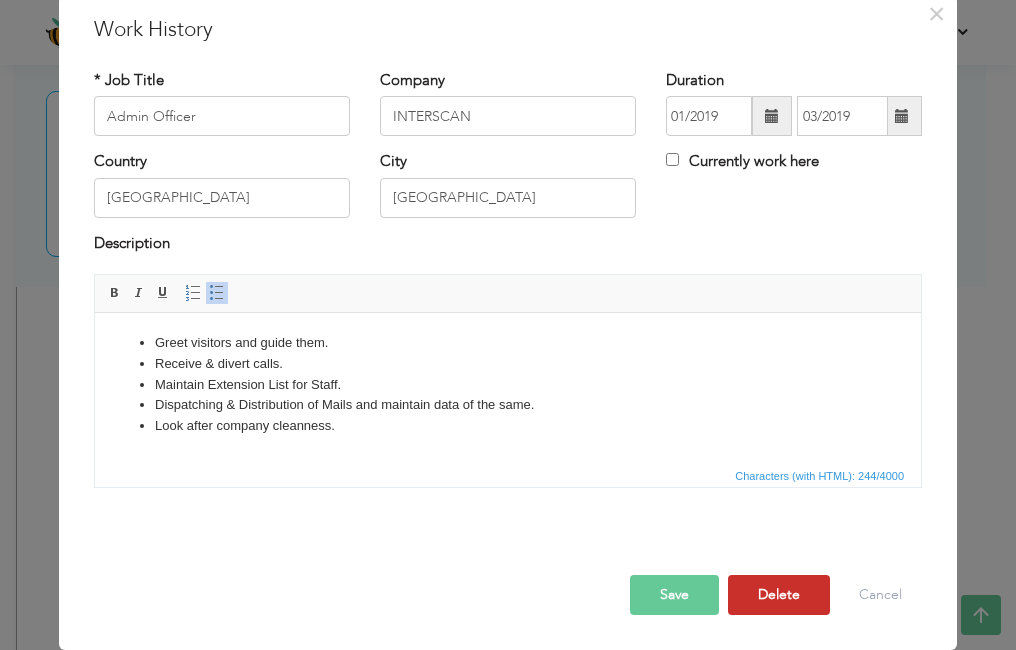 click on "Delete" at bounding box center [779, 595] 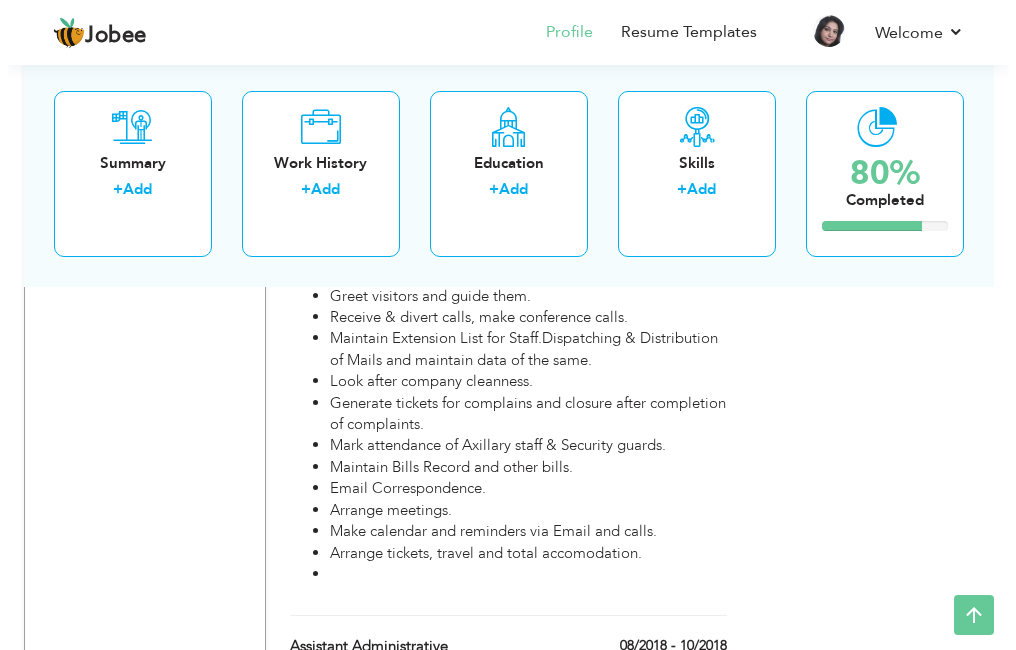 scroll, scrollTop: 2918, scrollLeft: 0, axis: vertical 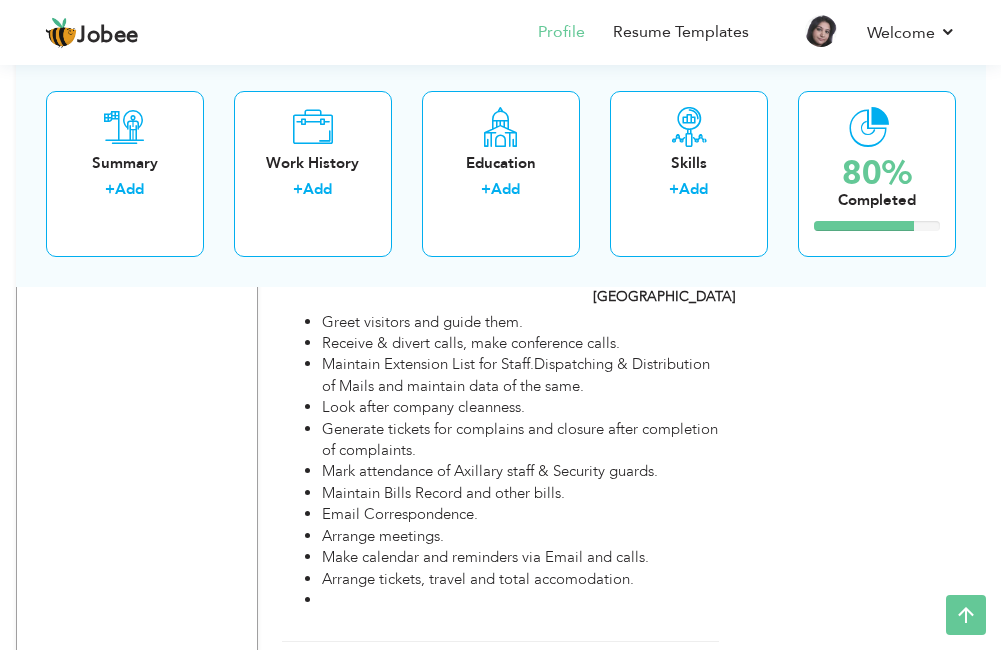 click at bounding box center (712, 670) 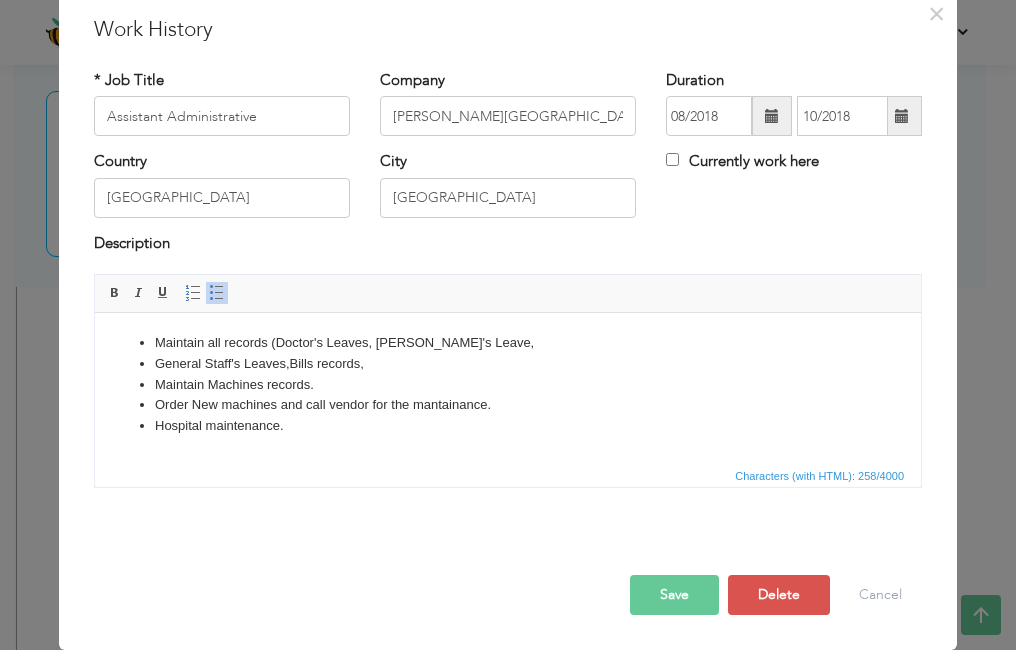 scroll, scrollTop: 0, scrollLeft: 0, axis: both 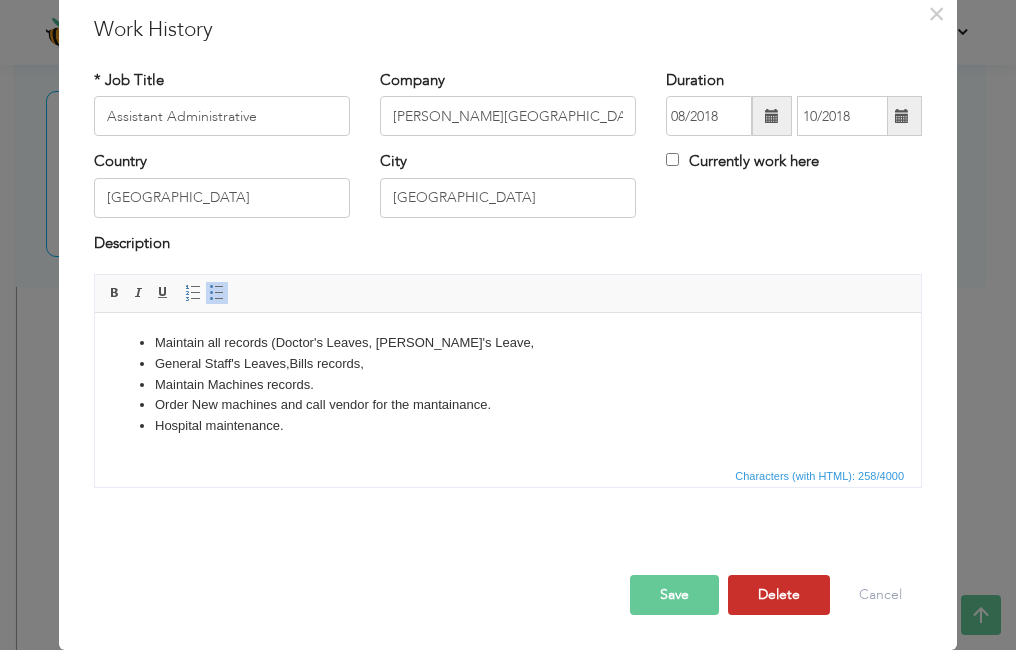 click on "Delete" at bounding box center (779, 595) 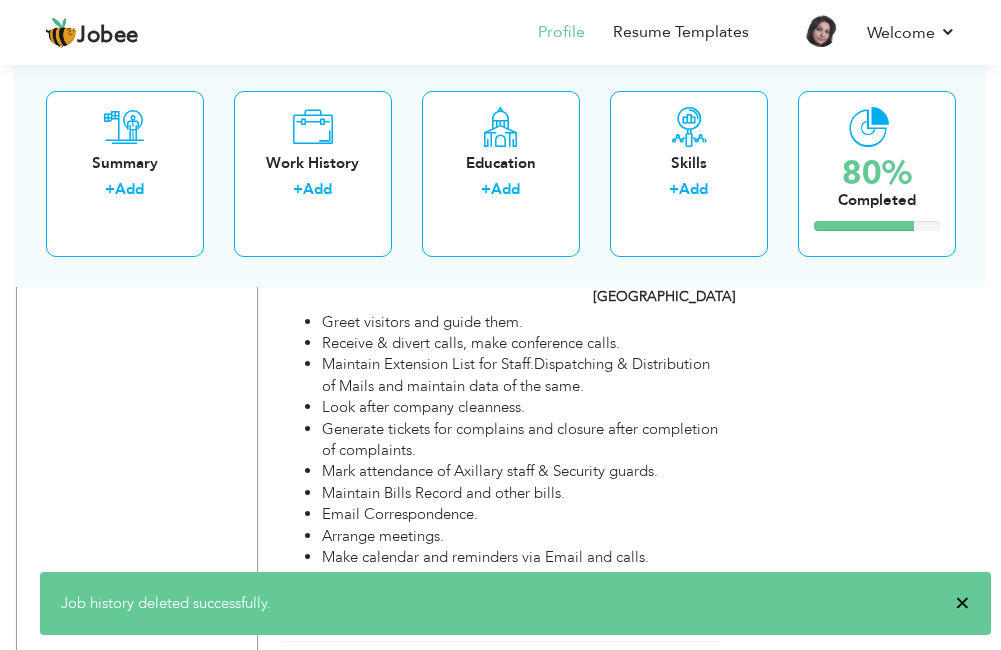 click on "×" at bounding box center [962, 603] 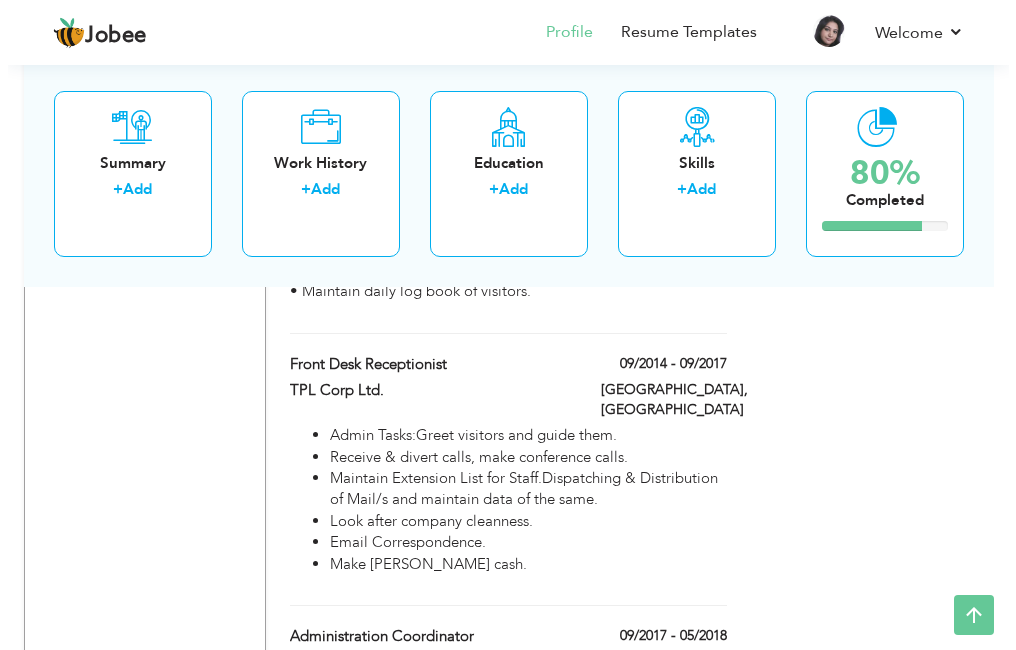 scroll, scrollTop: 2558, scrollLeft: 0, axis: vertical 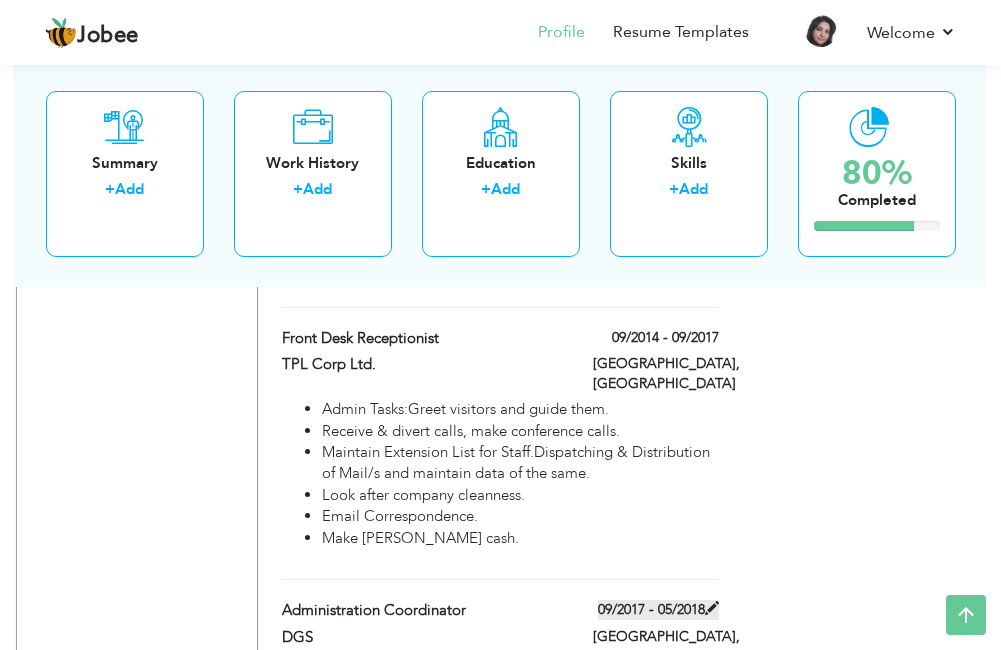 click at bounding box center (712, 608) 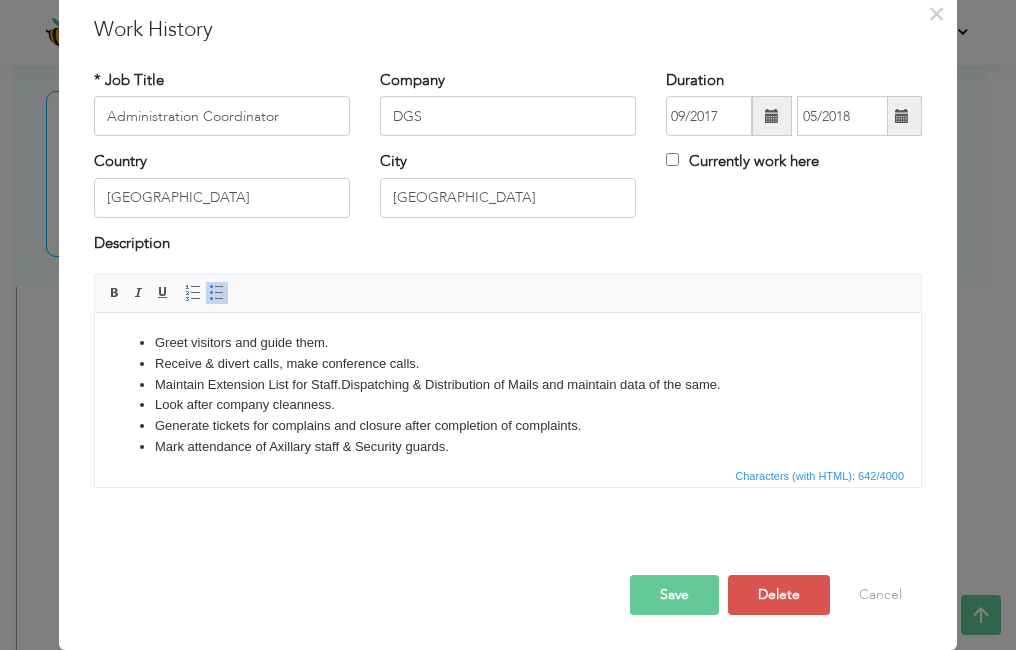 scroll, scrollTop: 0, scrollLeft: 0, axis: both 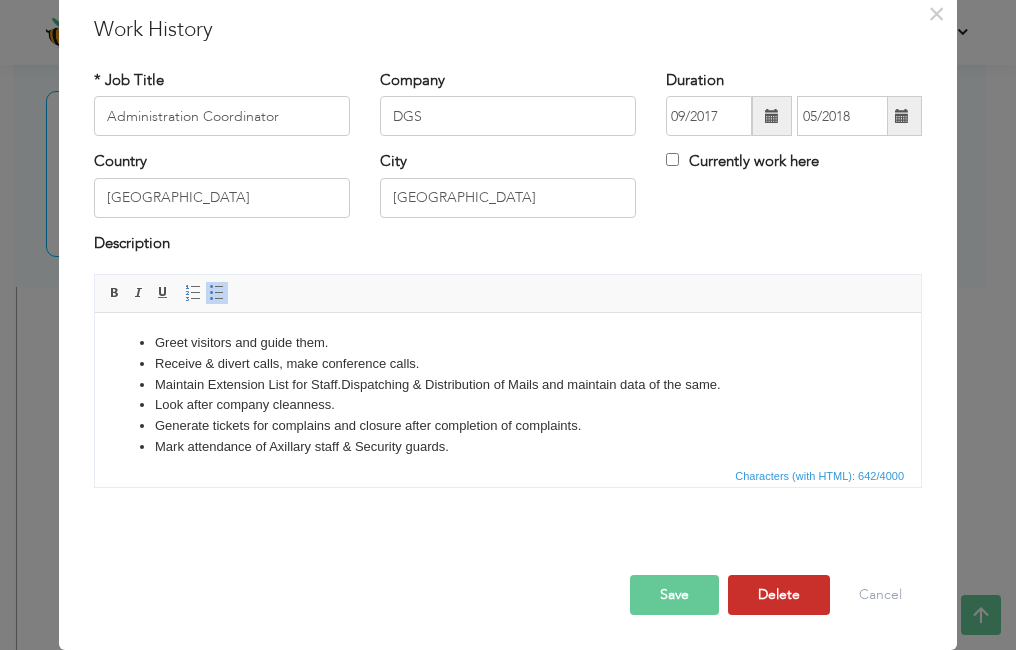 click on "Delete" at bounding box center (779, 595) 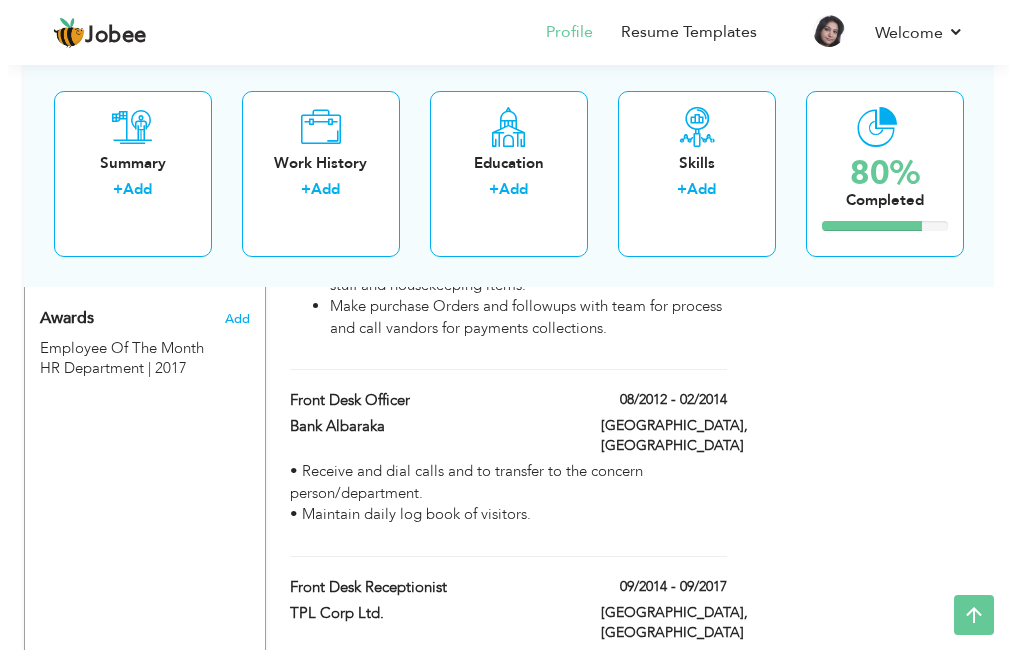 scroll, scrollTop: 2284, scrollLeft: 0, axis: vertical 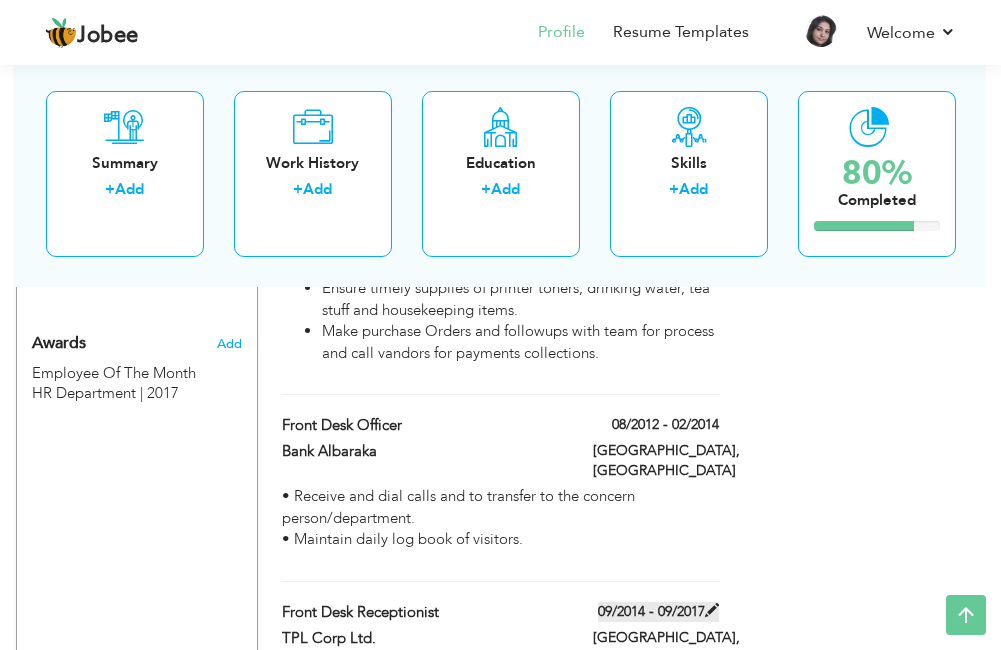 click at bounding box center [712, 610] 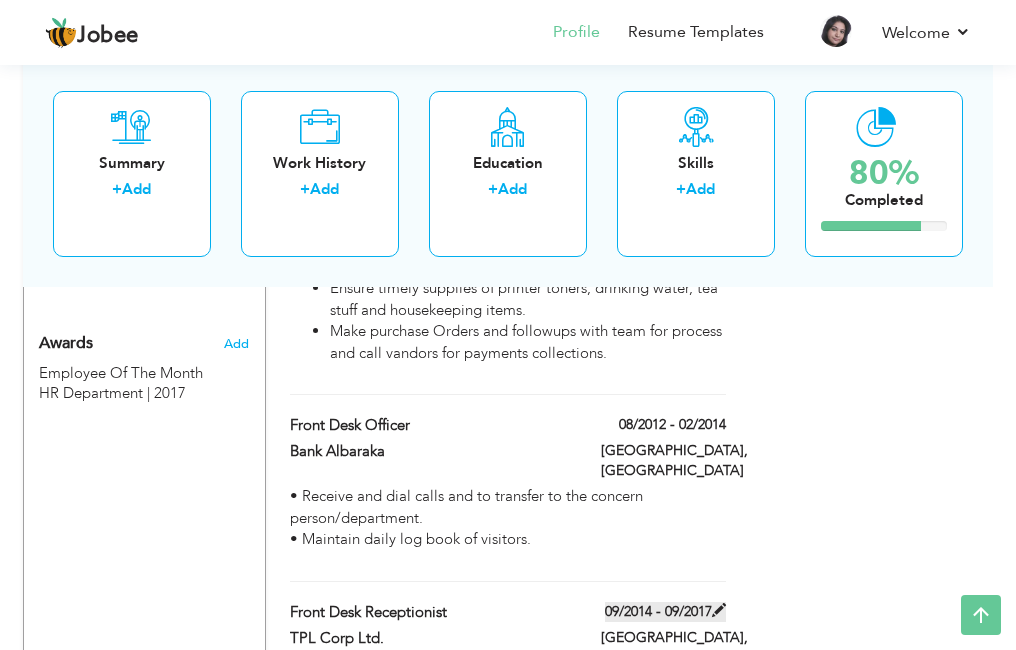 type on "Front Desk Receptionist" 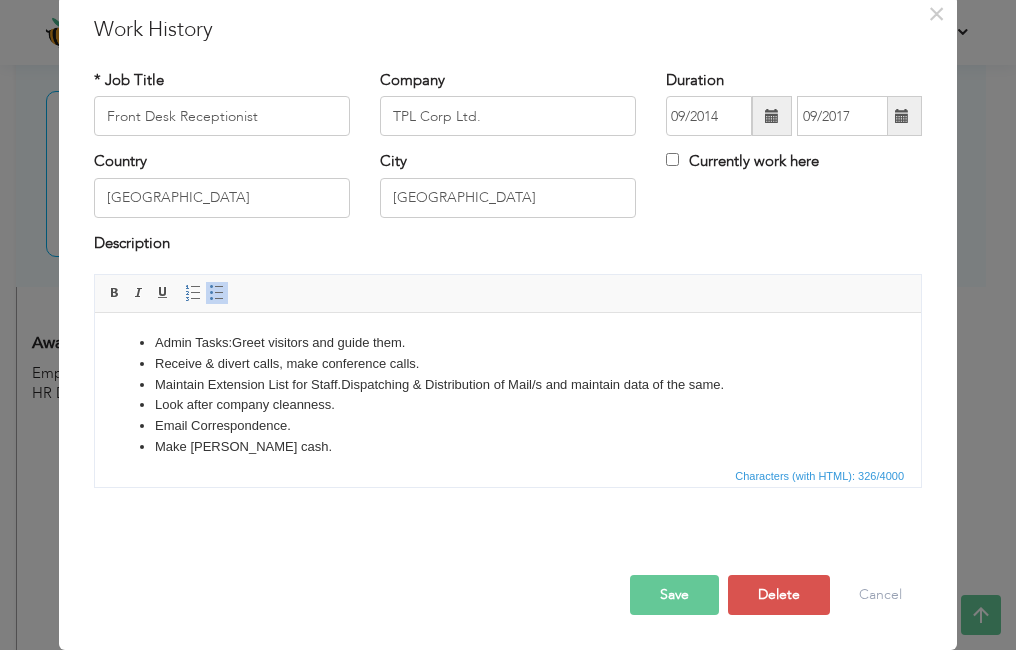 scroll, scrollTop: 0, scrollLeft: 0, axis: both 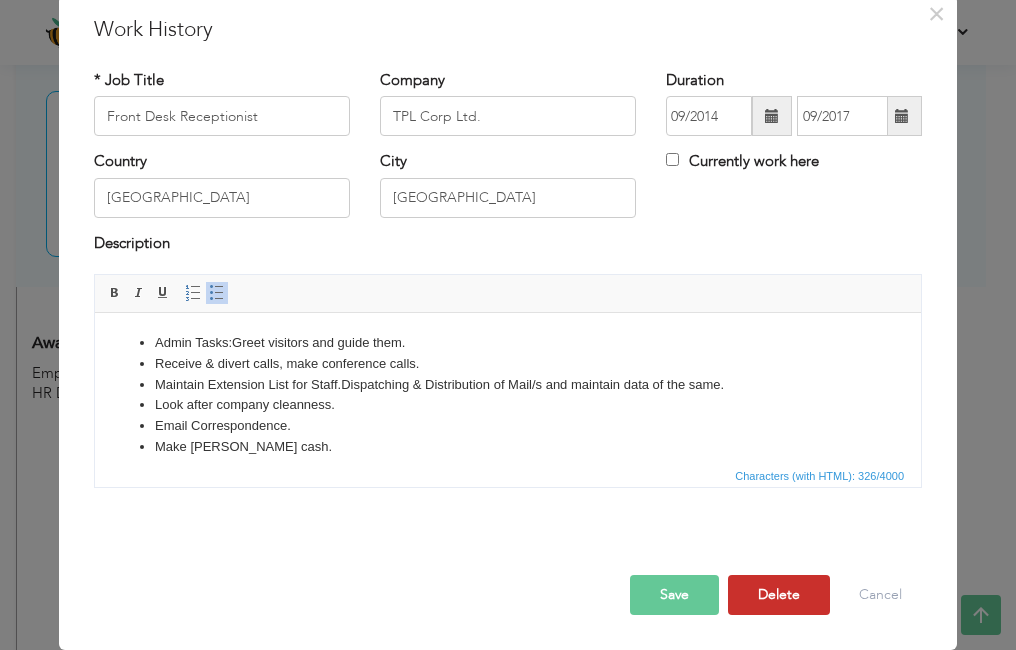 click on "Delete" at bounding box center [779, 595] 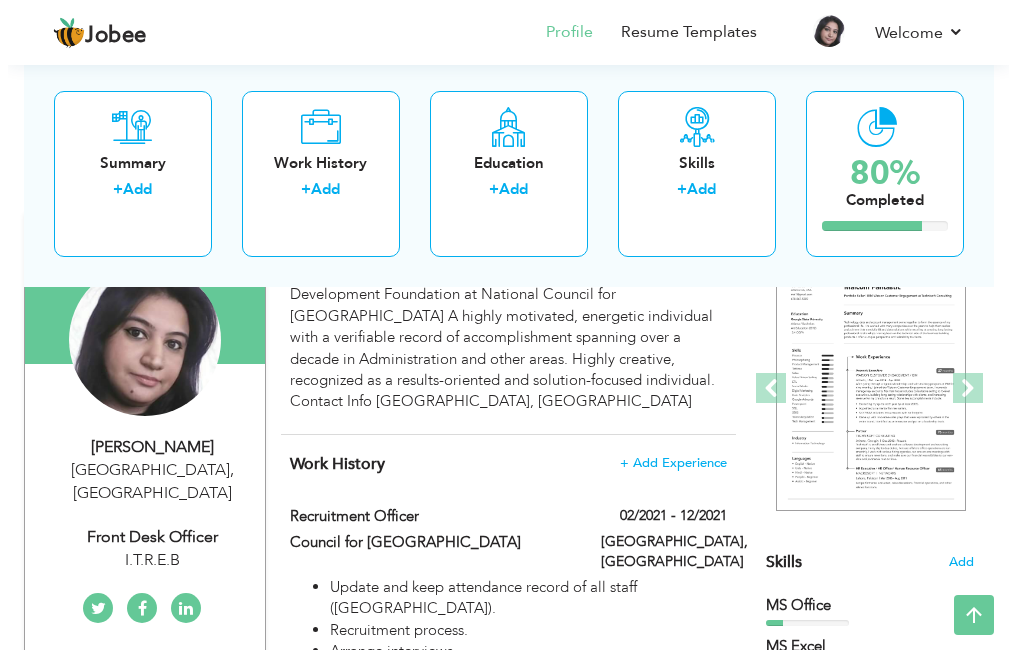 scroll, scrollTop: 208, scrollLeft: 0, axis: vertical 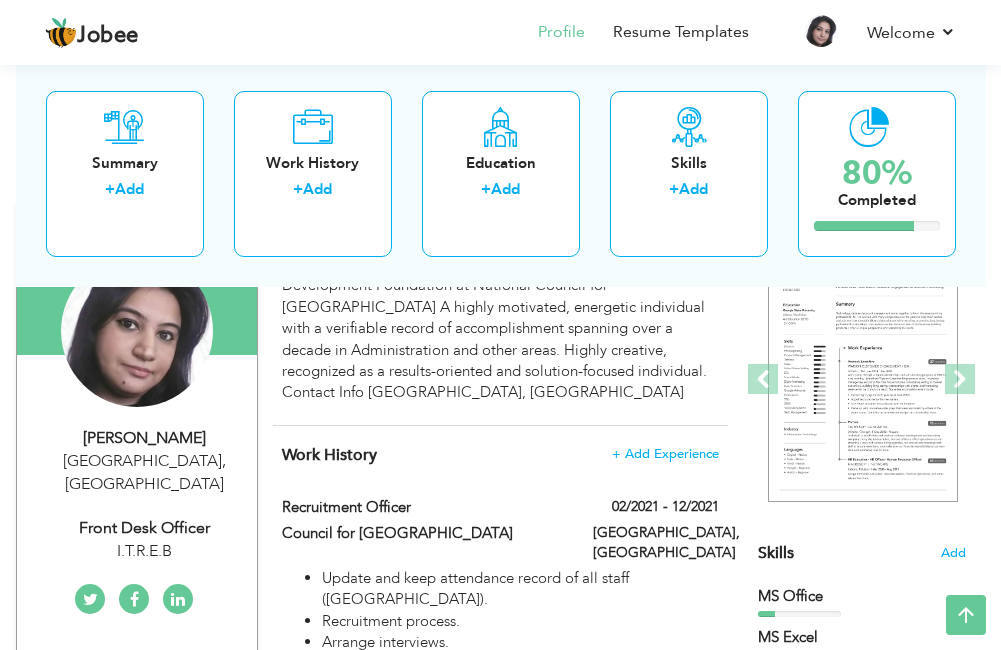 click on "Front Desk Officer" at bounding box center [145, 528] 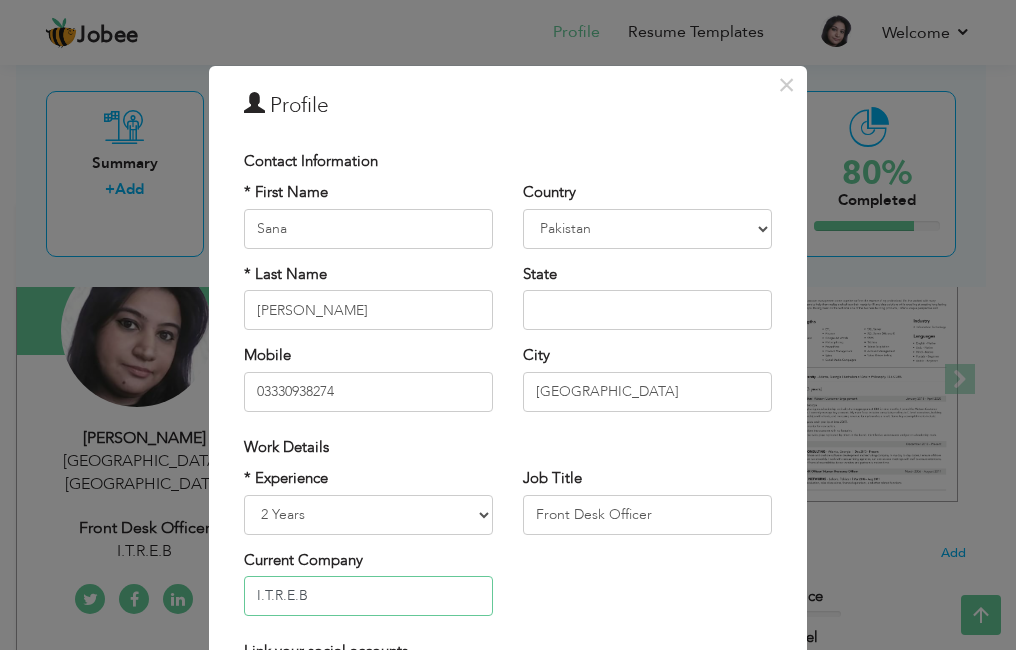 drag, startPoint x: 352, startPoint y: 603, endPoint x: 243, endPoint y: 579, distance: 111.61093 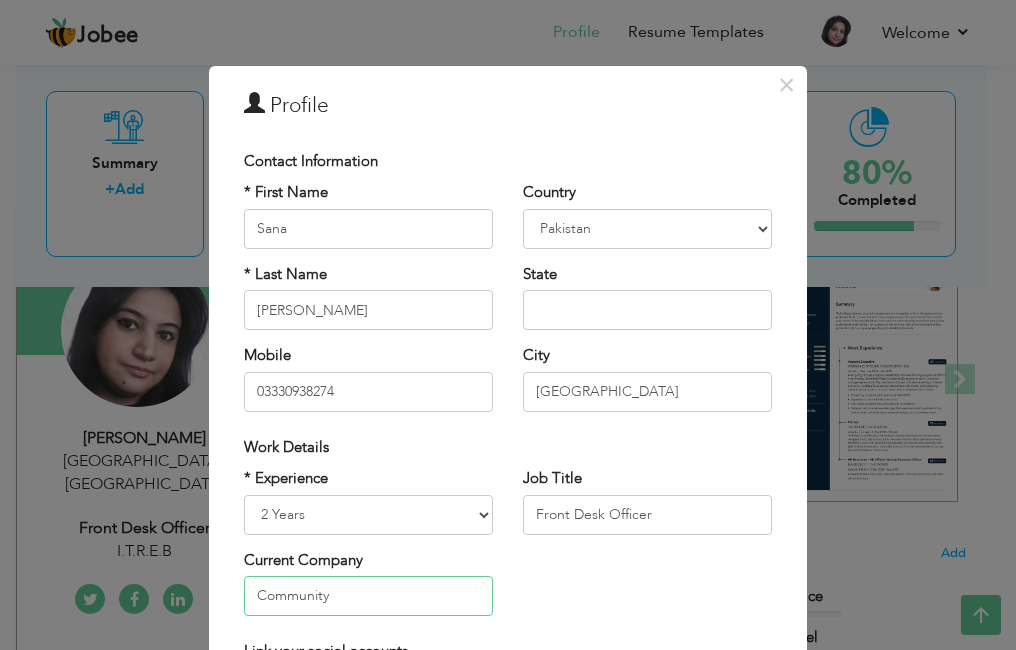 type on "Community Development Foundation (CDF)" 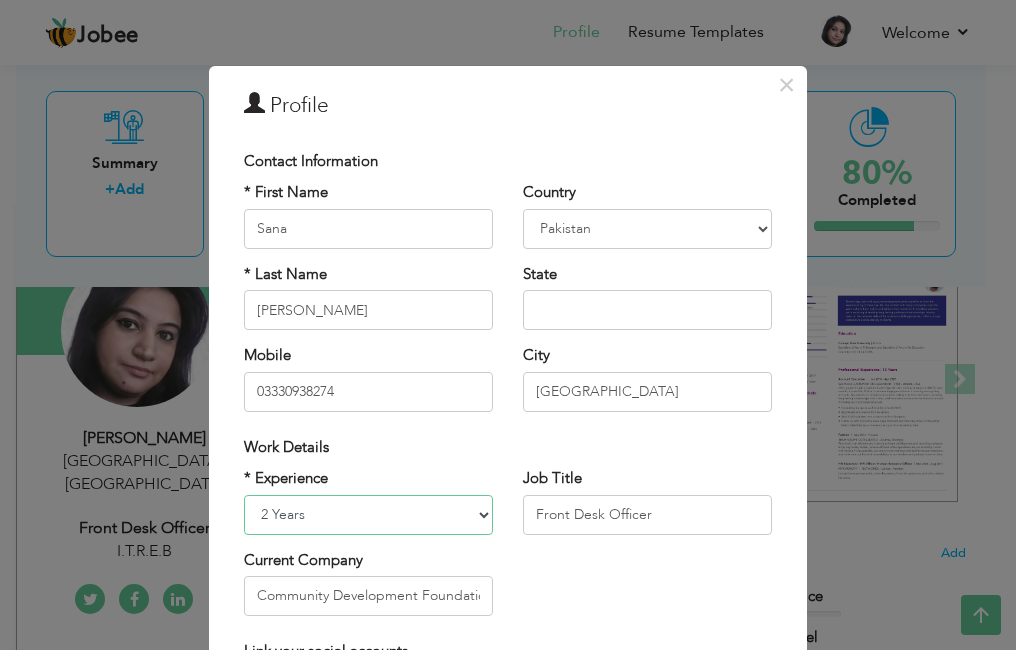 click on "Entry Level Less than 1 Year 1 Year 2 Years 3 Years 4 Years 5 Years 6 Years 7 Years 8 Years 9 Years 10 Years 11 Years 12 Years 13 Years 14 Years 15 Years 16 Years 17 Years 18 Years 19 Years 20 Years 21 Years 22 Years 23 Years 24 Years 25 Years 26 Years 27 Years 28 Years 29 Years 30 Years 31 Years 32 Years 33 Years 34 Years 35 Years More than 35 Years" at bounding box center (368, 515) 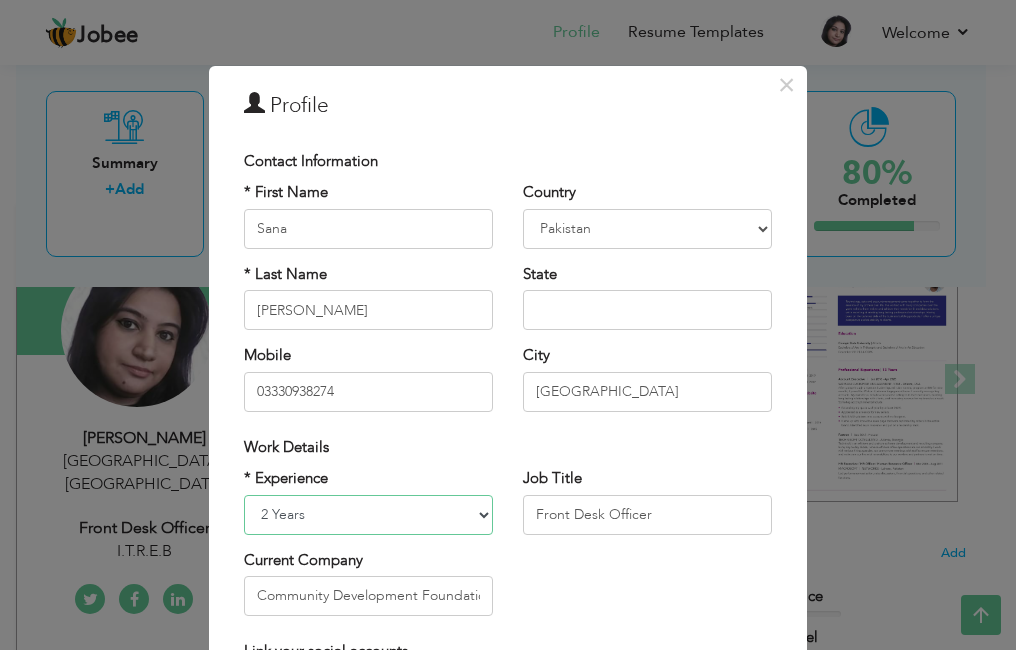 select on "number:15" 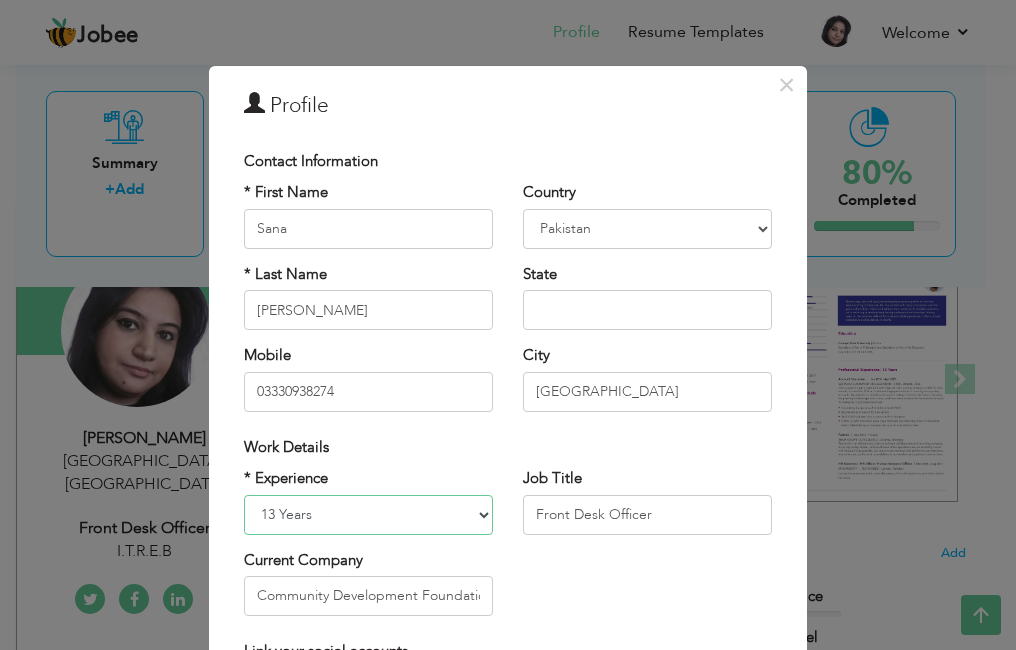 click on "Entry Level Less than 1 Year 1 Year 2 Years 3 Years 4 Years 5 Years 6 Years 7 Years 8 Years 9 Years 10 Years 11 Years 12 Years 13 Years 14 Years 15 Years 16 Years 17 Years 18 Years 19 Years 20 Years 21 Years 22 Years 23 Years 24 Years 25 Years 26 Years 27 Years 28 Years 29 Years 30 Years 31 Years 32 Years 33 Years 34 Years 35 Years More than 35 Years" at bounding box center (368, 515) 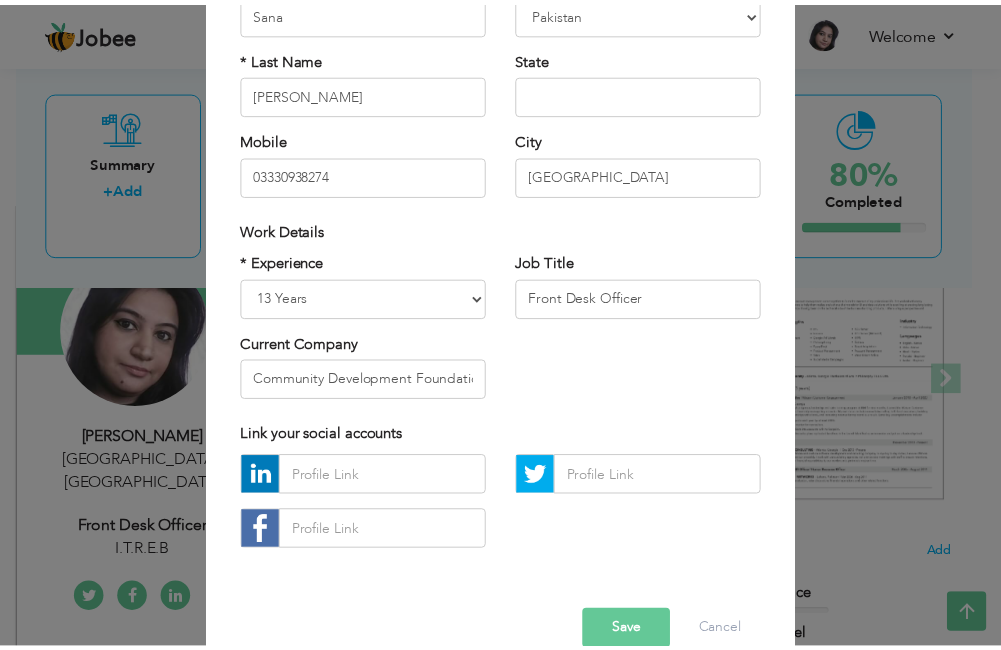 scroll, scrollTop: 253, scrollLeft: 0, axis: vertical 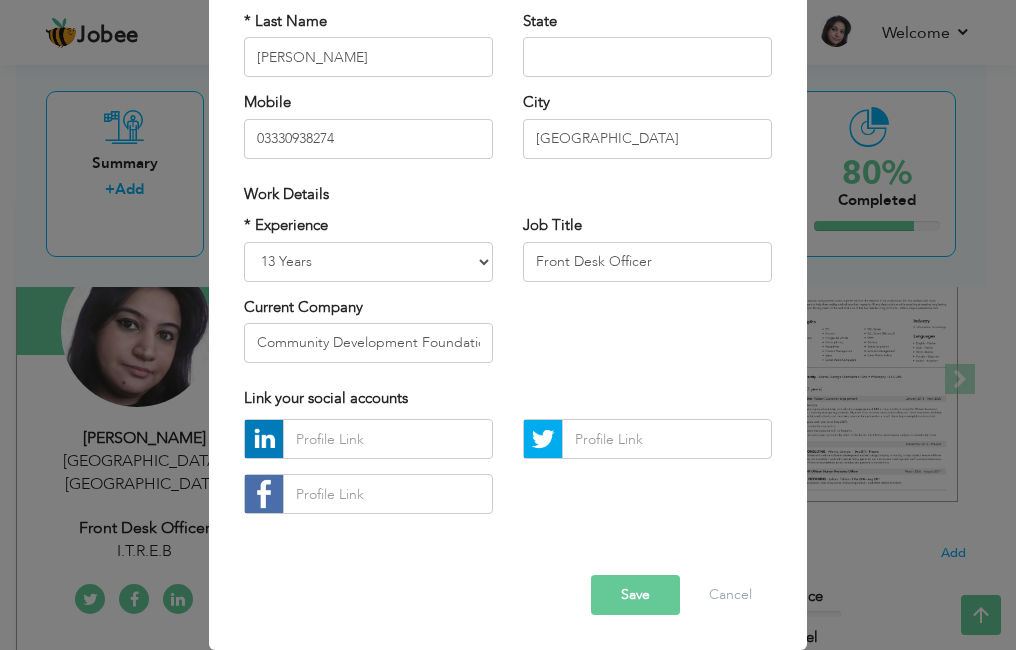click on "Save" at bounding box center [635, 595] 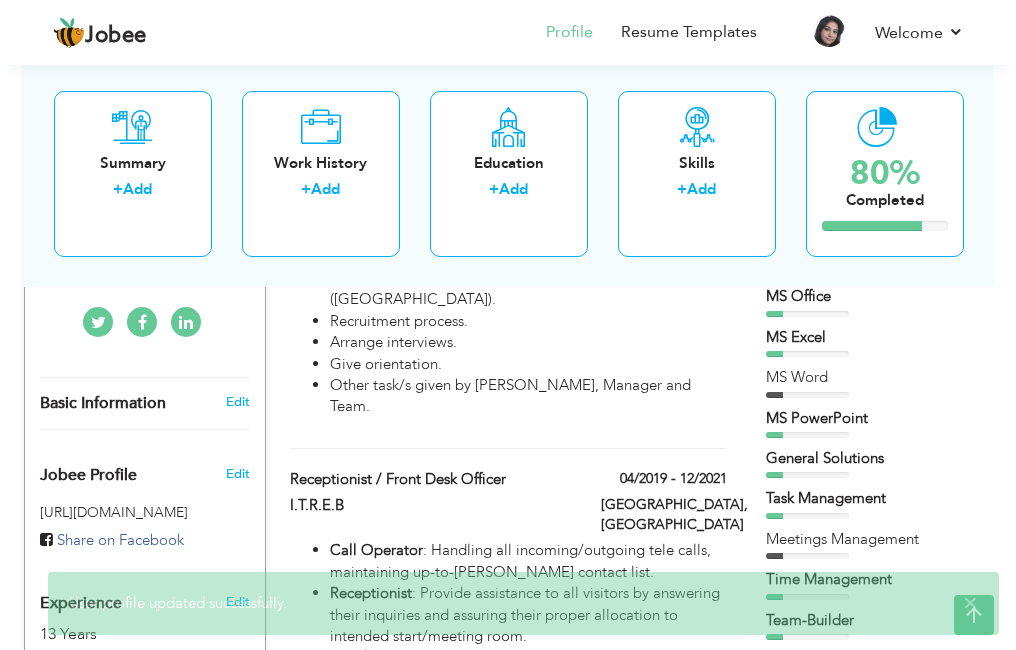 scroll, scrollTop: 534, scrollLeft: 0, axis: vertical 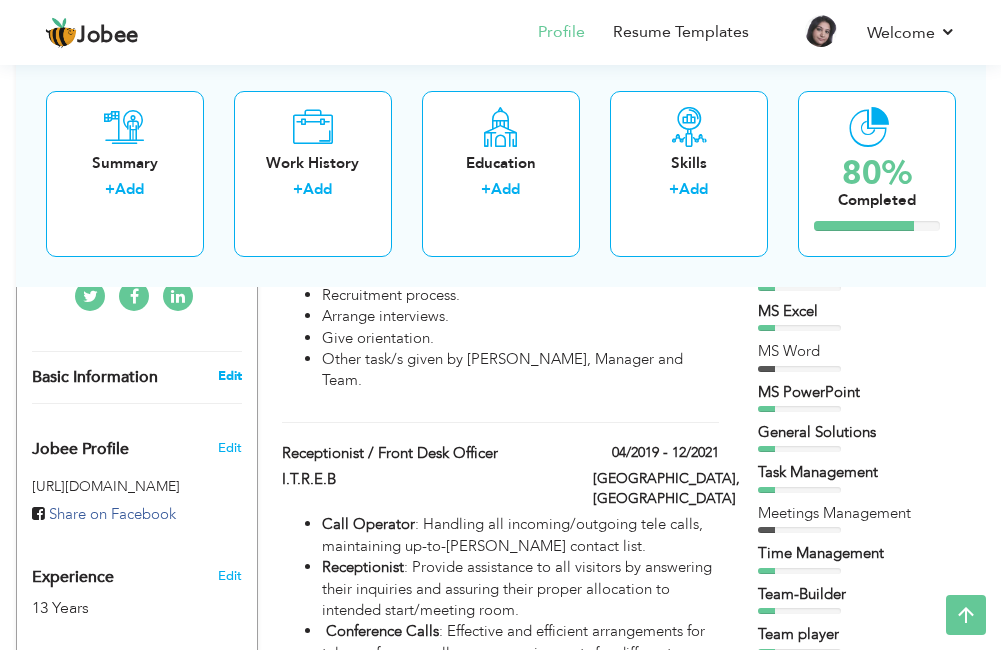 click on "Edit" at bounding box center [230, 376] 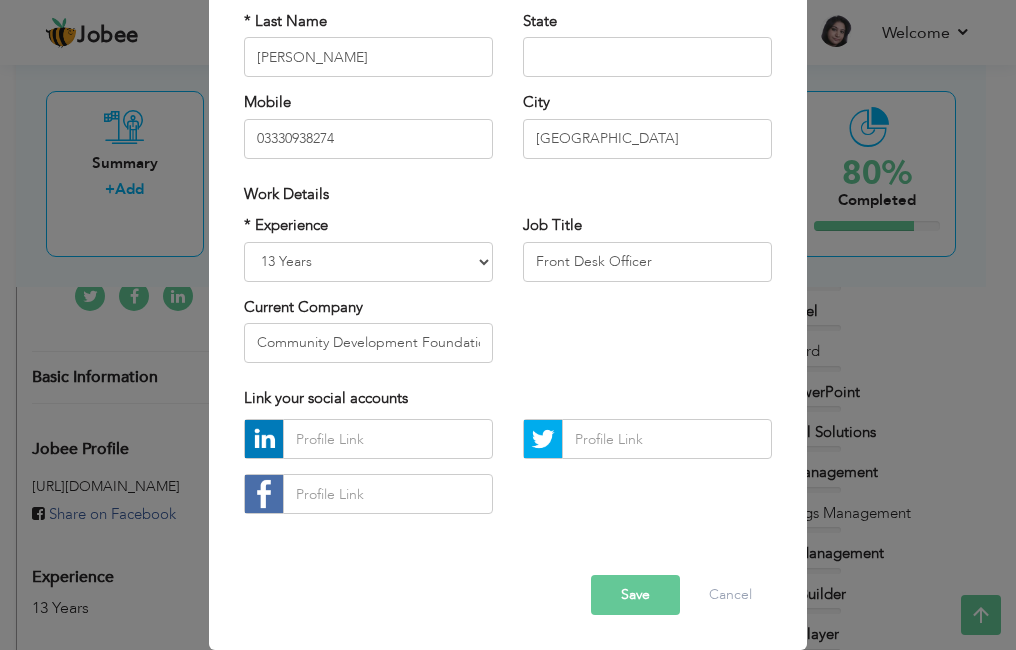 scroll, scrollTop: 0, scrollLeft: 0, axis: both 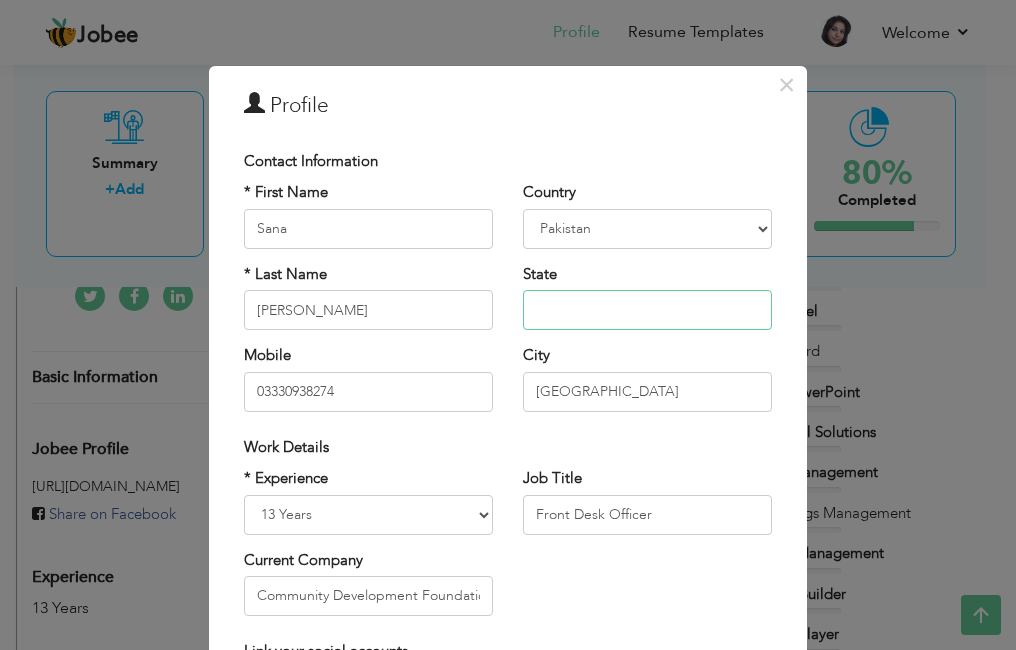click at bounding box center (647, 310) 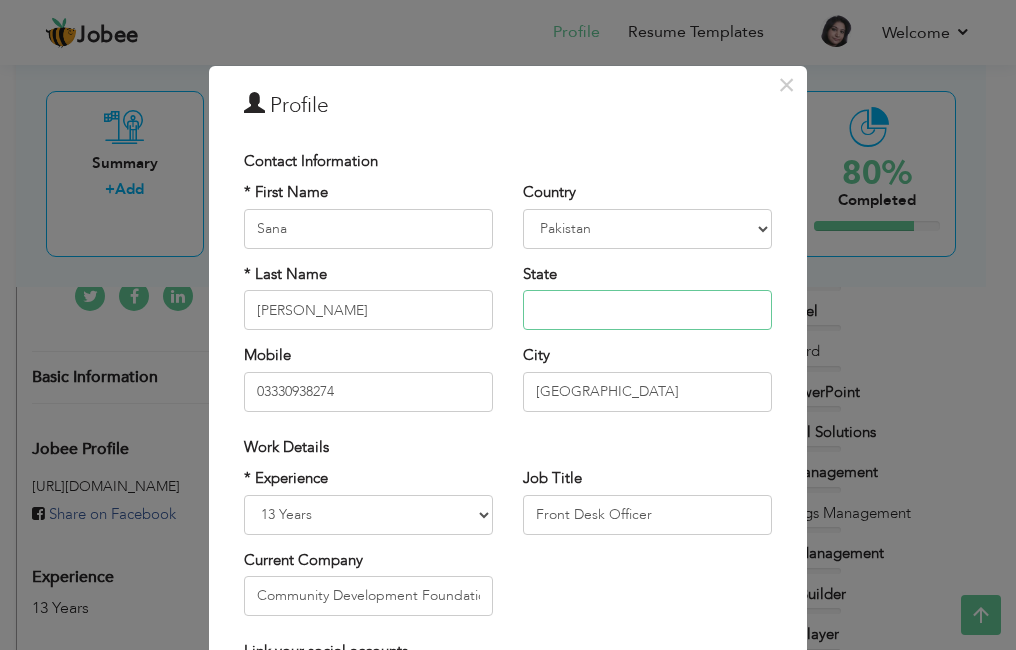 type on "S" 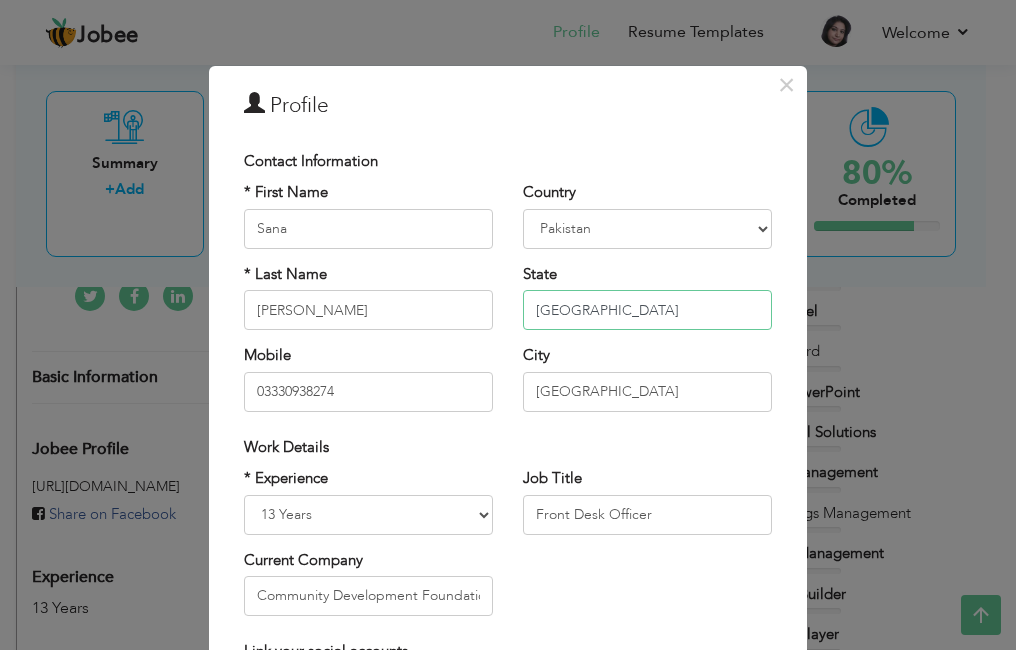 type on "[GEOGRAPHIC_DATA]" 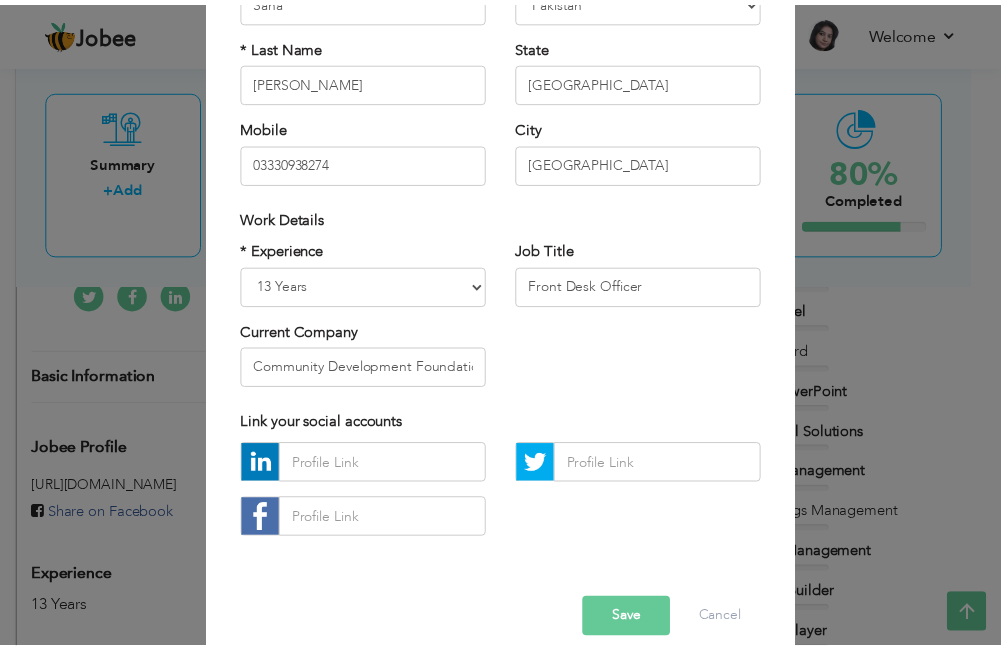 scroll, scrollTop: 253, scrollLeft: 0, axis: vertical 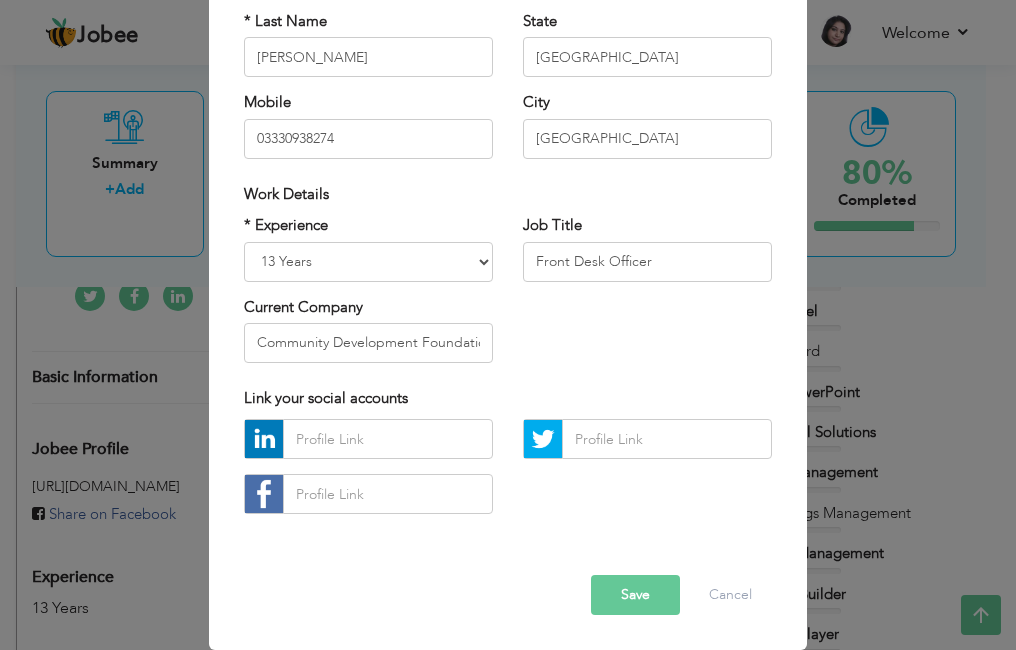 click on "Save" at bounding box center [635, 595] 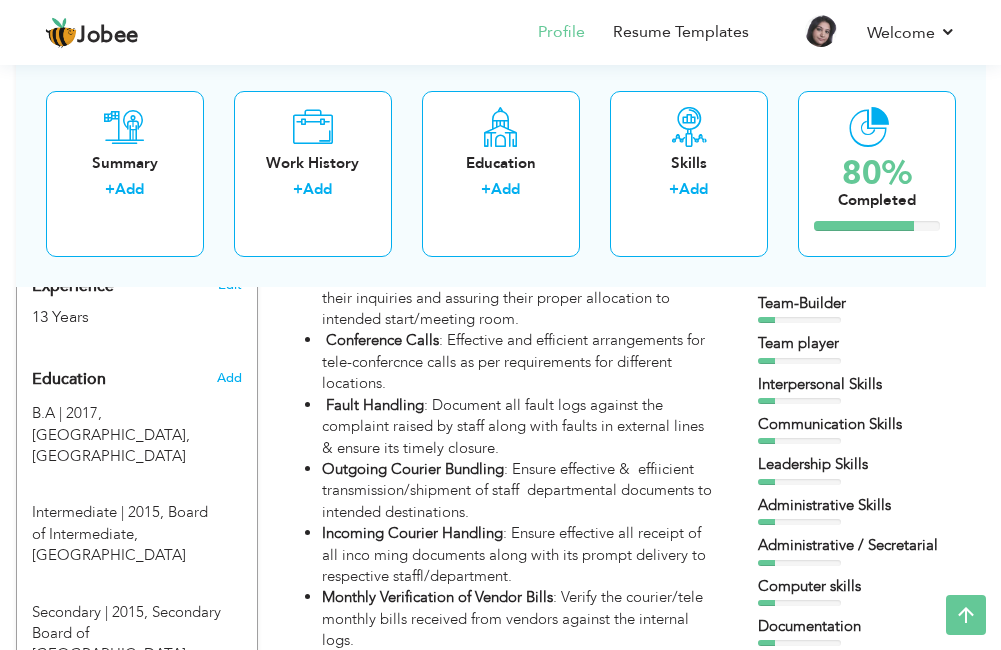 scroll, scrollTop: 860, scrollLeft: 0, axis: vertical 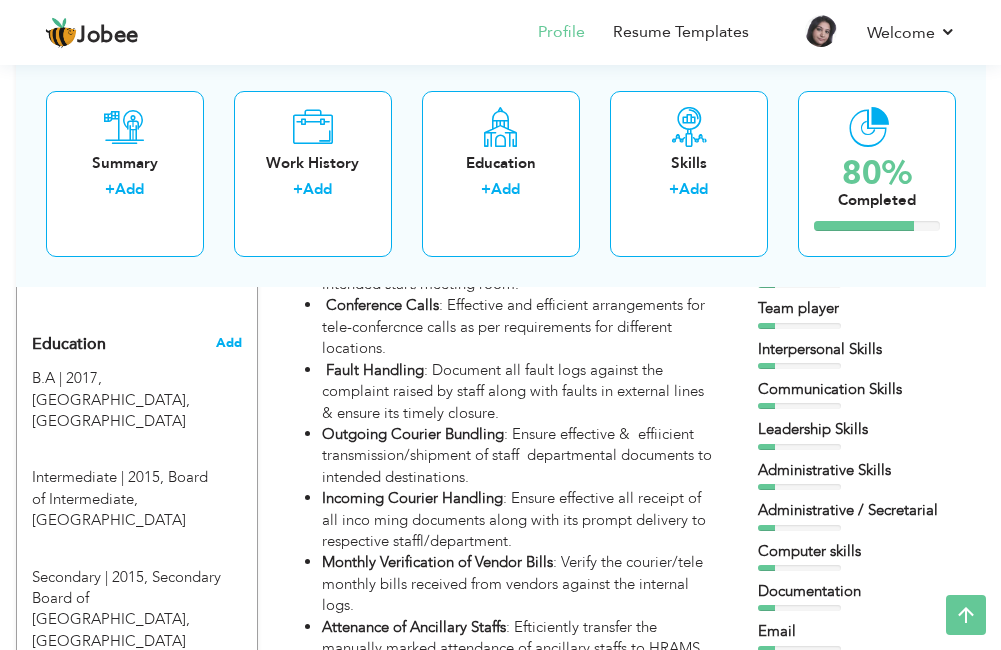 click on "Add" at bounding box center [229, 343] 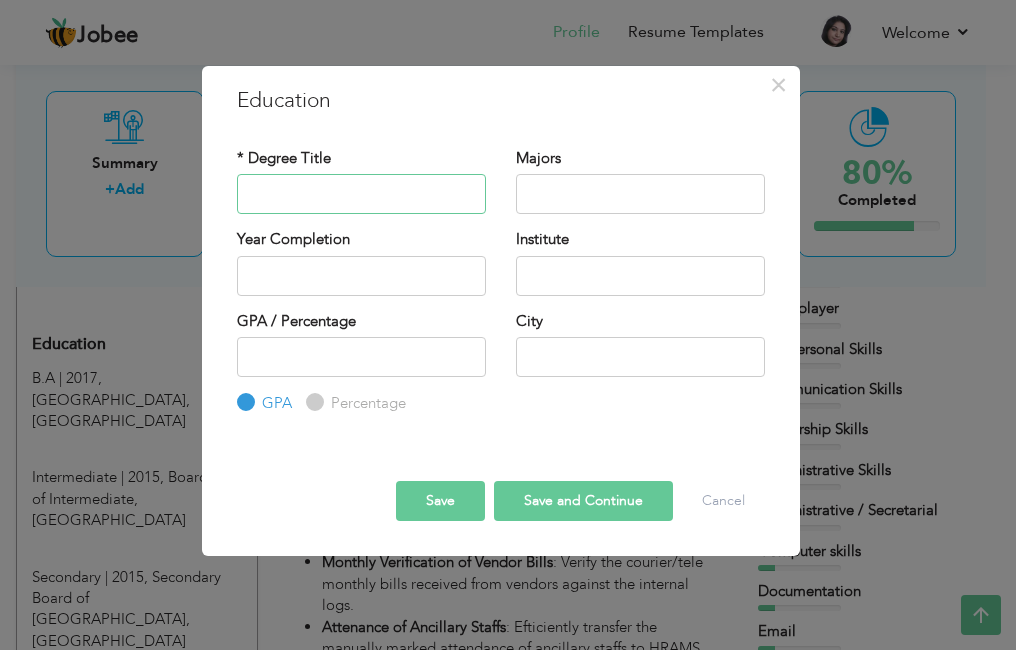 paste on "Diploma in HRM" 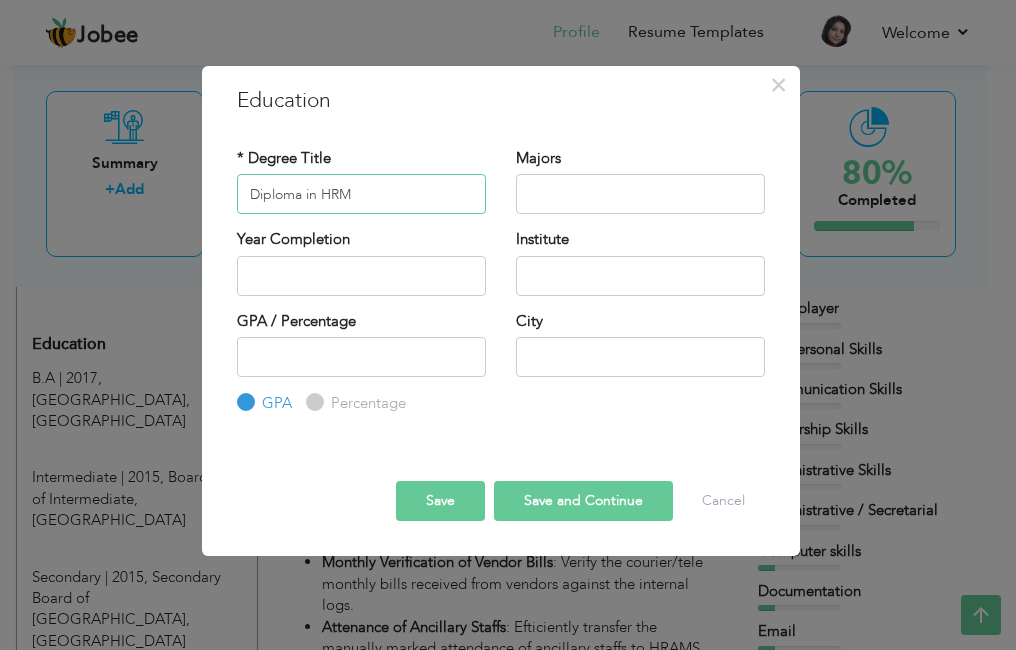 type on "Diploma in HRM" 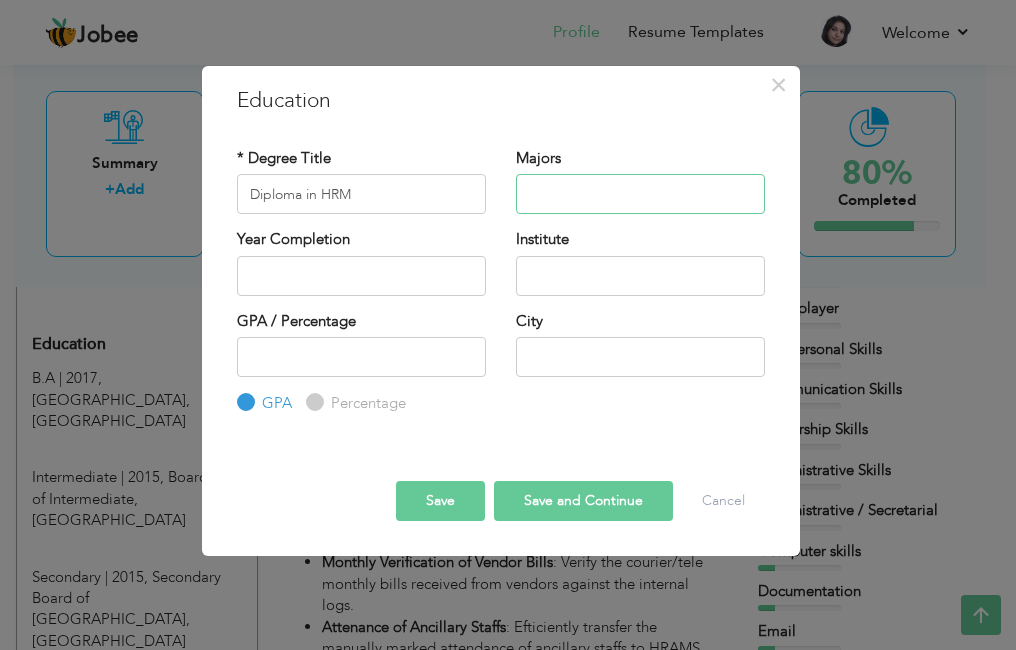 click at bounding box center [640, 194] 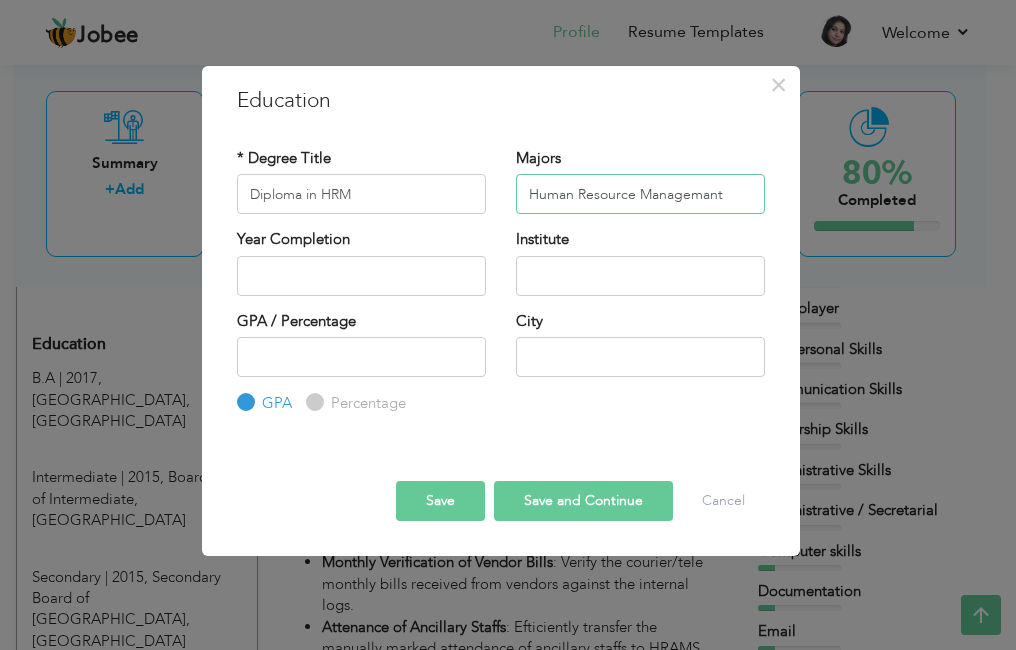 type on "Human Resource Managemant" 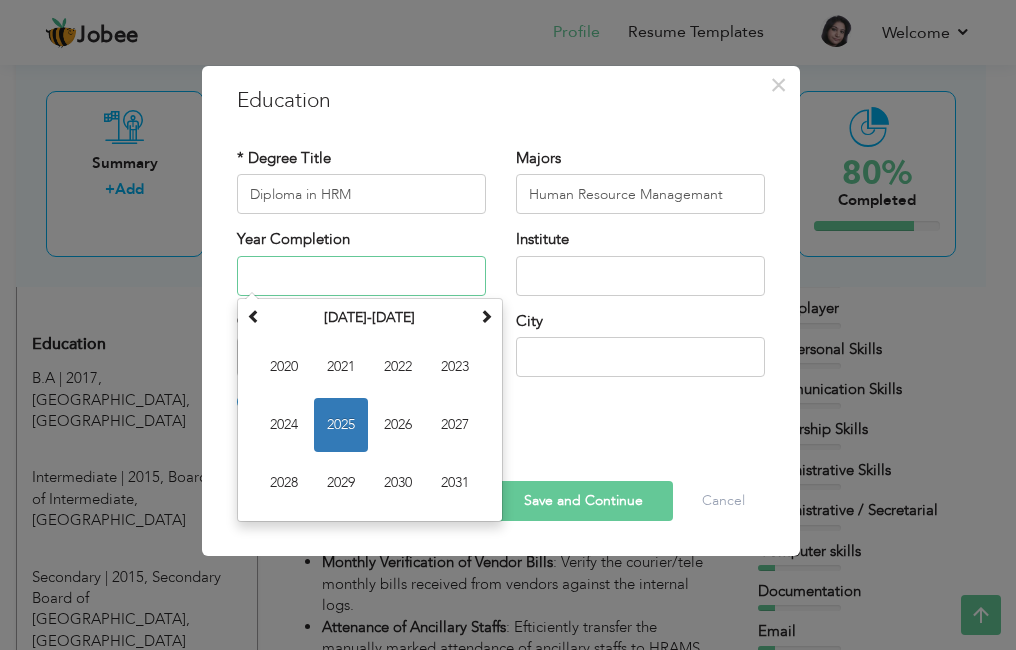 click at bounding box center (361, 276) 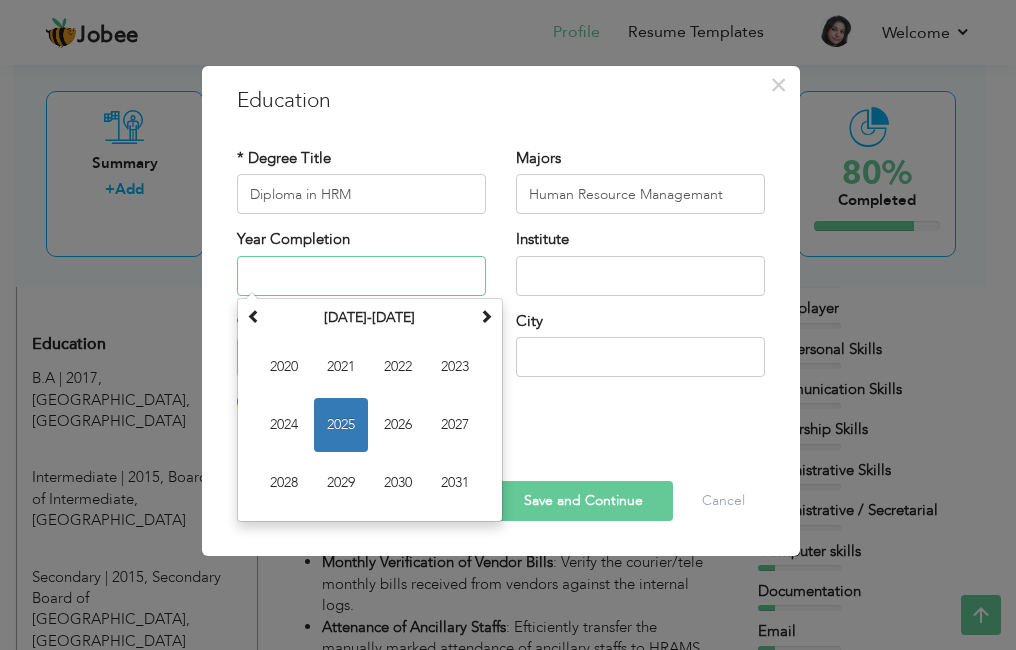 click on "2025" at bounding box center (341, 425) 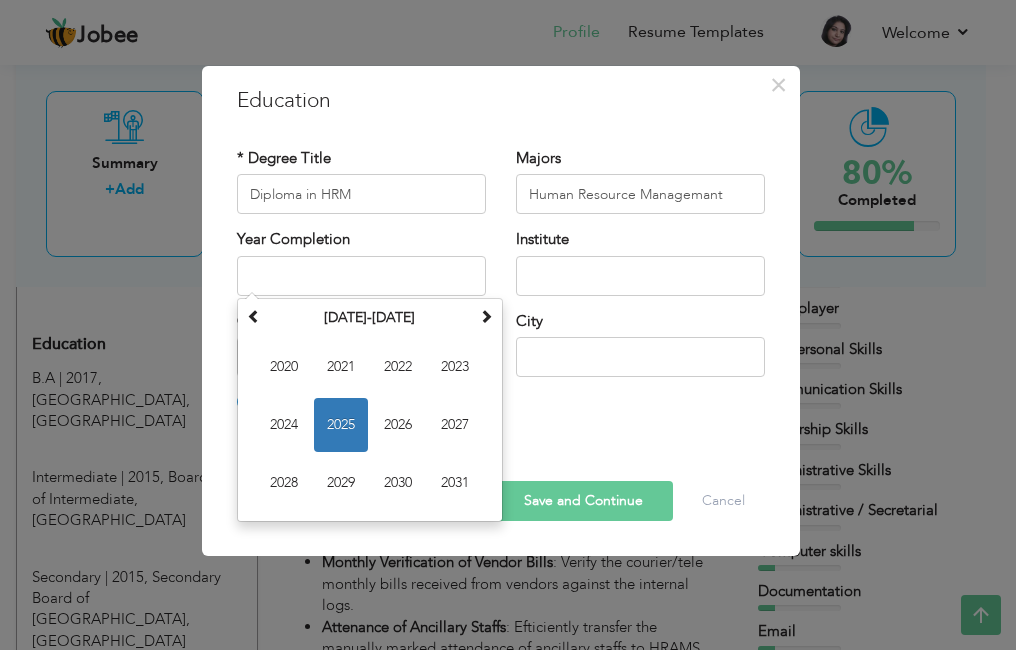 type on "2025" 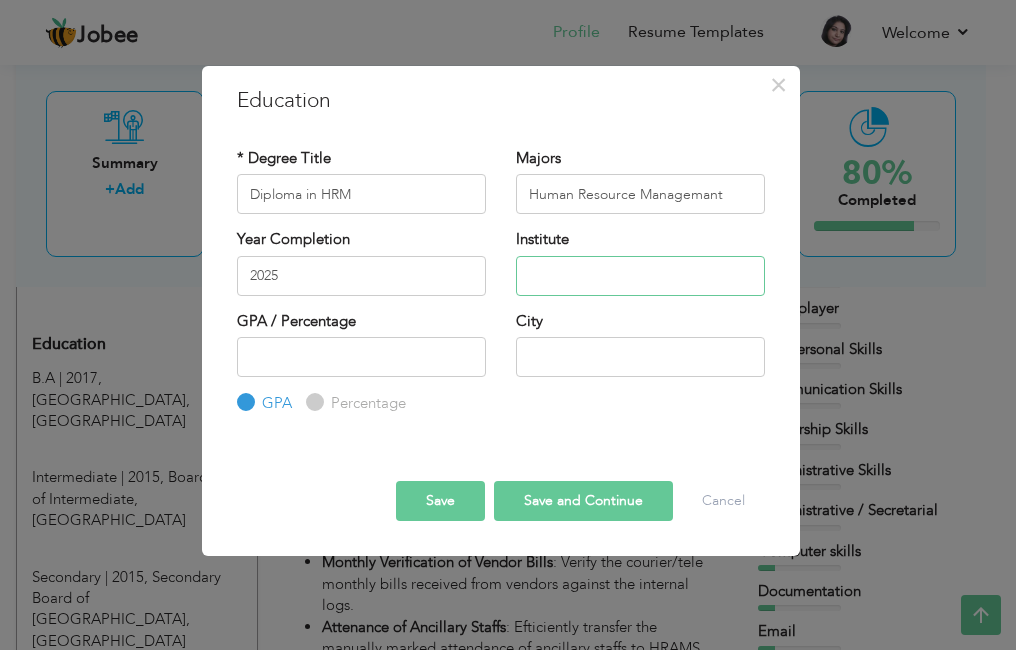 click at bounding box center (640, 276) 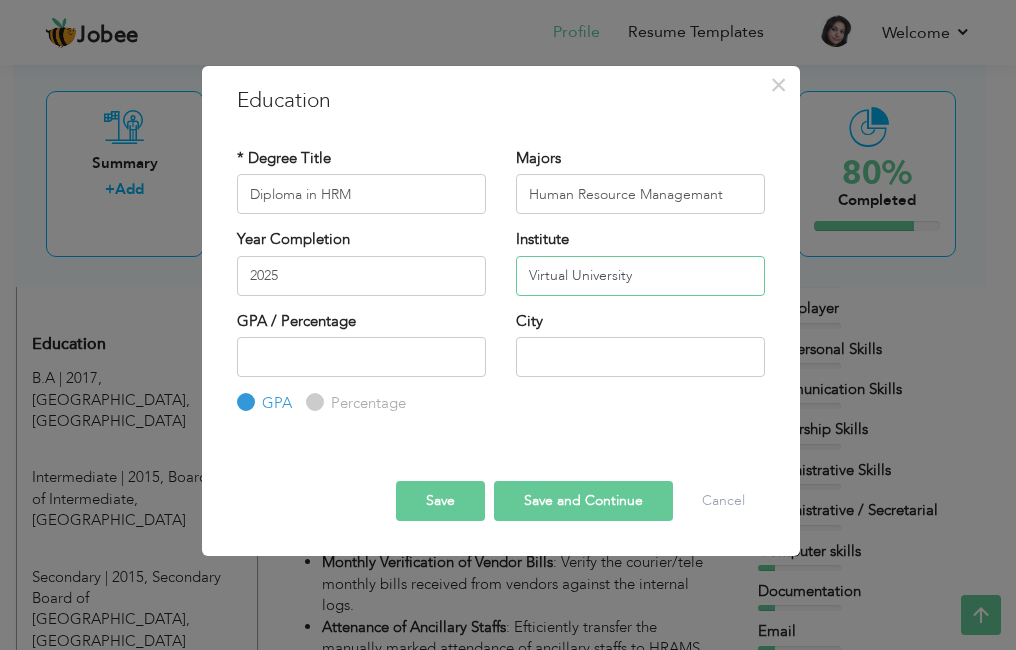 type on "Virtual University" 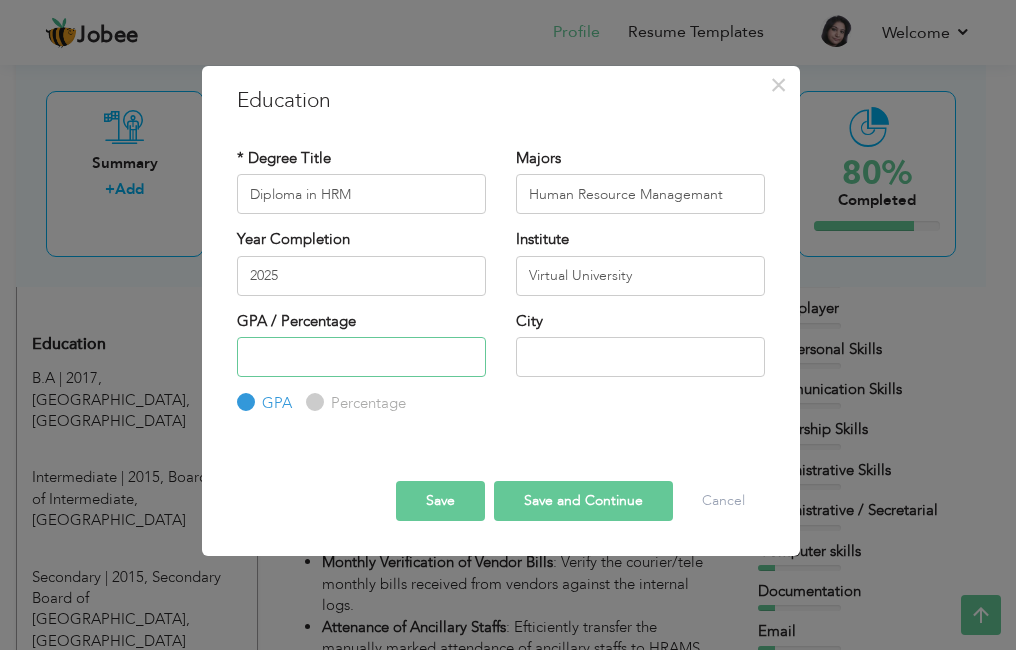 click at bounding box center (361, 357) 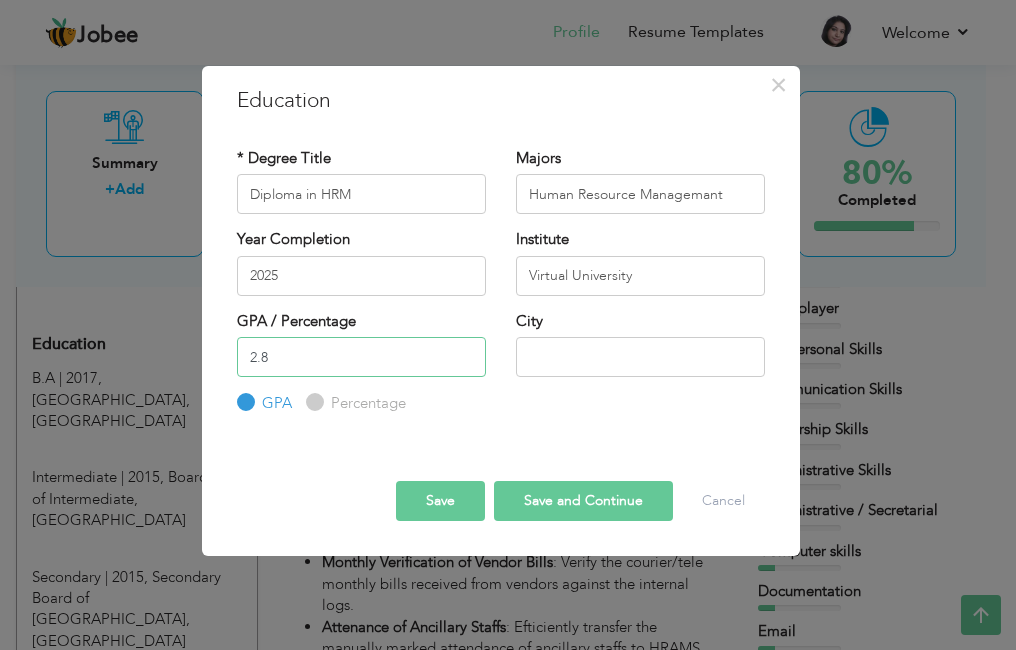 type on "2.8" 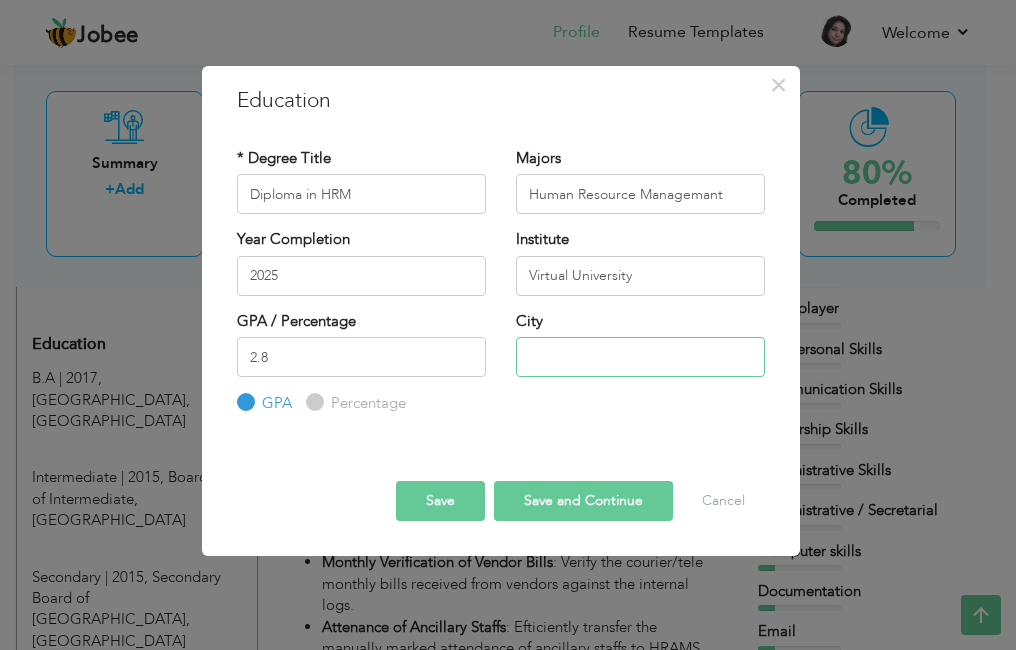 click at bounding box center (640, 357) 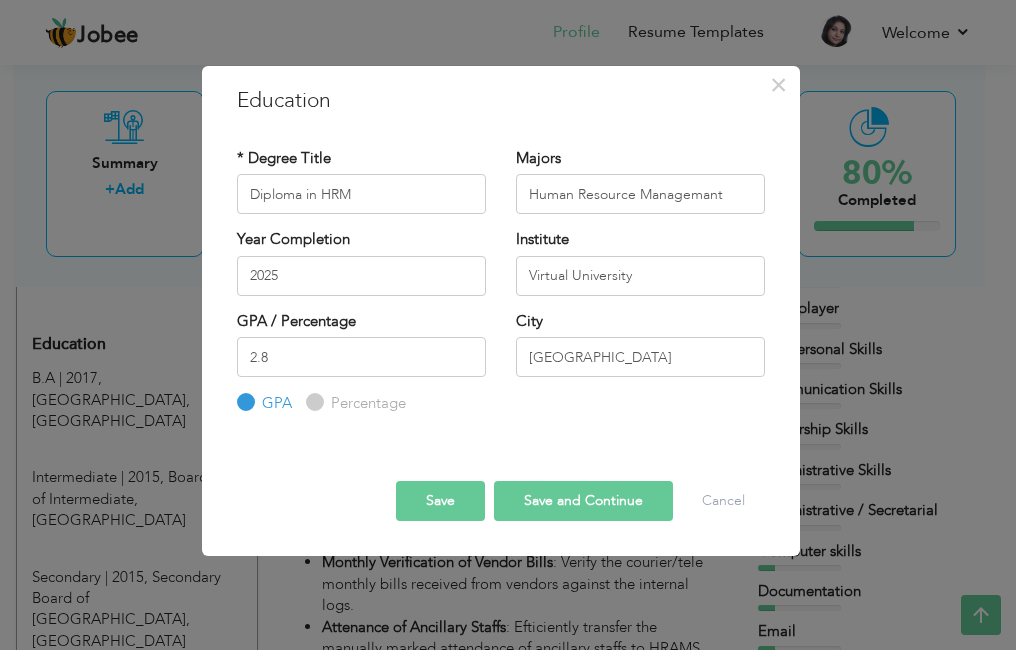click on "Save" at bounding box center [440, 501] 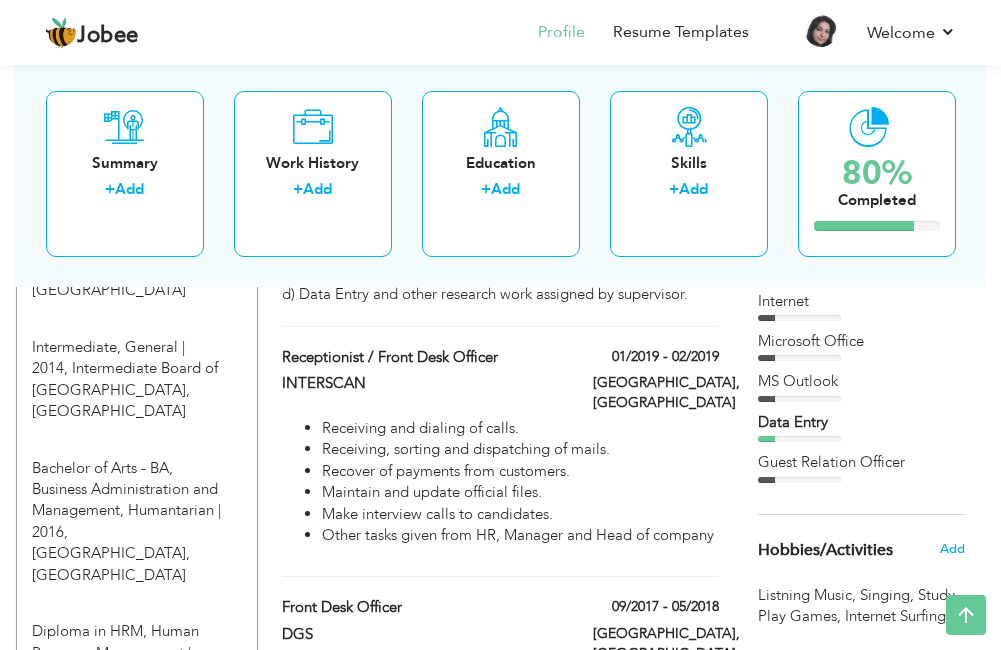scroll, scrollTop: 1409, scrollLeft: 0, axis: vertical 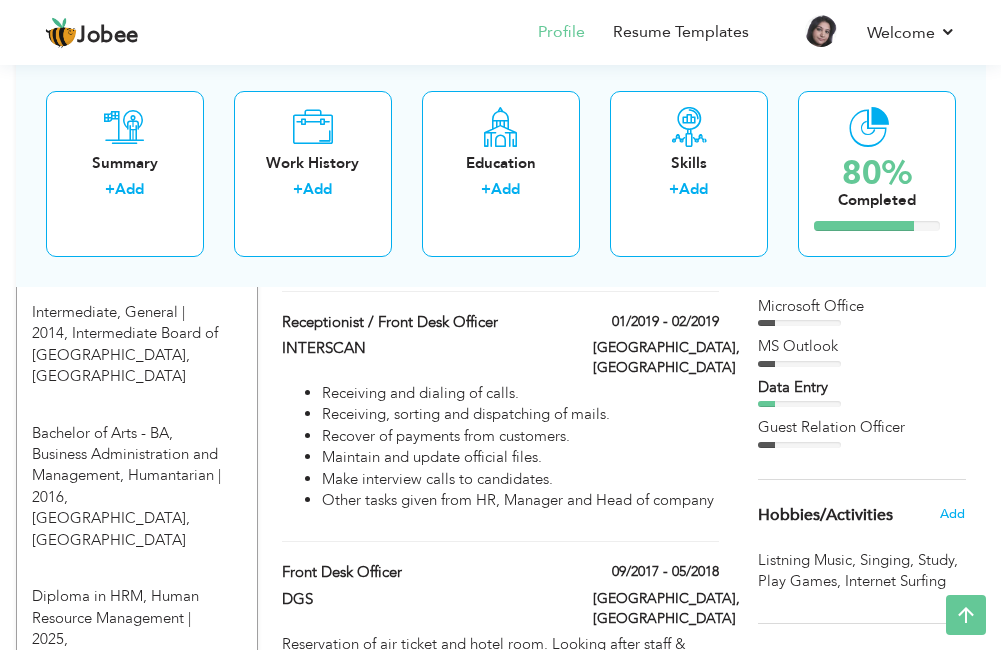 click at bounding box center [244, 746] 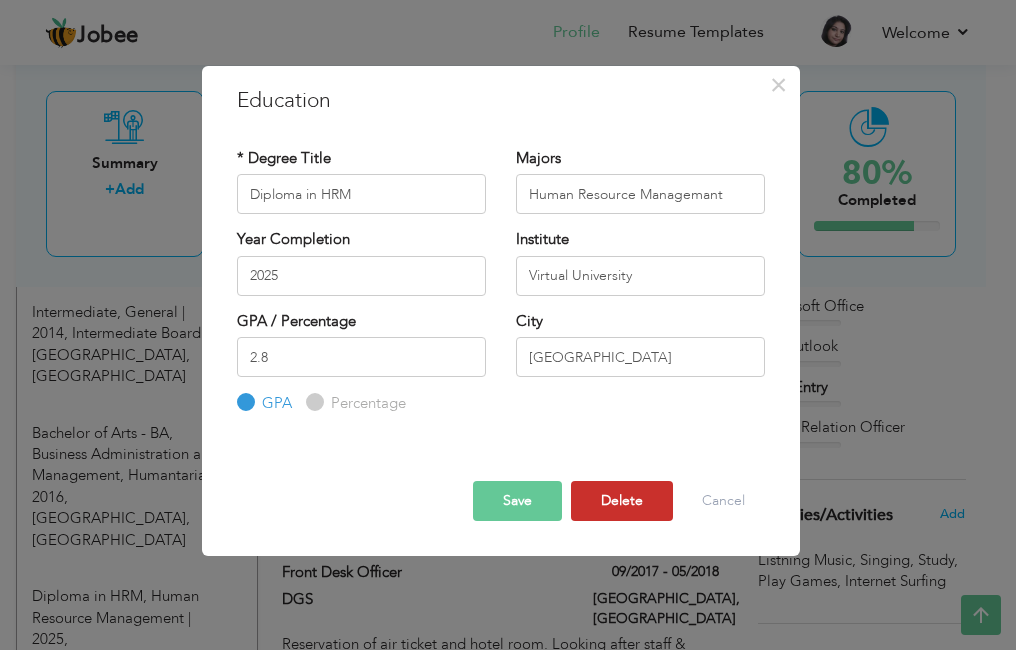 click on "Delete" at bounding box center [622, 501] 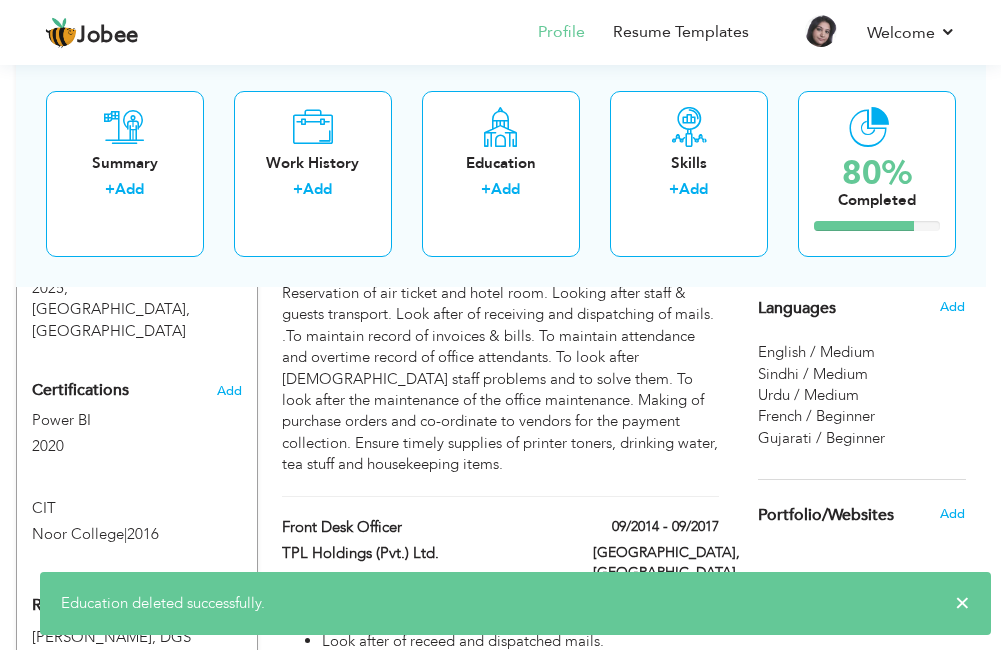 scroll, scrollTop: 1777, scrollLeft: 0, axis: vertical 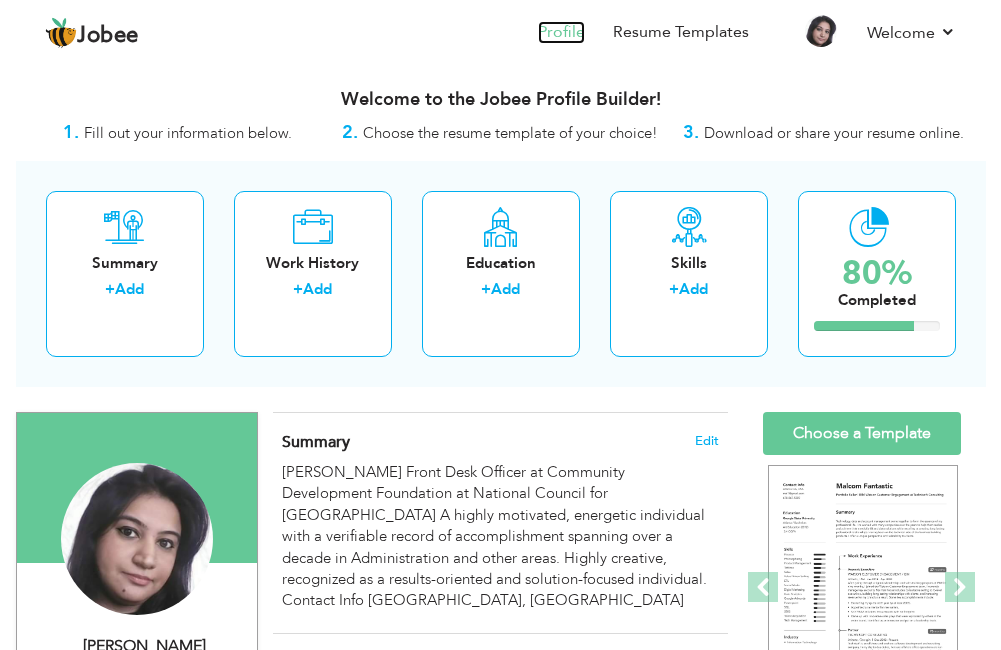 click on "Profile" at bounding box center (561, 32) 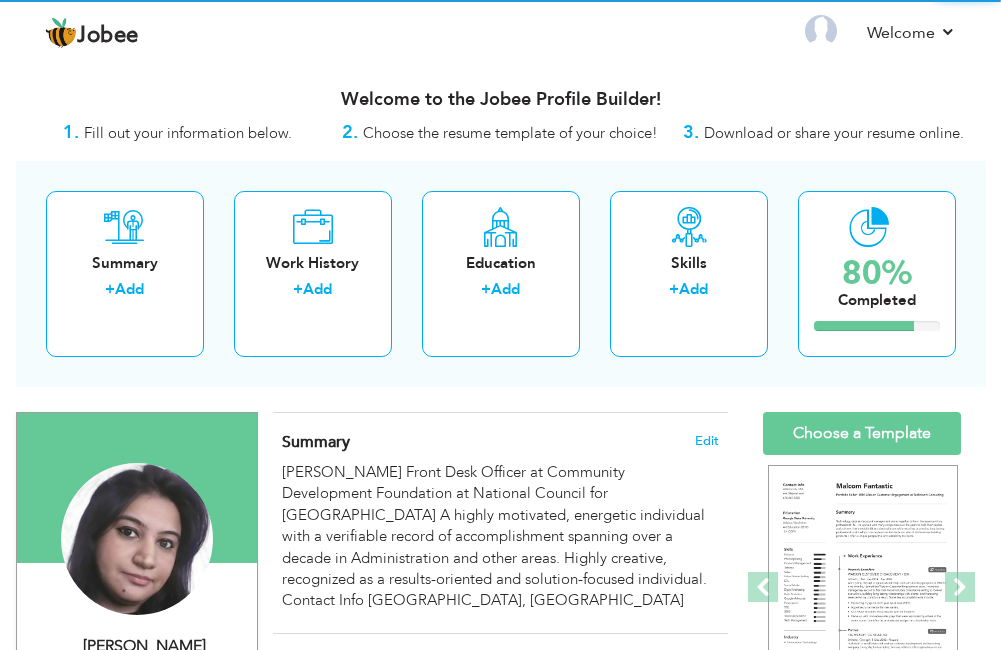 scroll, scrollTop: 0, scrollLeft: 0, axis: both 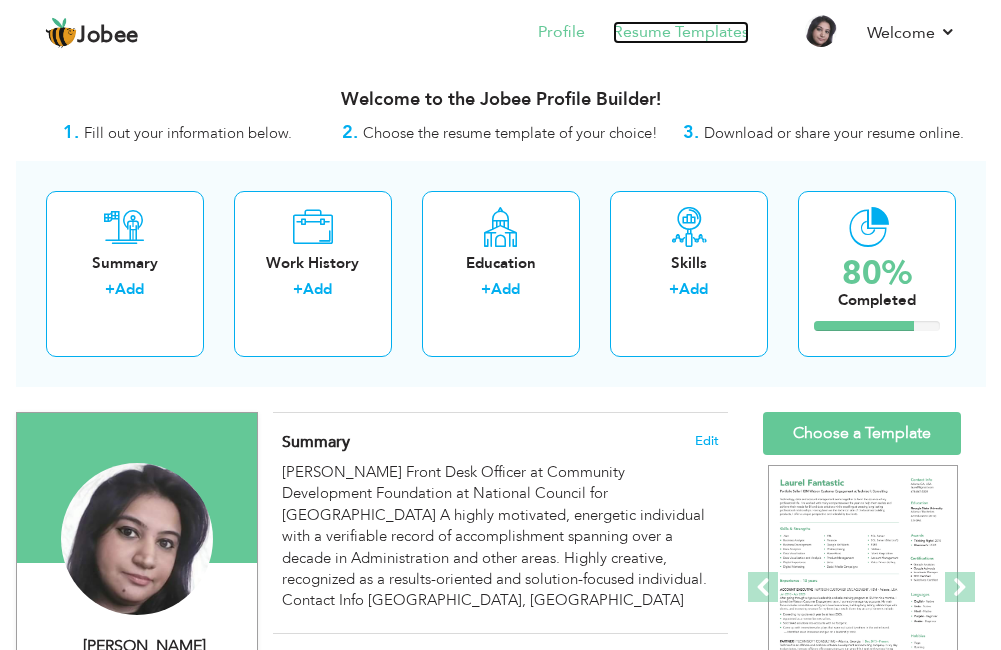 click on "Resume Templates" at bounding box center [681, 32] 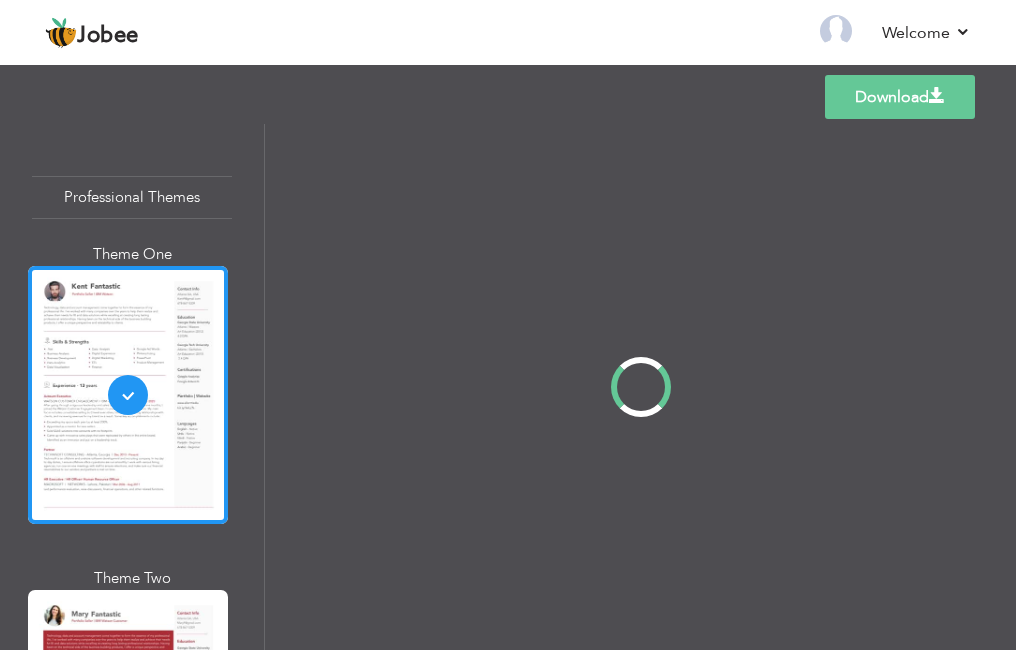scroll, scrollTop: 0, scrollLeft: 0, axis: both 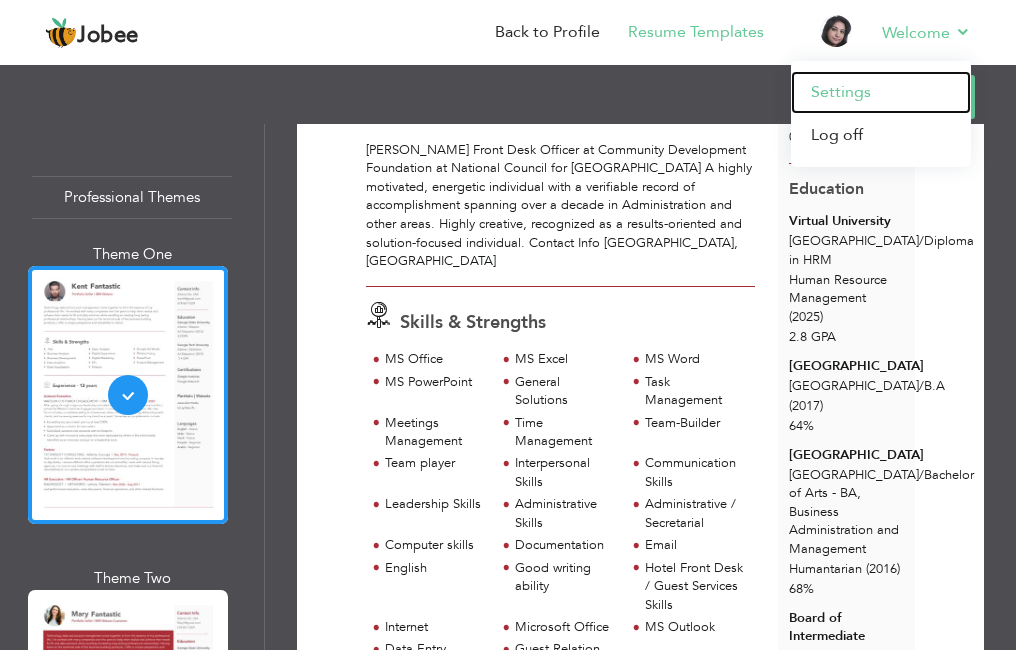click on "Settings" at bounding box center (881, 92) 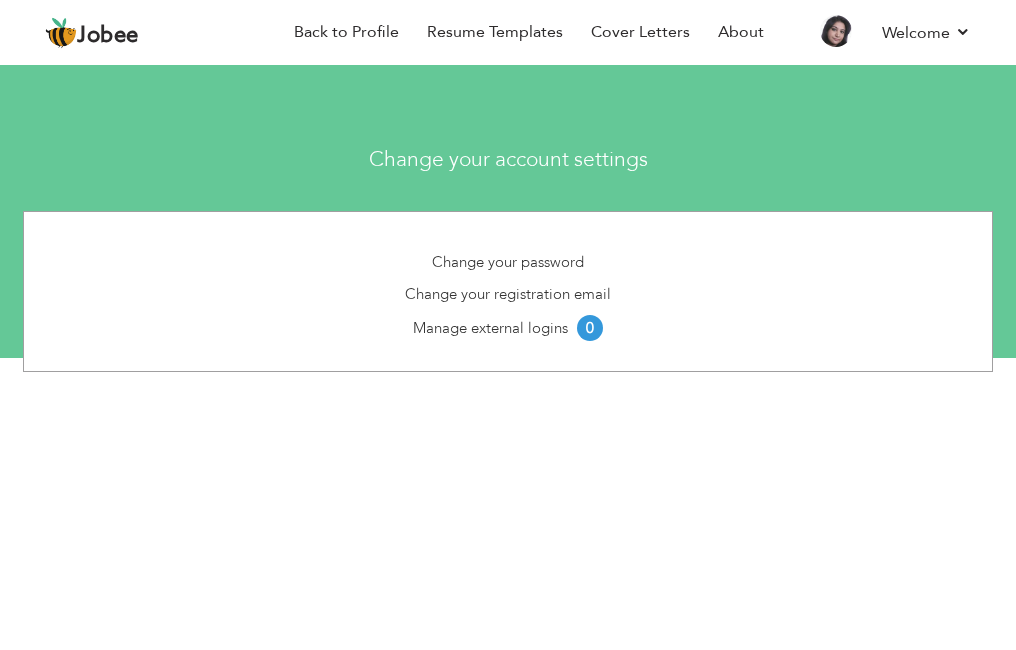 scroll, scrollTop: 0, scrollLeft: 0, axis: both 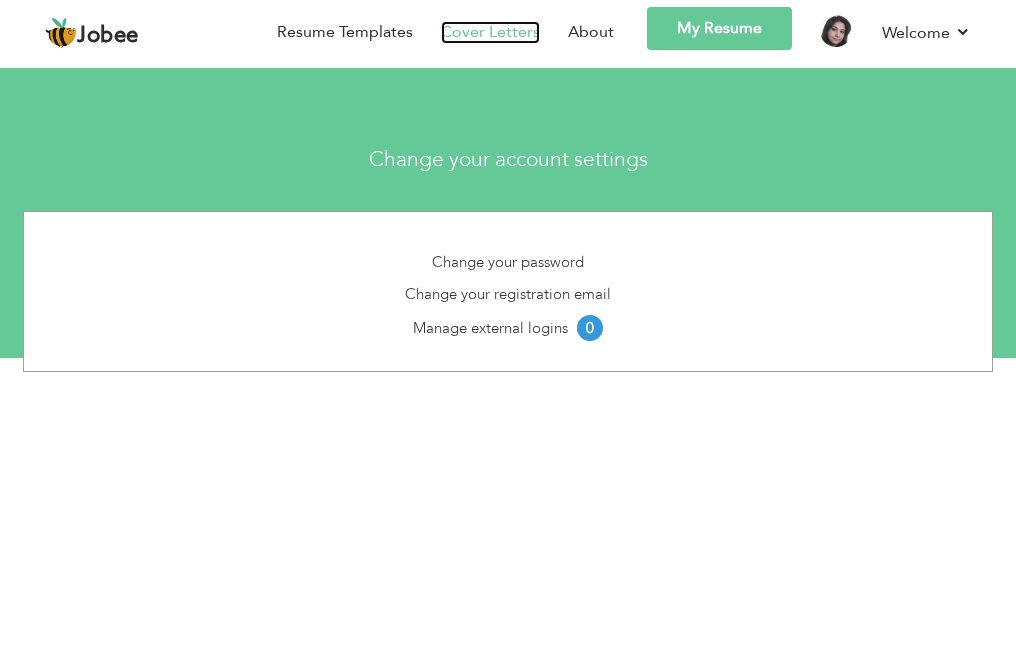 click on "Cover Letters" at bounding box center [490, 32] 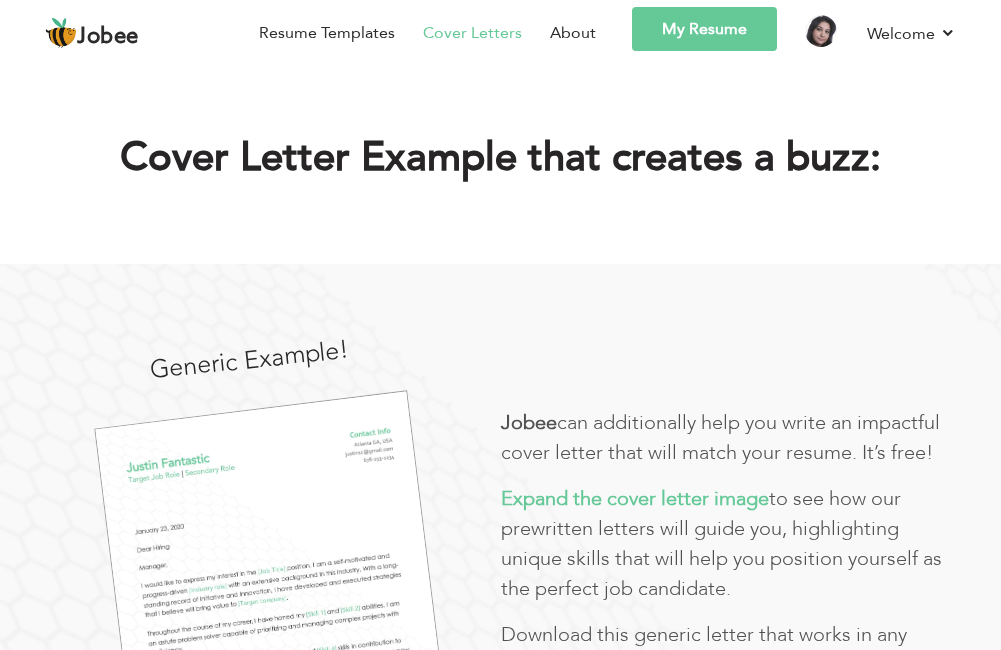 scroll, scrollTop: 0, scrollLeft: 0, axis: both 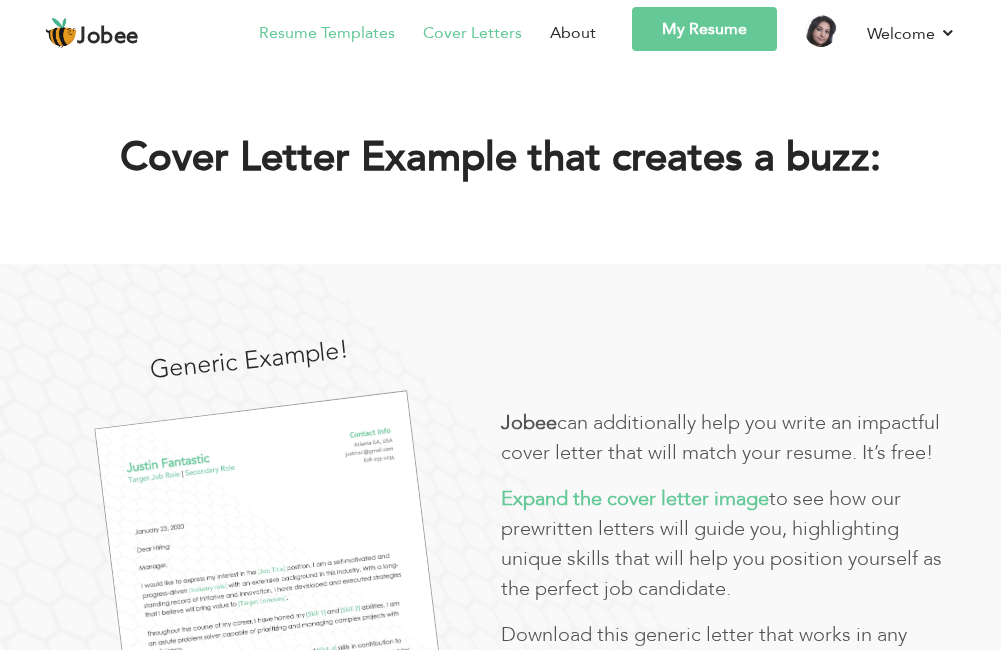 click on "Resume Templates" at bounding box center (327, 33) 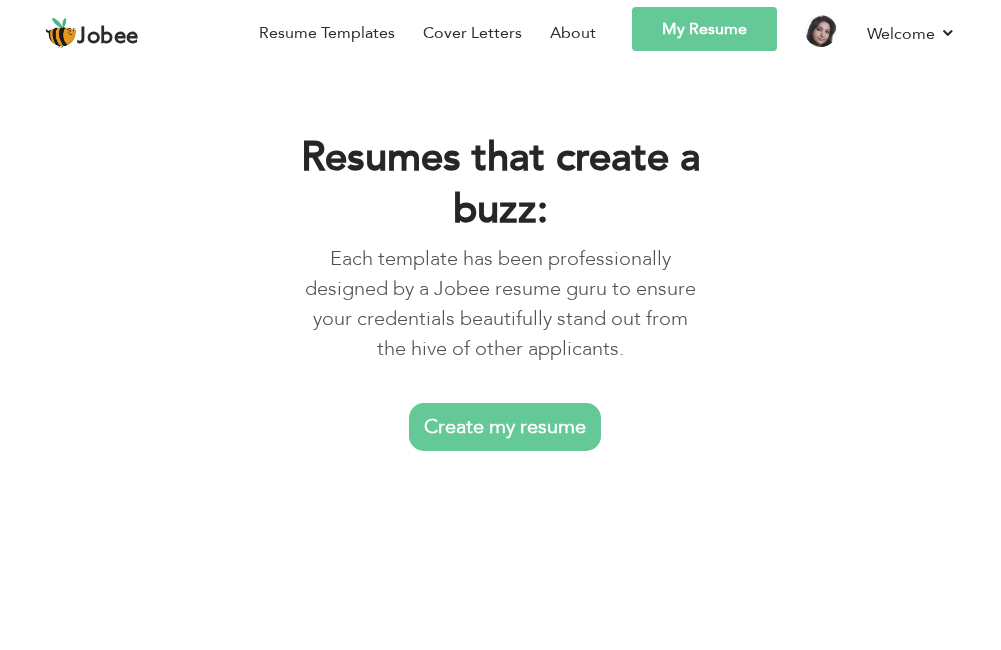 scroll, scrollTop: 0, scrollLeft: 0, axis: both 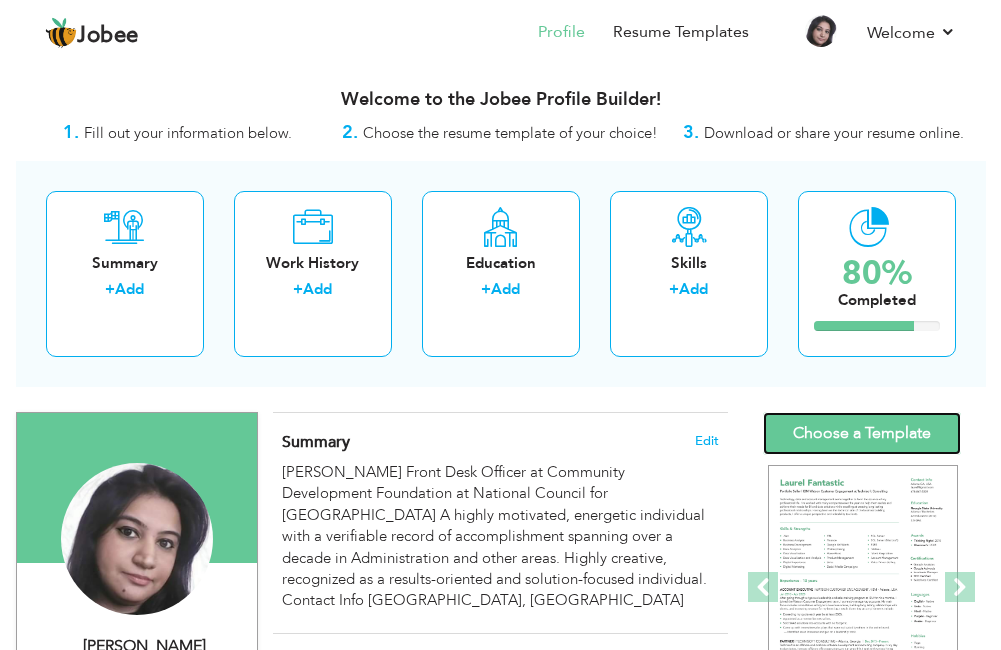 click on "Choose a Template" at bounding box center (862, 433) 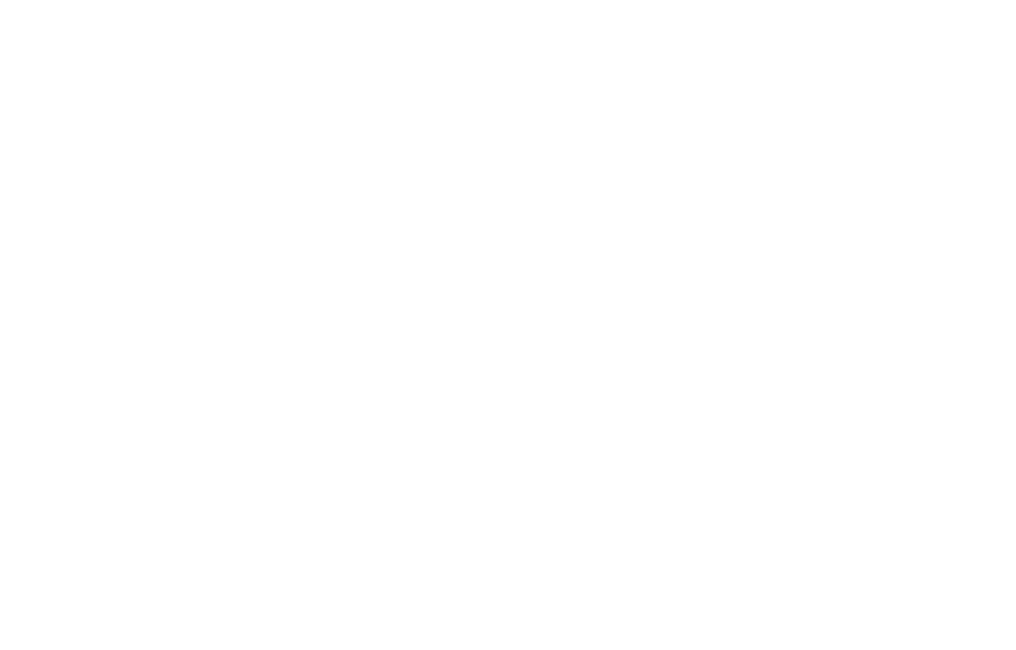 scroll, scrollTop: 0, scrollLeft: 0, axis: both 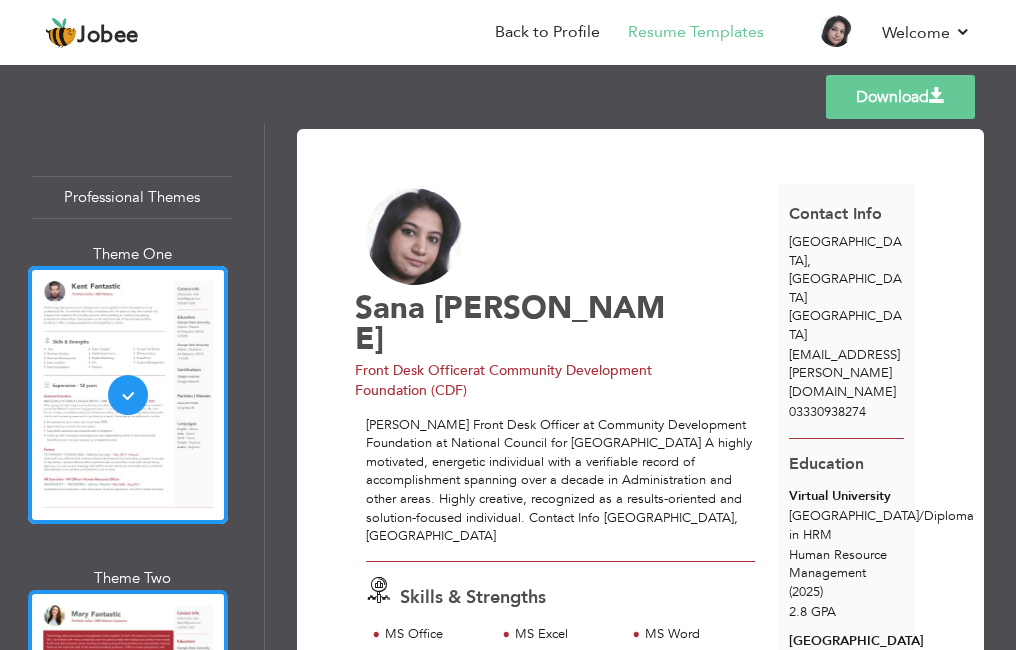 click at bounding box center [128, 719] 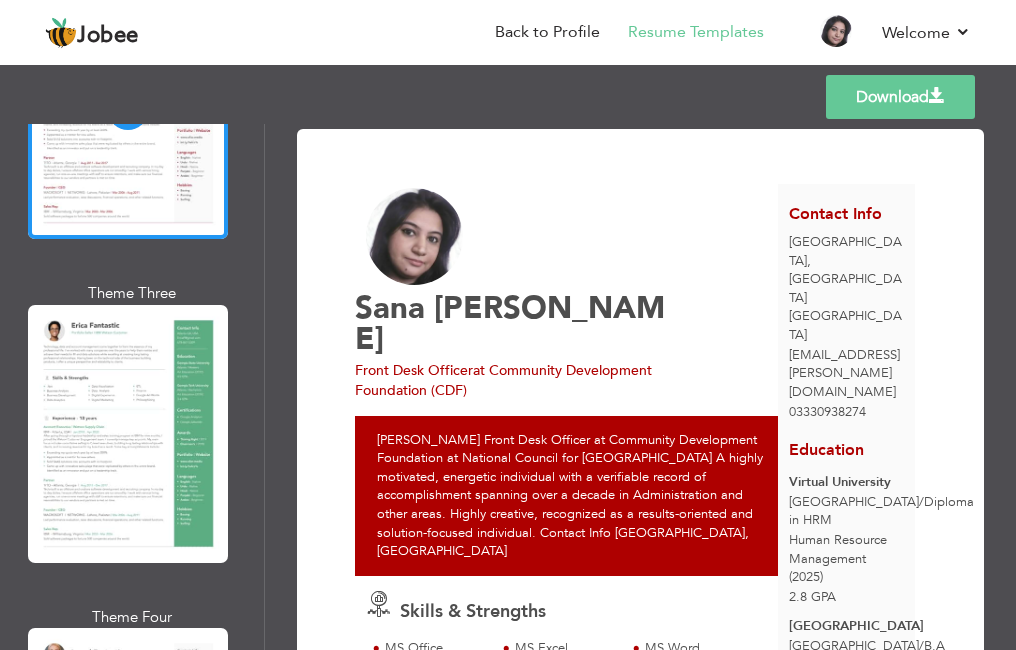 scroll, scrollTop: 758, scrollLeft: 0, axis: vertical 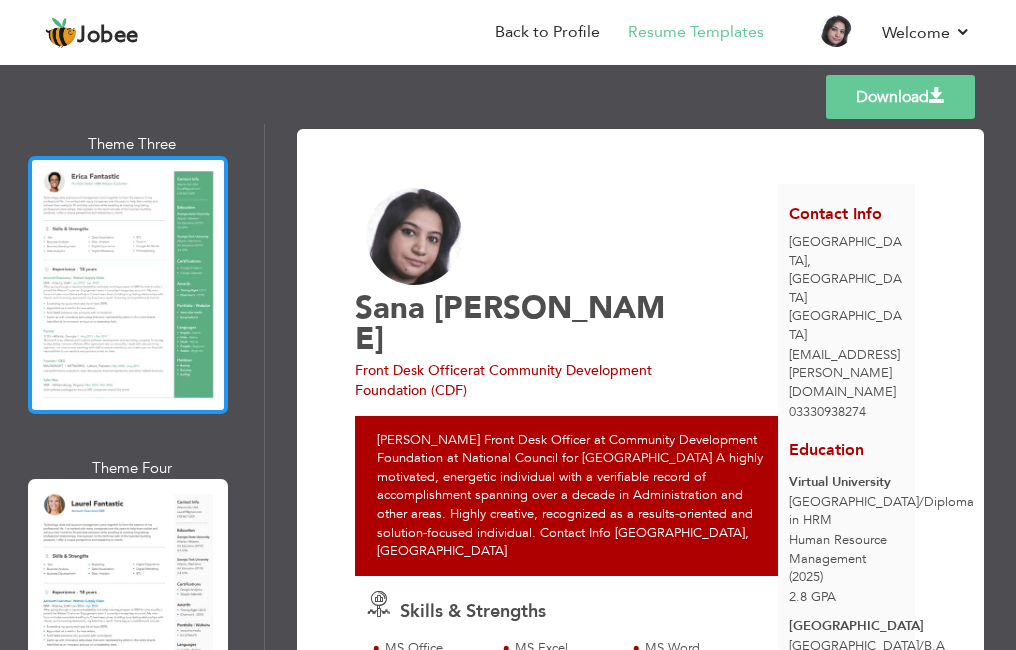 click at bounding box center [128, 285] 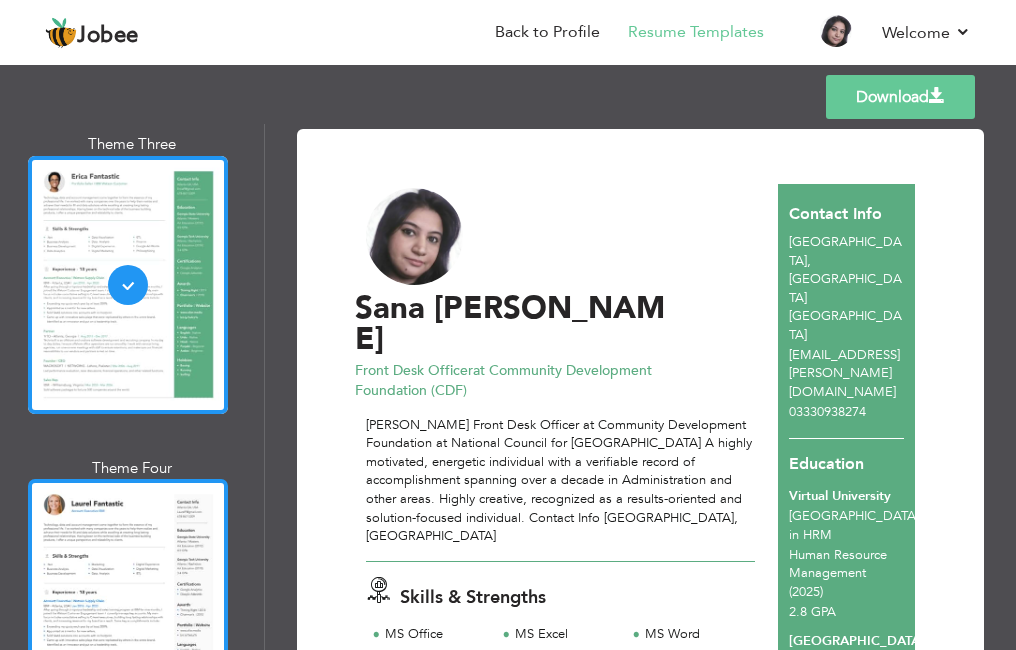 click at bounding box center [128, 608] 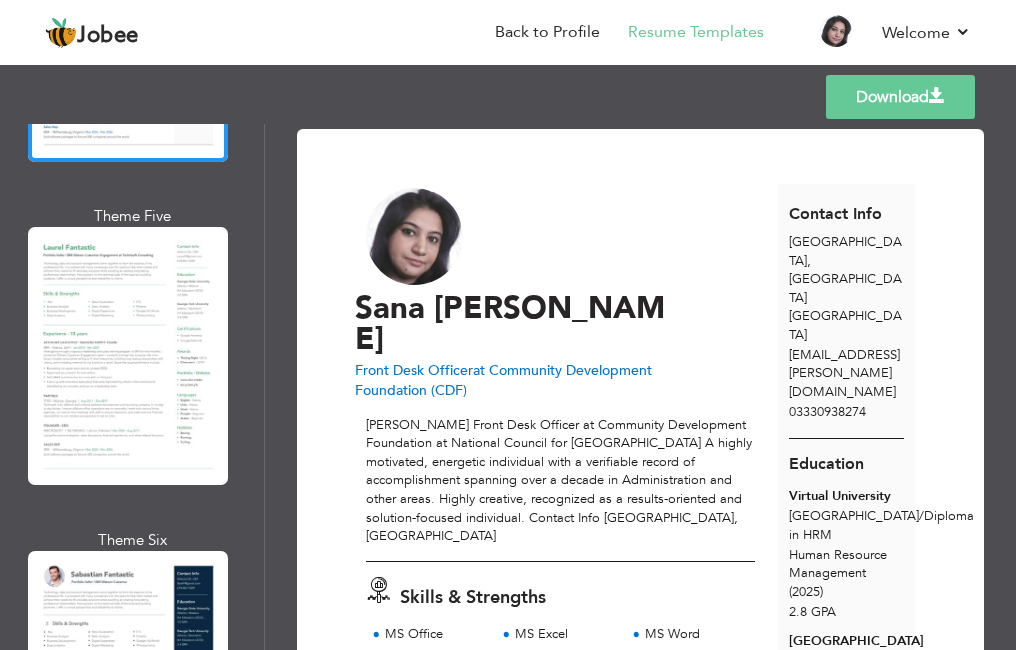 scroll, scrollTop: 1366, scrollLeft: 0, axis: vertical 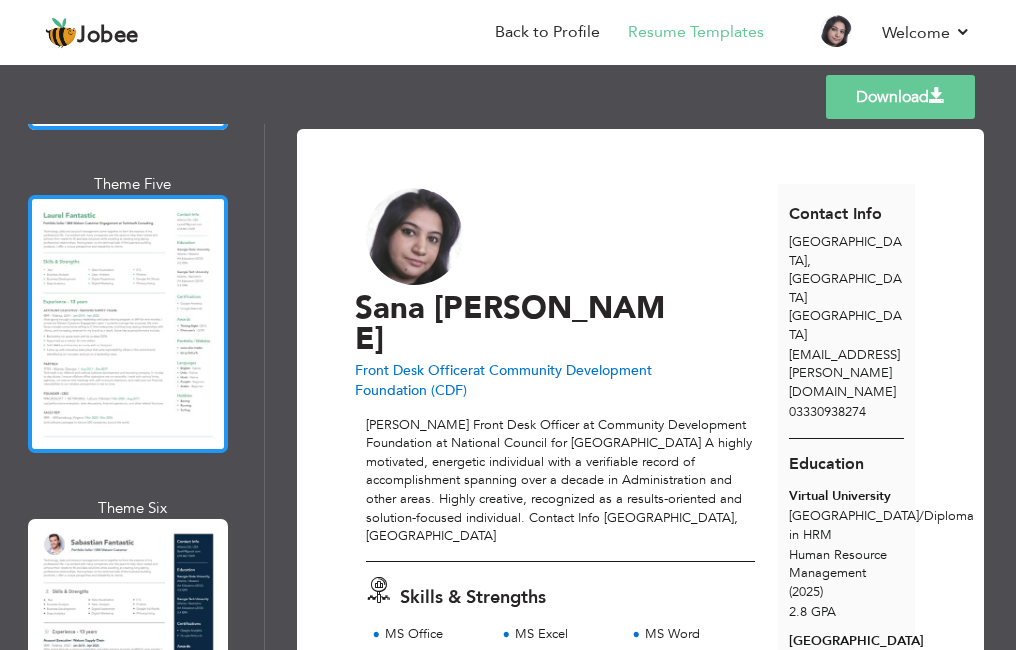 click at bounding box center [128, 324] 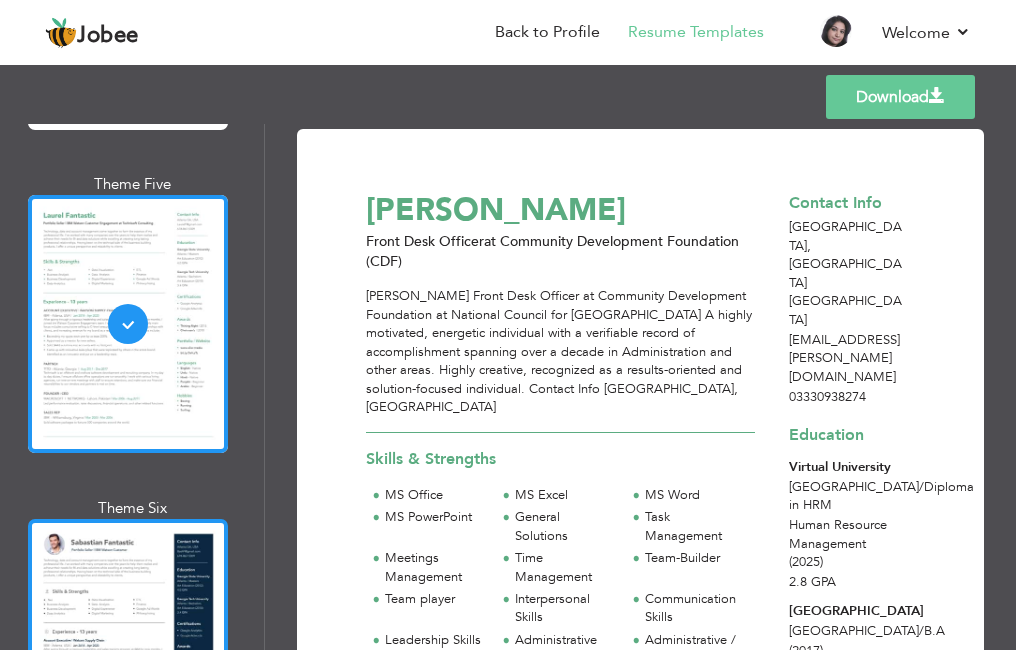 click at bounding box center [128, 648] 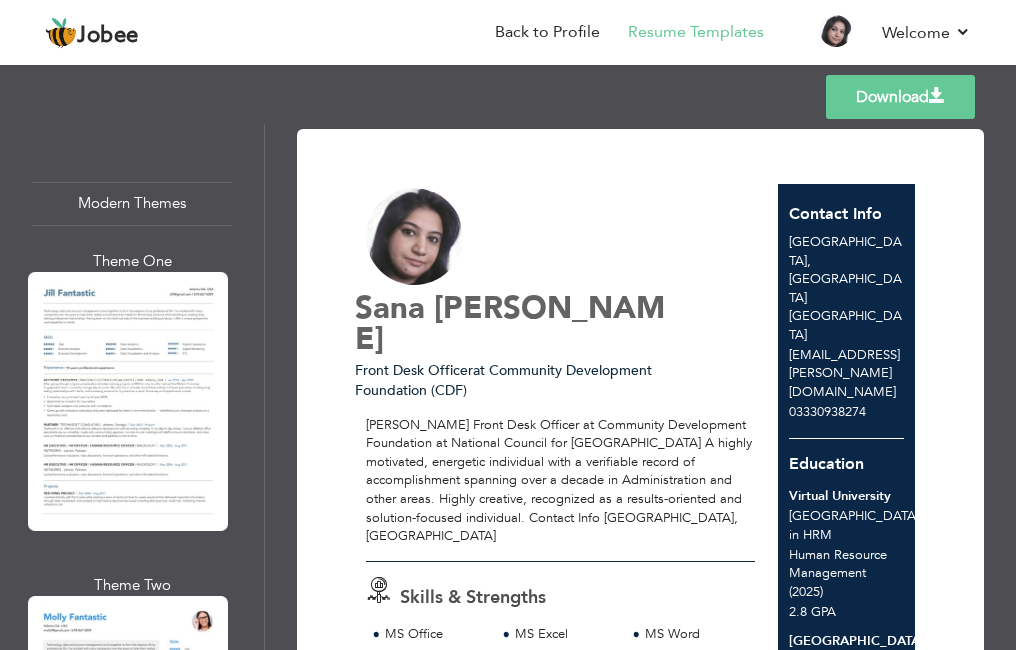 scroll, scrollTop: 2058, scrollLeft: 0, axis: vertical 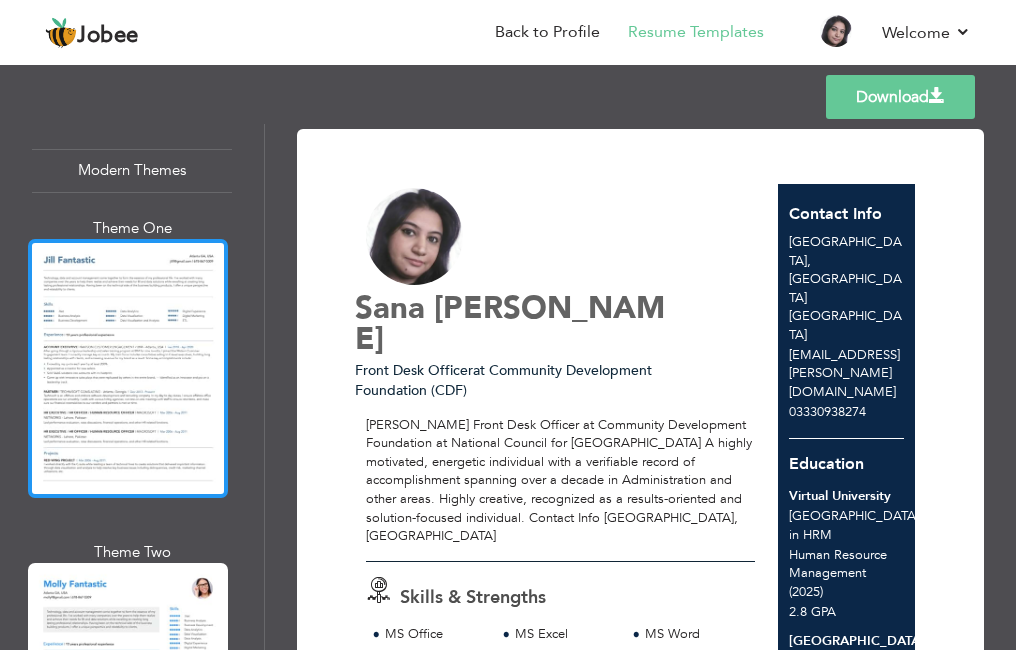 click at bounding box center (128, 368) 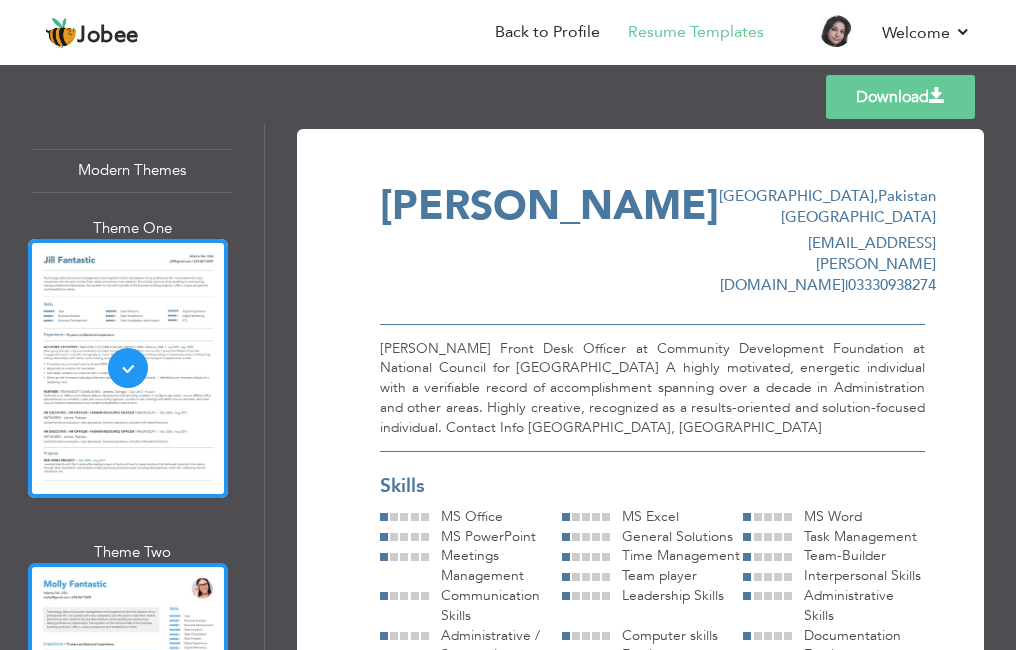 click at bounding box center (128, 692) 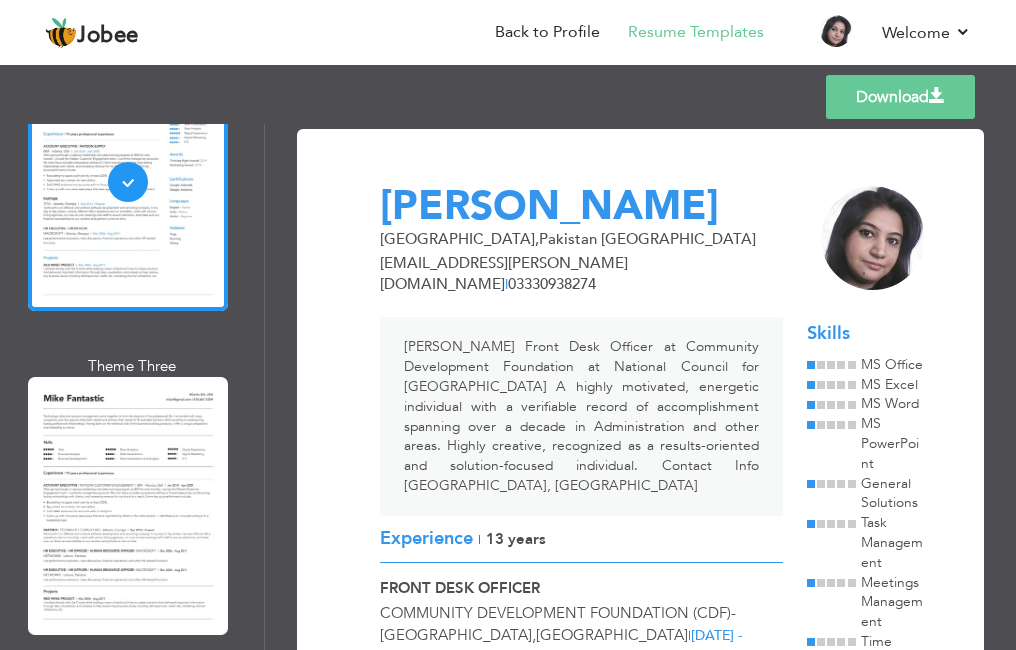 scroll, scrollTop: 2701, scrollLeft: 0, axis: vertical 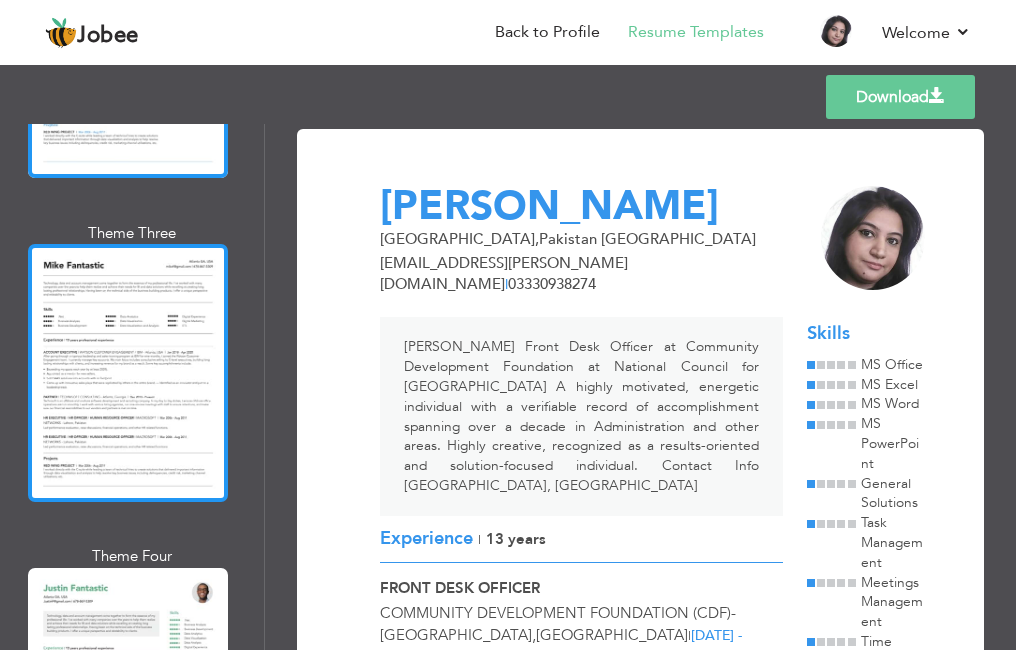 click at bounding box center [128, 373] 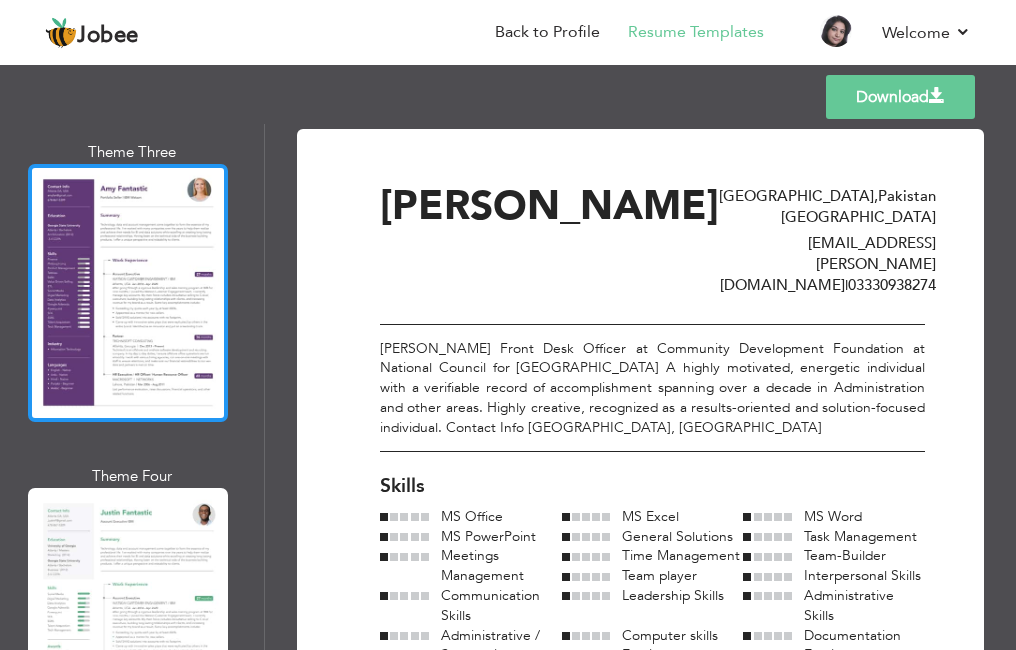 scroll, scrollTop: 4100, scrollLeft: 0, axis: vertical 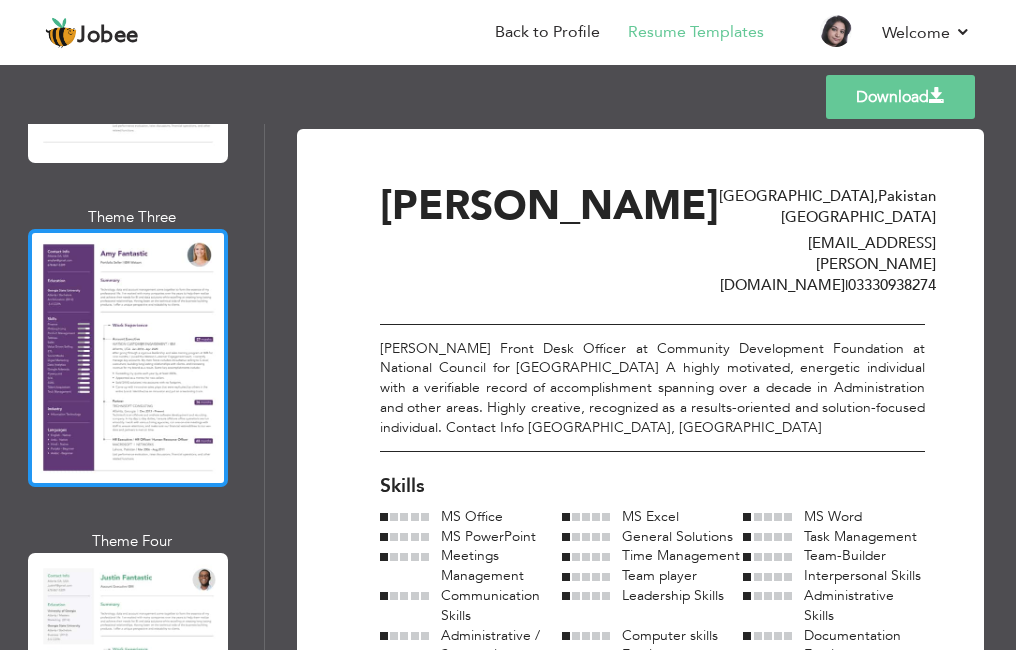click at bounding box center [128, 358] 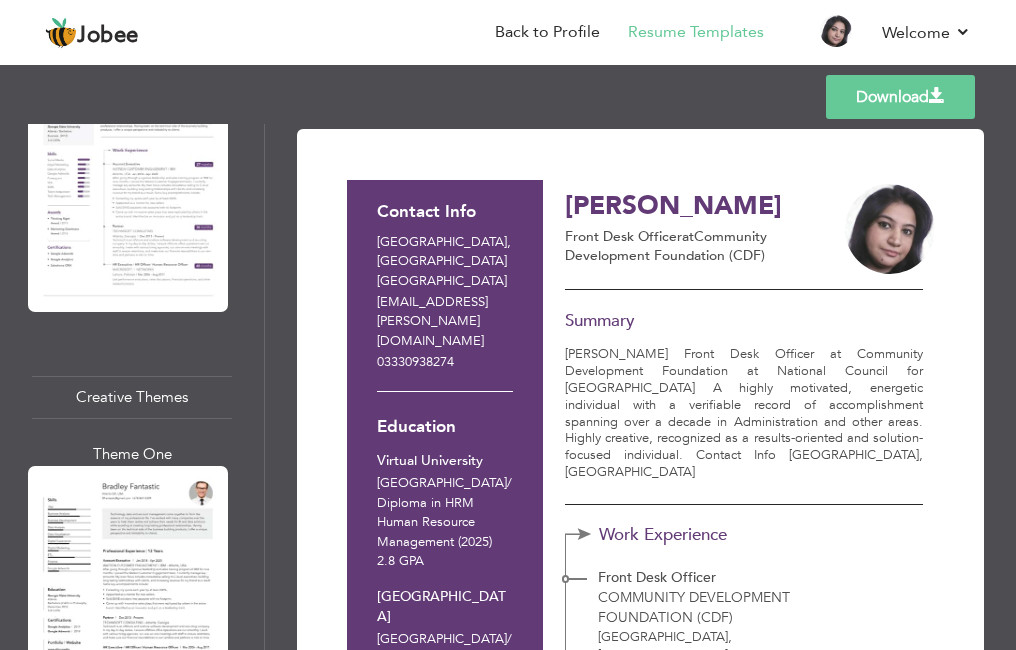 scroll, scrollTop: 4956, scrollLeft: 0, axis: vertical 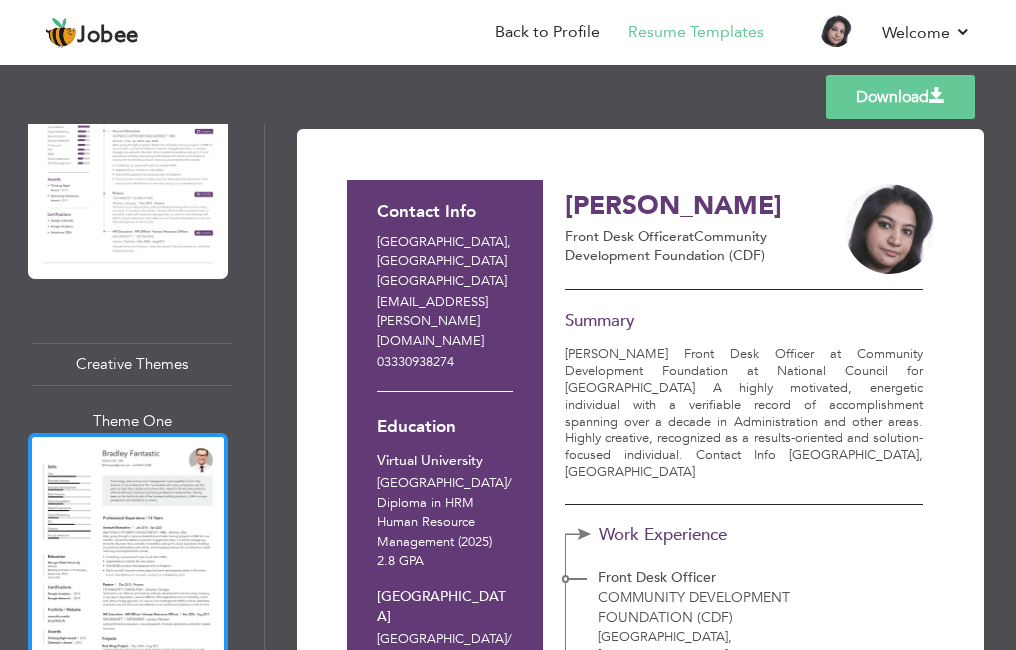 click at bounding box center [128, 562] 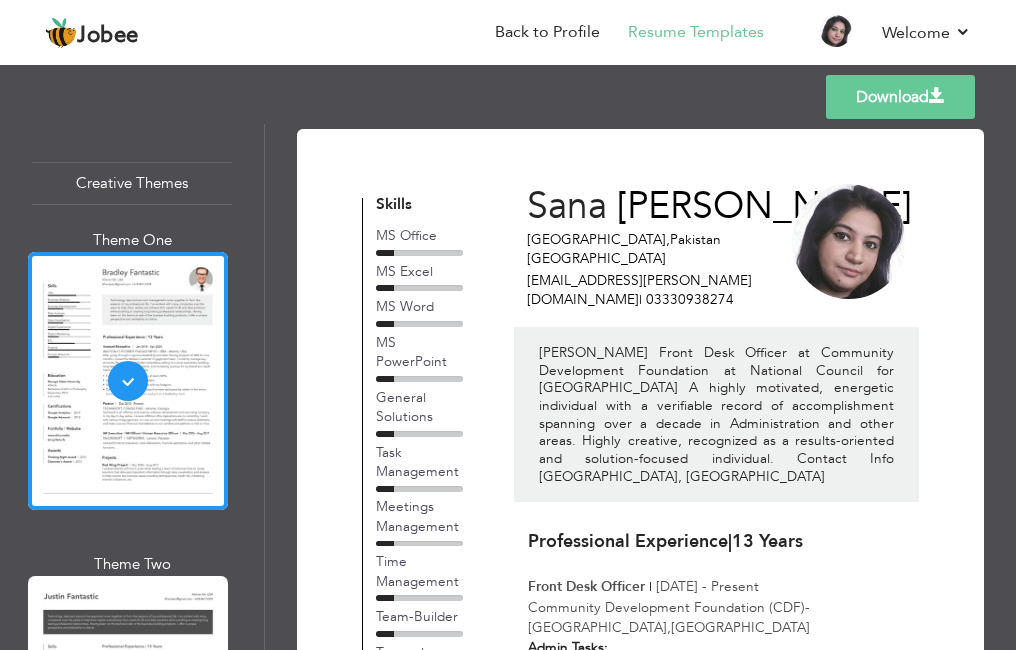 scroll, scrollTop: 5203, scrollLeft: 0, axis: vertical 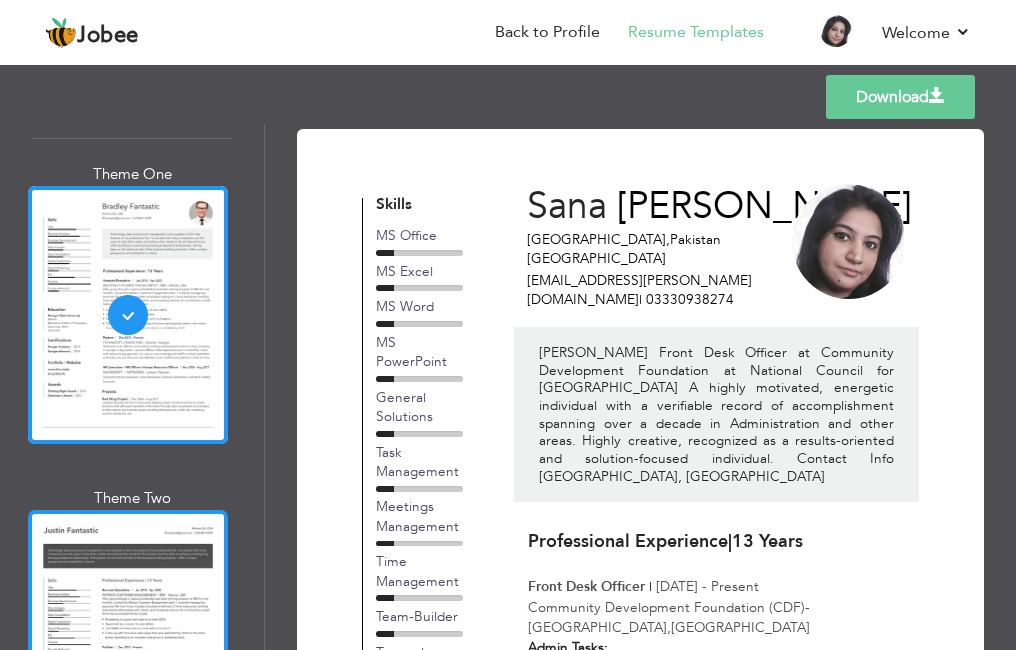 click at bounding box center [128, 639] 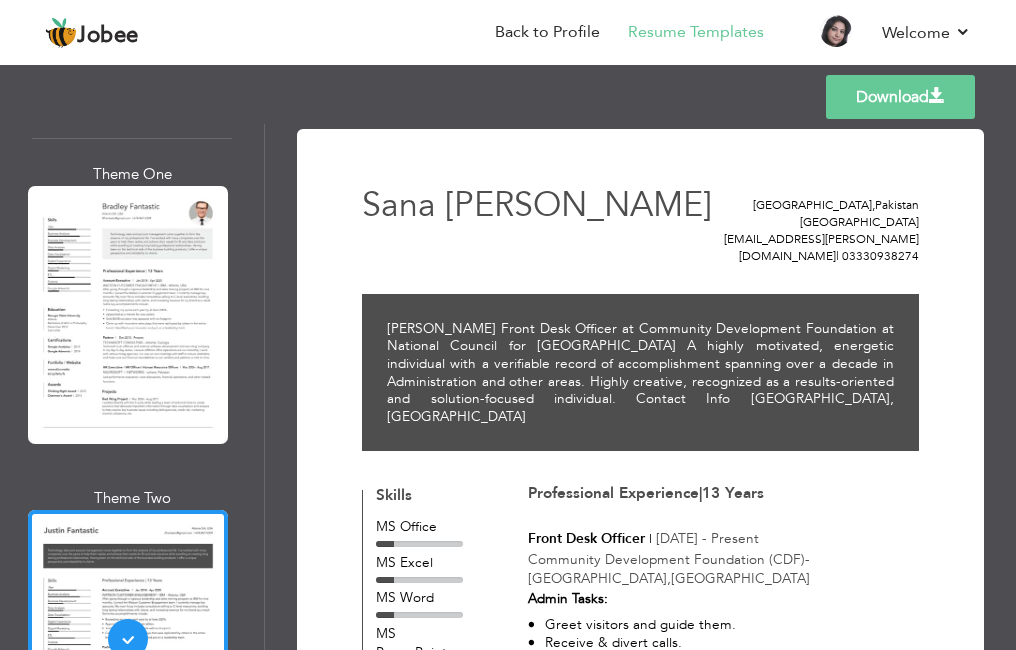 click on "Professional Themes
Theme One
Theme Two
Theme Three
Theme Six" at bounding box center [132, 387] 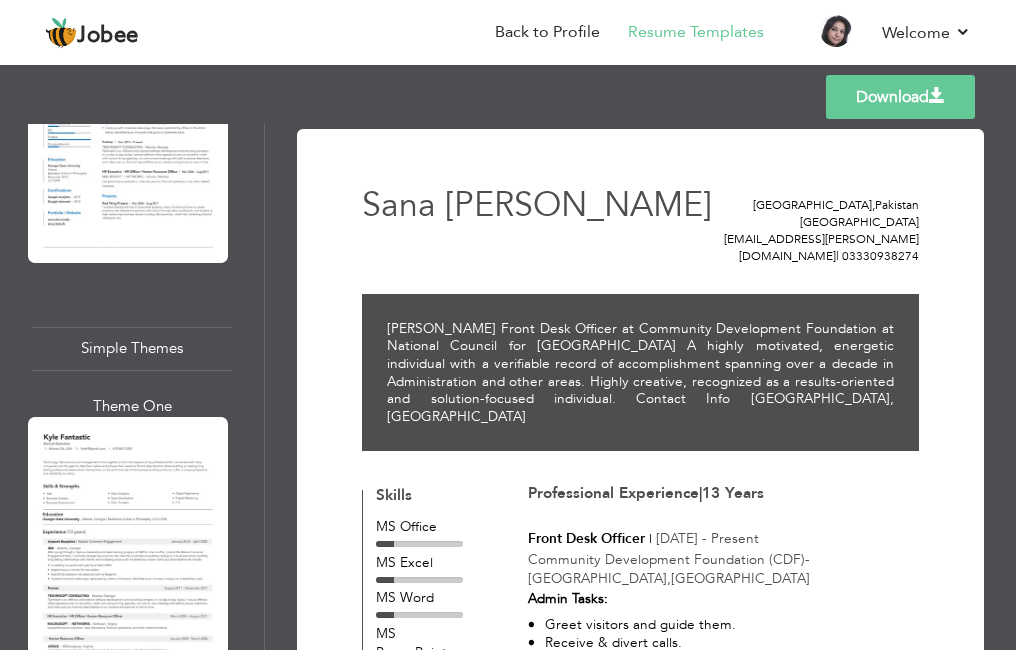 scroll, scrollTop: 7228, scrollLeft: 0, axis: vertical 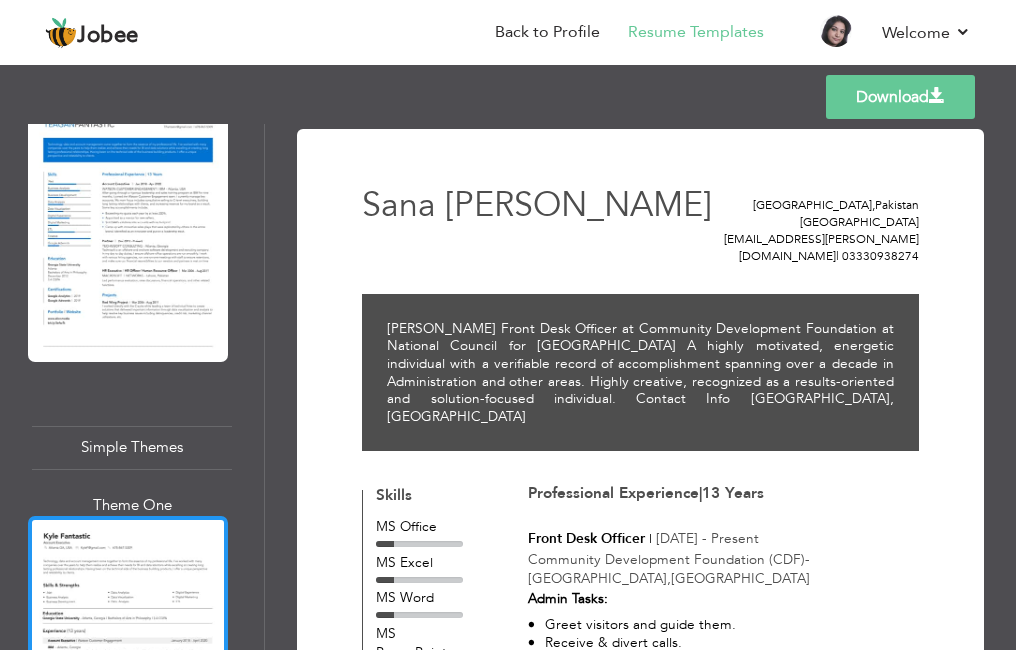 click at bounding box center [128, 645] 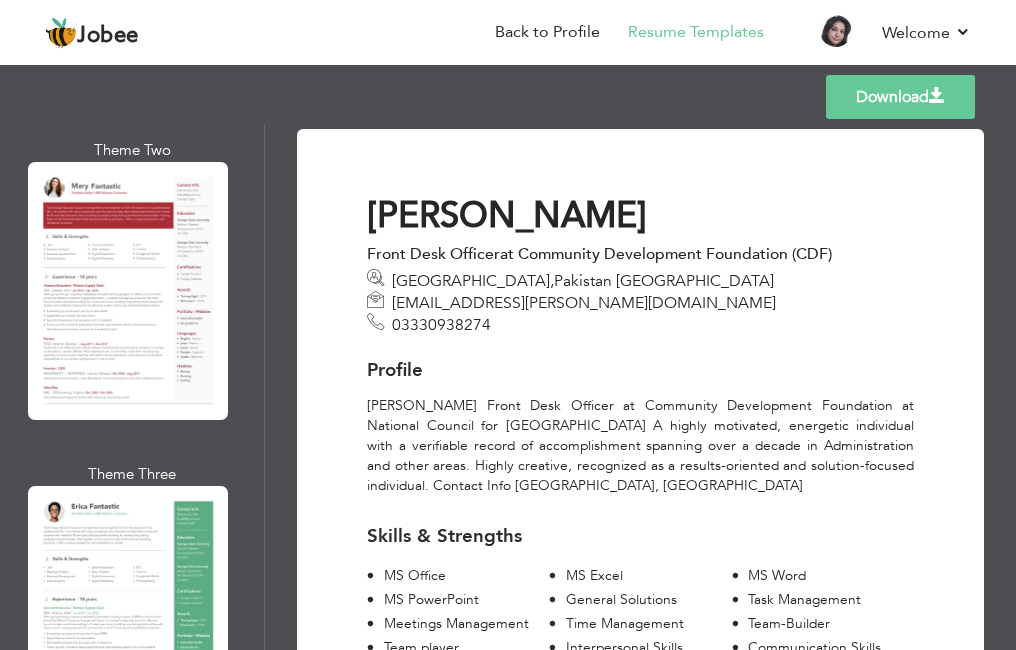 scroll, scrollTop: 0, scrollLeft: 0, axis: both 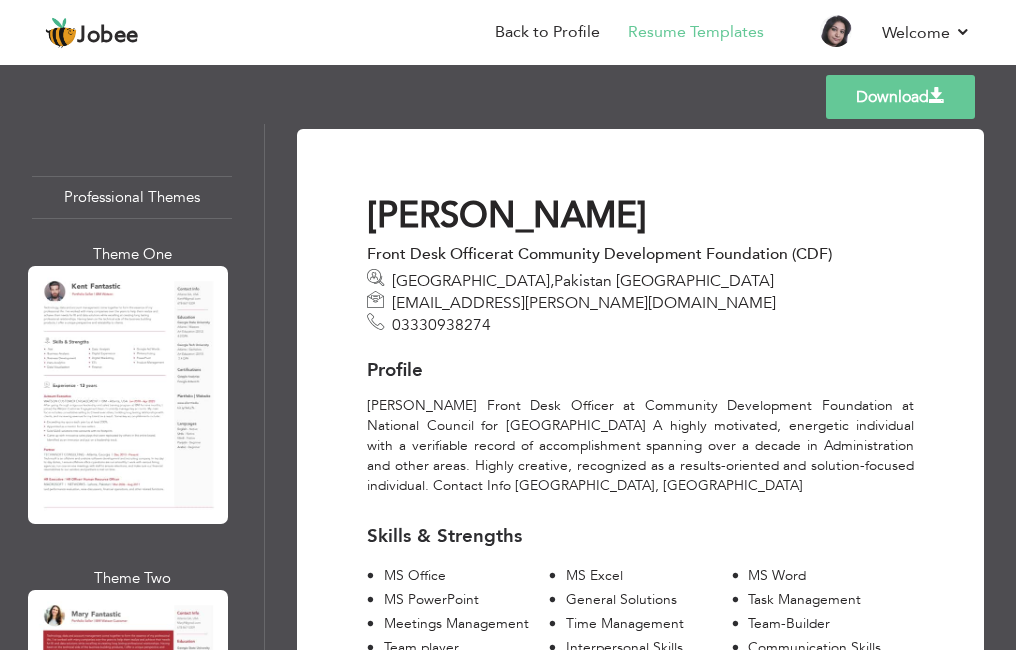 click at bounding box center [128, 395] 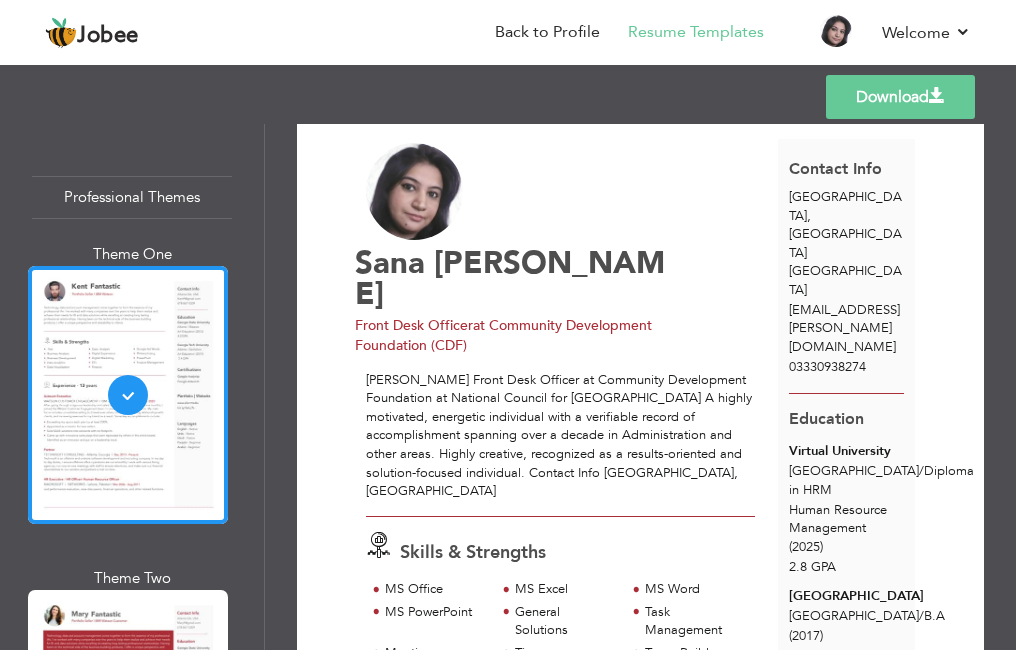 scroll, scrollTop: 0, scrollLeft: 0, axis: both 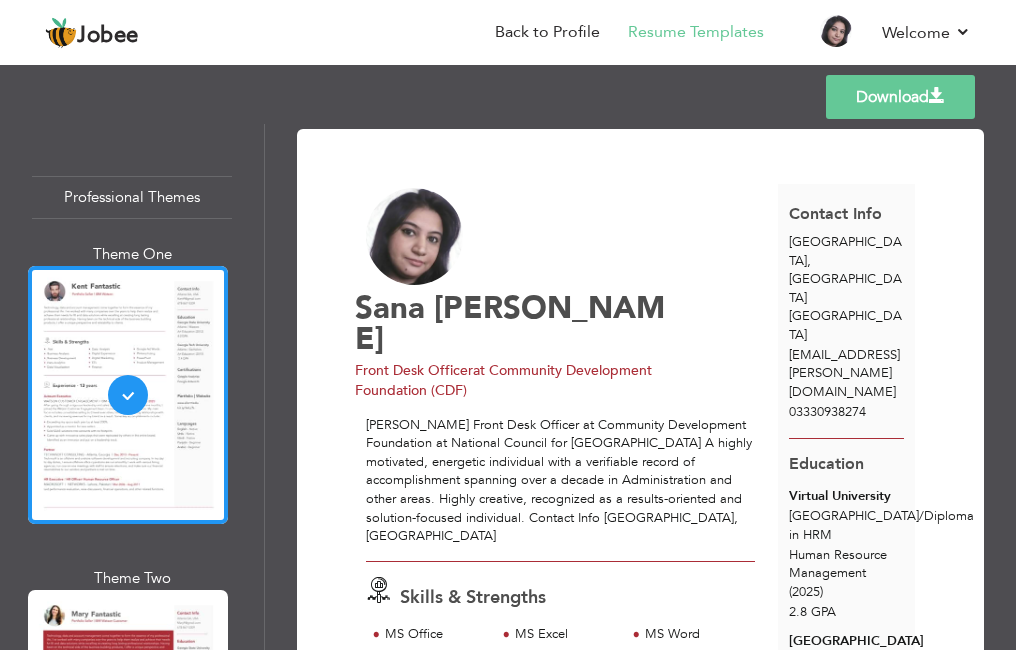 click on "Download" at bounding box center [900, 97] 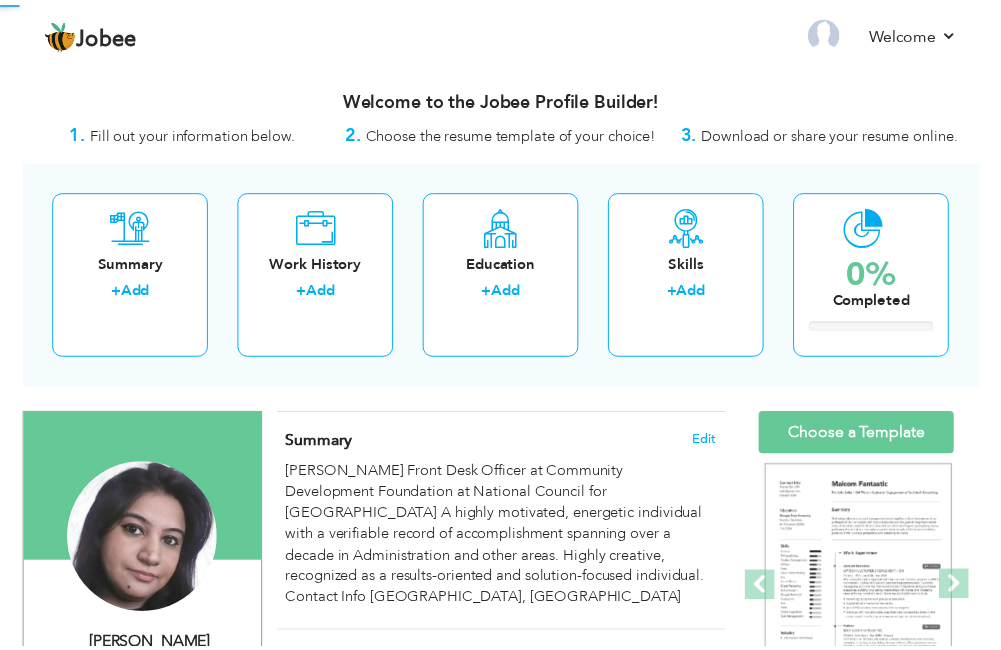 scroll, scrollTop: 0, scrollLeft: 0, axis: both 